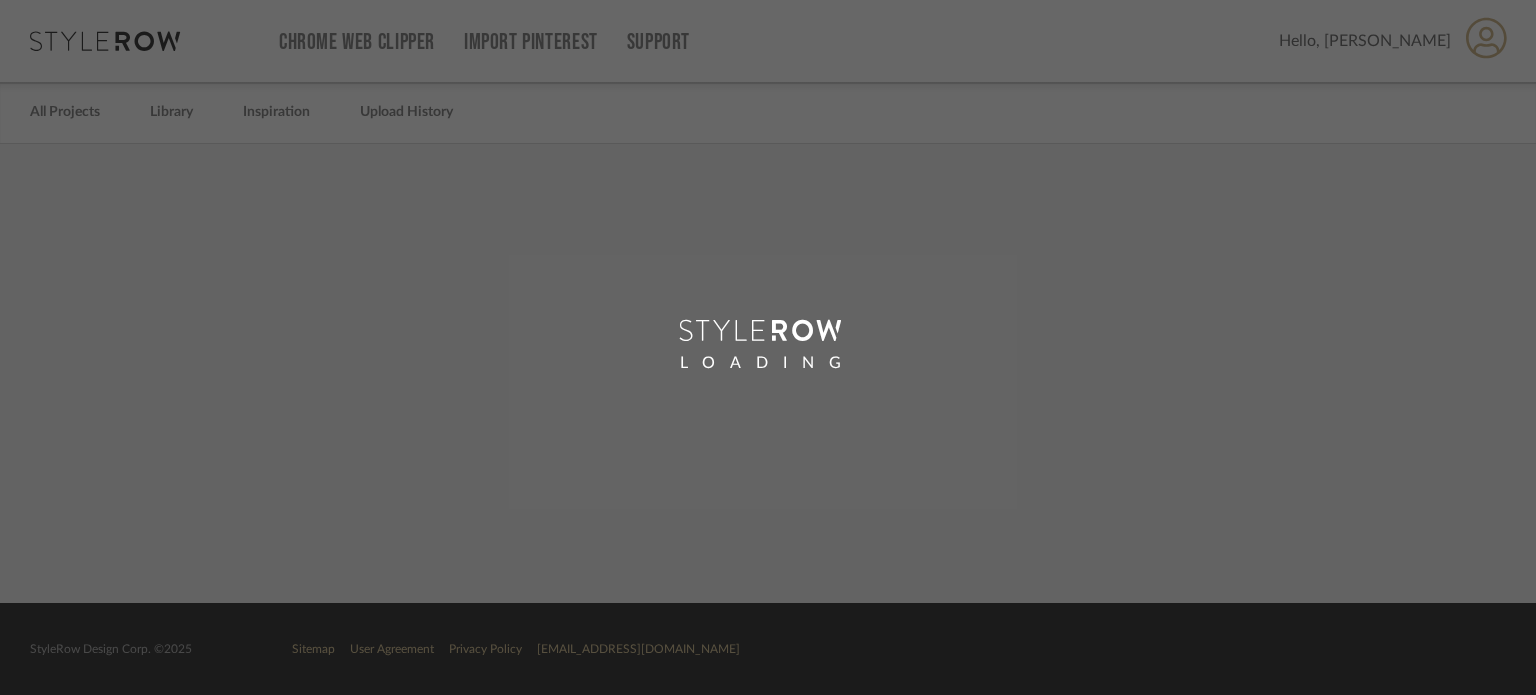 scroll, scrollTop: 0, scrollLeft: 0, axis: both 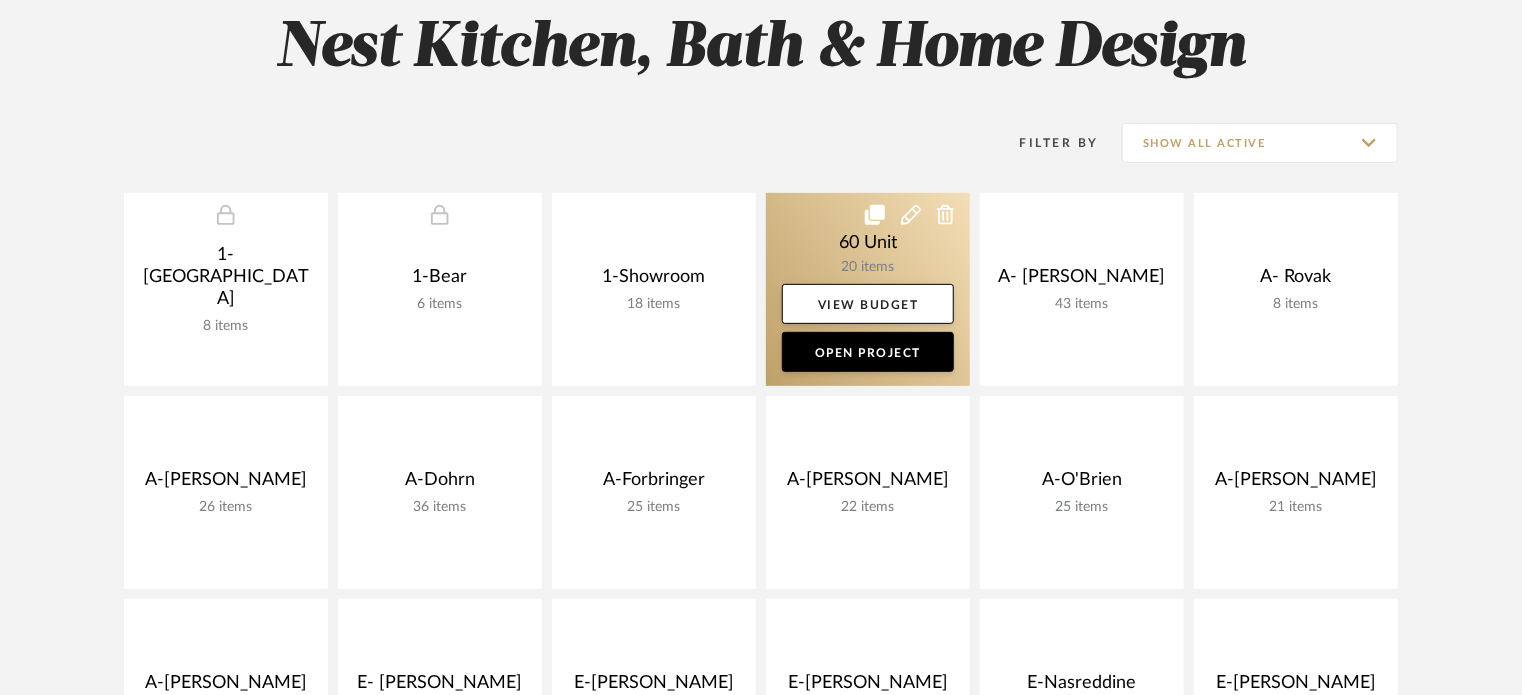 click 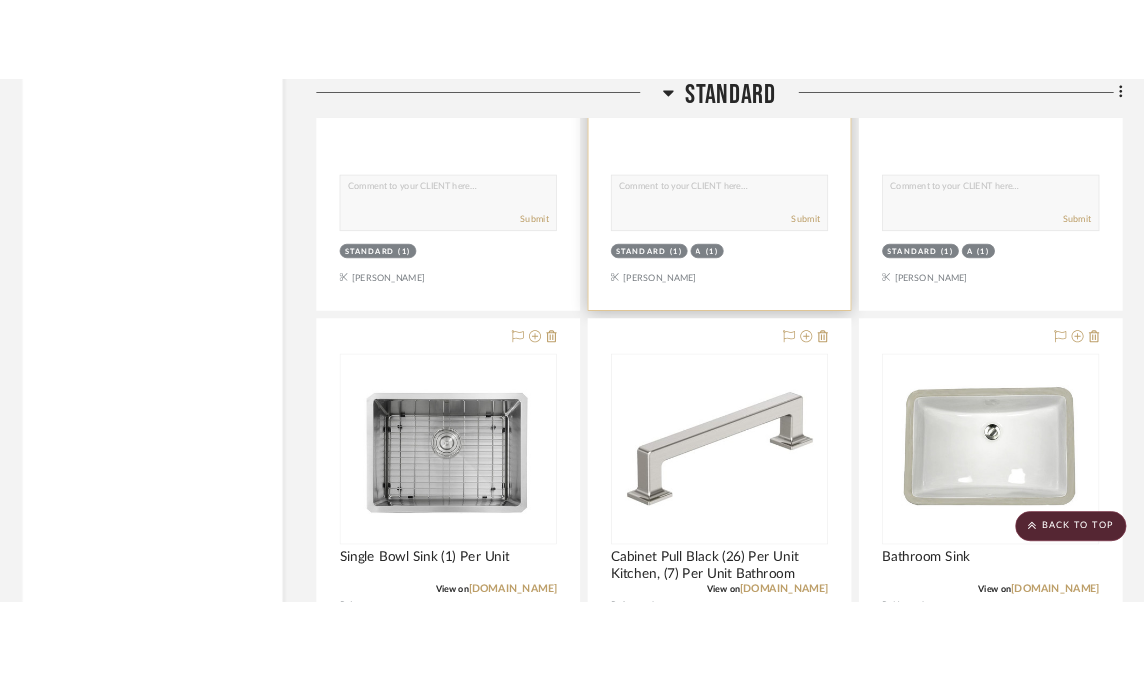 scroll, scrollTop: 3300, scrollLeft: 0, axis: vertical 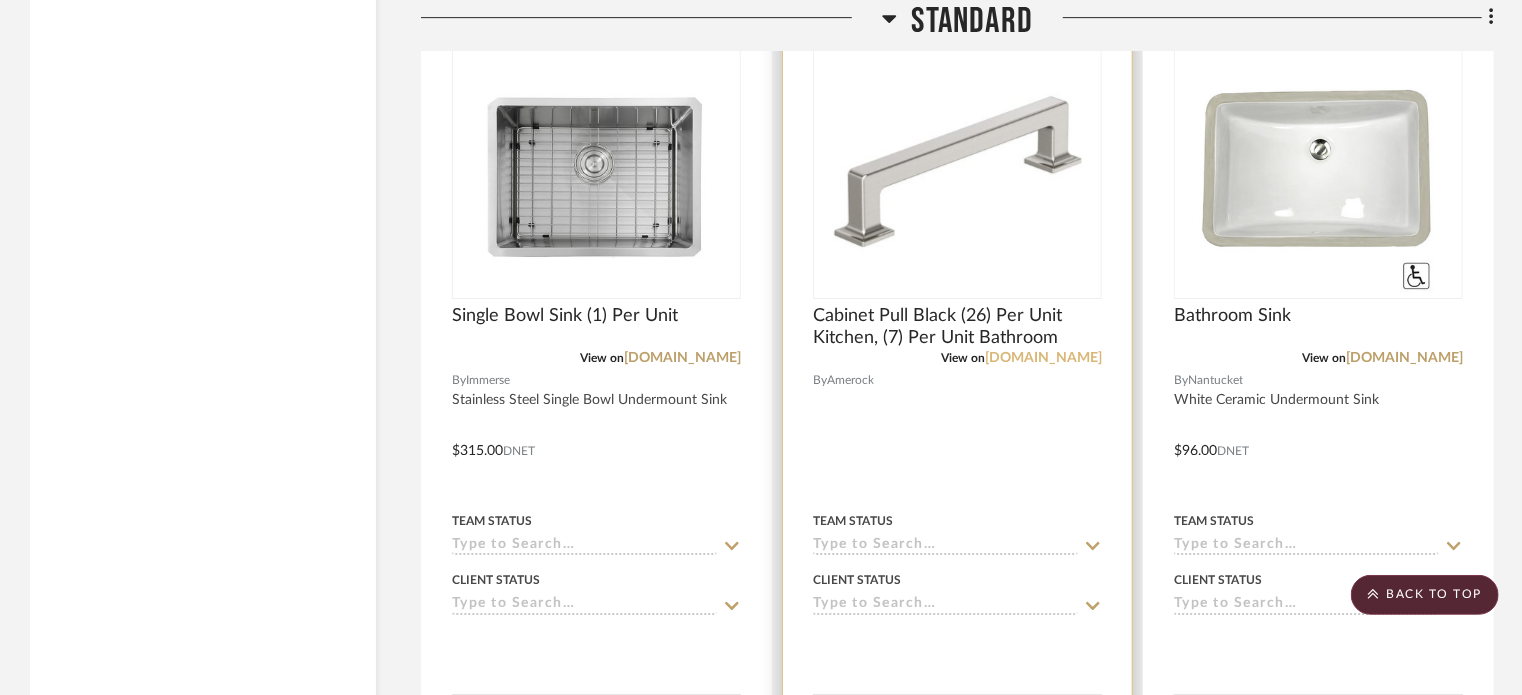click on "build.com" at bounding box center (1043, 358) 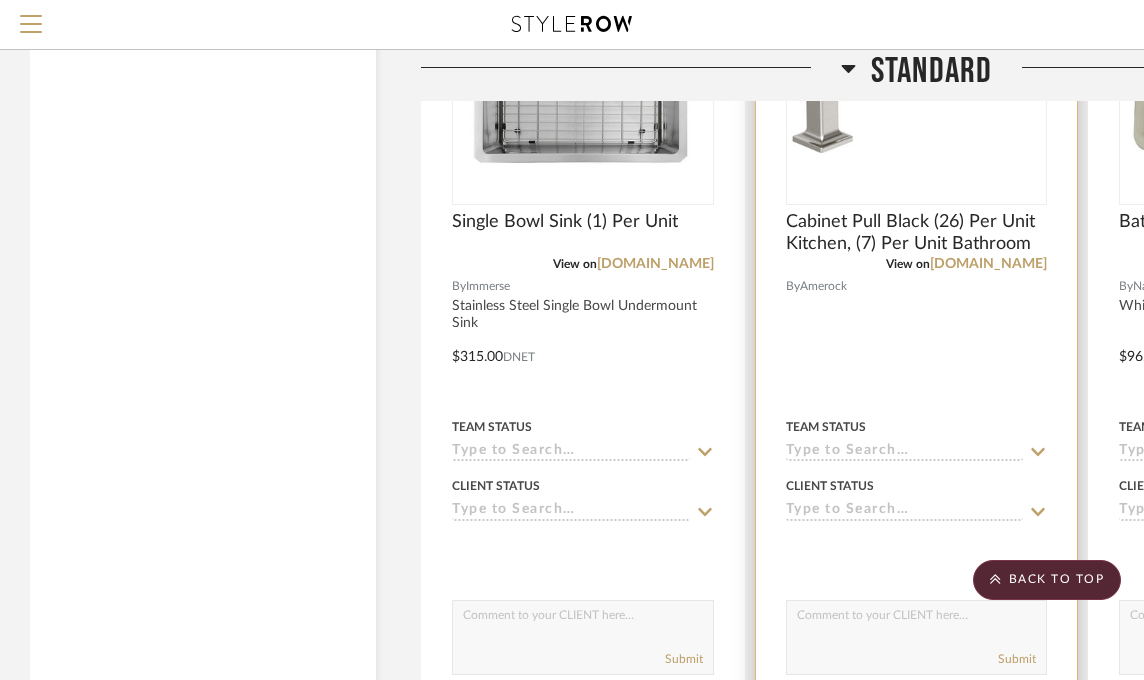 click at bounding box center (917, 342) 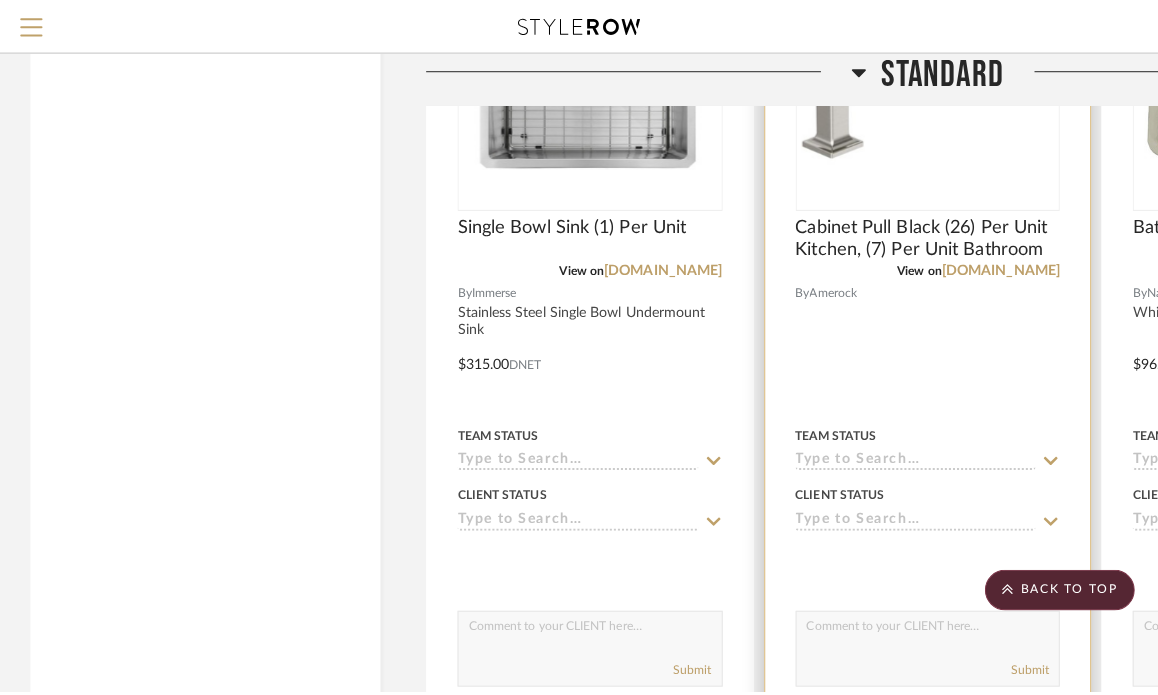 scroll, scrollTop: 0, scrollLeft: 0, axis: both 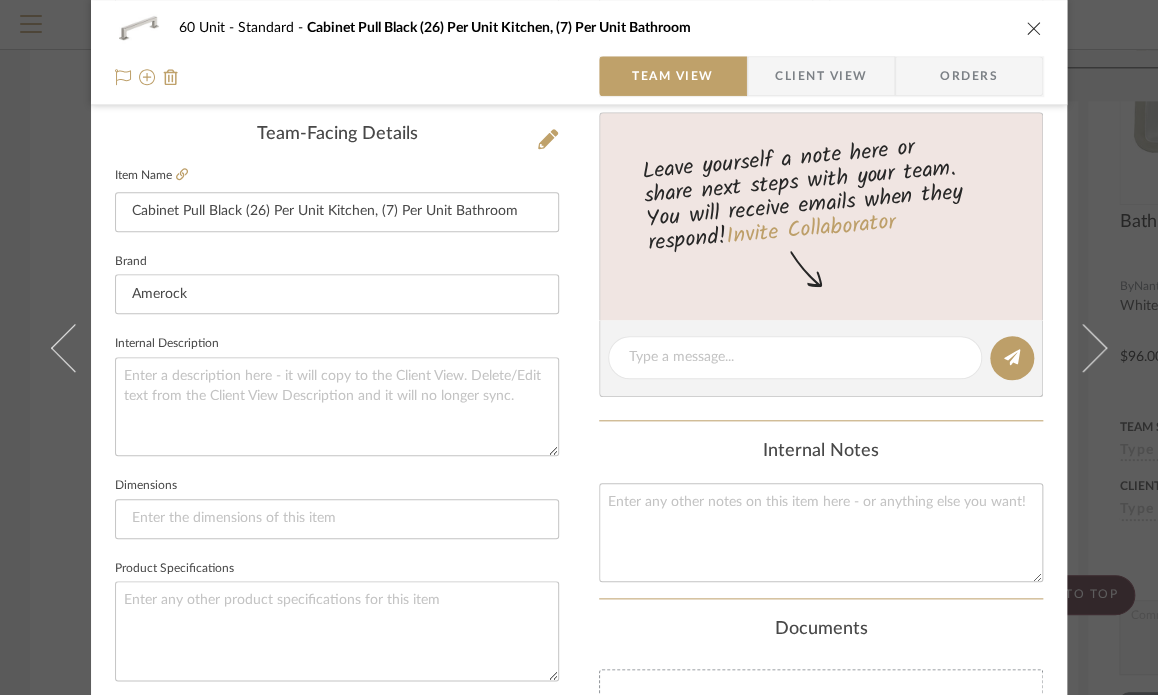 click on "60 Unit Standard Cabinet Pull Black (26) Per Unit Kitchen, (7) Per Unit Bathroom Team View Client View Orders  Team-Facing Details   Item Name  Cabinet Pull Black (26) Per Unit Kitchen, (7) Per Unit Bathroom  Brand  Amerock  Internal Description   Dimensions   Product Specifications   Item Costs   View Budget   Markup %  30%  Unit Cost  $0.00  Cost Type  DNET  Client Unit Price   $0.00   Quantity  1  Unit Type  Each  Subtotal   $0.00   Tax %  0%  Total Tax   $0.00   Shipping Cost  $0.00  Ship. Markup %  0% Taxable  Total Shipping   $0.00  Total Client Price  $0.00  Your Cost  $0.00  Your Margin  $0.00  Content here copies to Client View - confirm visibility there.  Show in Client Dashboard   Include in Budget   View Budget  Team Status  Lead Time  In Stock Weeks  Est. Min   Est. Max   Due Date   Install Date  Tasks / To-Dos /  team Messaging  Leave yourself a note here or share next steps with your team. You will receive emails when they
respond!  Invite Collaborator Internal Notes  Documents  (1)" at bounding box center (579, 347) 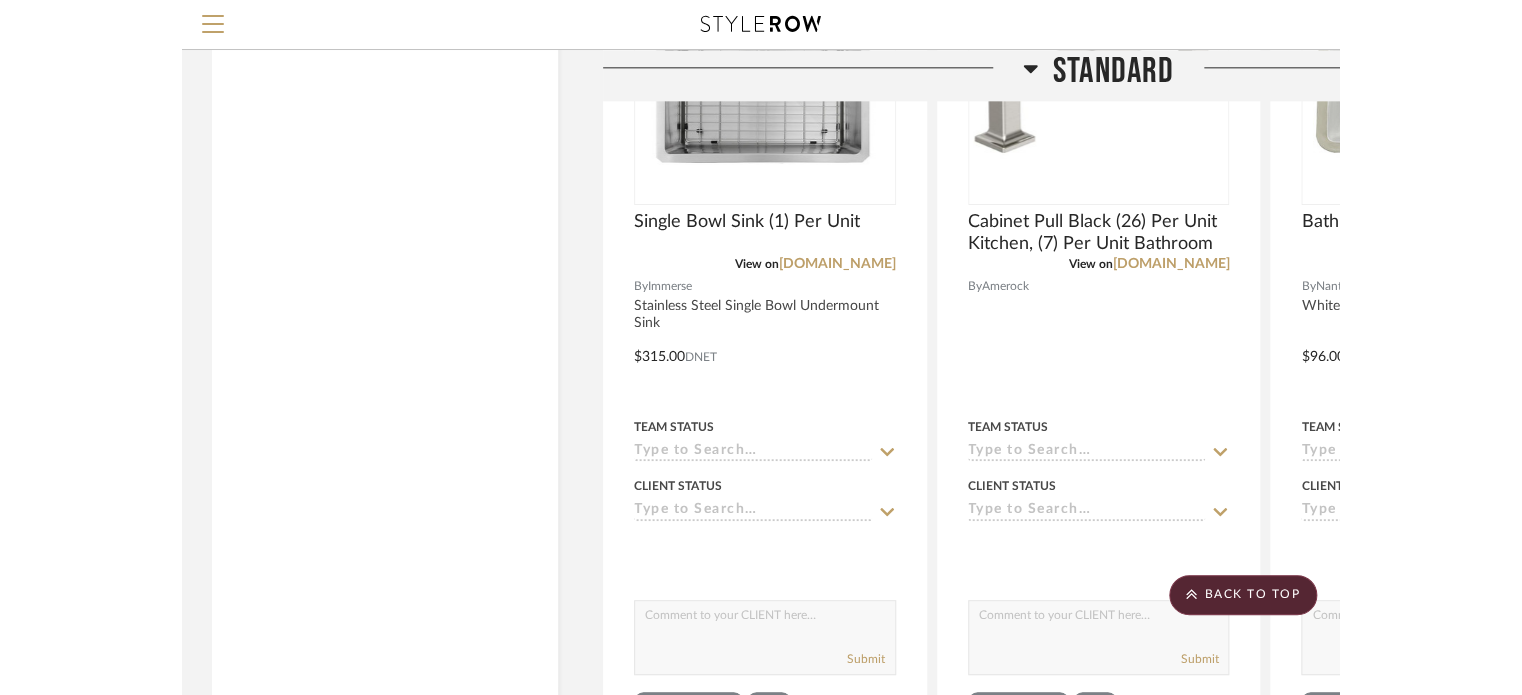 scroll, scrollTop: 3300, scrollLeft: 0, axis: vertical 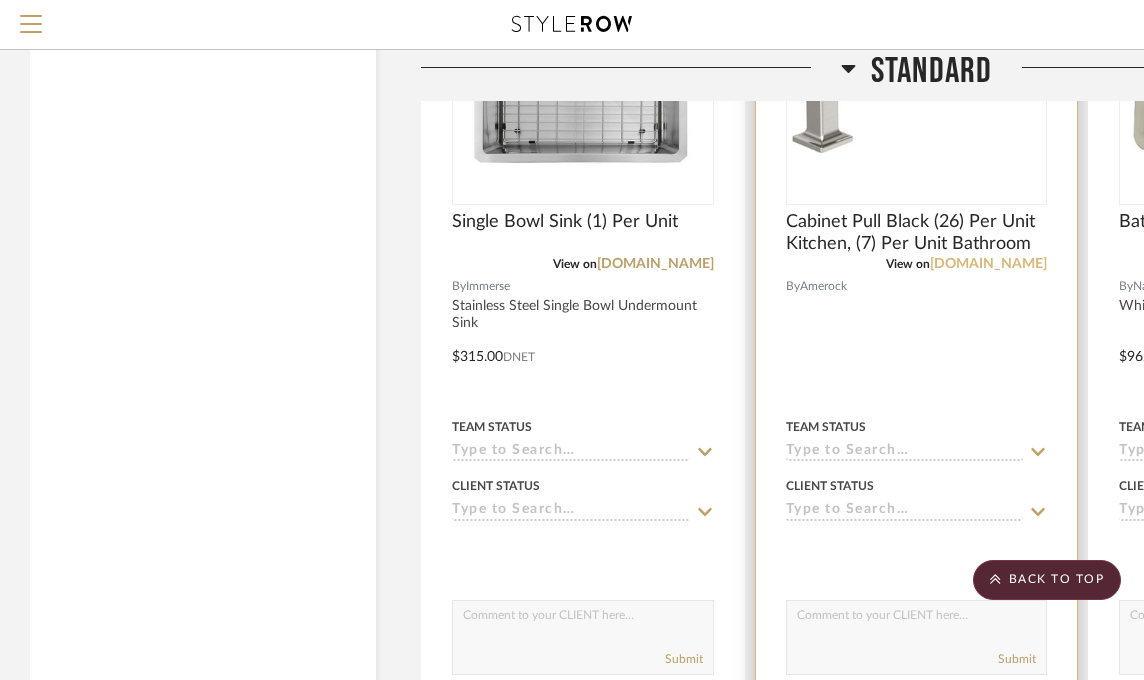 click on "build.com" at bounding box center [988, 264] 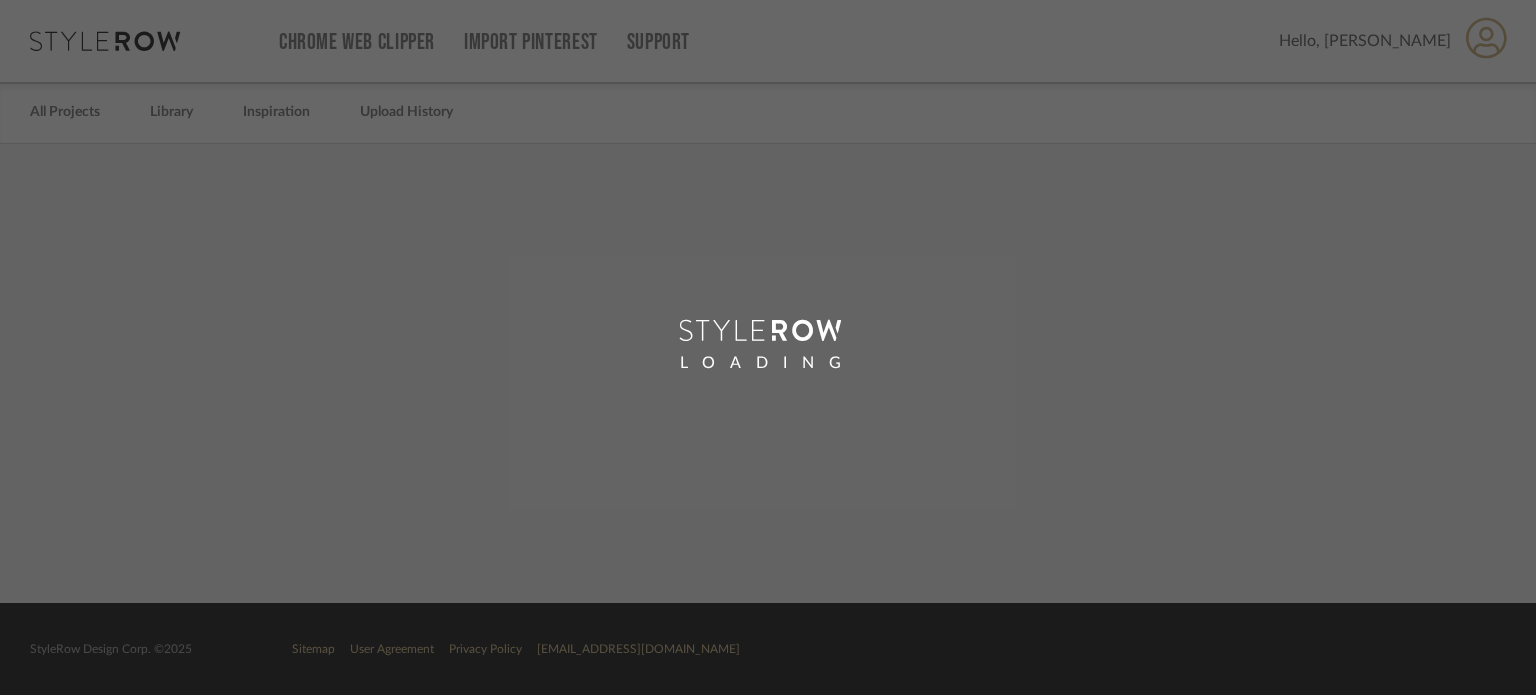 scroll, scrollTop: 0, scrollLeft: 0, axis: both 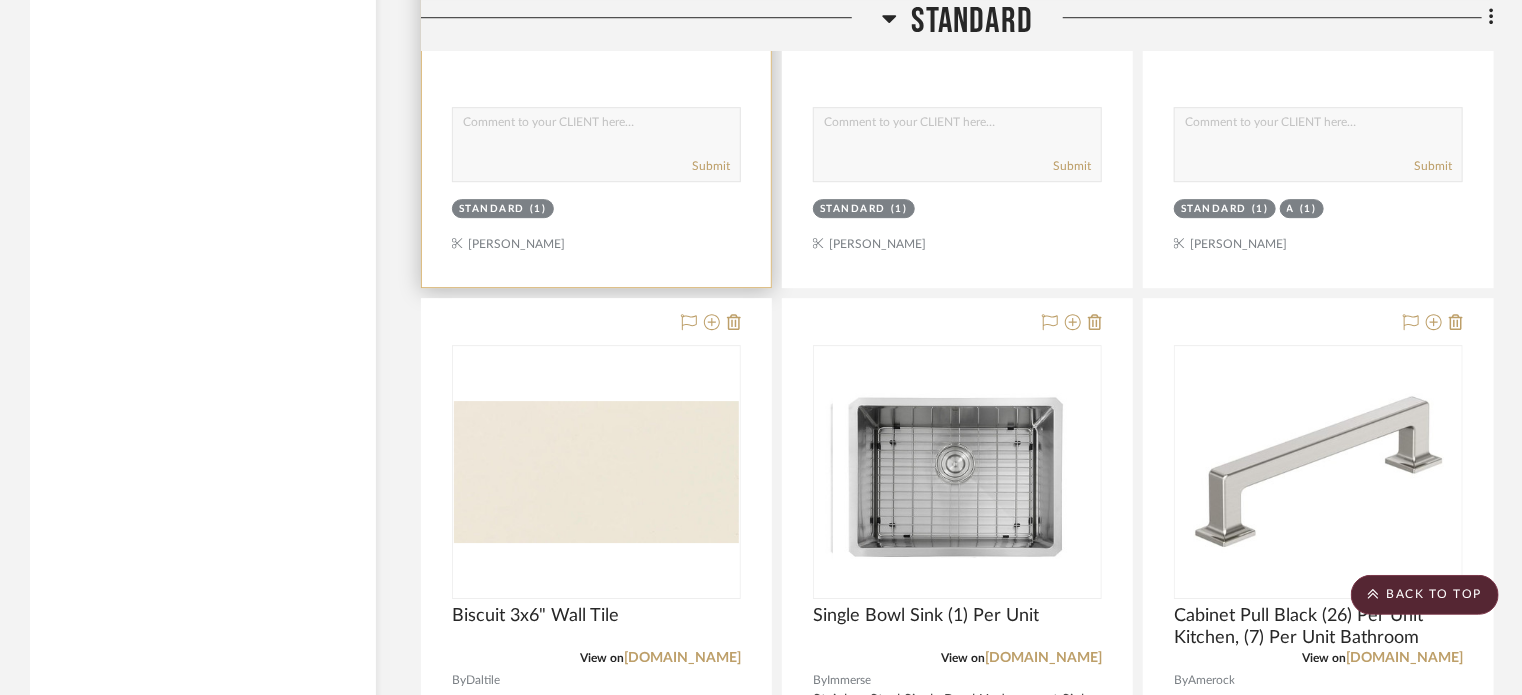 type 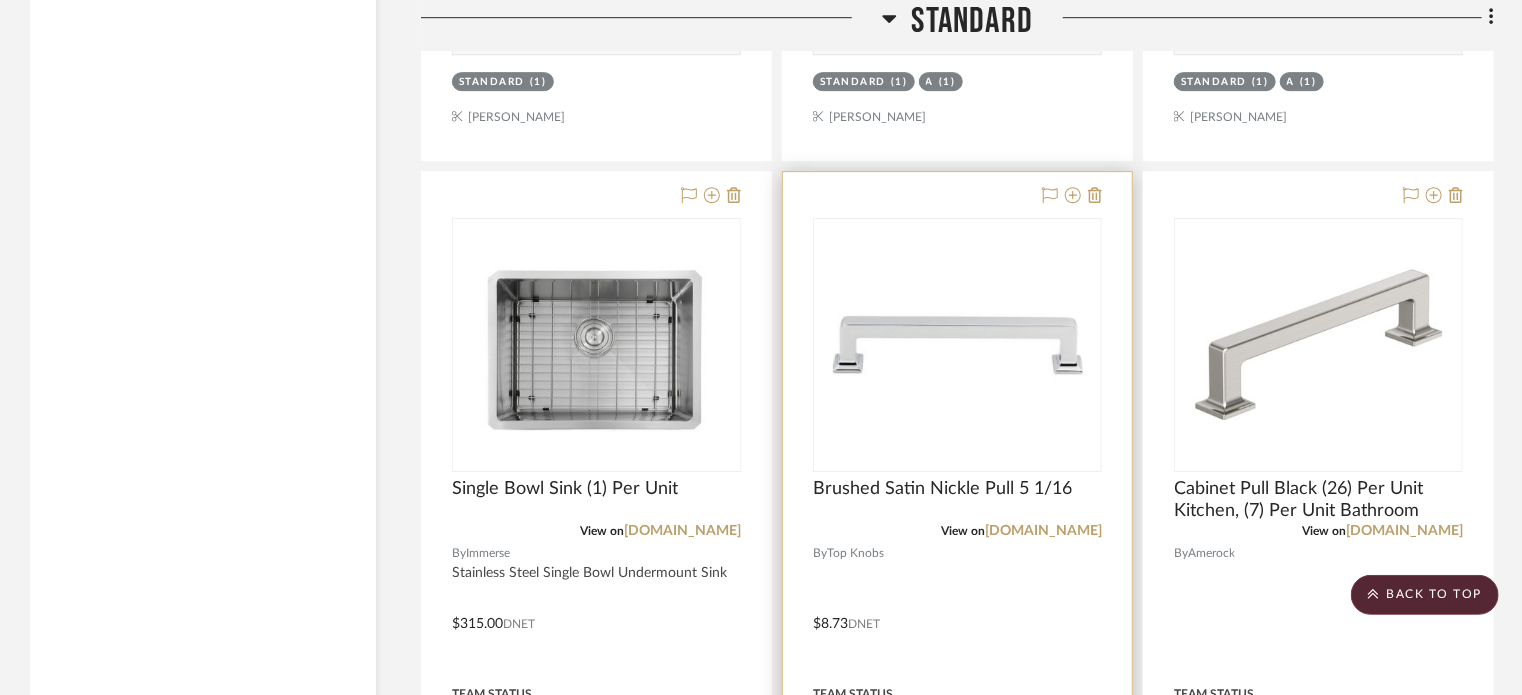 scroll, scrollTop: 3121, scrollLeft: 0, axis: vertical 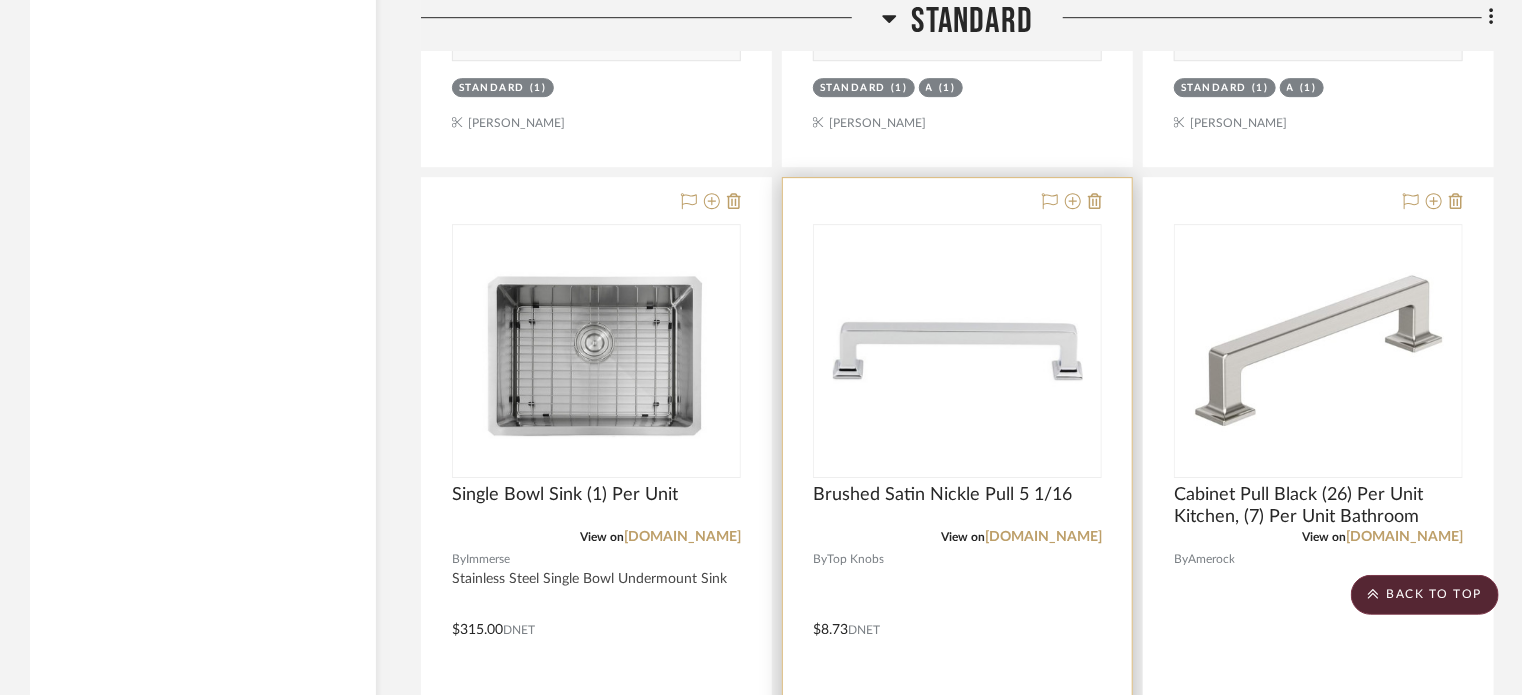 click at bounding box center [957, 615] 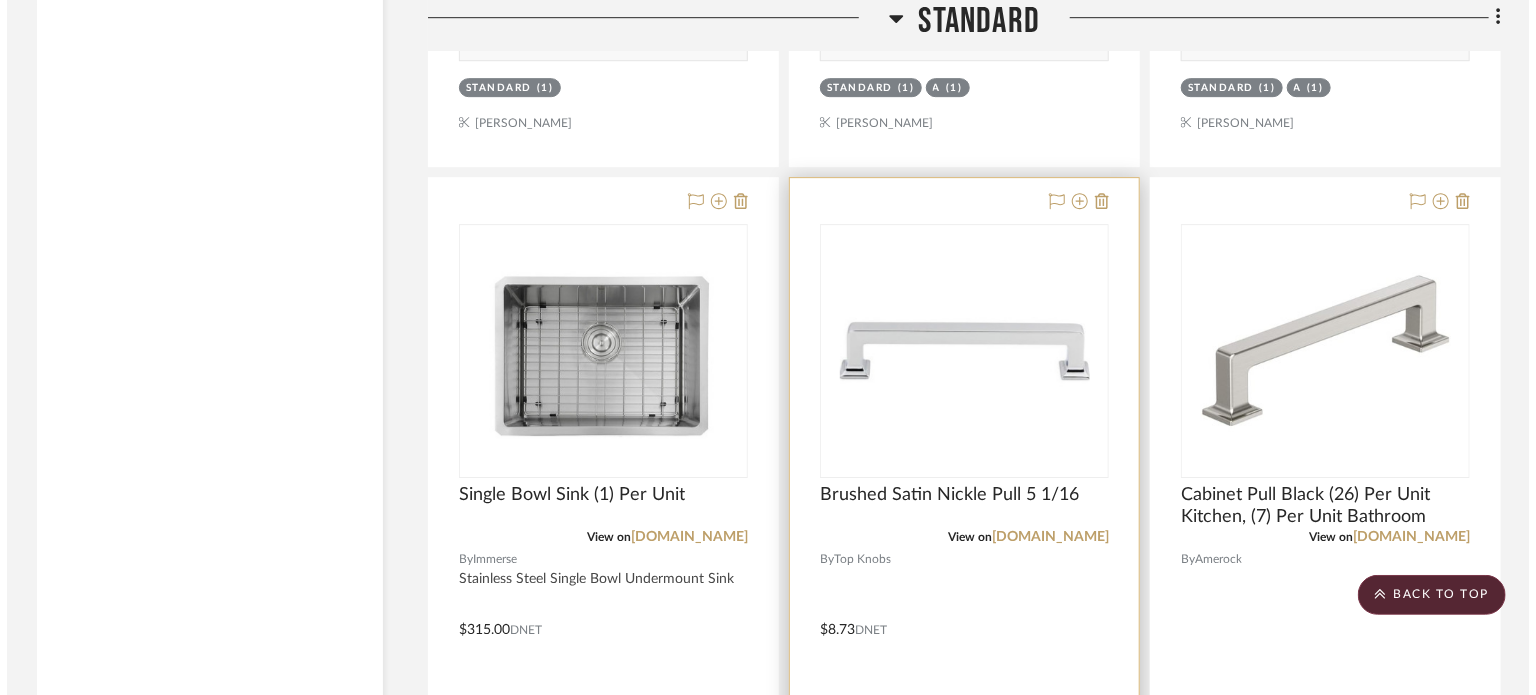 scroll, scrollTop: 0, scrollLeft: 0, axis: both 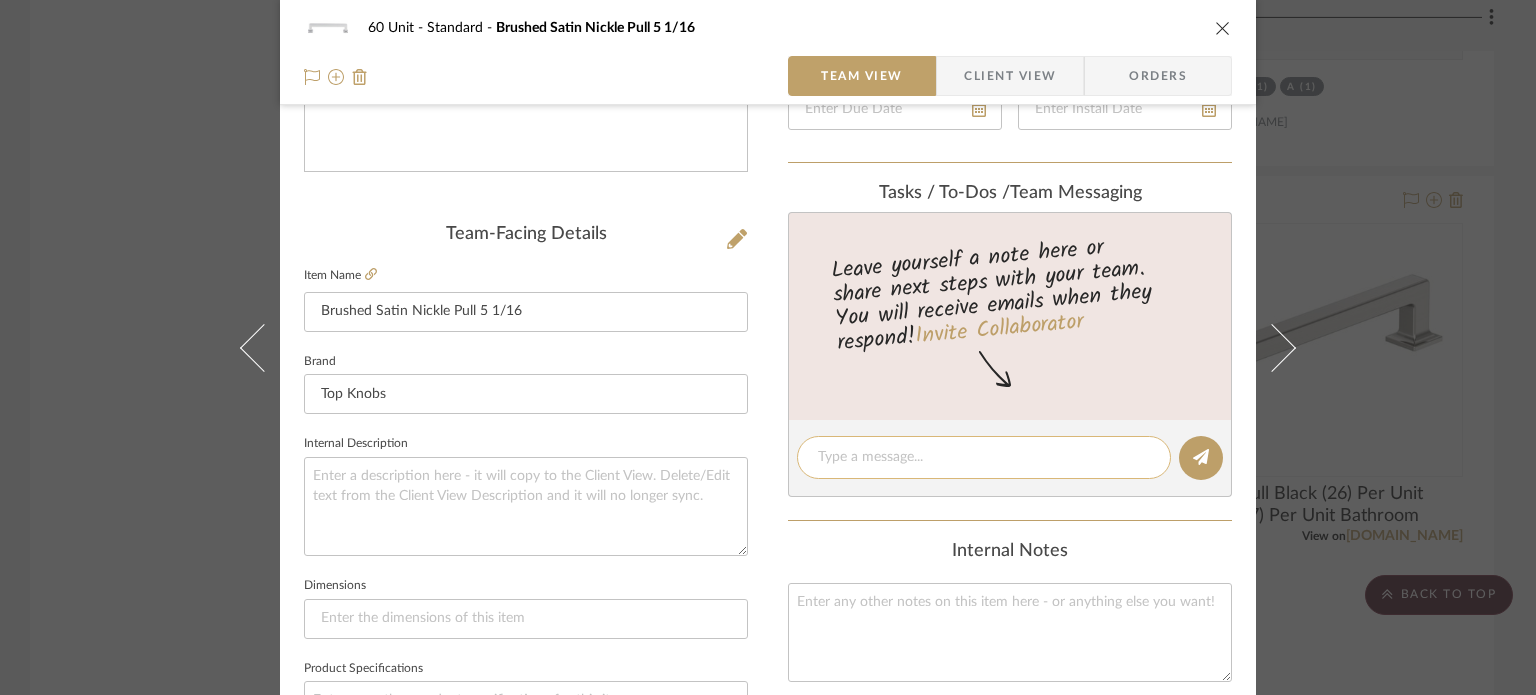 click 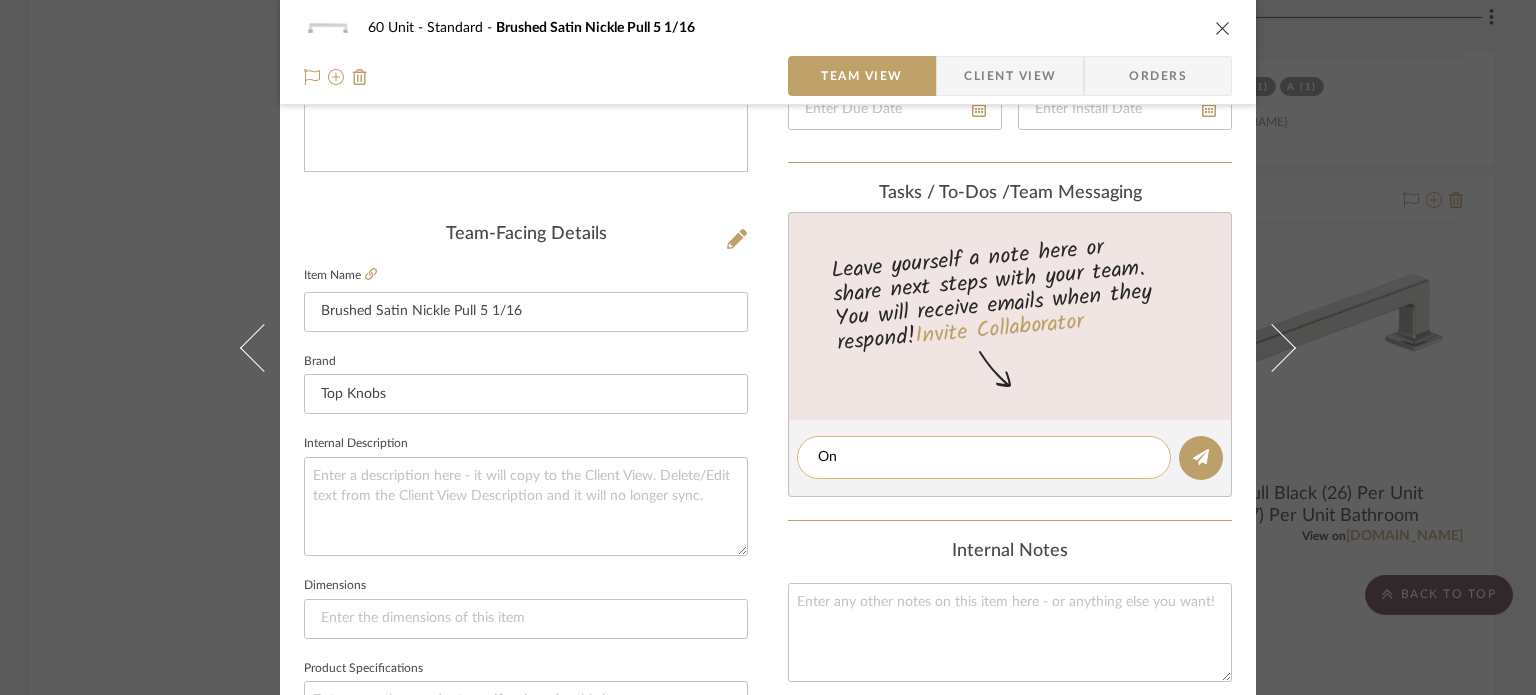 type on "O" 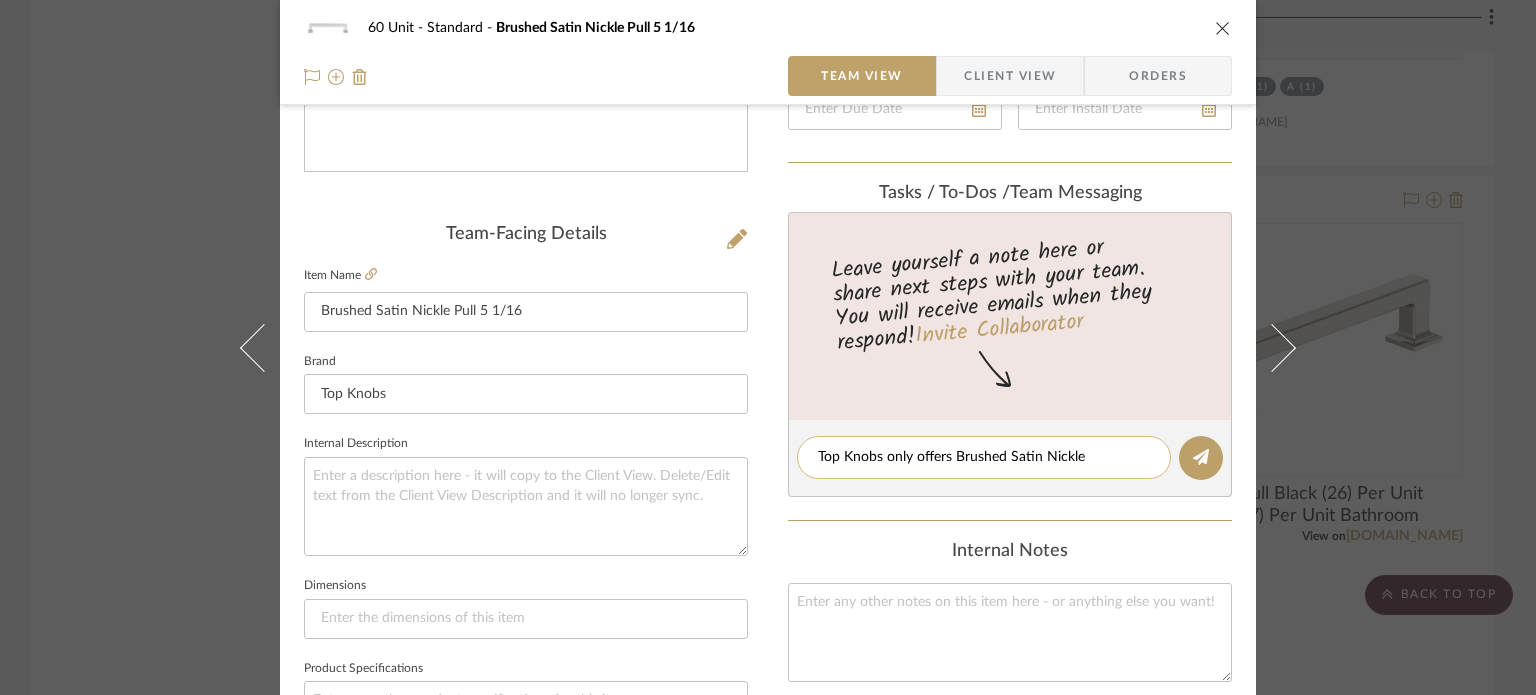 type on "Top Knobs only offers Brushed Satin Nickle" 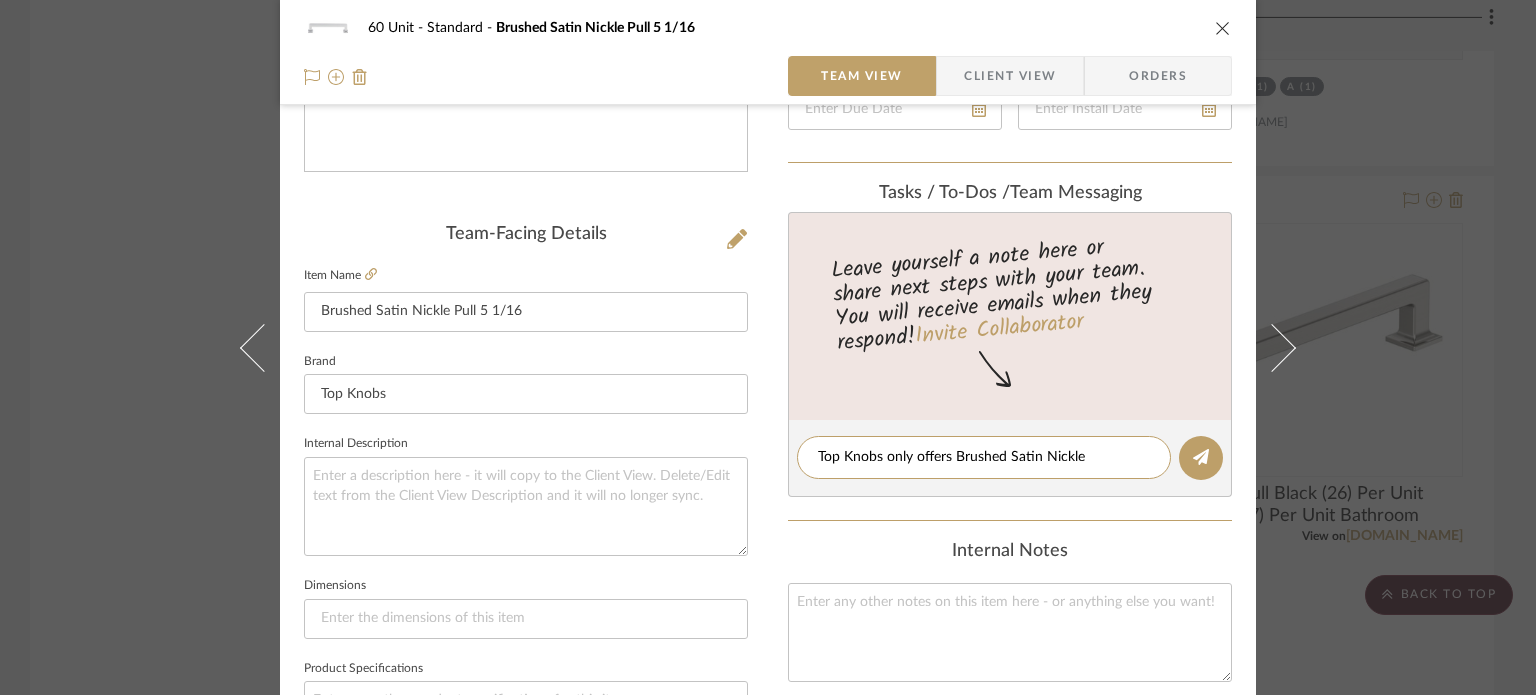 type 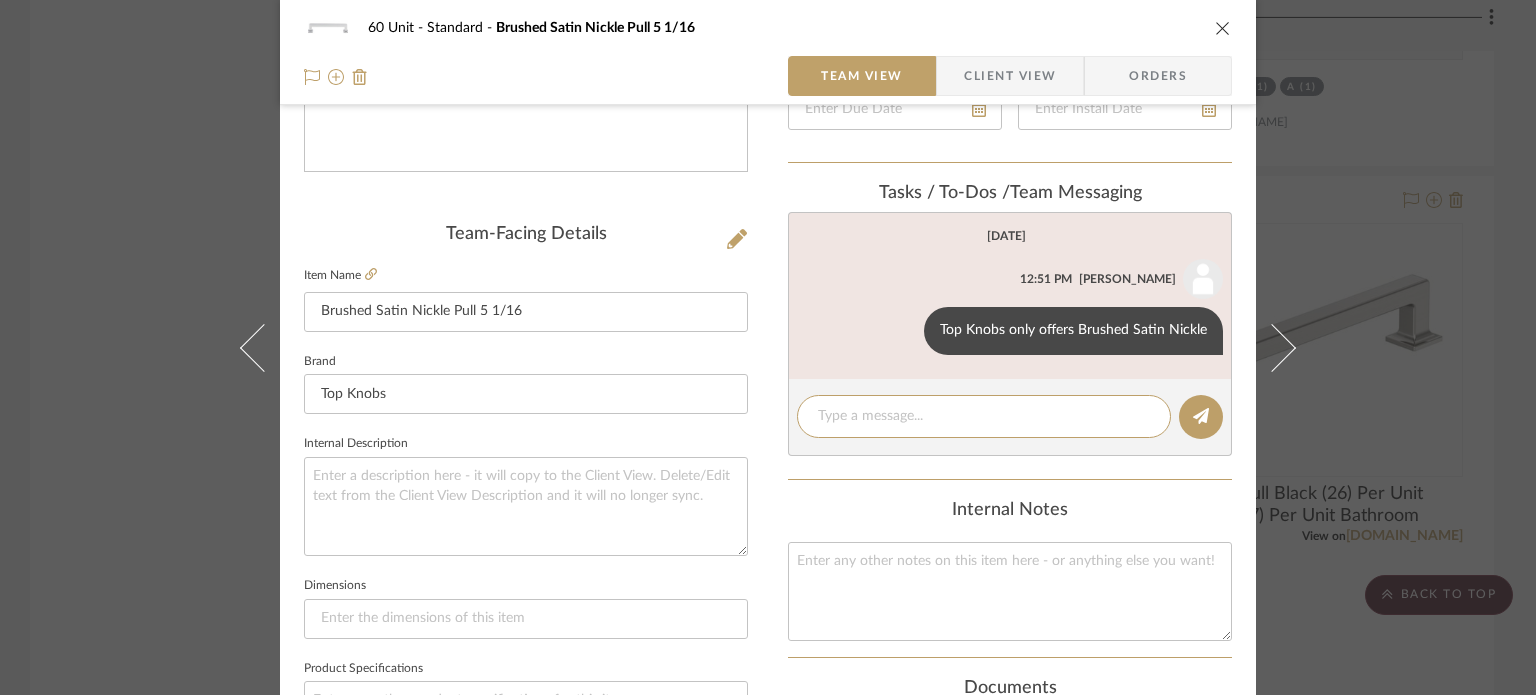 click on "60 Unit Standard Brushed Satin Nickle Pull 5 1/16 Team View Client View Orders  Team-Facing Details   Item Name  Brushed Satin Nickle Pull 5 1/16  Brand  Top Knobs  Internal Description   Dimensions   Product Specifications   Item Costs   View Budget   Markup %  30%  Unit Cost  $8.73  Cost Type  DNET  Client Unit Price   $11.35   Quantity  1  Unit Type  Each  Subtotal   $11.35   Tax %  0%  Total Tax   $0.00   Shipping Cost  $0.00  Ship. Markup %  0% Taxable  Total Shipping   $0.00  Total Client Price  $11.35  Your Cost  $8.73  Your Margin  $2.62  Content here copies to Client View - confirm visibility there.  Show in Client Dashboard   Include in Budget   View Budget  Team Status  Lead Time  In Stock Weeks  Est. Min   Est. Max   Due Date   Install Date  Tasks / To-Dos /  team Messaging Today  Shannon Leisure   12:51 PM  Top Knobs only offers Brushed Satin Nickle Internal Notes  Documents  Choose a file  or drag it here. Change Room/Update Quantity  Standard  (1)    Shannon Leisure" at bounding box center [768, 347] 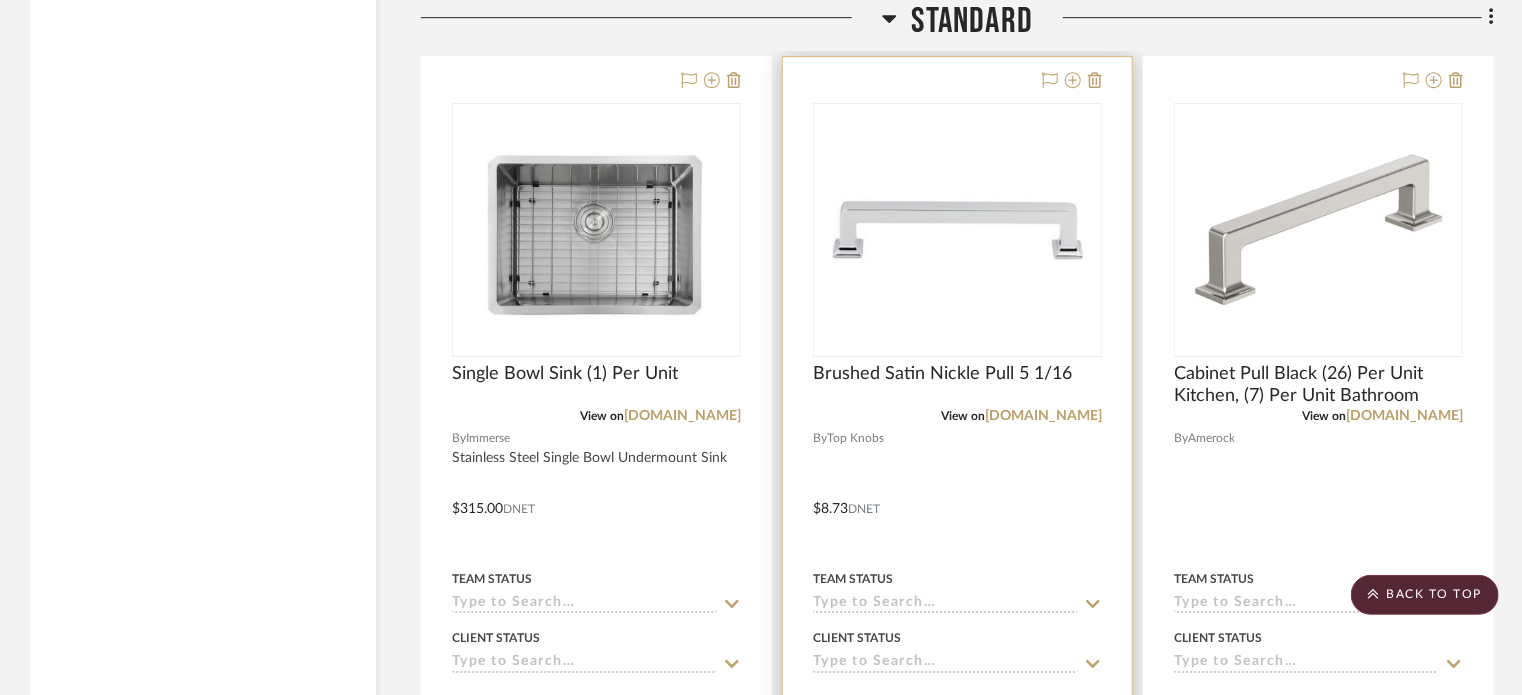 scroll, scrollTop: 3221, scrollLeft: 0, axis: vertical 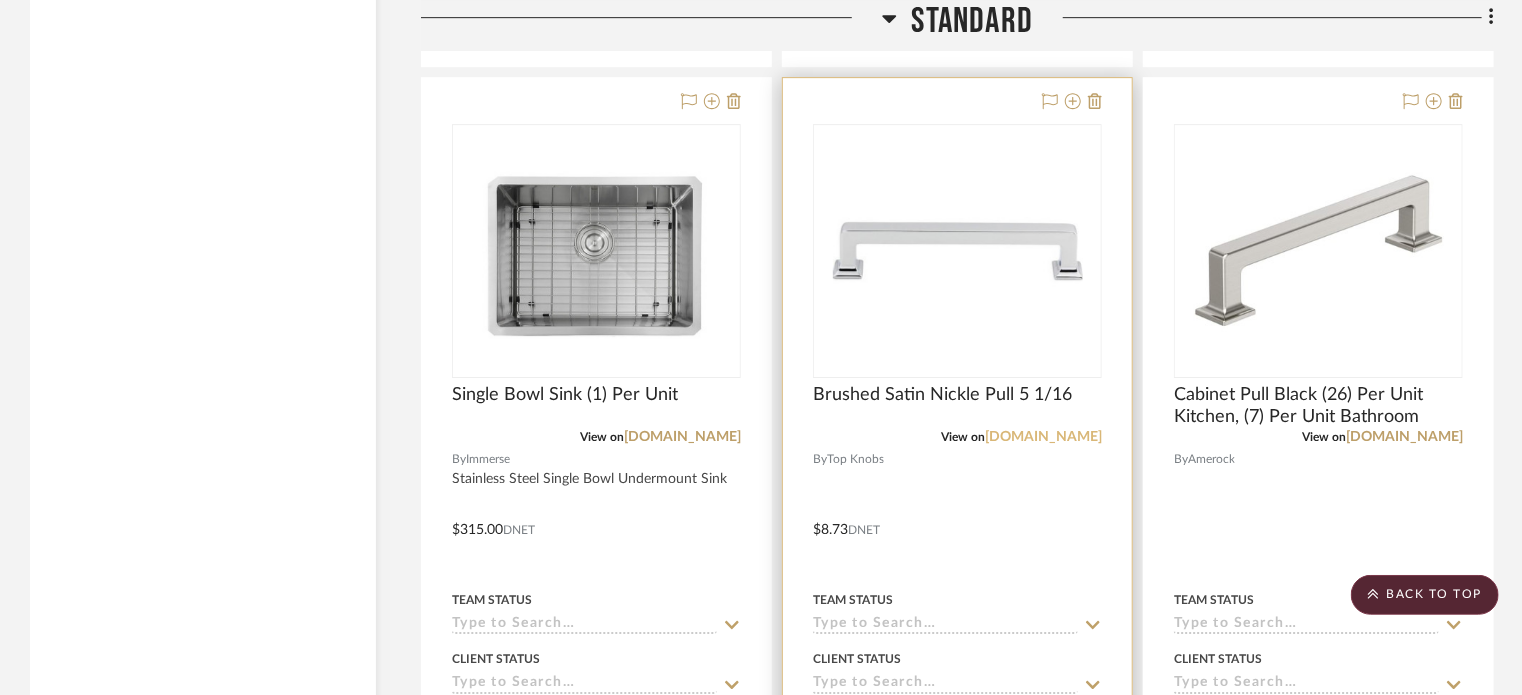 click on "dealers.topknobs.com" at bounding box center [1043, 437] 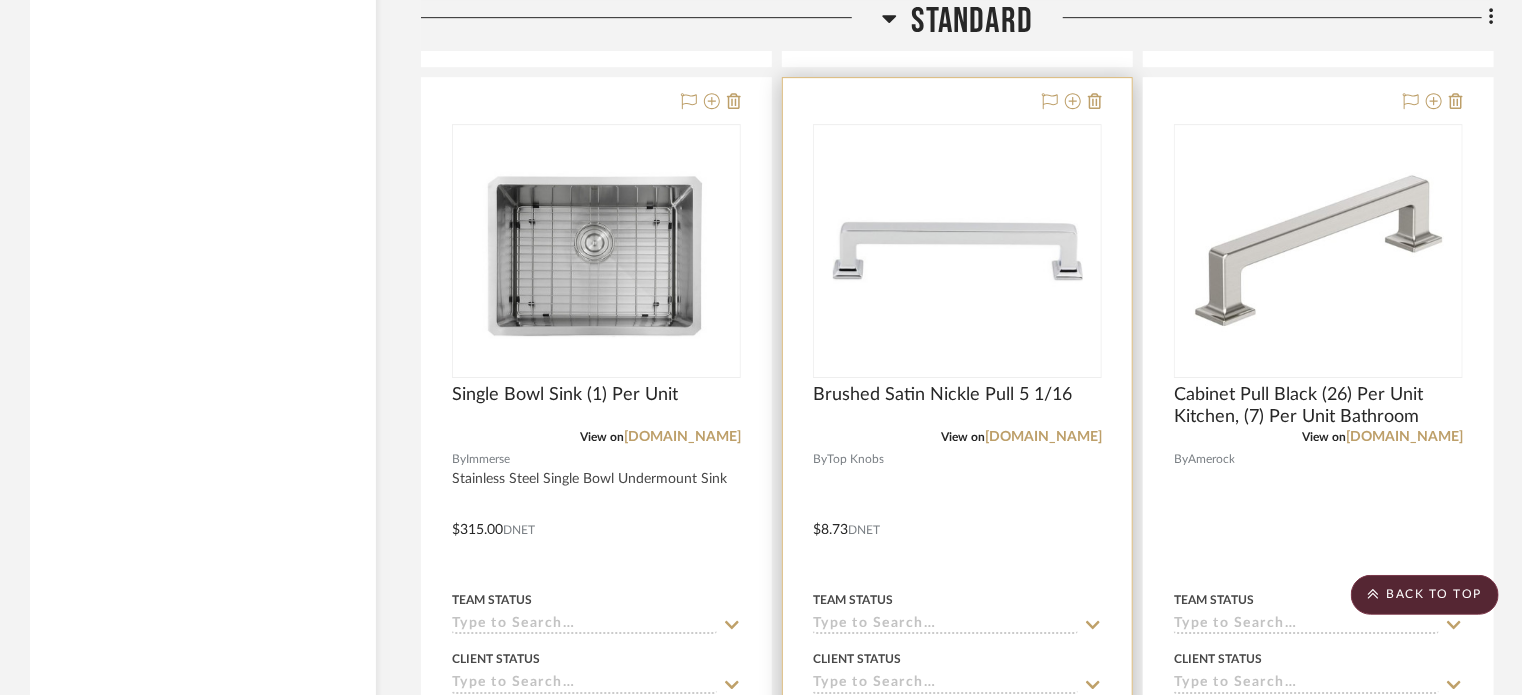 click at bounding box center (957, 515) 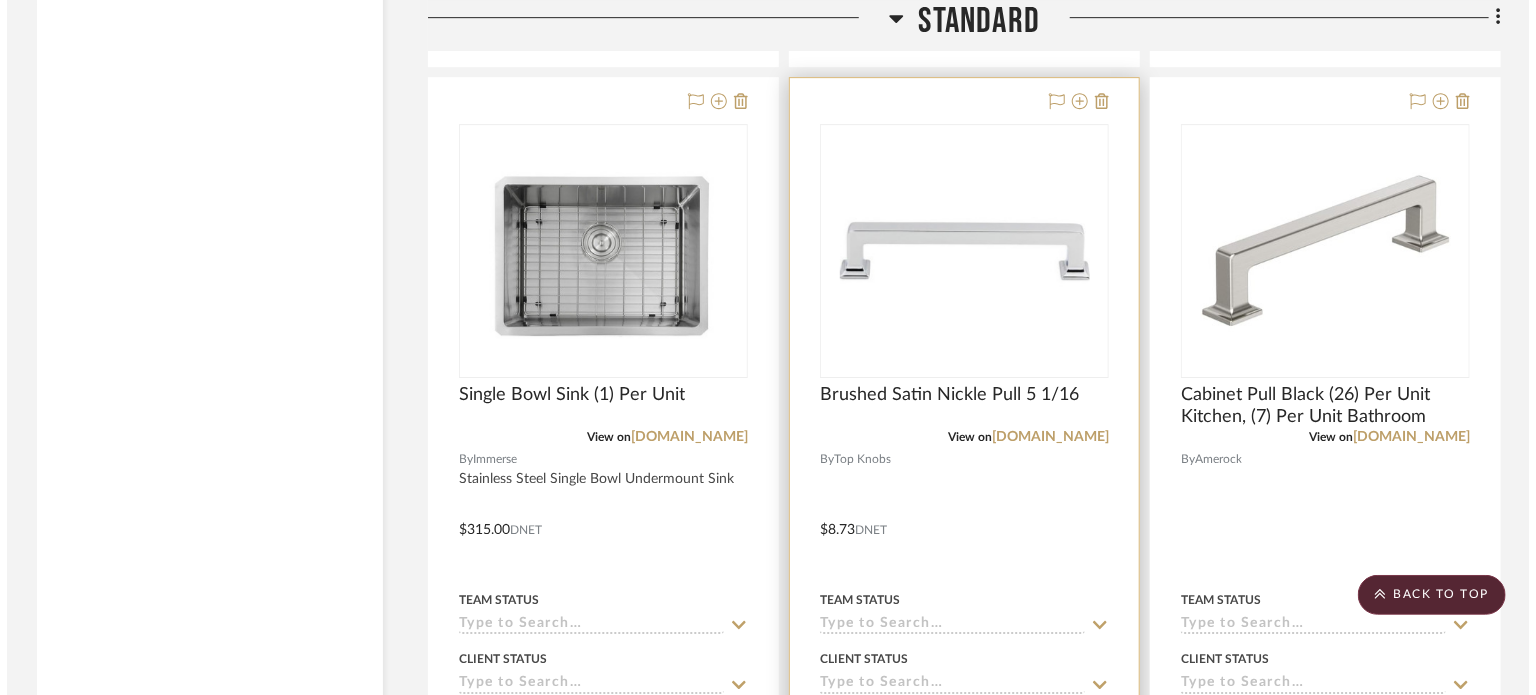 scroll, scrollTop: 0, scrollLeft: 0, axis: both 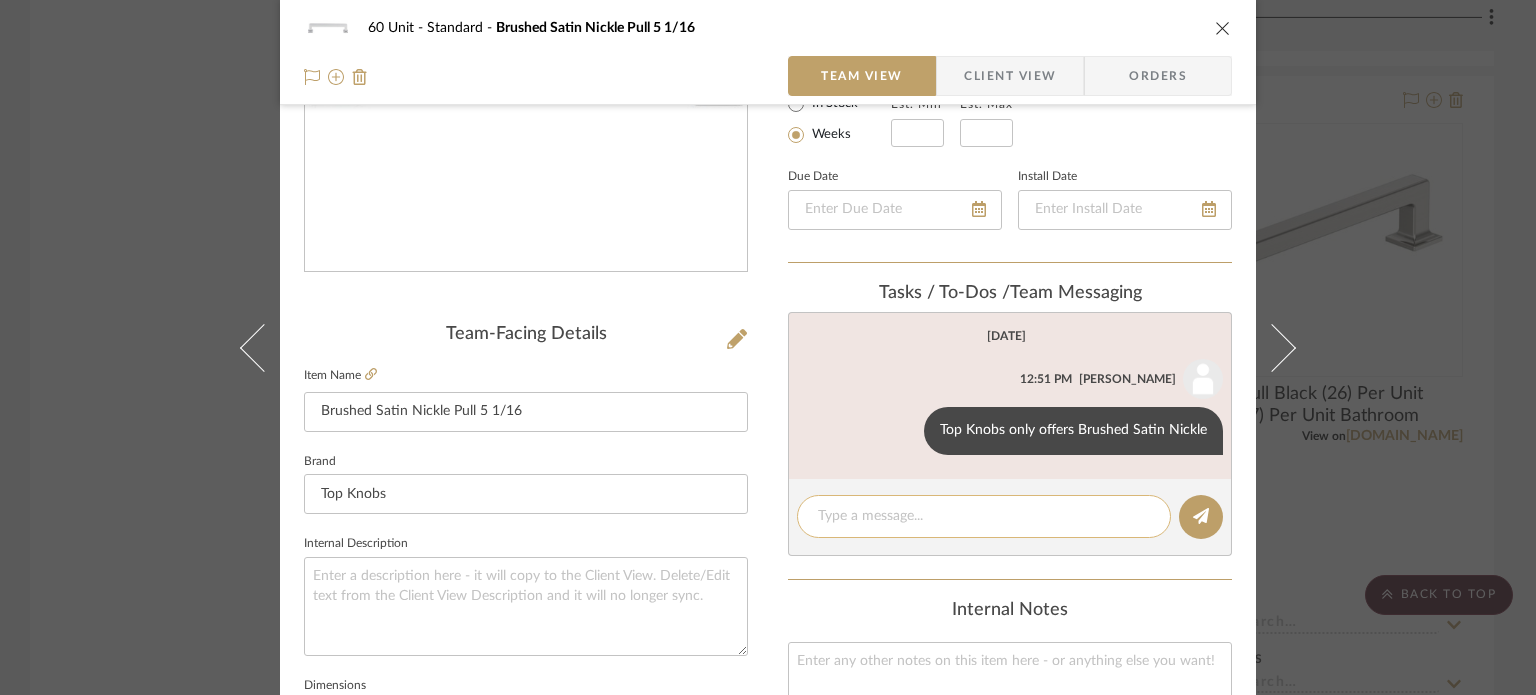 click 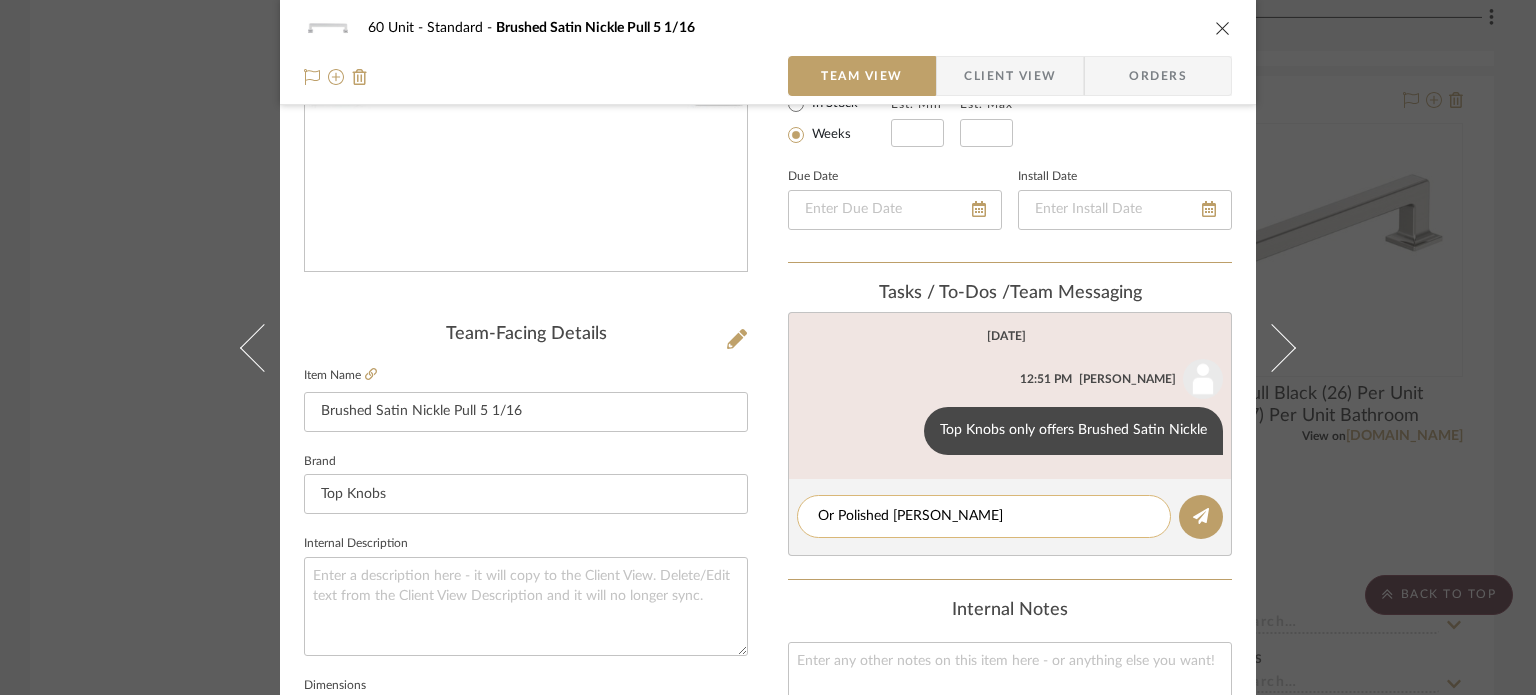 type on "Or Polished Nickle" 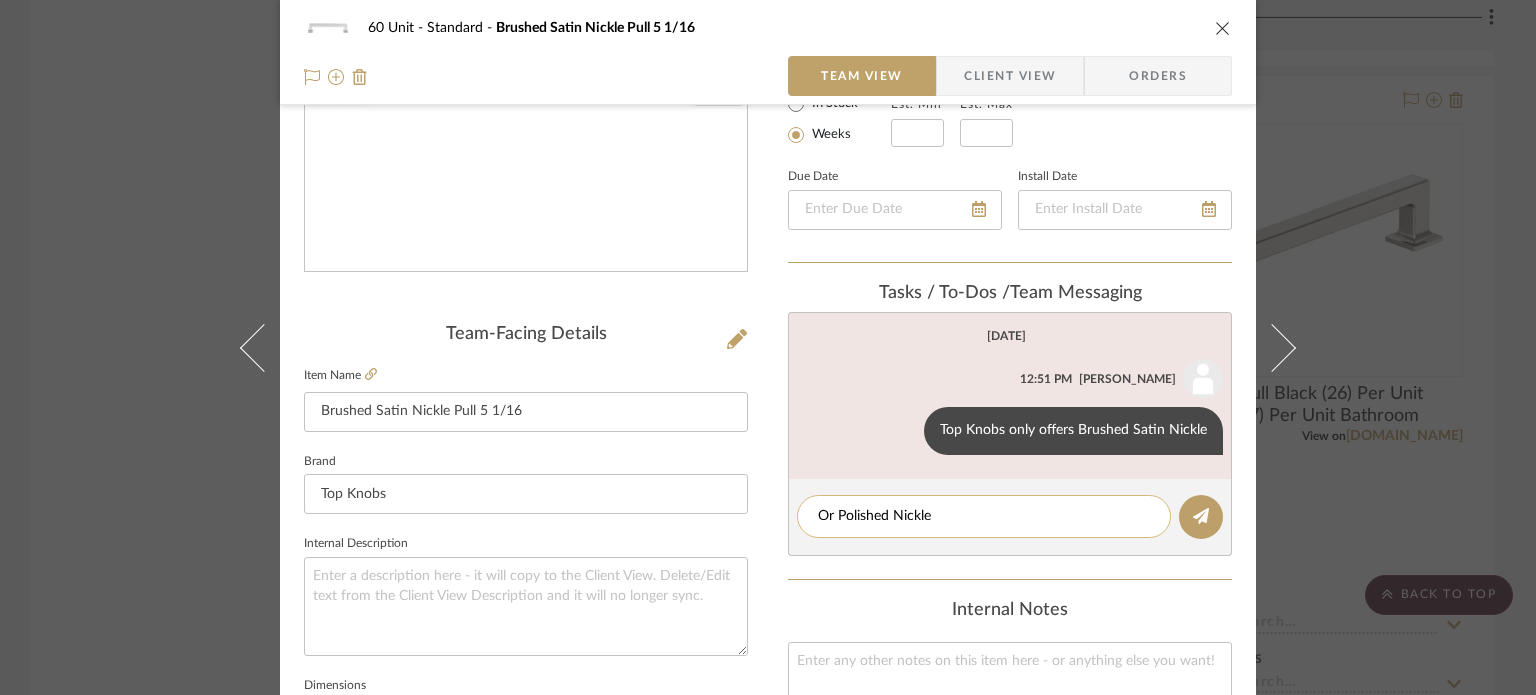 type 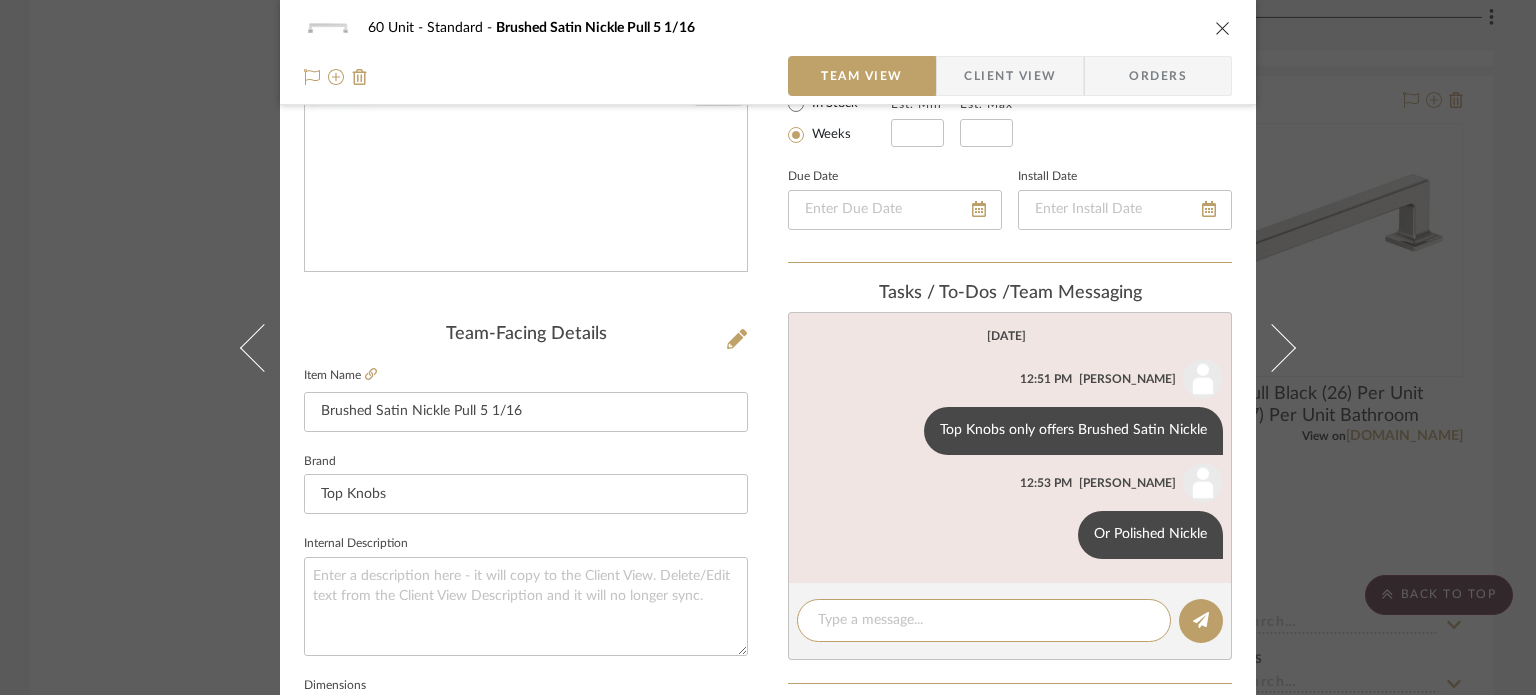 click on "60 Unit Standard Brushed Satin Nickle Pull 5 1/16 Team View Client View Orders  Team-Facing Details   Item Name  Brushed Satin Nickle Pull 5 1/16  Brand  Top Knobs  Internal Description   Dimensions   Product Specifications   Item Costs   View Budget   Markup %  30%  Unit Cost  $8.73  Cost Type  DNET  Client Unit Price   $11.35   Quantity  1  Unit Type  Each  Subtotal   $11.35   Tax %  0%  Total Tax   $0.00   Shipping Cost  $0.00  Ship. Markup %  0% Taxable  Total Shipping   $0.00  Total Client Price  $11.35  Your Cost  $8.73  Your Margin  $2.62  Content here copies to Client View - confirm visibility there.  Show in Client Dashboard   Include in Budget   View Budget  Team Status  Lead Time  In Stock Weeks  Est. Min   Est. Max   Due Date   Install Date  Tasks / To-Dos /  team Messaging Today  Shannon Leisure   12:51 PM  Top Knobs only offers Brushed Satin Nickle  Shannon Leisure   12:53 PM  Or Polished Nickle Internal Notes  Documents  Choose a file  or drag it here. Change Room/Update Quantity  Standard" at bounding box center (768, 347) 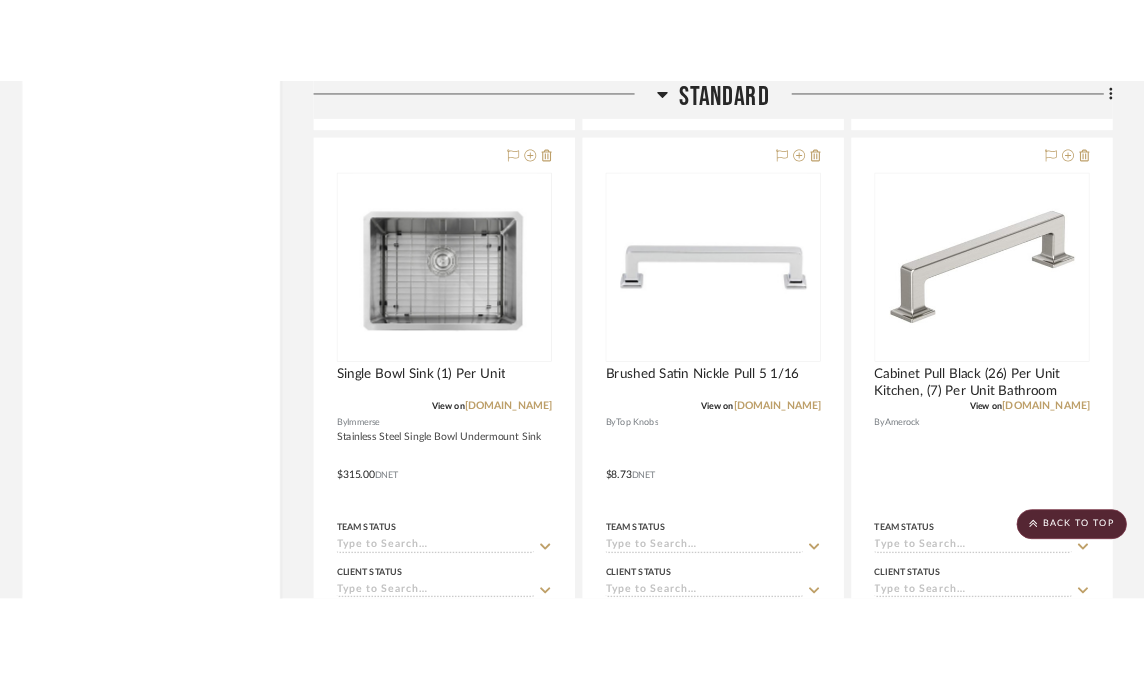 scroll, scrollTop: 3221, scrollLeft: 0, axis: vertical 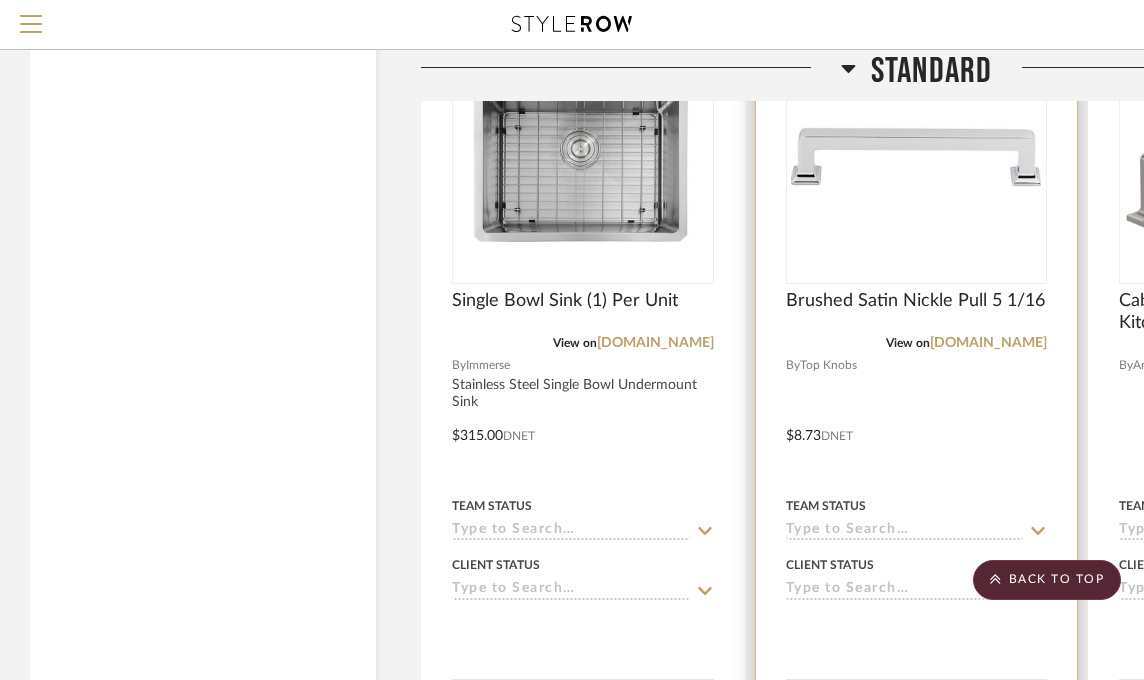 click at bounding box center [917, 421] 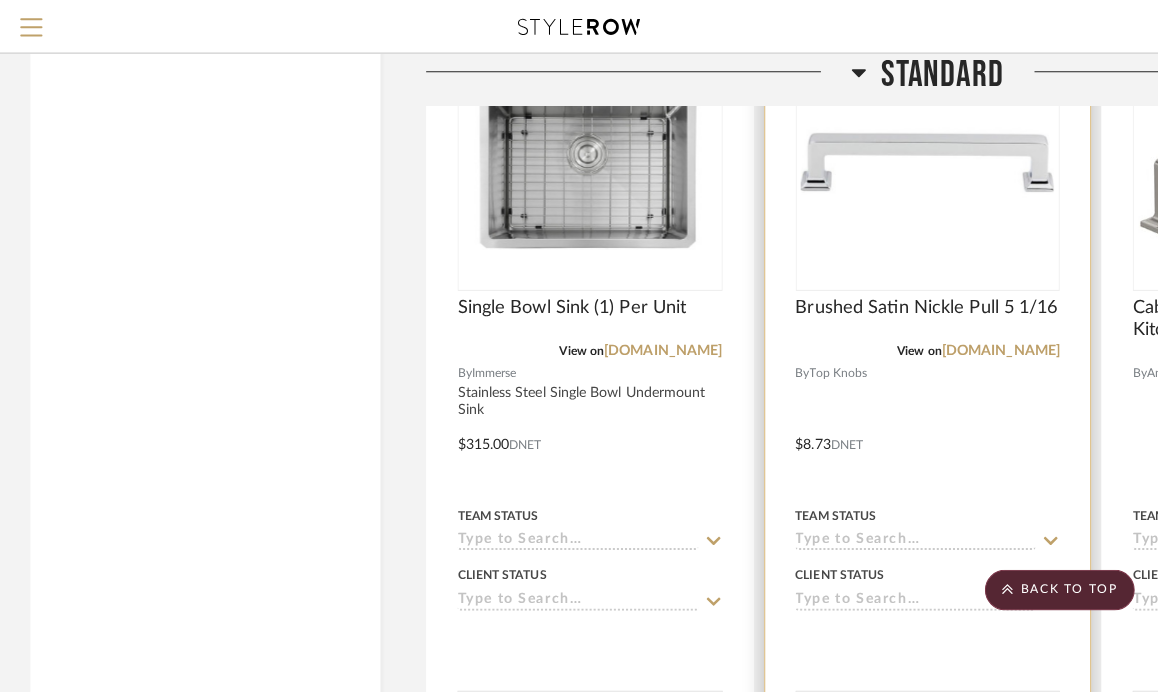 scroll, scrollTop: 0, scrollLeft: 0, axis: both 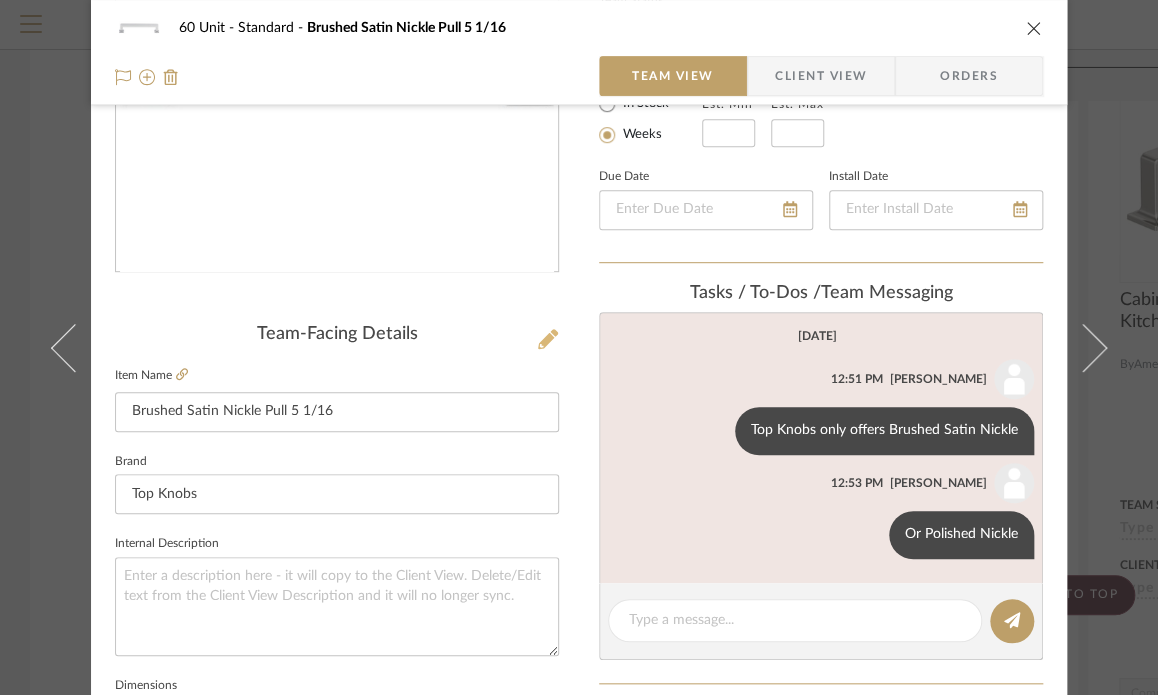 click 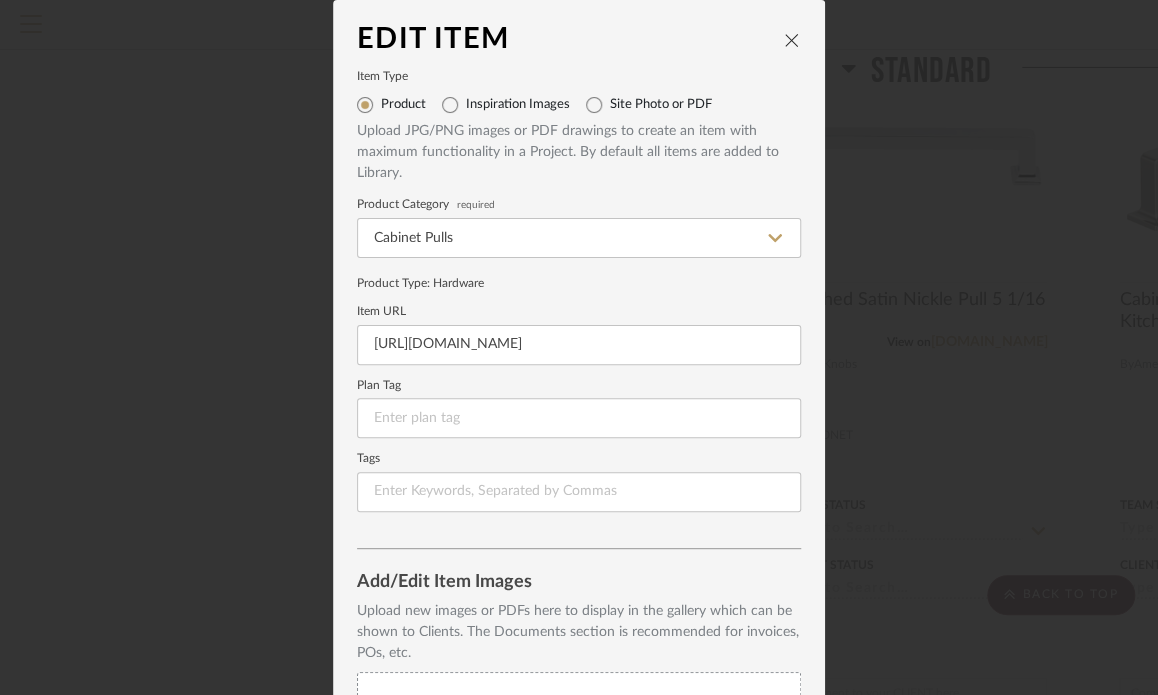 scroll, scrollTop: 257, scrollLeft: 0, axis: vertical 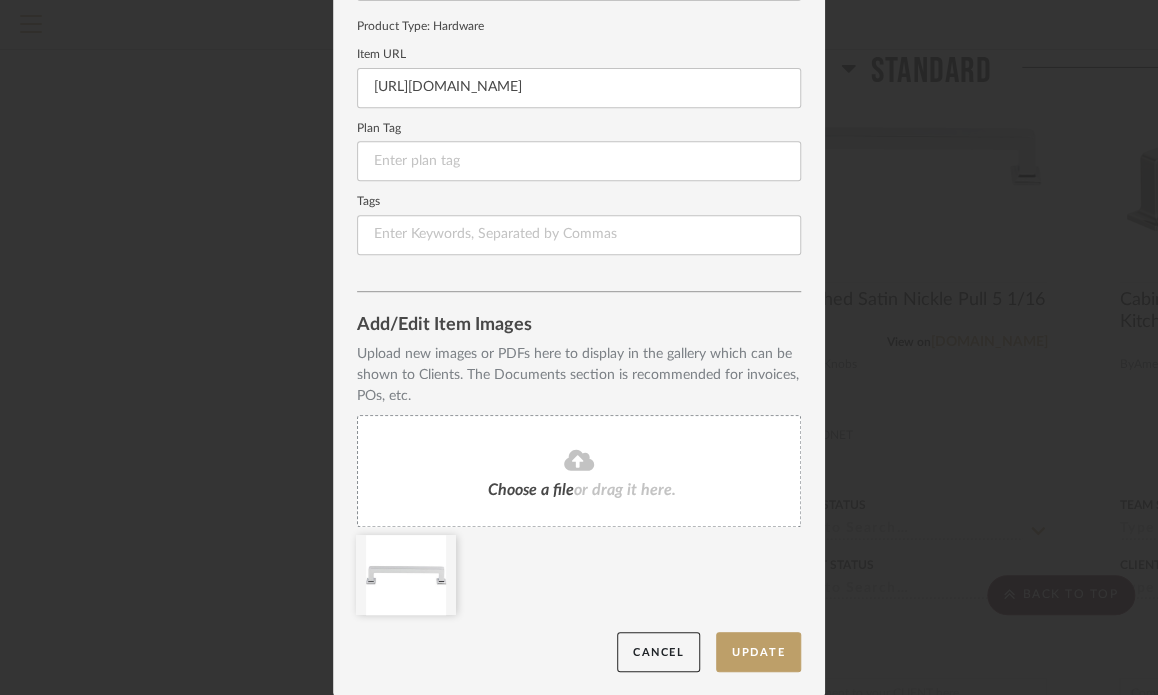 click 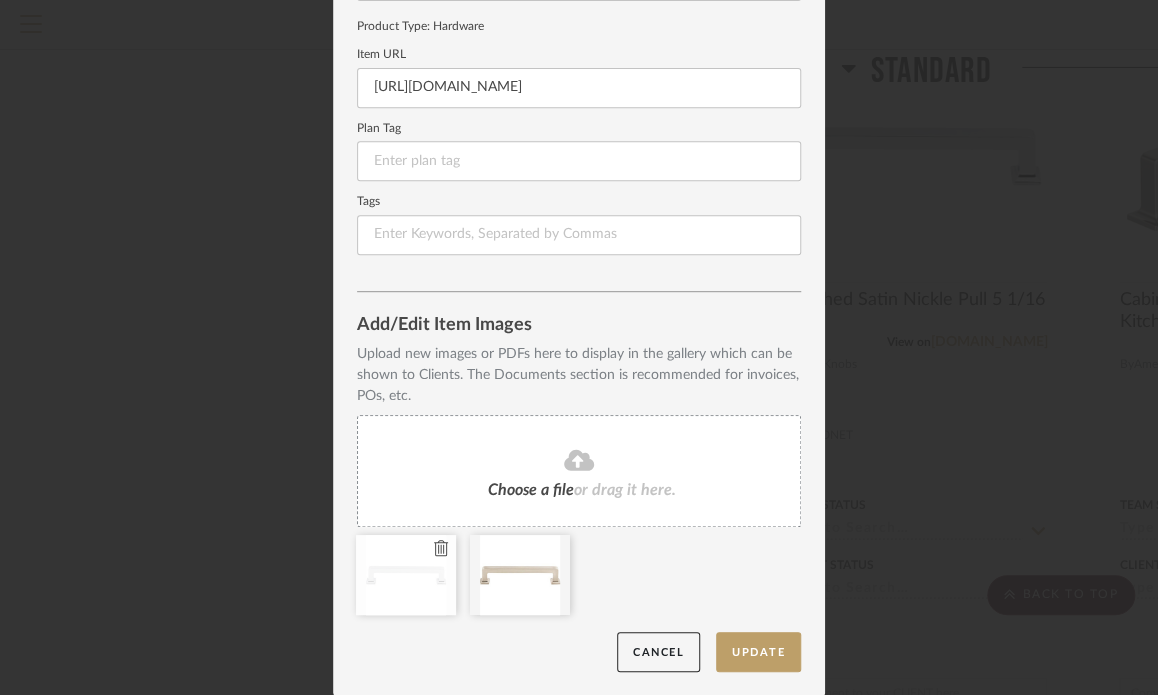 click 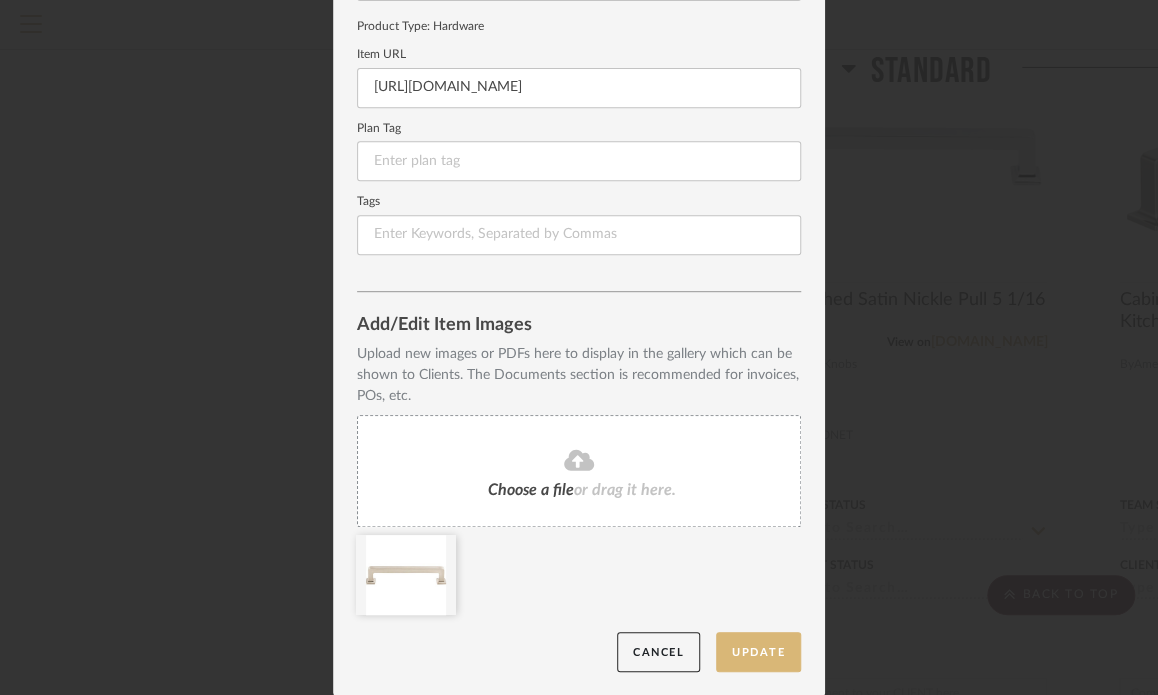 click on "Update" at bounding box center [758, 652] 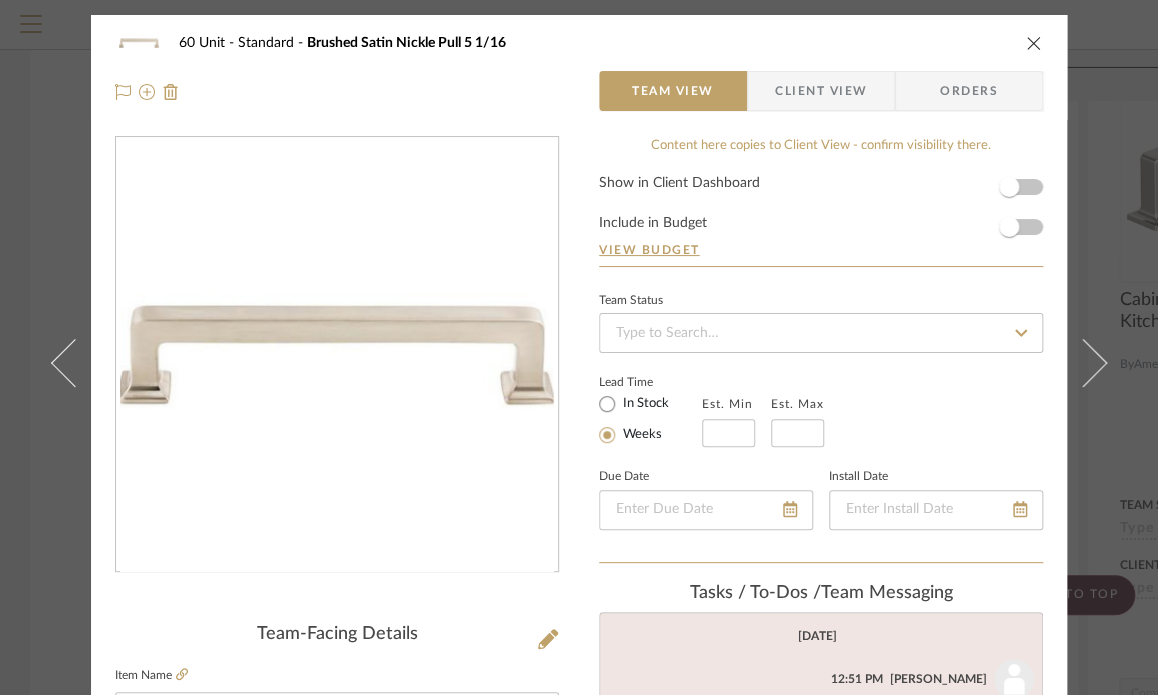 click on "60 Unit Standard Brushed Satin Nickle Pull 5 1/16 Team View Client View Orders  Team-Facing Details   Item Name  Brushed Satin Nickle Pull 5 1/16  Brand  Top Knobs  Internal Description   Dimensions   Product Specifications   Item Costs   View Budget   Markup %  30%  Unit Cost  $8.73  Cost Type  DNET  Client Unit Price   $11.35   Quantity  1  Unit Type  Each  Subtotal   $11.35   Tax %  0%  Total Tax   $0.00   Shipping Cost  $0.00  Ship. Markup %  0% Taxable  Total Shipping   $0.00  Total Client Price  $11.35  Your Cost  $8.73  Your Margin  $2.62  Content here copies to Client View - confirm visibility there.  Show in Client Dashboard   Include in Budget   View Budget  Team Status  Lead Time  In Stock Weeks  Est. Min   Est. Max   Due Date   Install Date  Tasks / To-Dos /  team Messaging Today  Shannon Leisure   12:51 PM  Top Knobs only offers Brushed Satin Nickle  Shannon Leisure   12:53 PM  Or Polished Nickle Internal Notes  Documents  Choose a file  or drag it here. Change Room/Update Quantity  Standard" at bounding box center (579, 347) 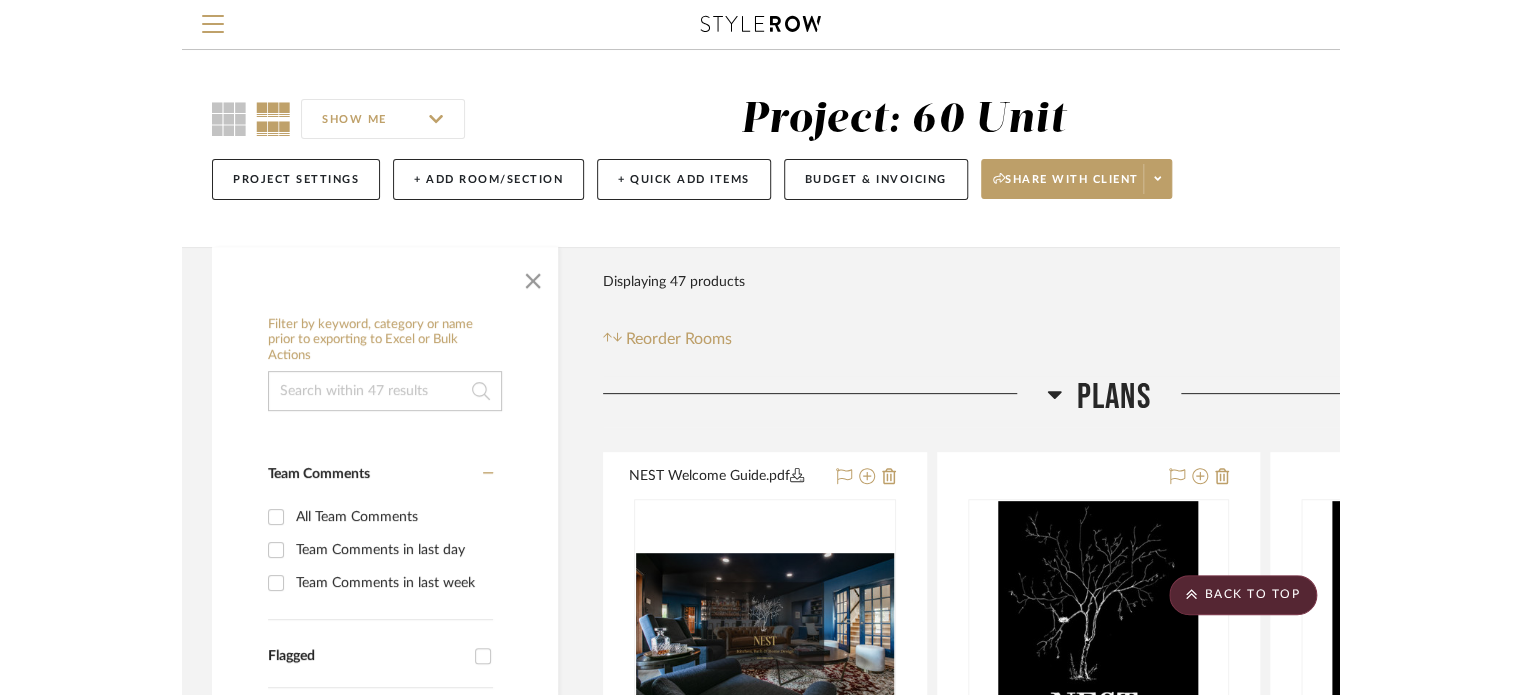 scroll, scrollTop: 3221, scrollLeft: 0, axis: vertical 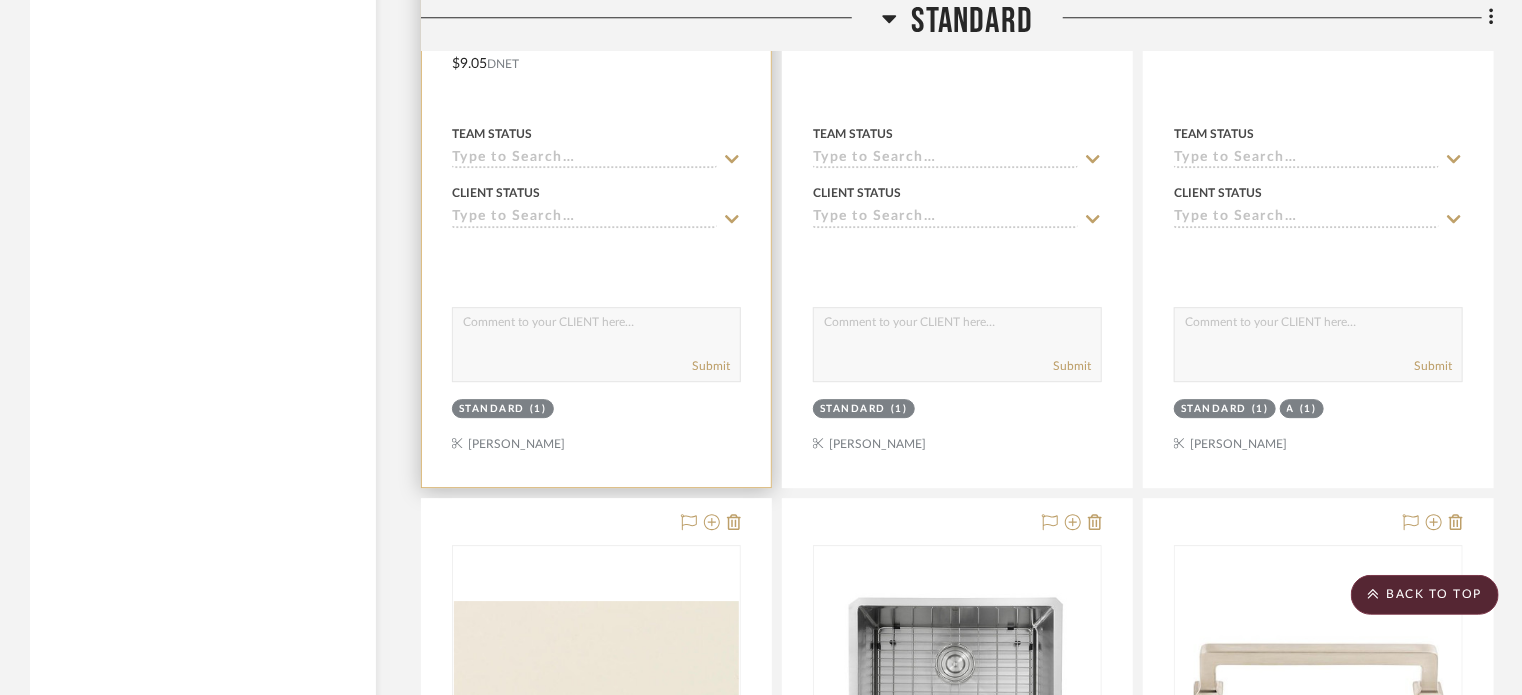 type 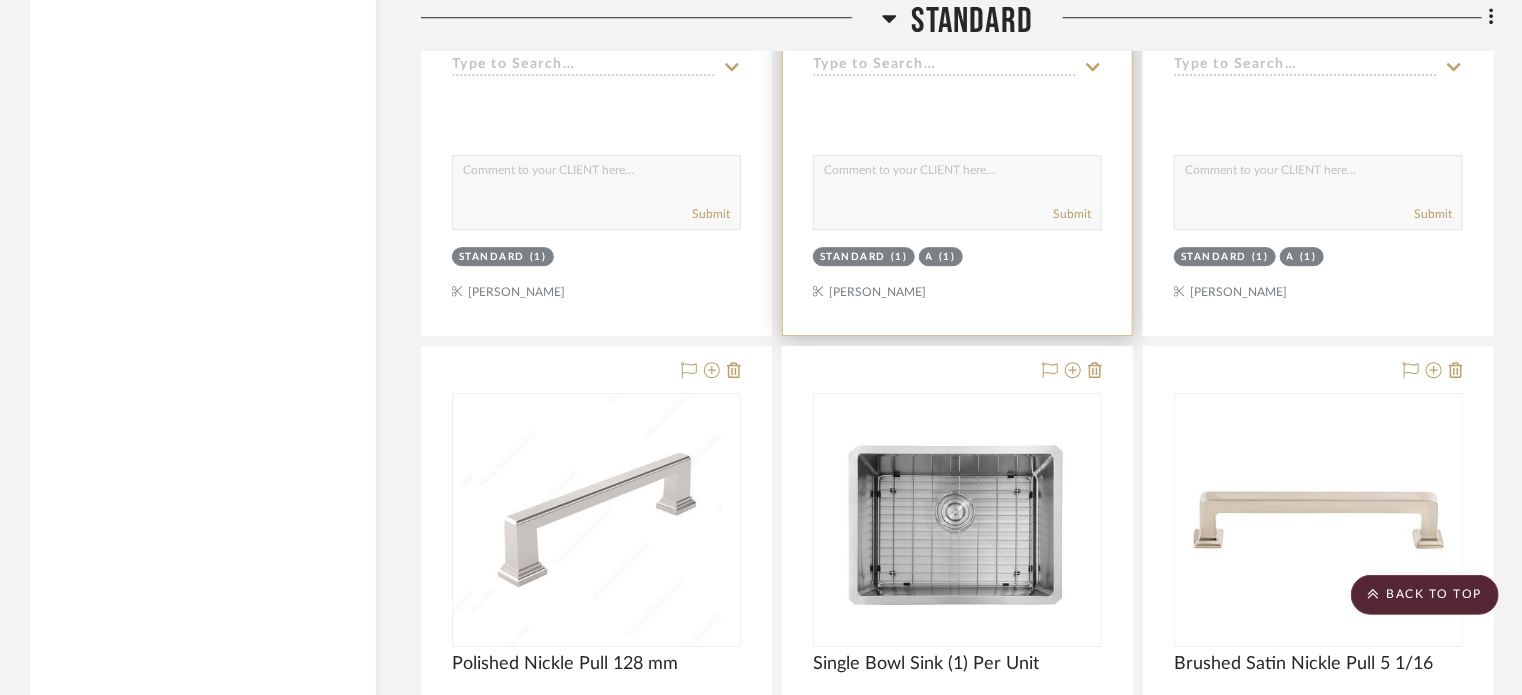 scroll, scrollTop: 3328, scrollLeft: 0, axis: vertical 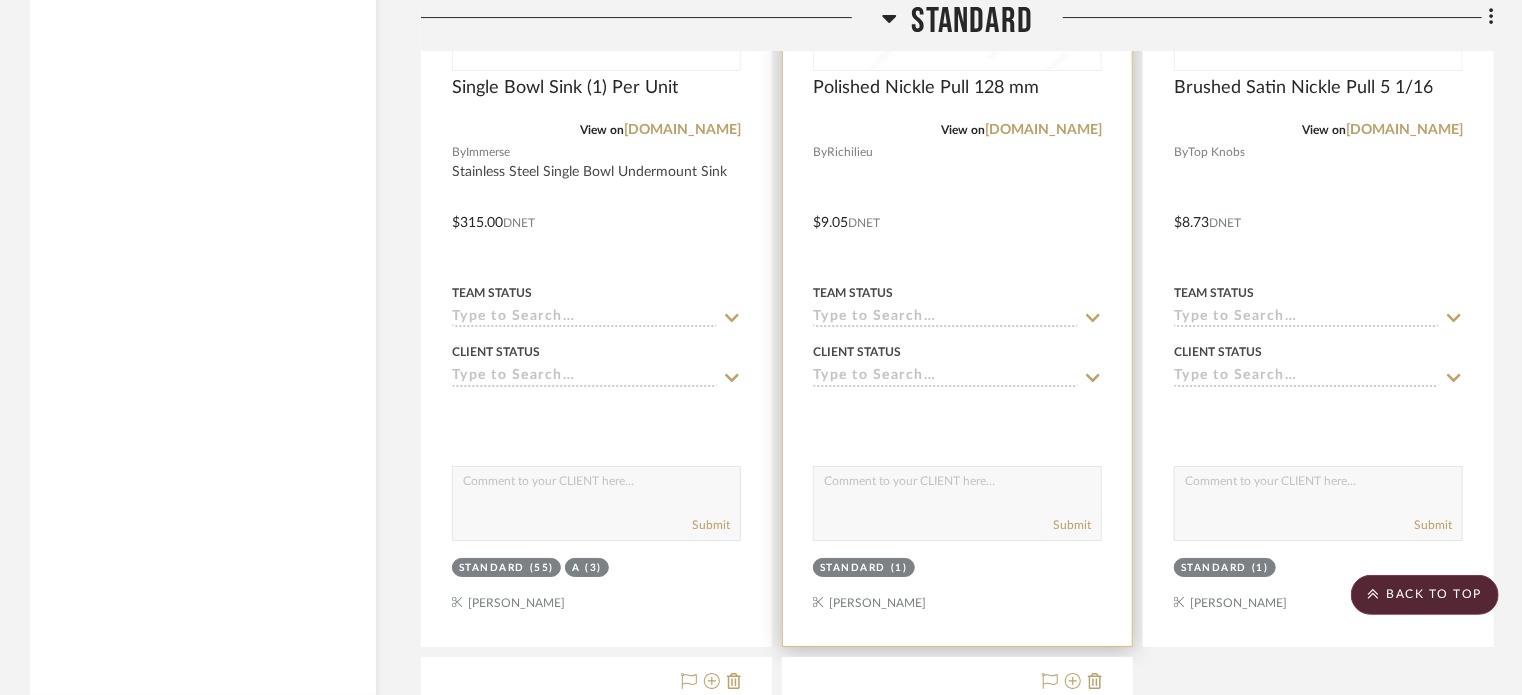 click on "Team Status" at bounding box center (957, 293) 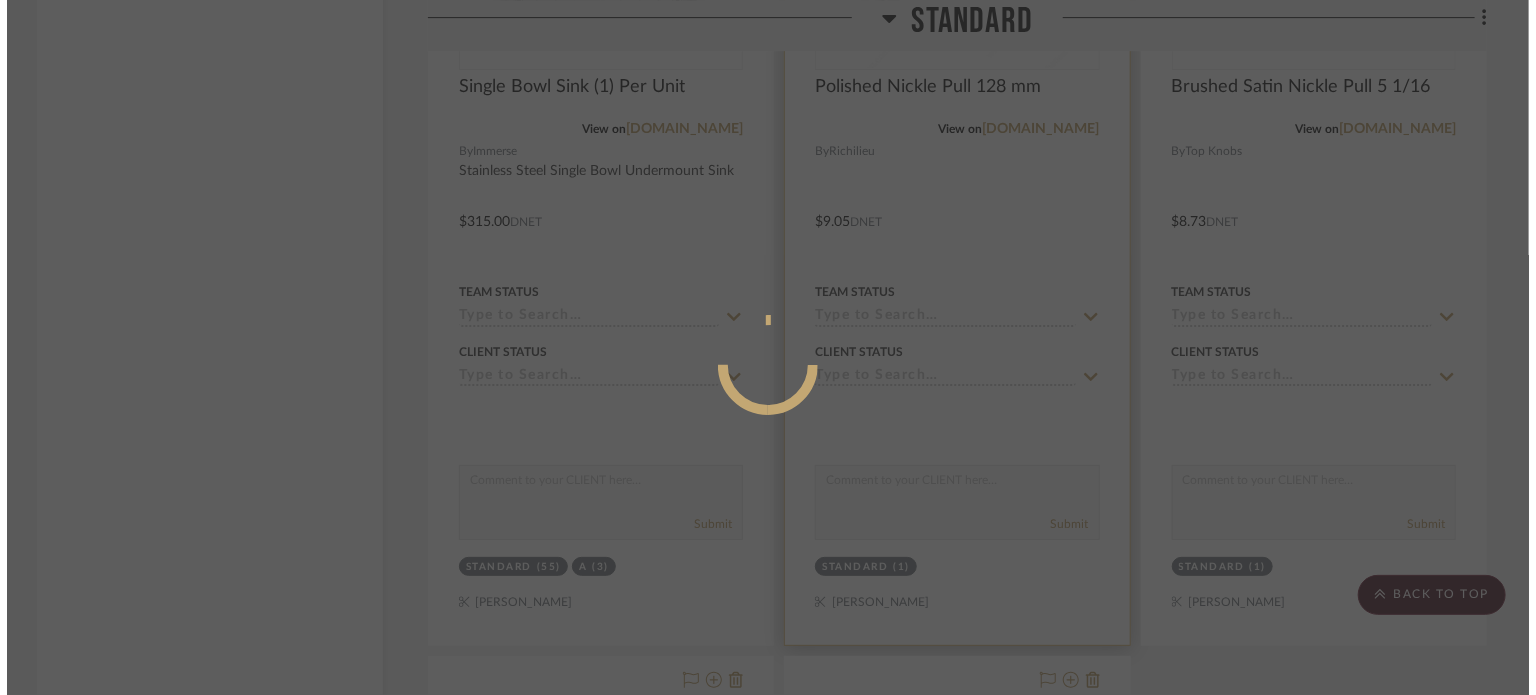 scroll, scrollTop: 0, scrollLeft: 0, axis: both 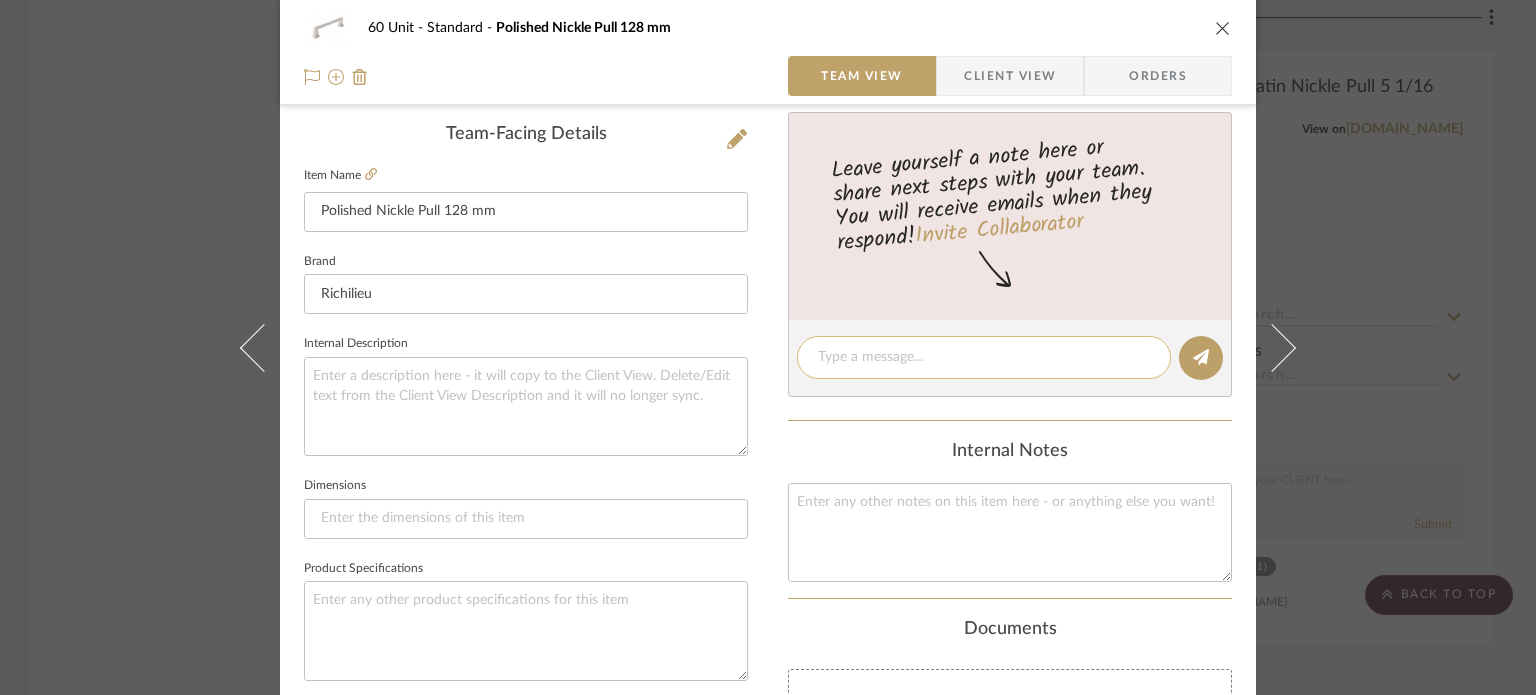 click 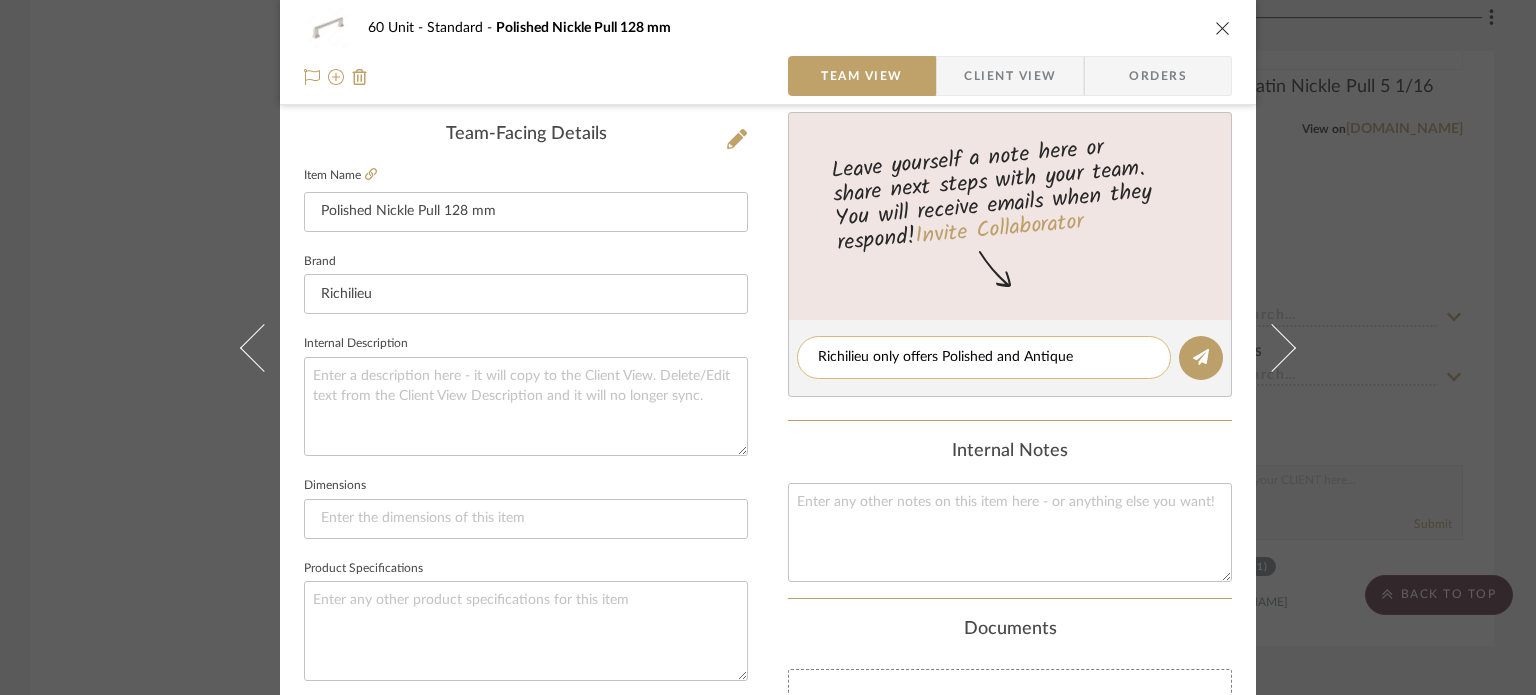 type on "Richilieu only offers Polished and Antique Nickle" 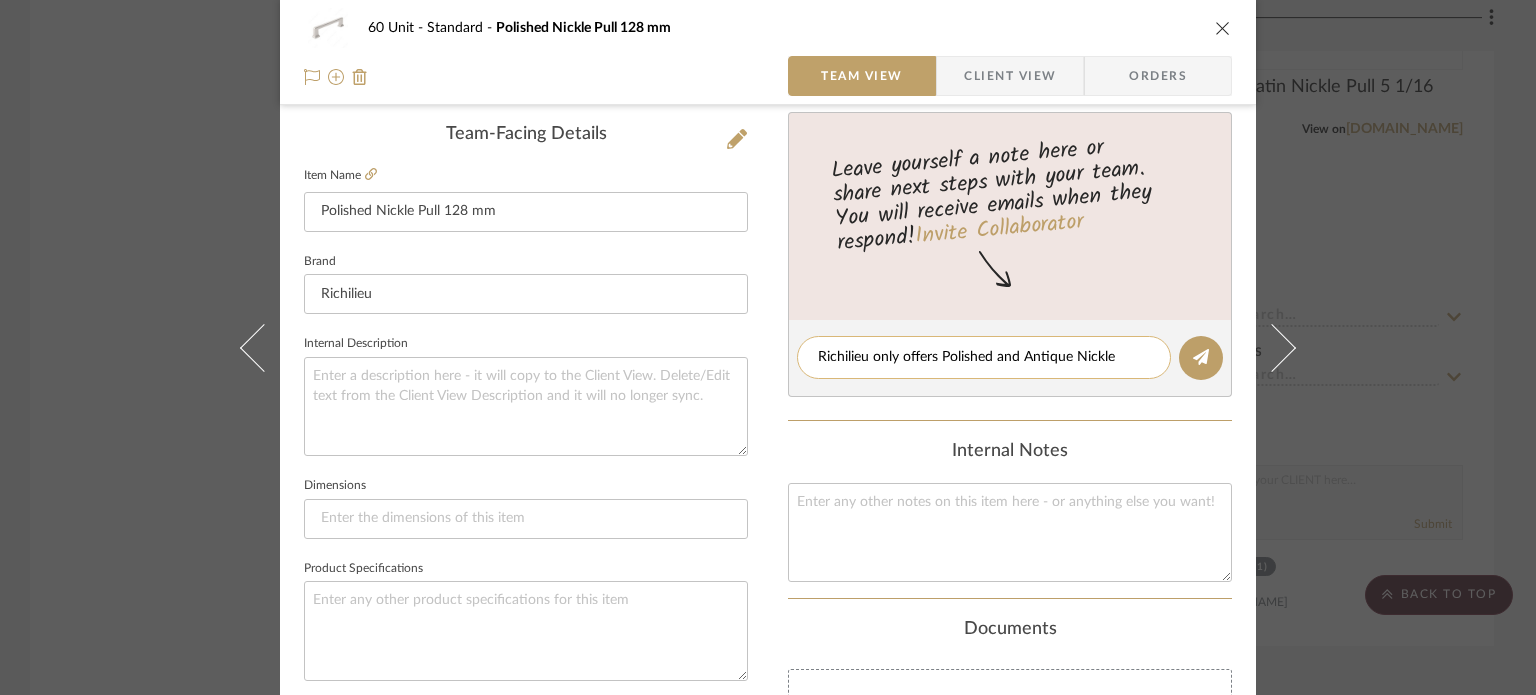 type 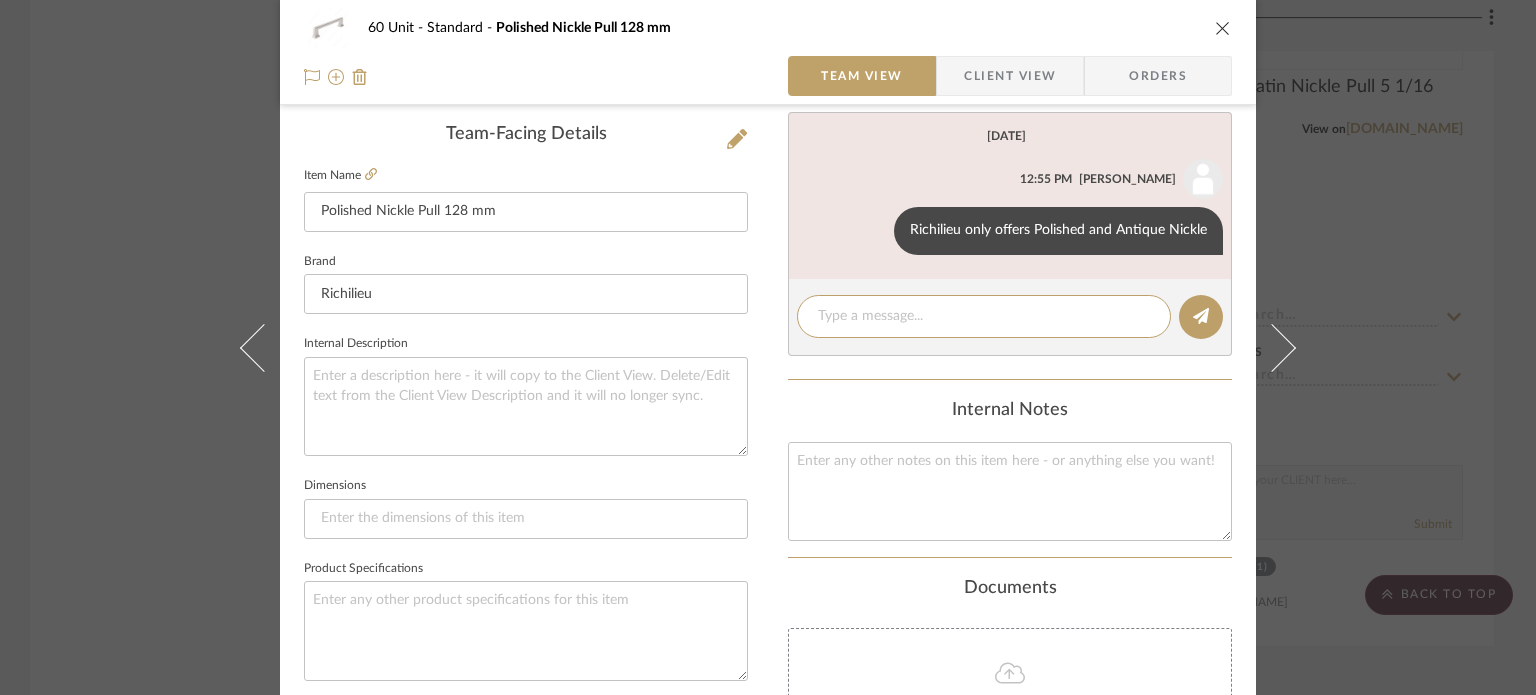 click on "60 Unit Standard Polished Nickle Pull 128 mm Team View Client View Orders  Team-Facing Details   Item Name  Polished Nickle Pull 128 mm  Brand  Richilieu  Internal Description   Dimensions   Product Specifications   Item Costs   View Budget   Markup %  30%  Unit Cost  $9.05  Cost Type  DNET  Client Unit Price   $11.77   Quantity  1  Unit Type  Each  Subtotal   $11.77   Tax %  0%  Total Tax   $0.00   Shipping Cost  $0.00  Ship. Markup %  0% Taxable  Total Shipping   $0.00  Total Client Price  $11.77  Your Cost  $9.05  Your Margin  $2.72  Content here copies to Client View - confirm visibility there.  Show in Client Dashboard   Include in Budget   View Budget  Team Status  Lead Time  In Stock Weeks  Est. Min   Est. Max   Due Date   Install Date  Tasks / To-Dos /  team Messaging Today  Shannon Leisure   12:55 PM  Richilieu only offers Polished and Antique Nickle Internal Notes  Documents  Choose a file  or drag it here. Change Room/Update Quantity  Standard  (1)    Shannon Leisure" at bounding box center (768, 347) 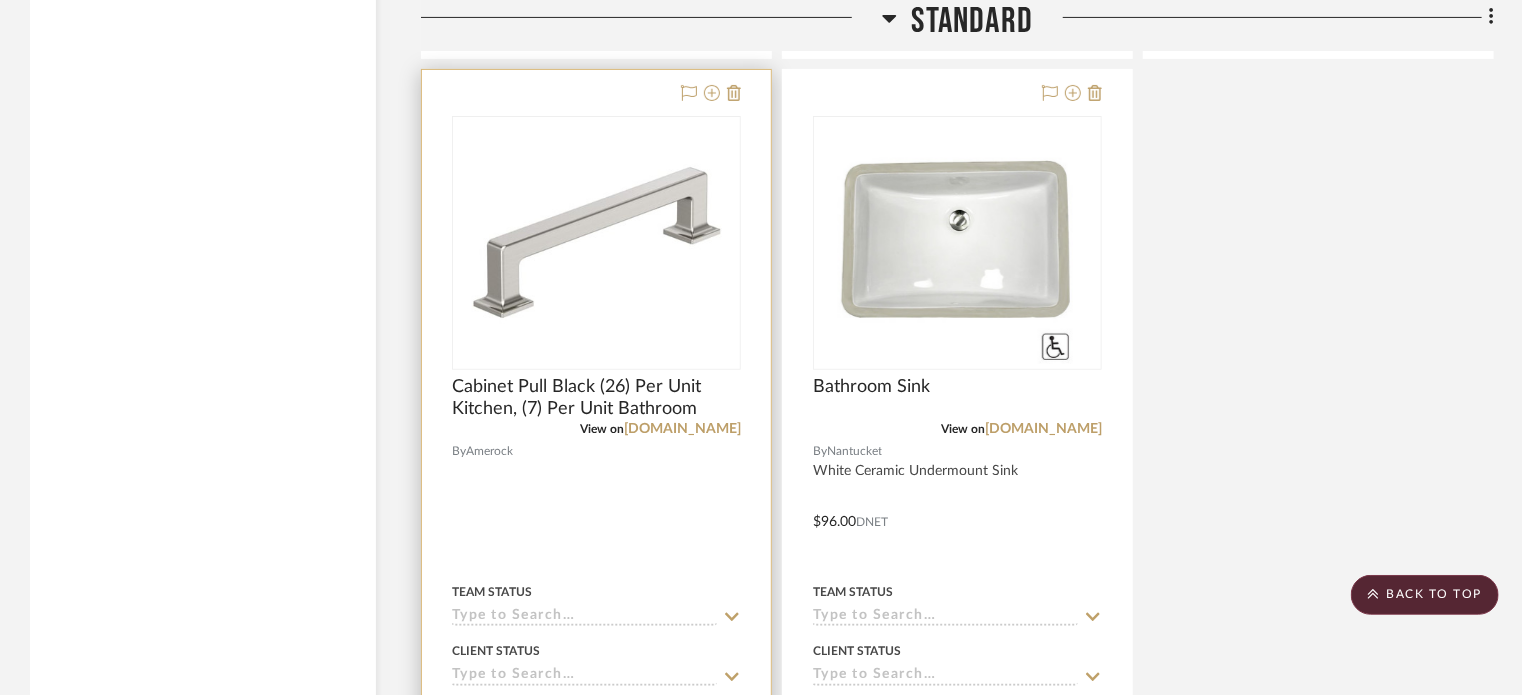 scroll, scrollTop: 4128, scrollLeft: 0, axis: vertical 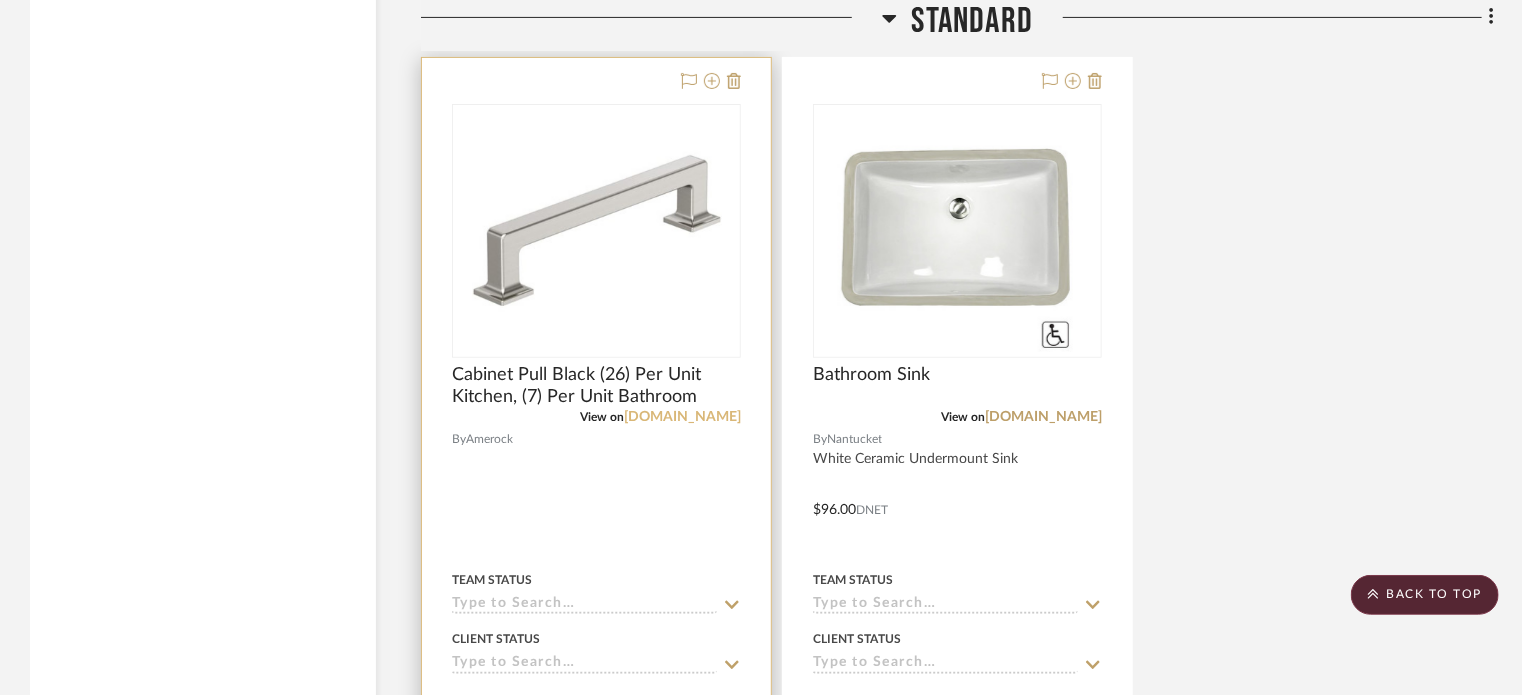 click on "build.com" at bounding box center (682, 417) 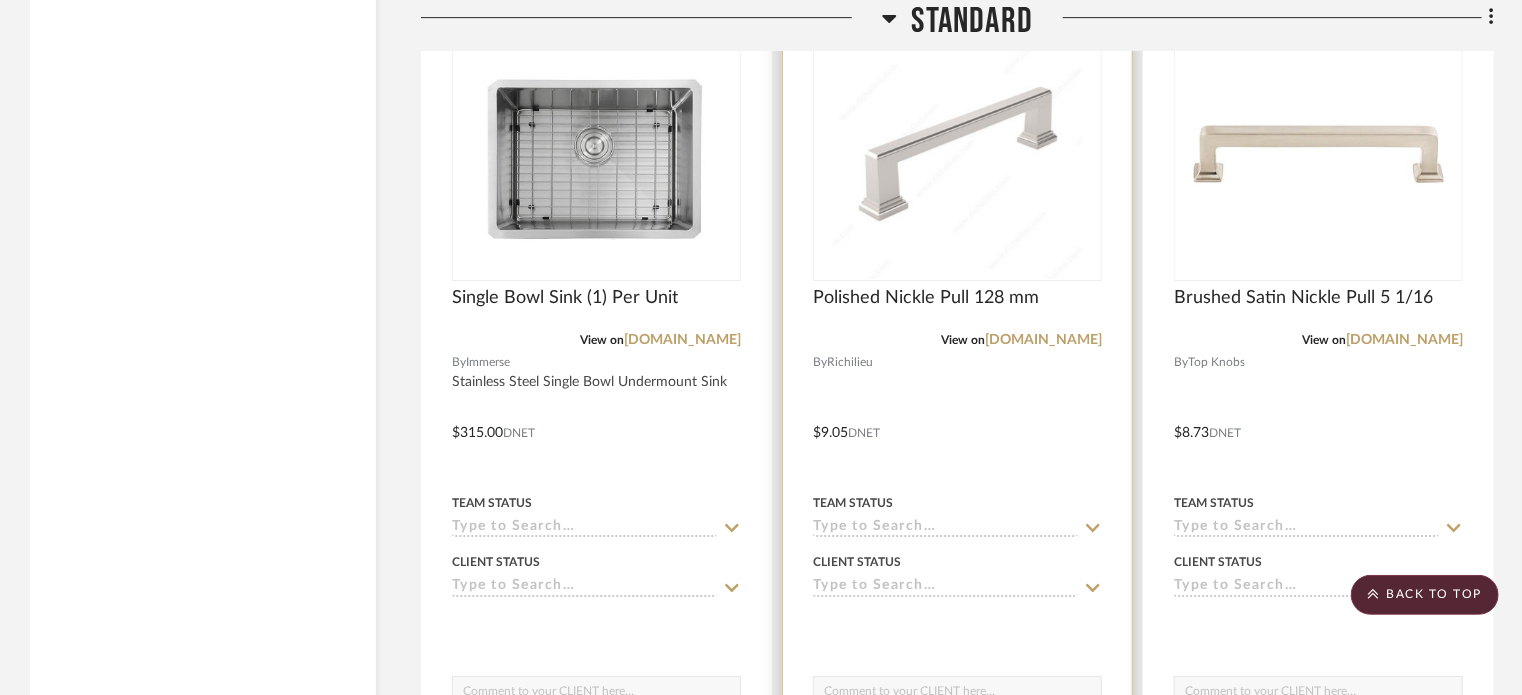 scroll, scrollTop: 3328, scrollLeft: 0, axis: vertical 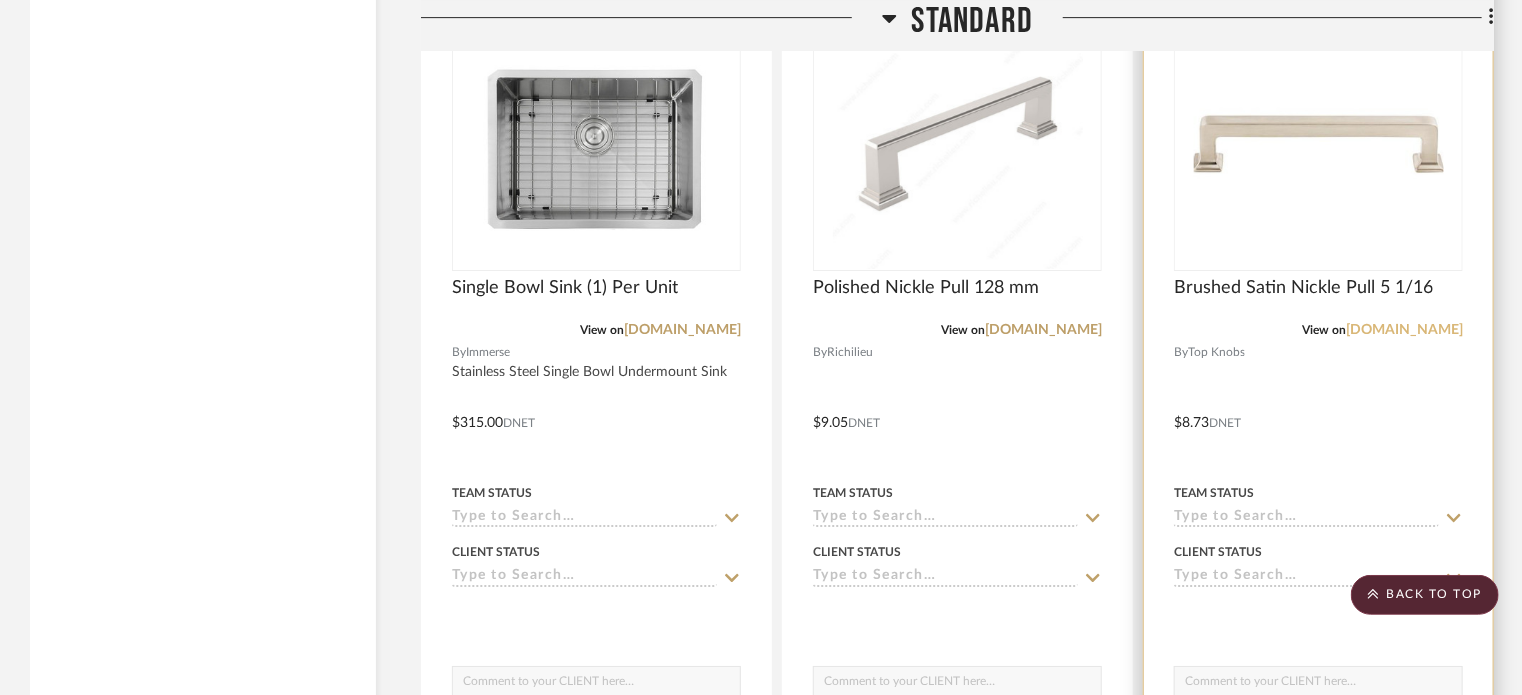click on "dealers.topknobs.com" at bounding box center [1404, 330] 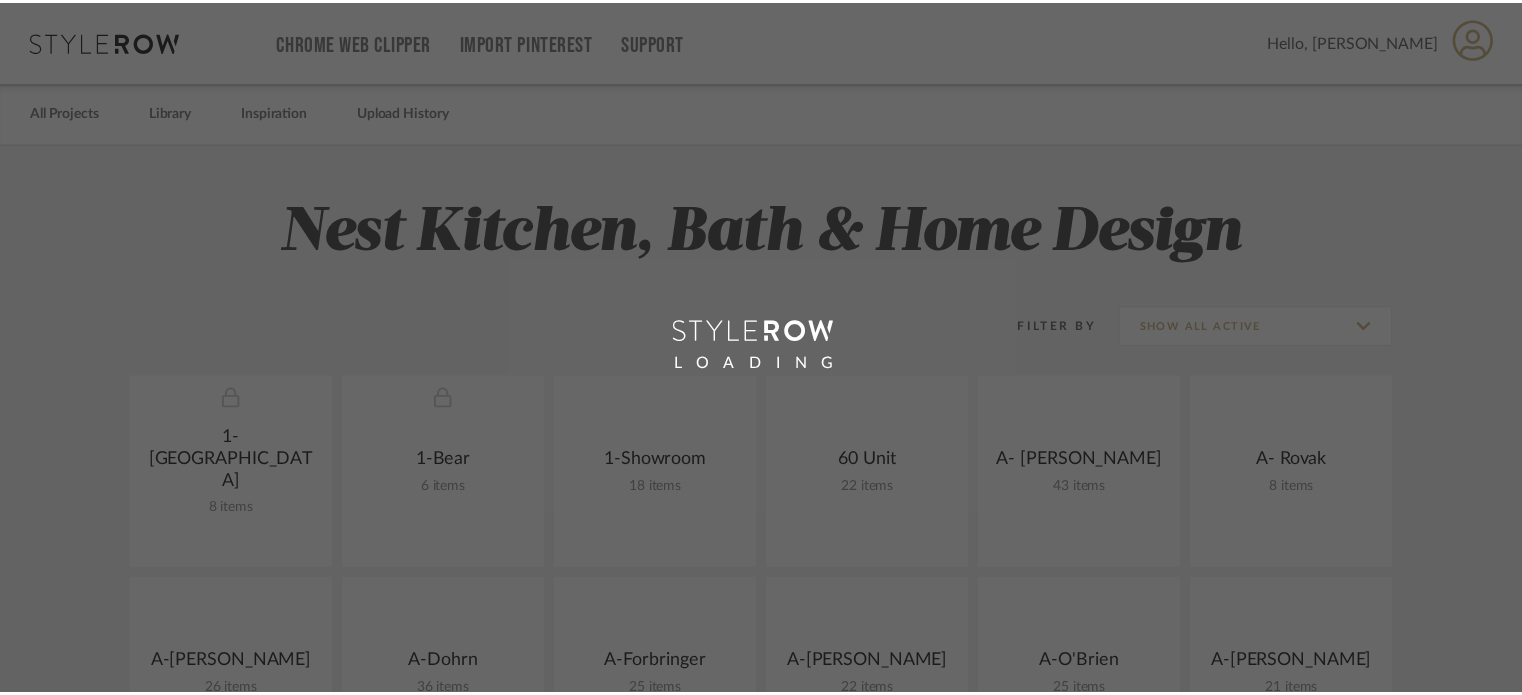 scroll, scrollTop: 0, scrollLeft: 0, axis: both 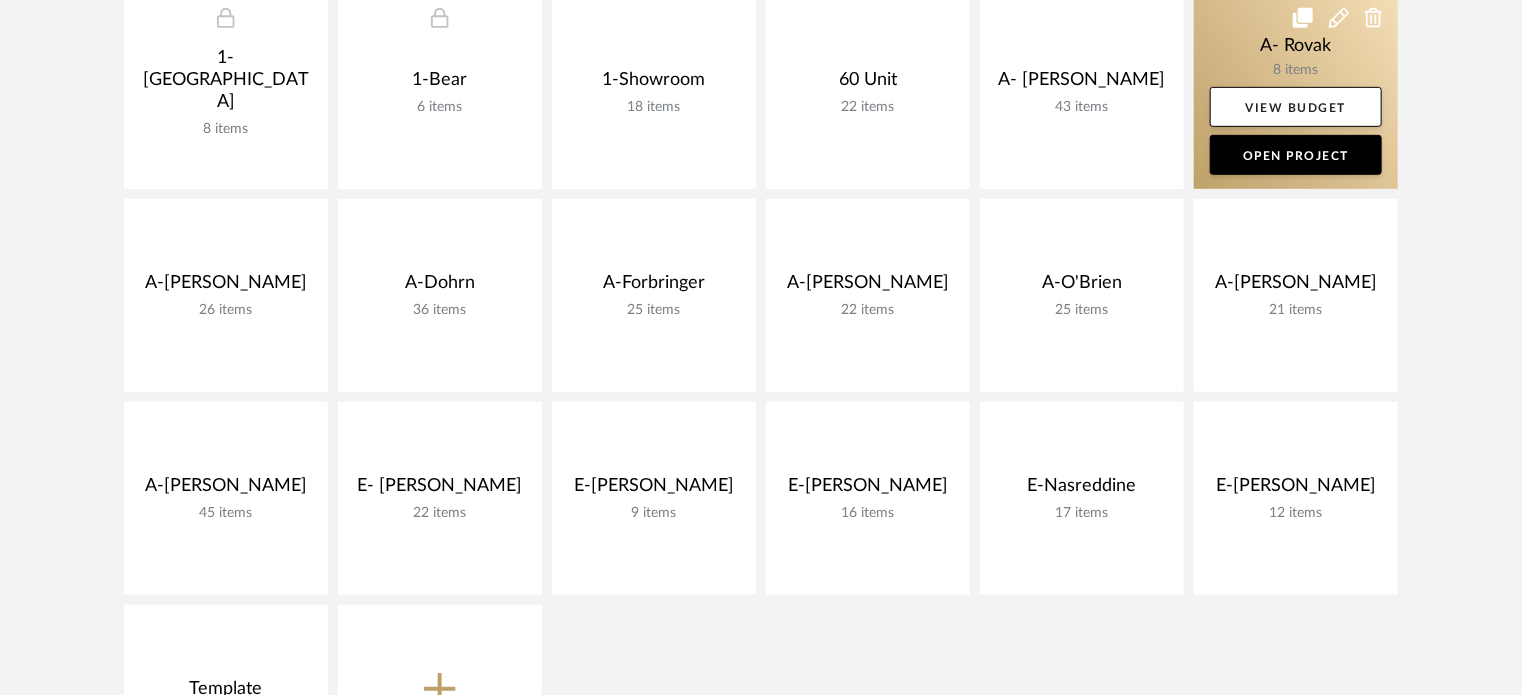 click 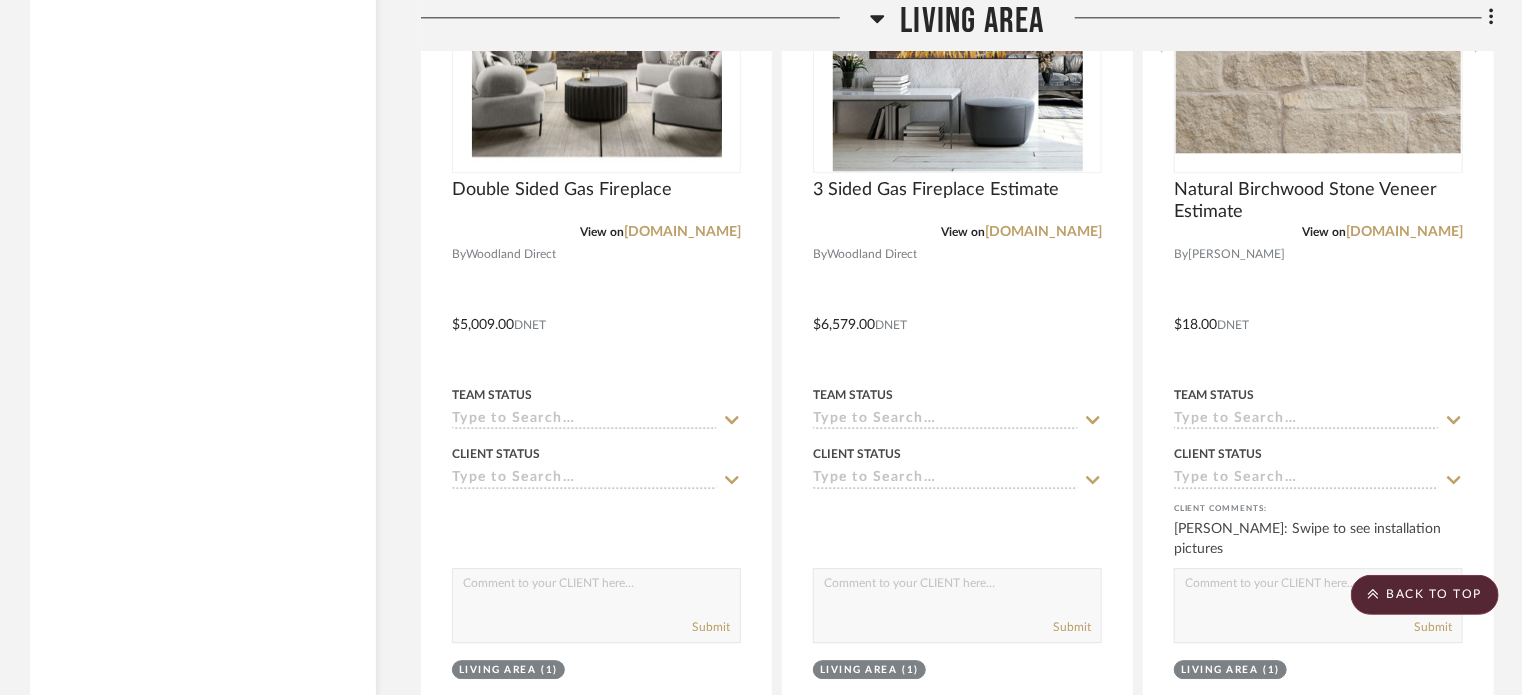 scroll, scrollTop: 2500, scrollLeft: 0, axis: vertical 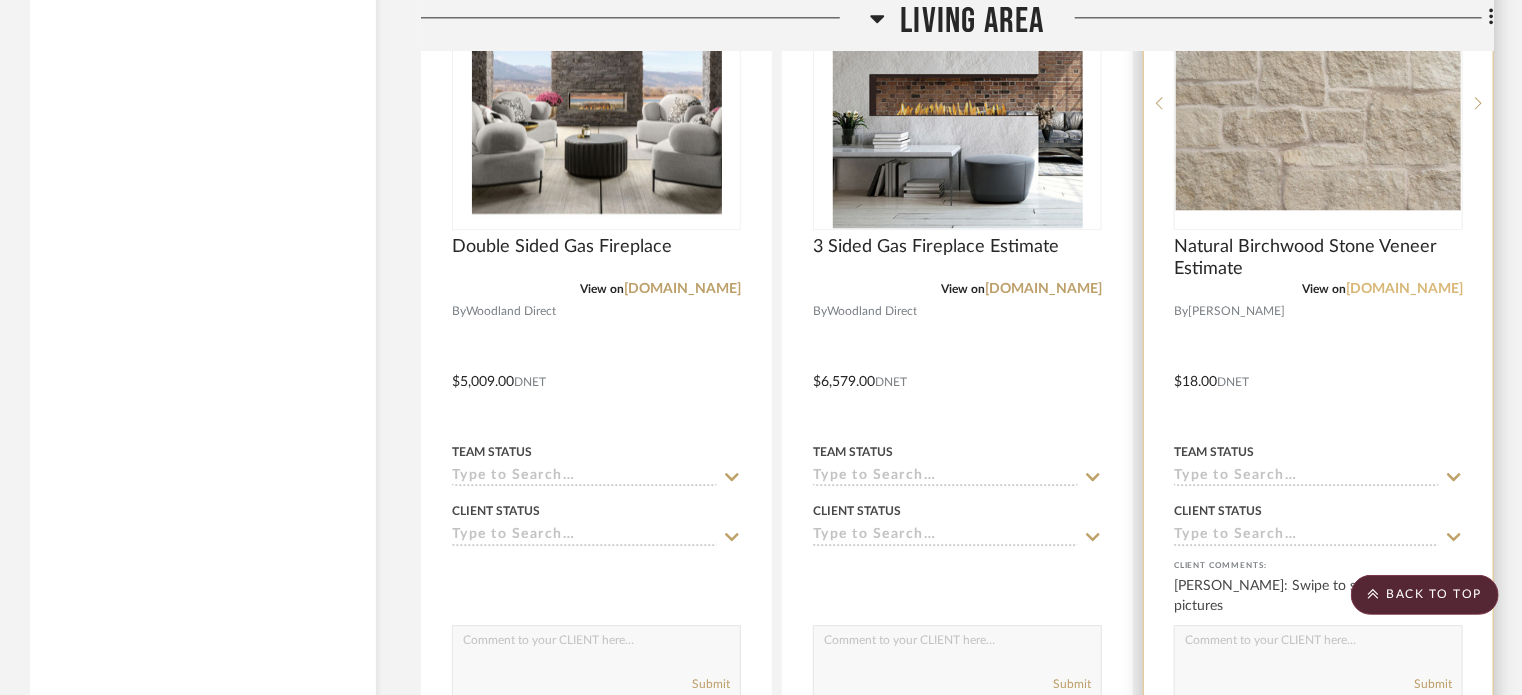 click on "[DOMAIN_NAME]" at bounding box center (1404, 289) 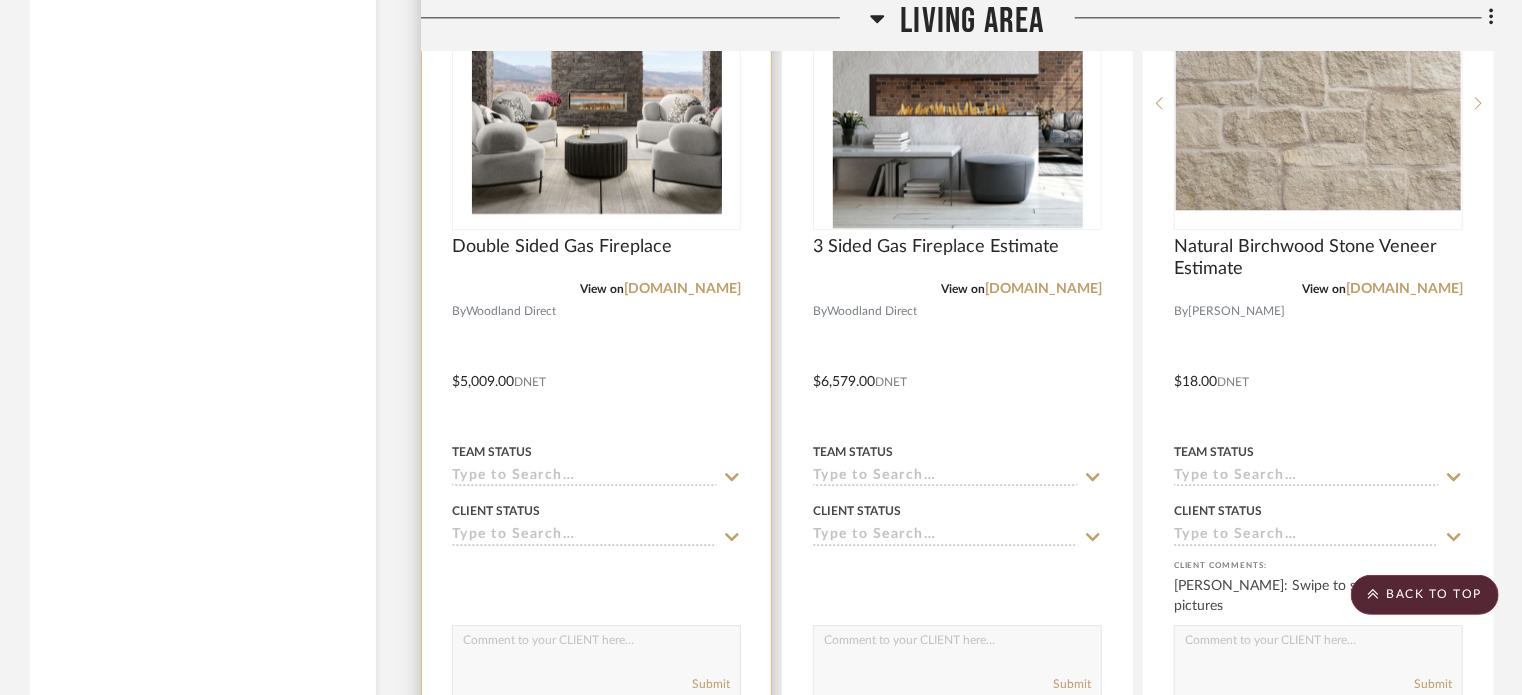 click at bounding box center [596, 367] 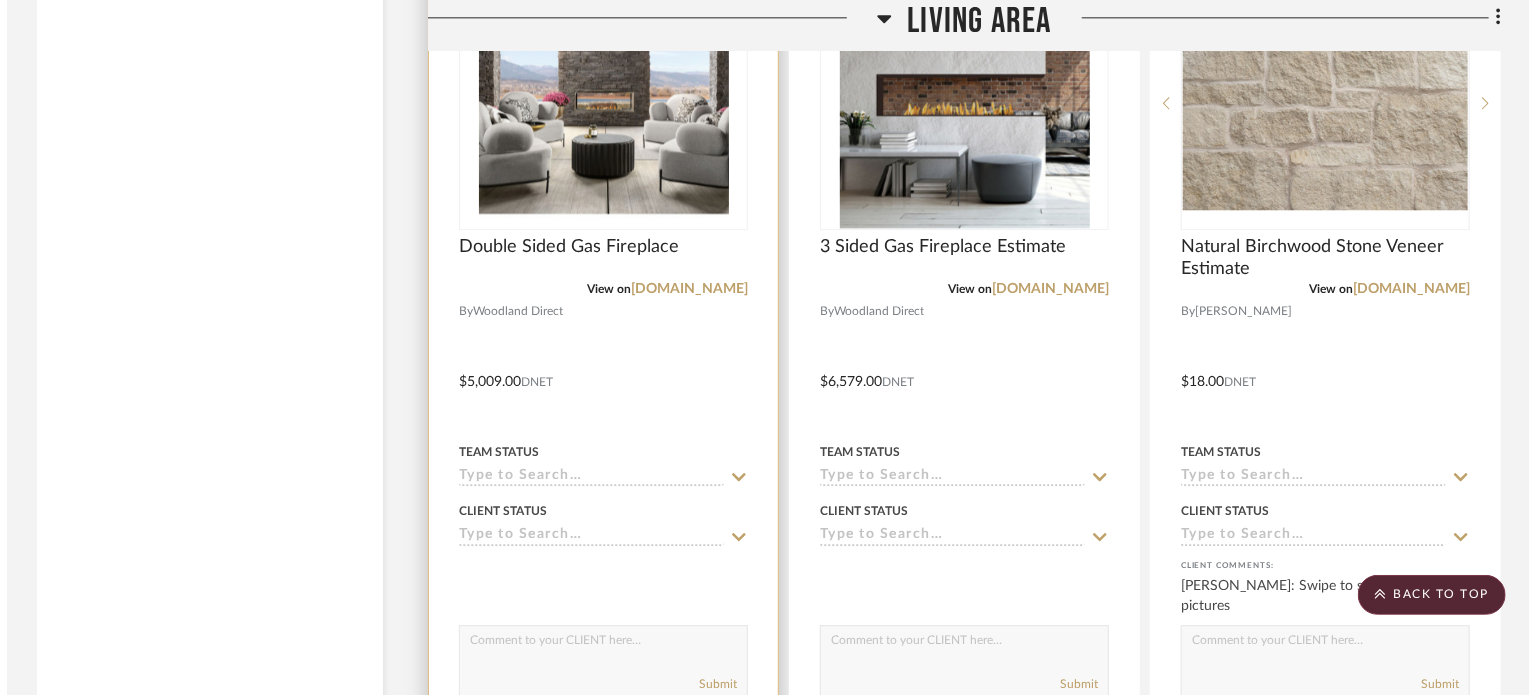 scroll, scrollTop: 0, scrollLeft: 0, axis: both 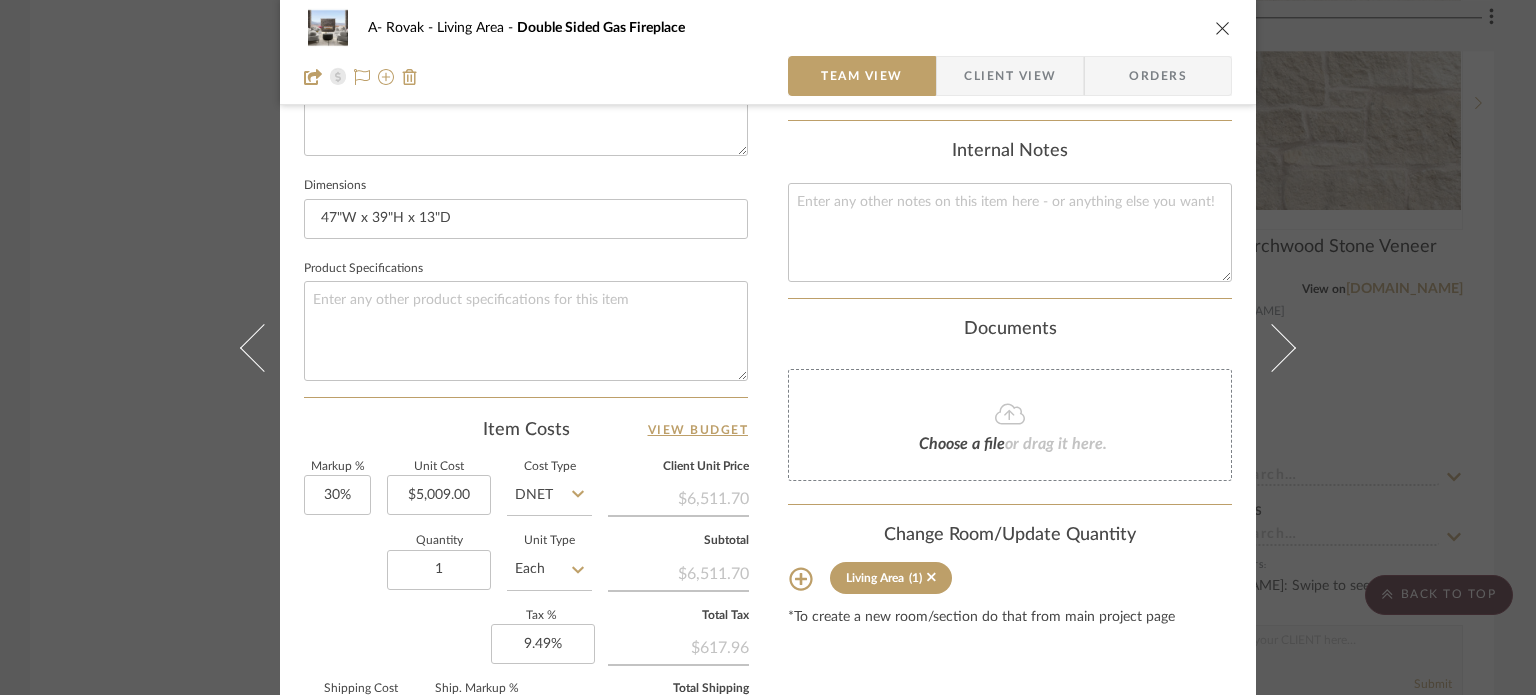 click on "A- Rovak Living Area Double Sided Gas Fireplace  Team View Client View Orders  Team-Facing Details   Item Name  Double Sided Gas Fireplace  Brand  Woodland Direct  Internal Description   Dimensions  47"W x 39"H x 13"D  Product Specifications   Item Costs   View Budget   Markup %  30%  Unit Cost  $5,009.00  Cost Type  DNET  Client Unit Price   $6,511.70   Quantity  1  Unit Type  Each  Subtotal   $6,511.70   Tax %  9.49%  Total Tax   $617.96   Shipping Cost  $651.17  Ship. Markup %  0% Taxable  Total Shipping   $651.17  Total Client Price  $7,780.83  Your Cost  $6,135.52  Your Margin  $1,502.70  Content here copies to Client View - confirm visibility there.  Show in Client Dashboard   Include in Budget   View Budget  Team Status  Lead Time  In Stock Weeks  Est. Min   Est. Max   Due Date   Install Date  Tasks / To-Dos /  team Messaging  Leave yourself a note here or share next steps with your team. You will receive emails when they
respond!  Invite Collaborator Internal Notes  Documents  Choose a file" at bounding box center [768, 347] 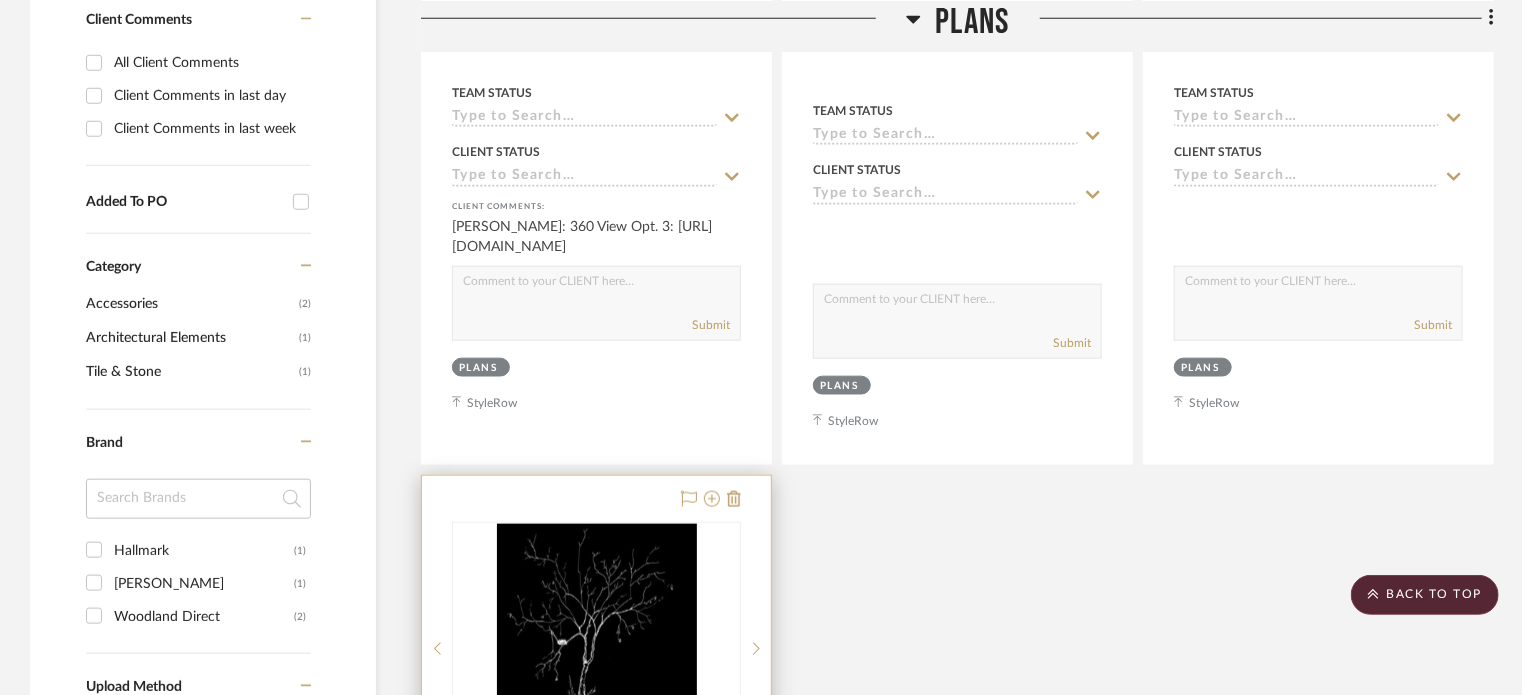 scroll, scrollTop: 900, scrollLeft: 0, axis: vertical 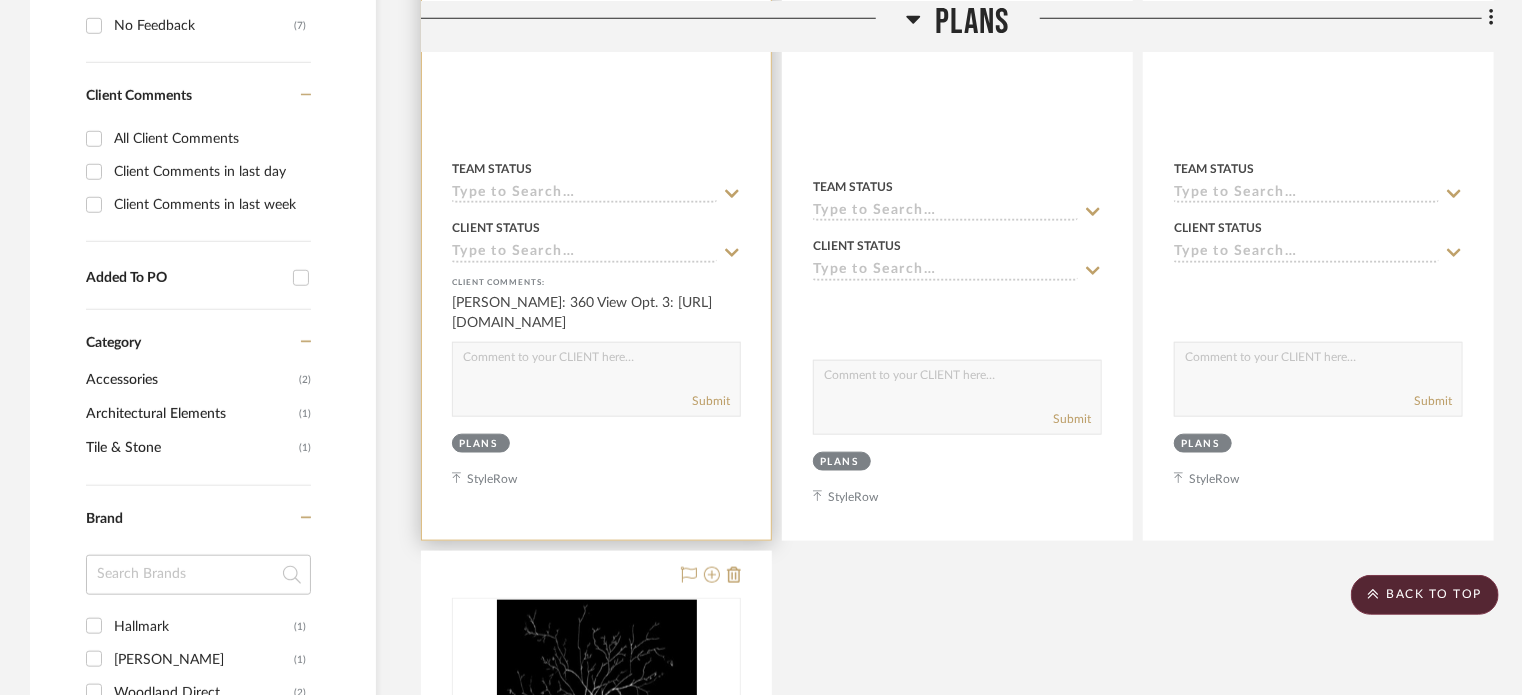 click at bounding box center [596, 93] 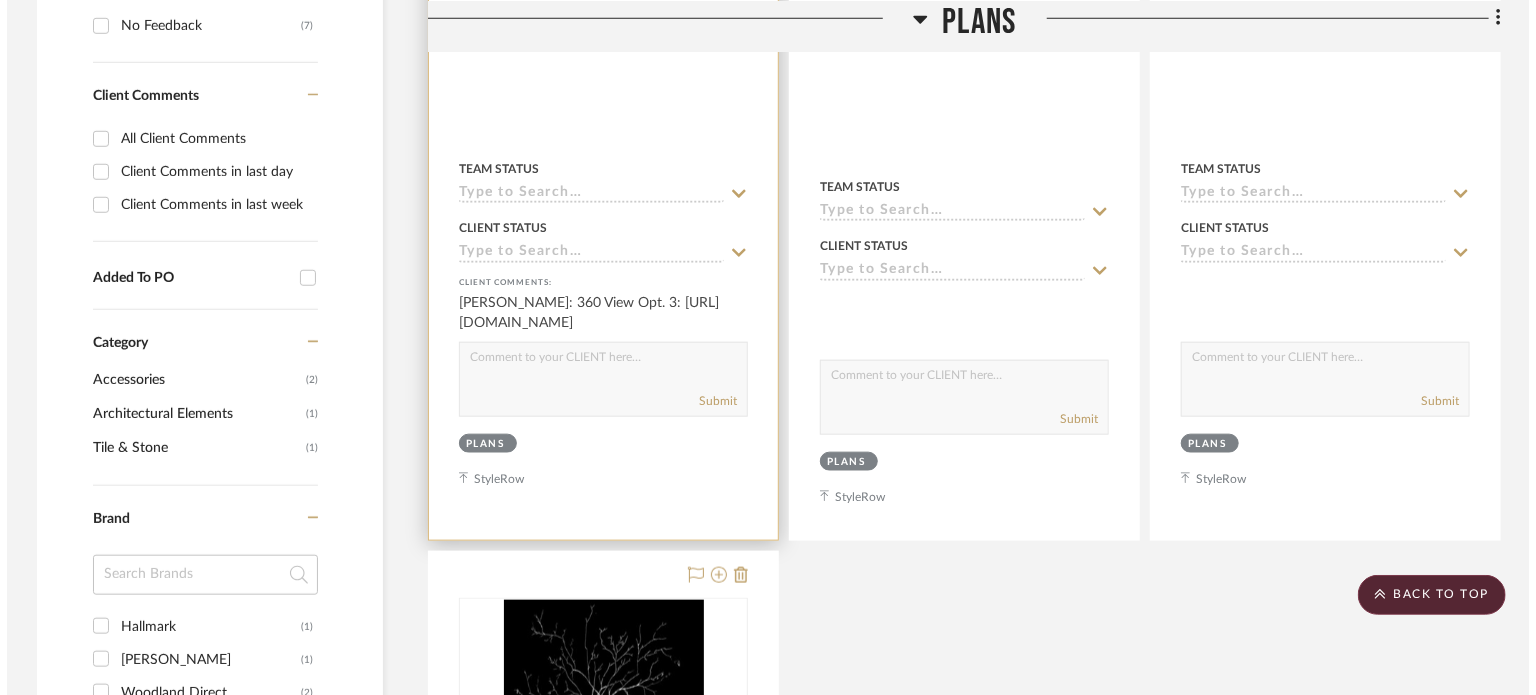 scroll, scrollTop: 0, scrollLeft: 0, axis: both 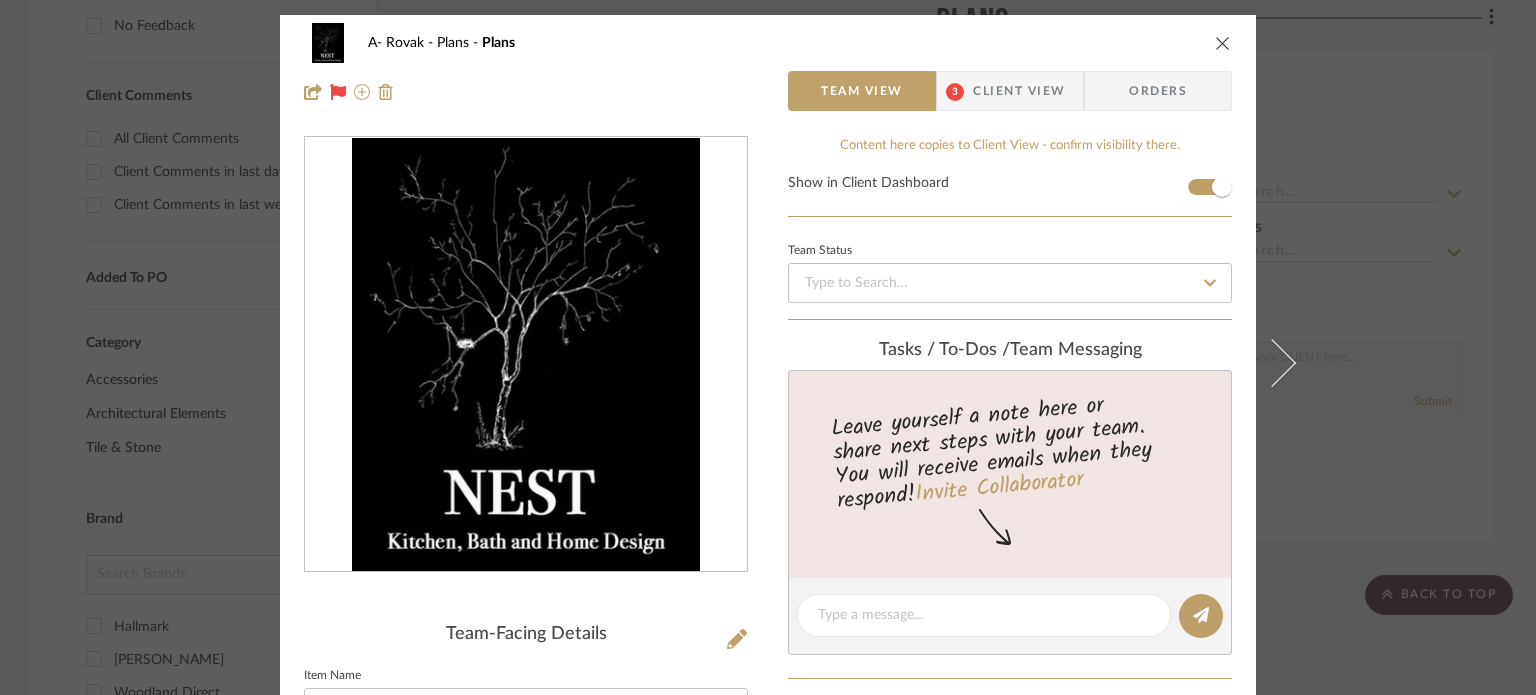 click on "3" at bounding box center [955, 91] 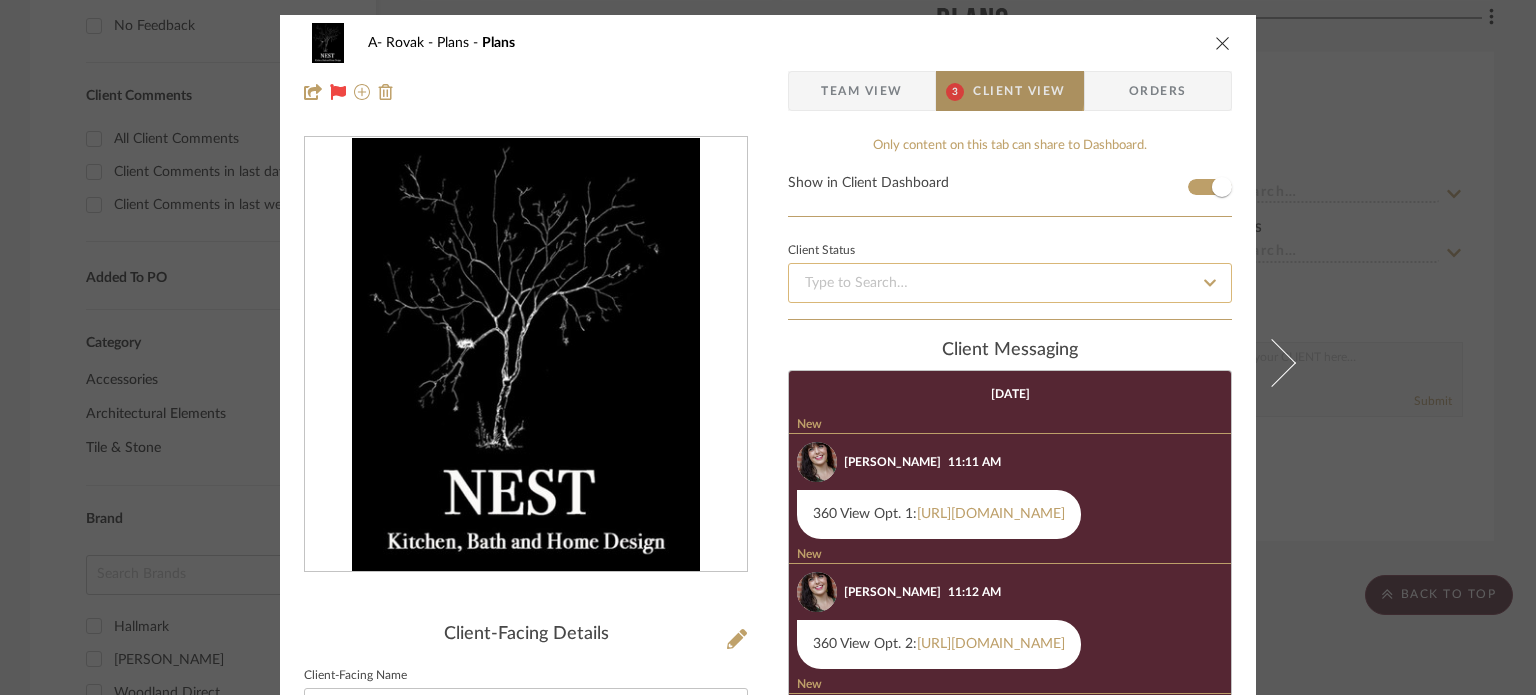 scroll, scrollTop: 151, scrollLeft: 0, axis: vertical 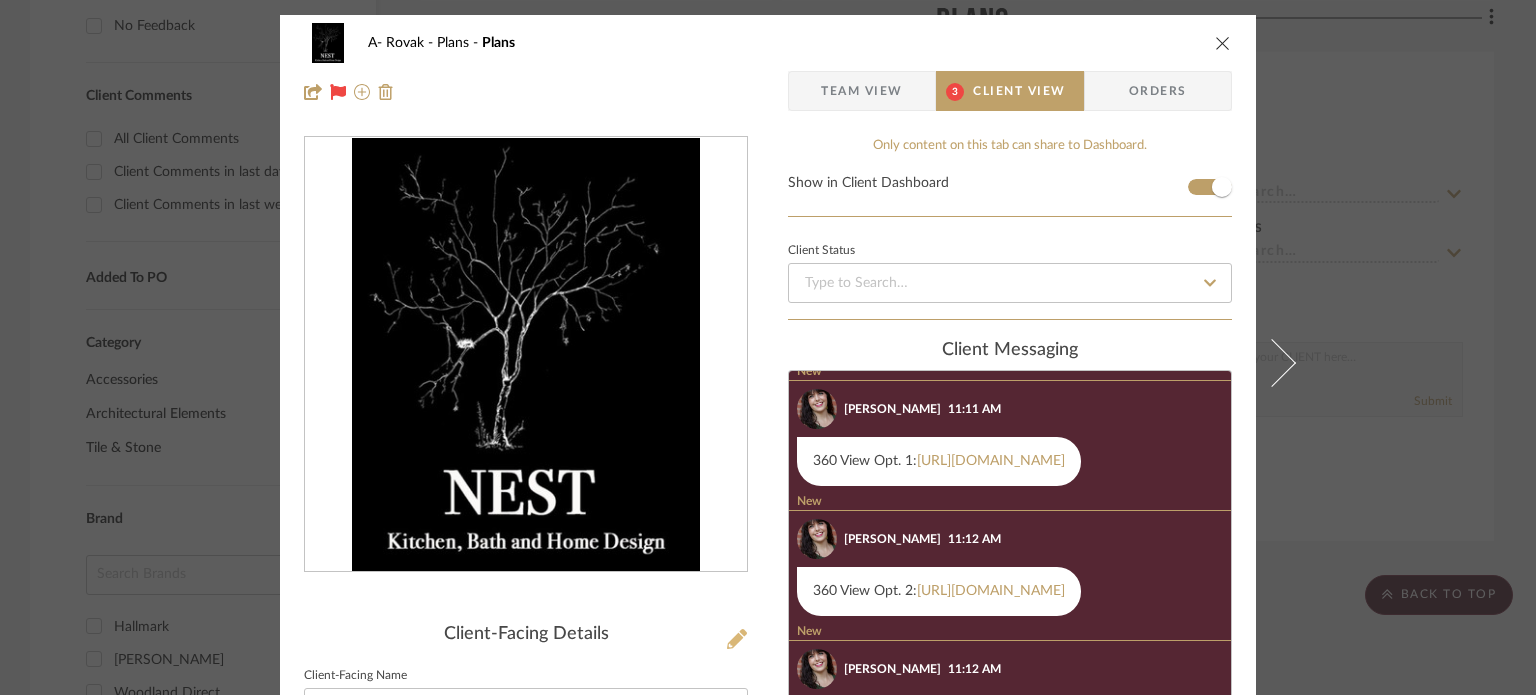 click 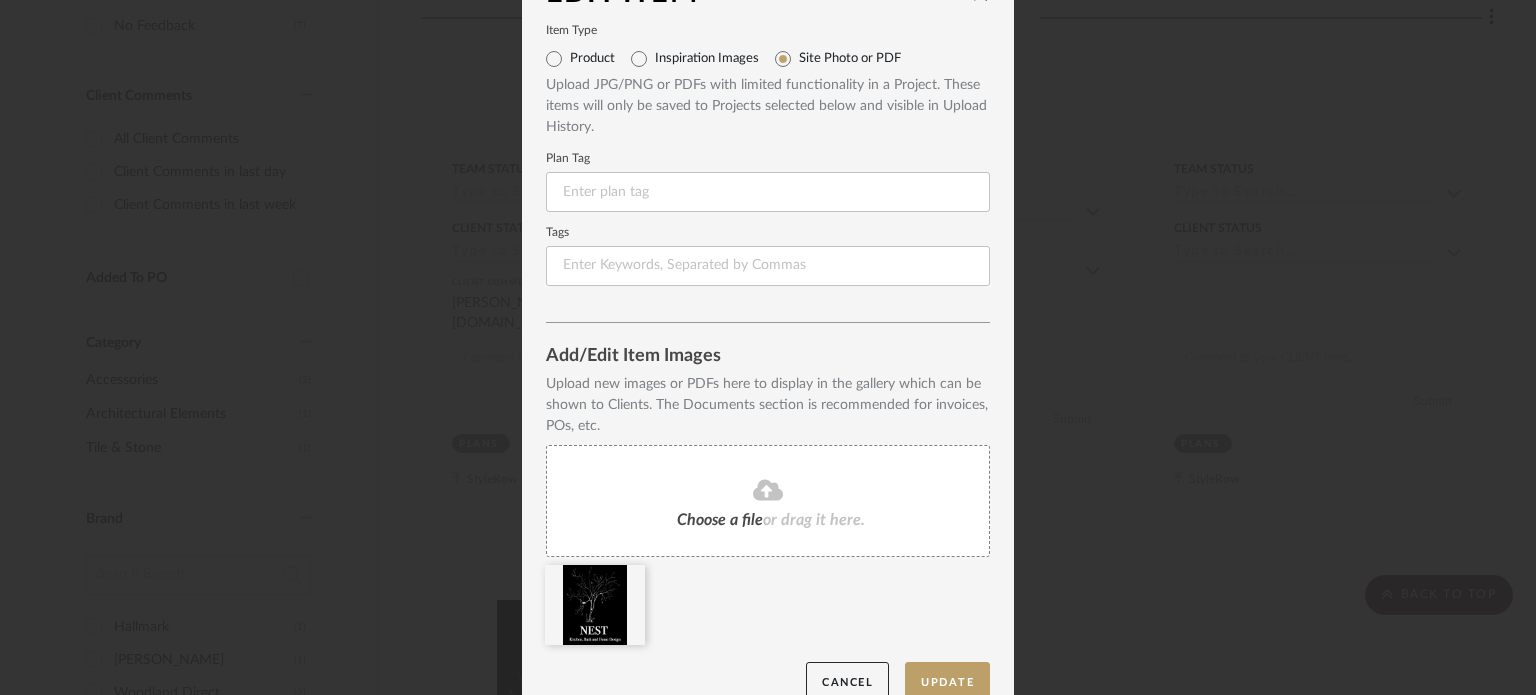 scroll, scrollTop: 77, scrollLeft: 0, axis: vertical 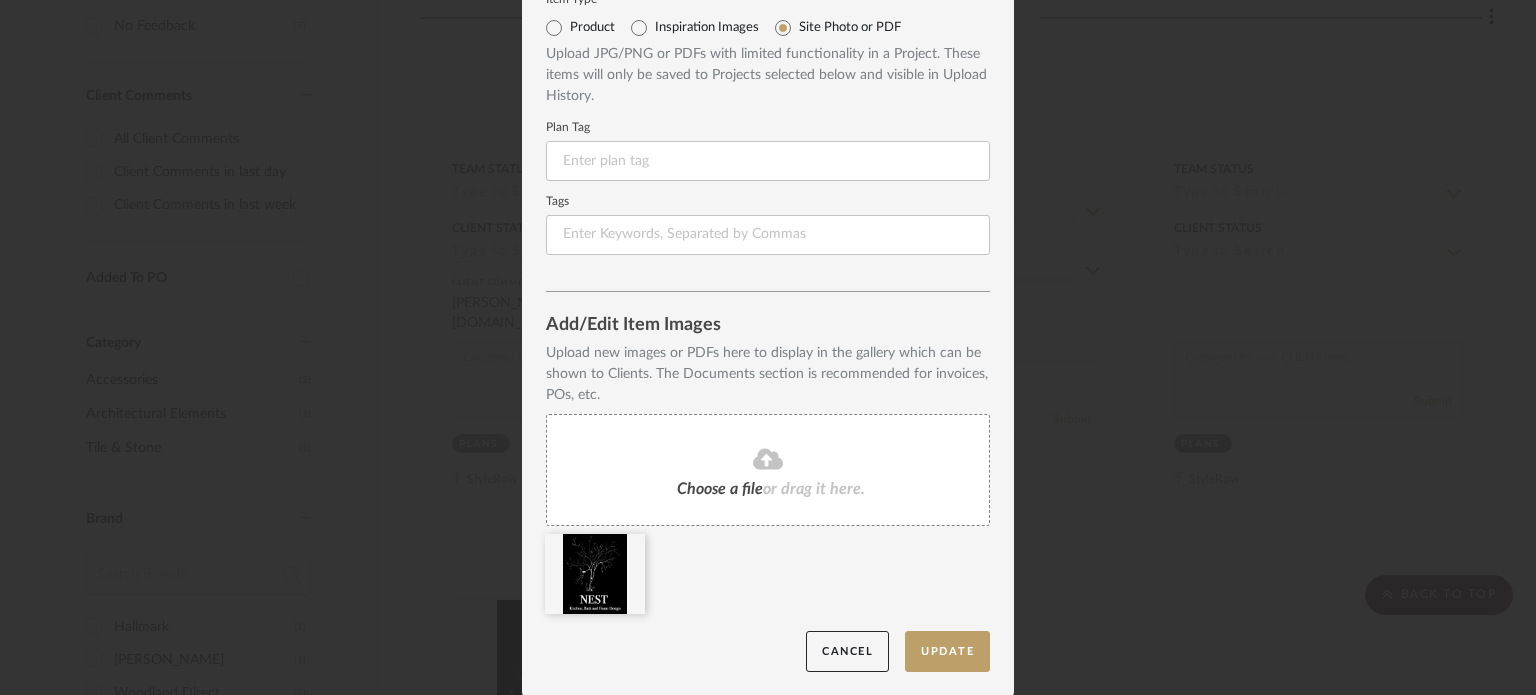 click on "Choose a file  or drag it here." 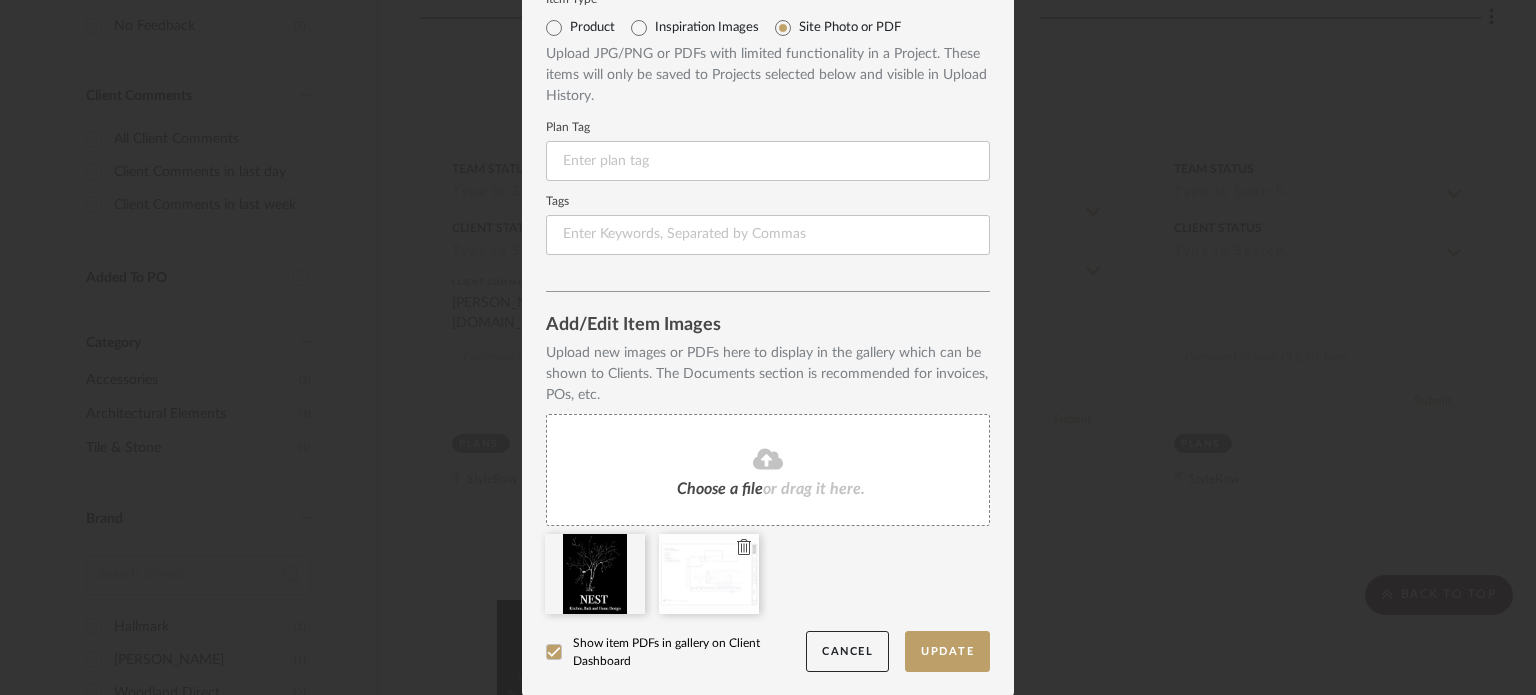type 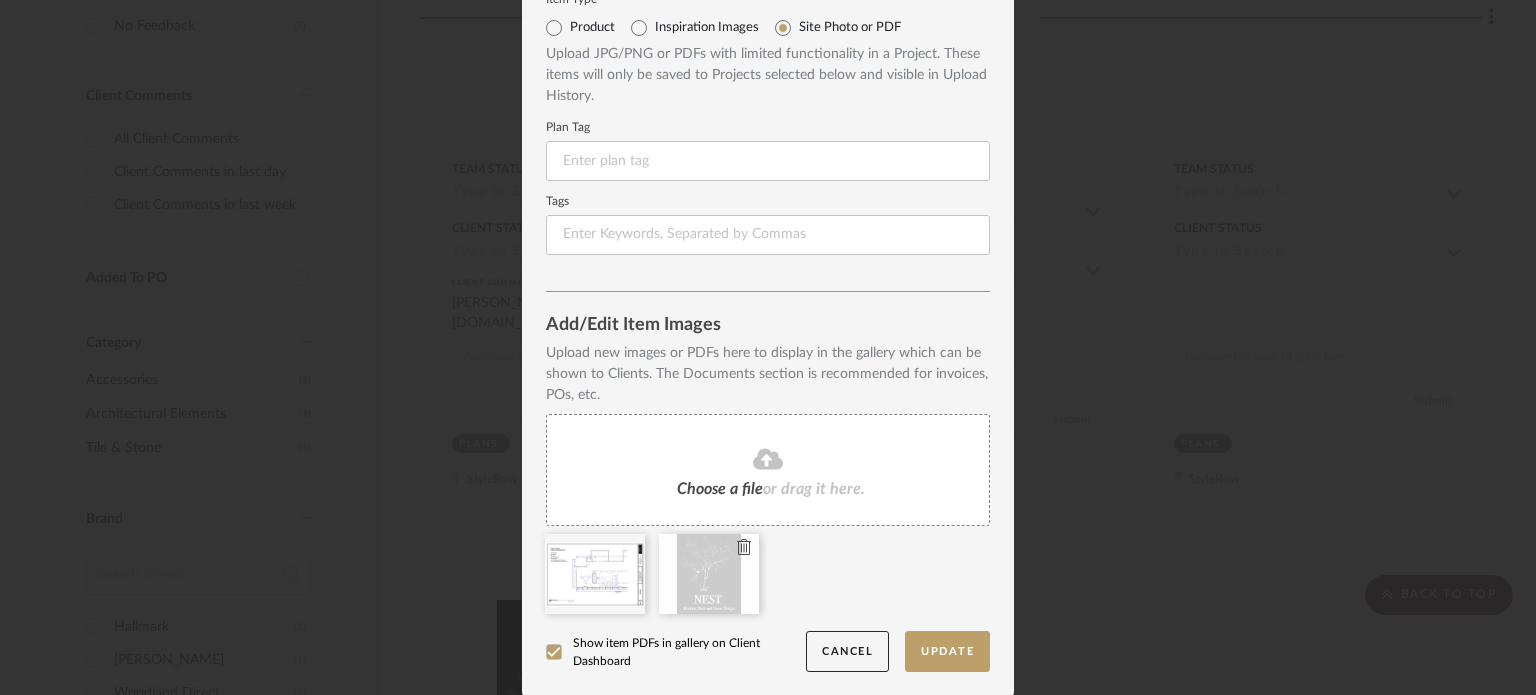click 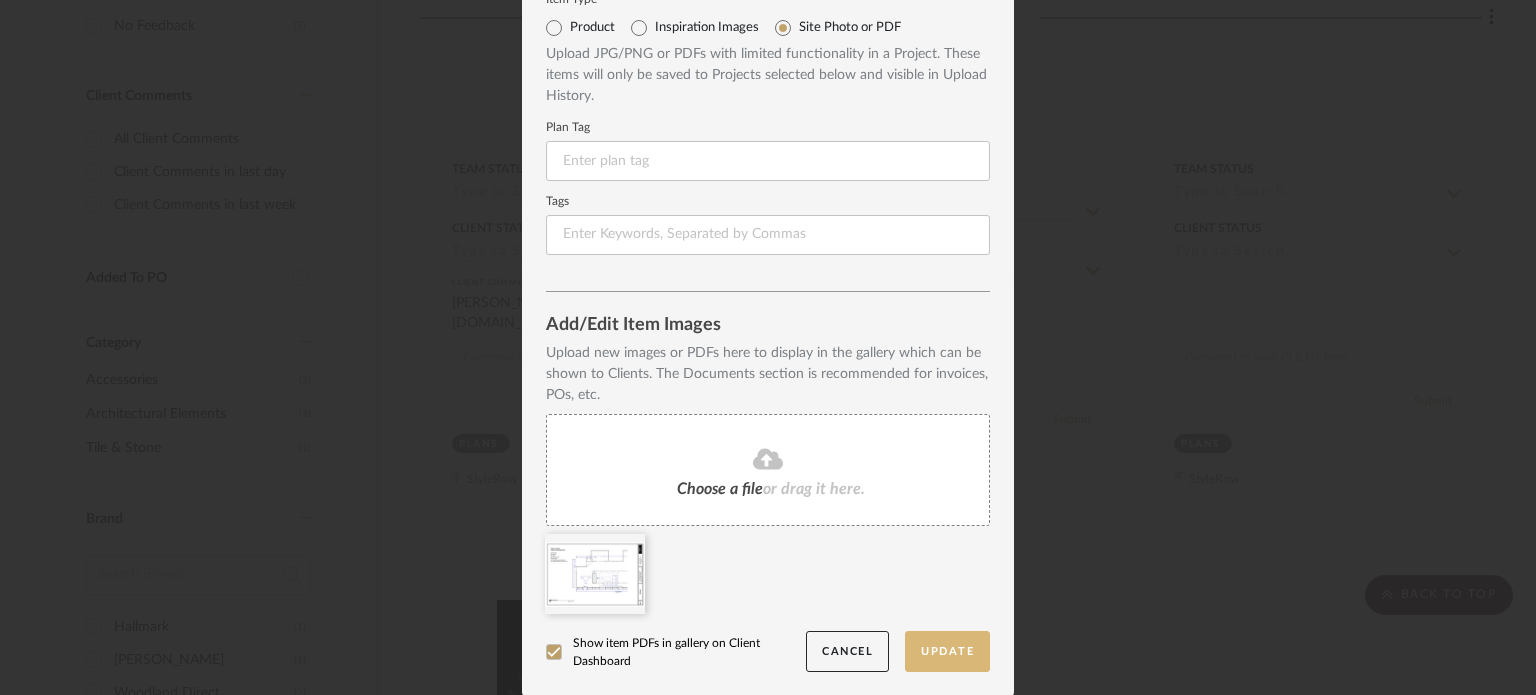 click on "Update" at bounding box center (947, 651) 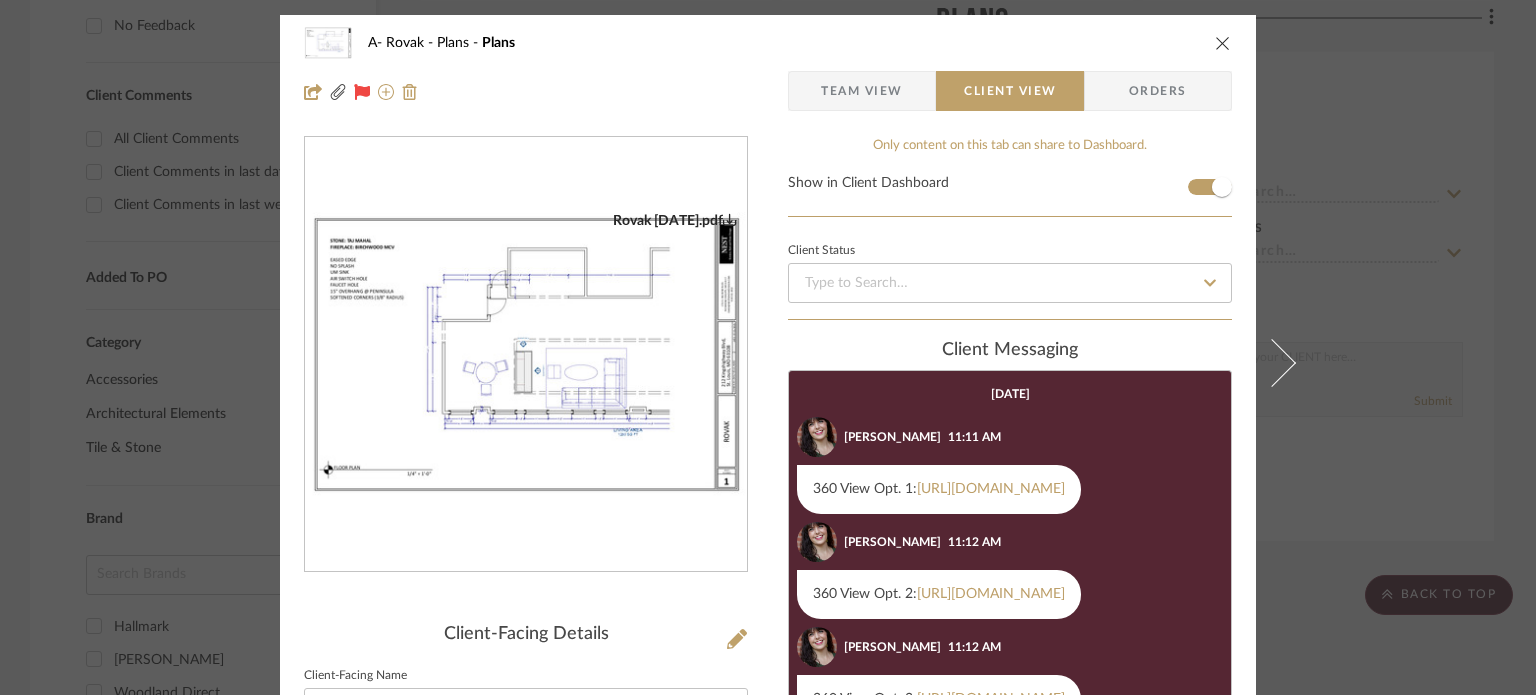 scroll, scrollTop: 76, scrollLeft: 0, axis: vertical 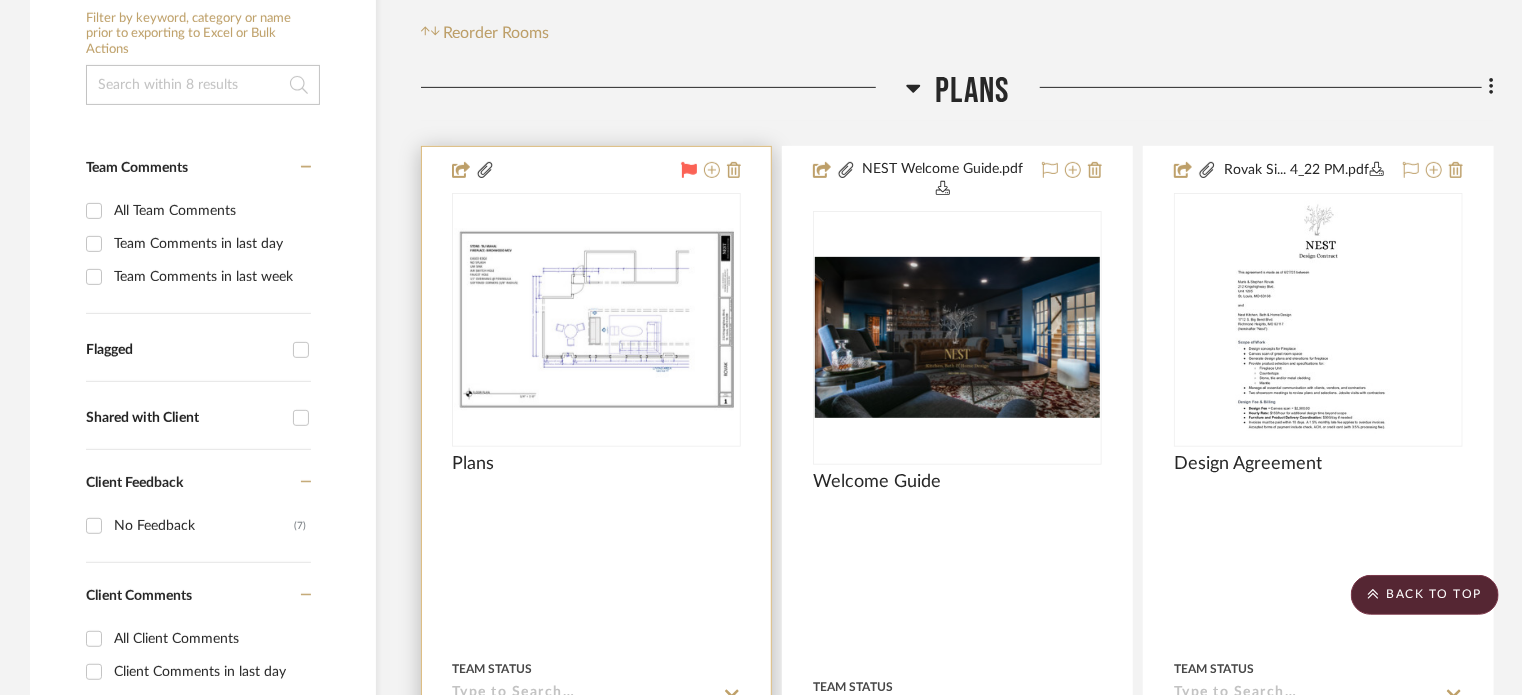 click at bounding box center (596, 593) 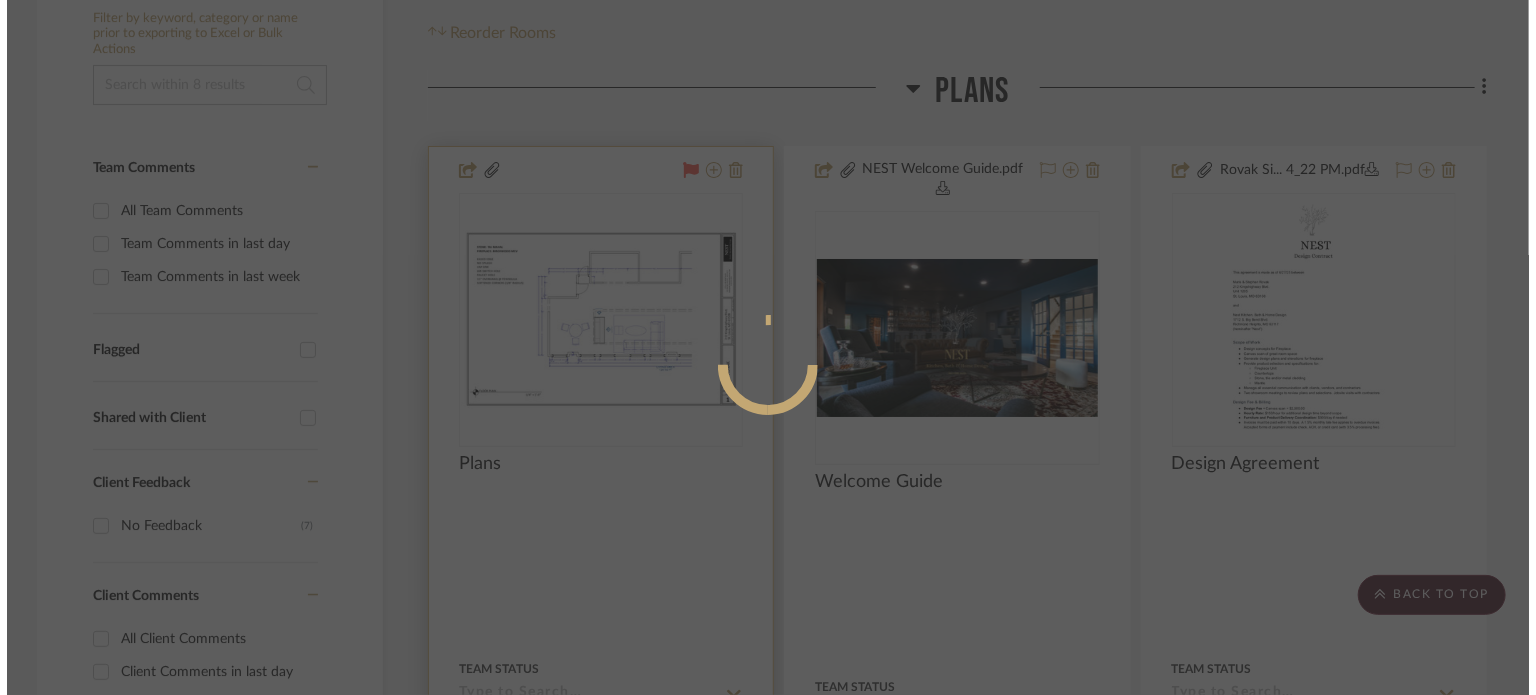 scroll, scrollTop: 0, scrollLeft: 0, axis: both 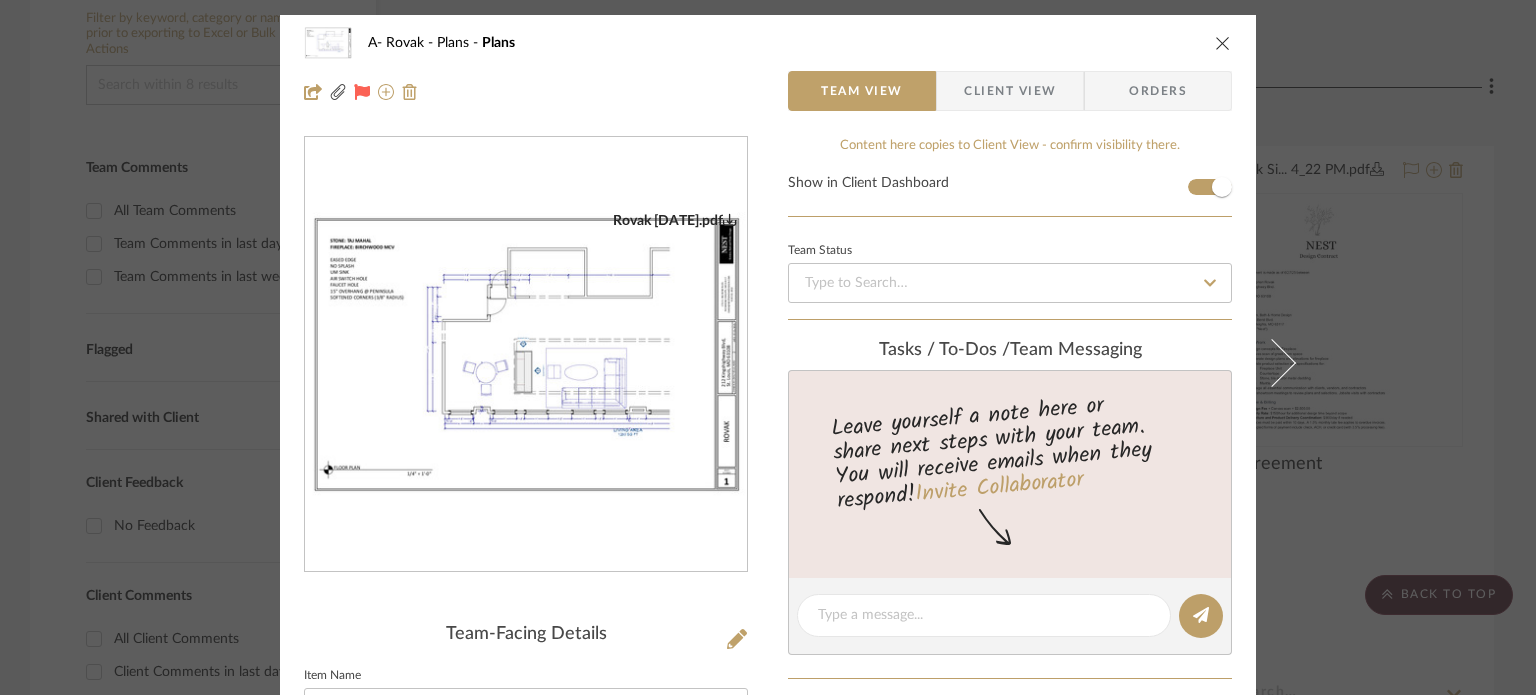 click 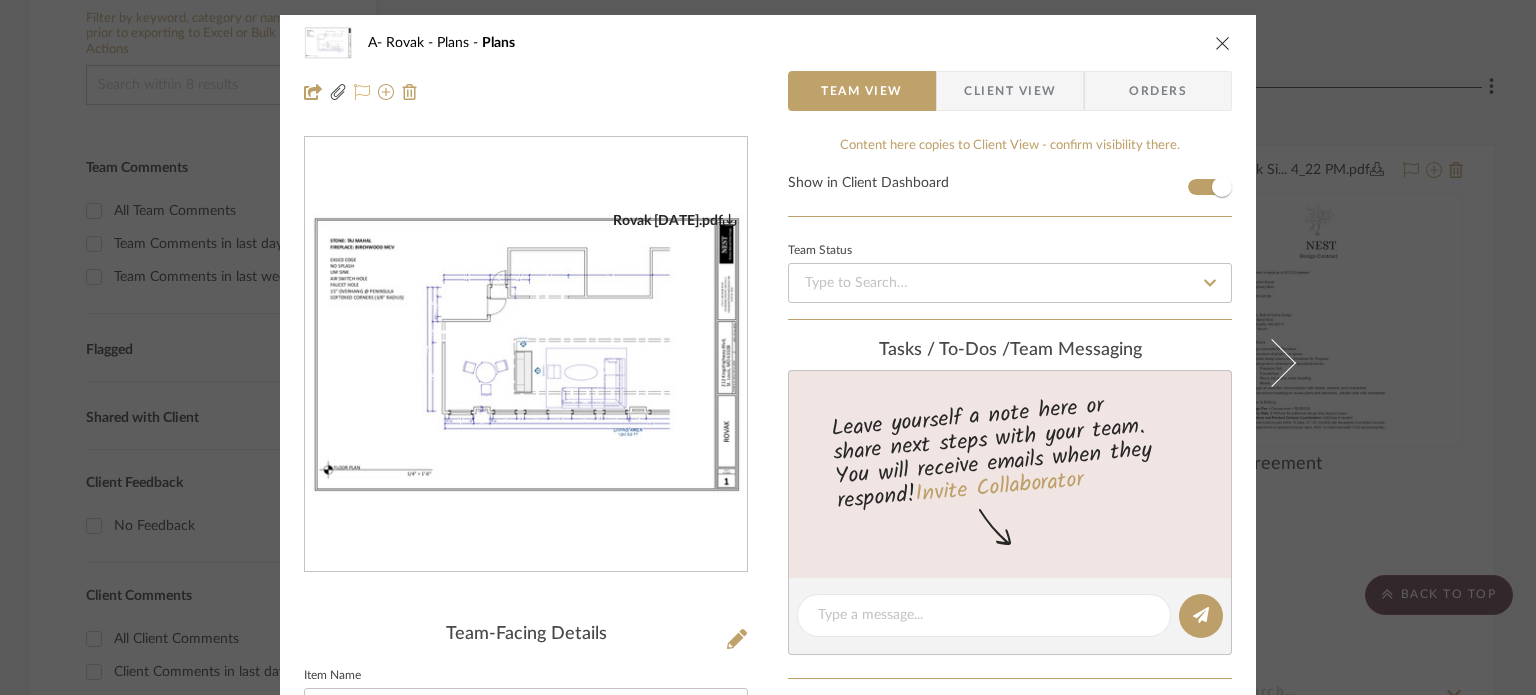 click on "A- Rovak Plans Plans Team View Client View Orders  Rovak 7.25.25.pdf   Team-Facing Details   Item Name  Plans  Internal Description  Content here copies to Client View - confirm visibility there.  Show in Client Dashboard  Team Status Tasks / To-Dos /  team Messaging  Leave yourself a note here or share next steps with your team. You will receive emails when they
respond!  Invite Collaborator Internal Notes  Documents  Choose a file  or drag it here. Change Room/Update Quantity  Plans  *To create a new room/section do that from main project page    StyleRow" at bounding box center [768, 347] 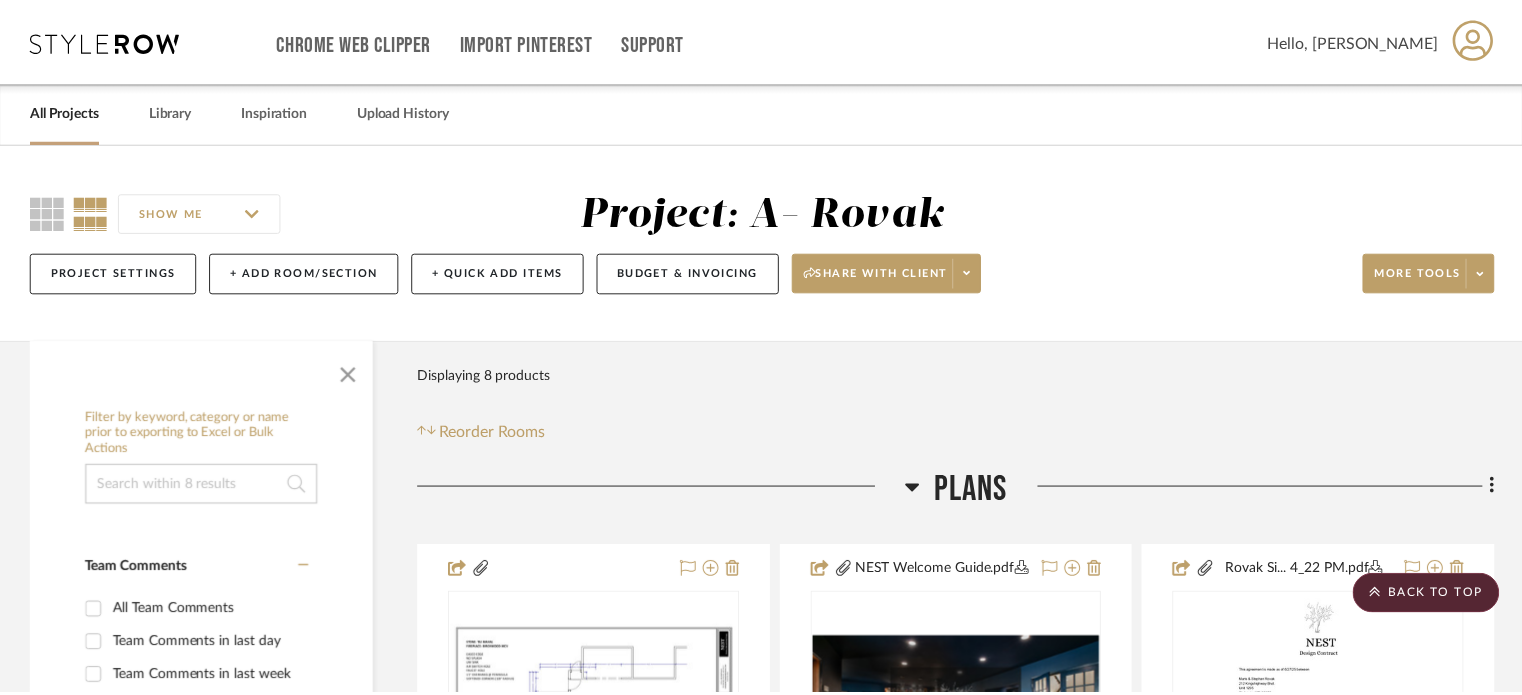 scroll, scrollTop: 400, scrollLeft: 0, axis: vertical 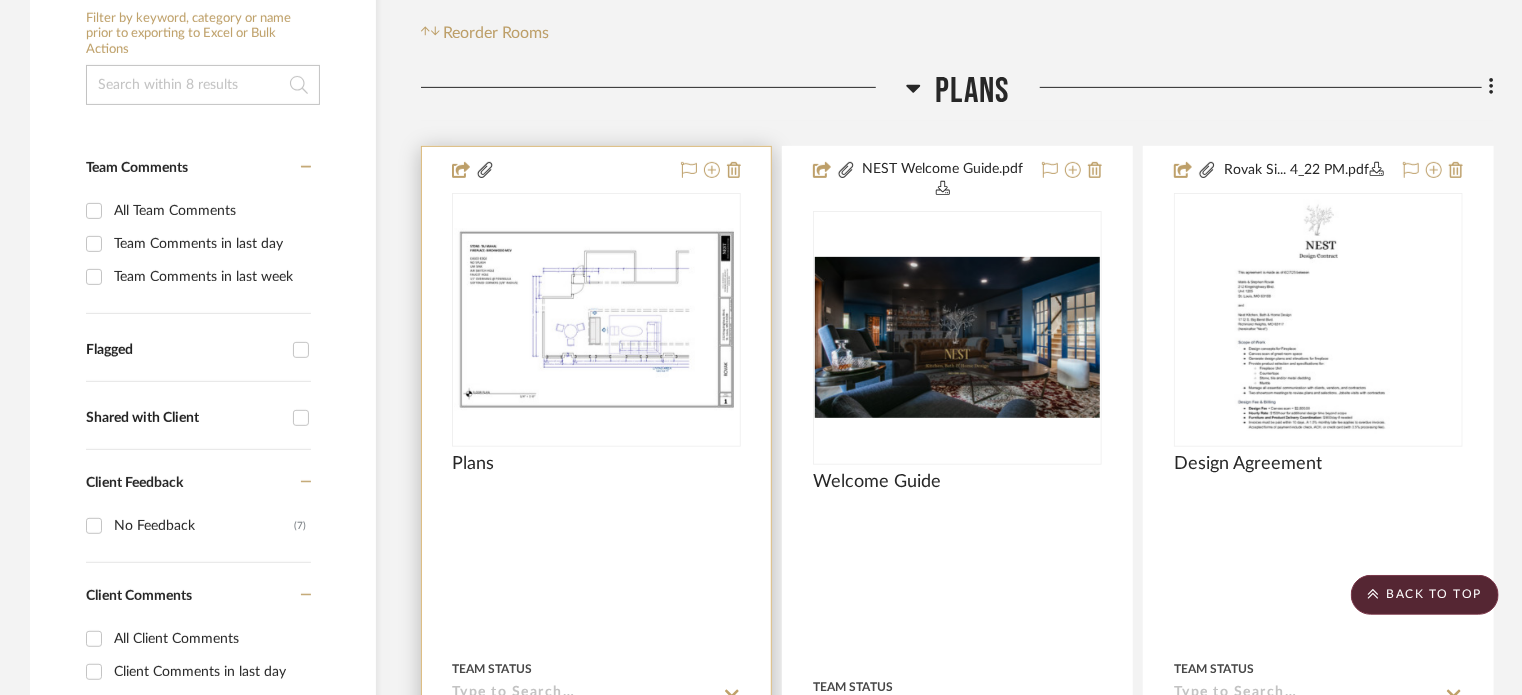 click on "Plans" at bounding box center [596, 475] 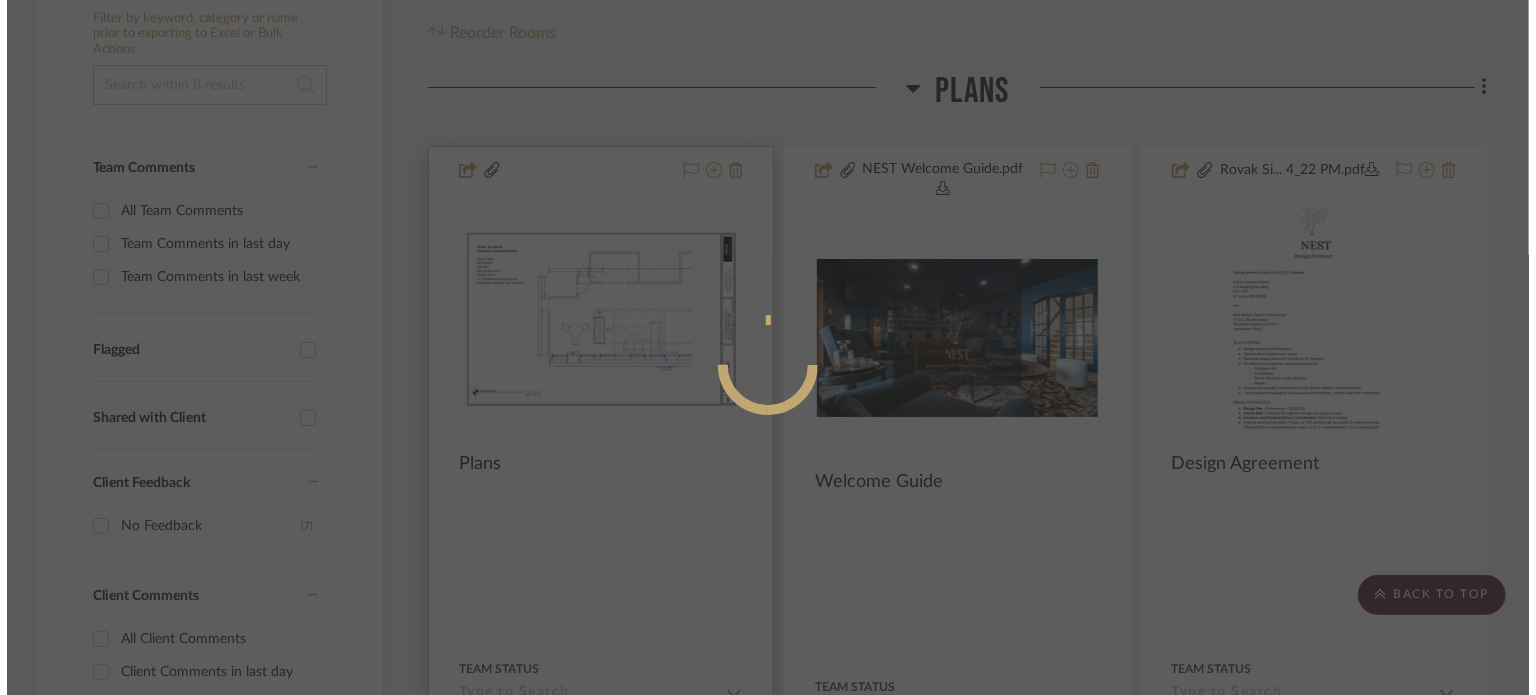 scroll, scrollTop: 0, scrollLeft: 0, axis: both 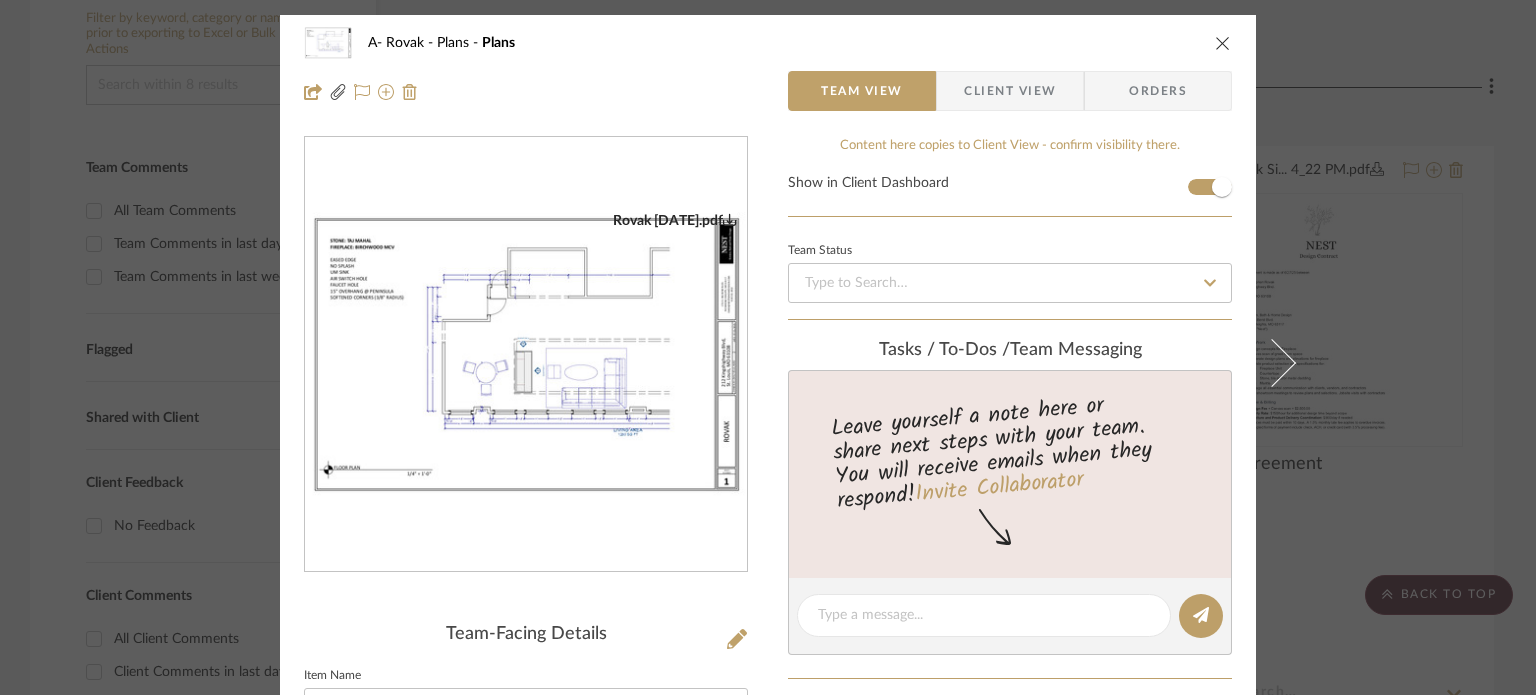 click on "A- Rovak Plans Plans Team View Client View Orders  Rovak 7.25.25.pdf   Team-Facing Details   Item Name  Plans  Internal Description  Content here copies to Client View - confirm visibility there.  Show in Client Dashboard  Team Status Tasks / To-Dos /  team Messaging  Leave yourself a note here or share next steps with your team. You will receive emails when they
respond!  Invite Collaborator Internal Notes  Documents  Choose a file  or drag it here. Change Room/Update Quantity  Plans  *To create a new room/section do that from main project page    StyleRow" at bounding box center [768, 347] 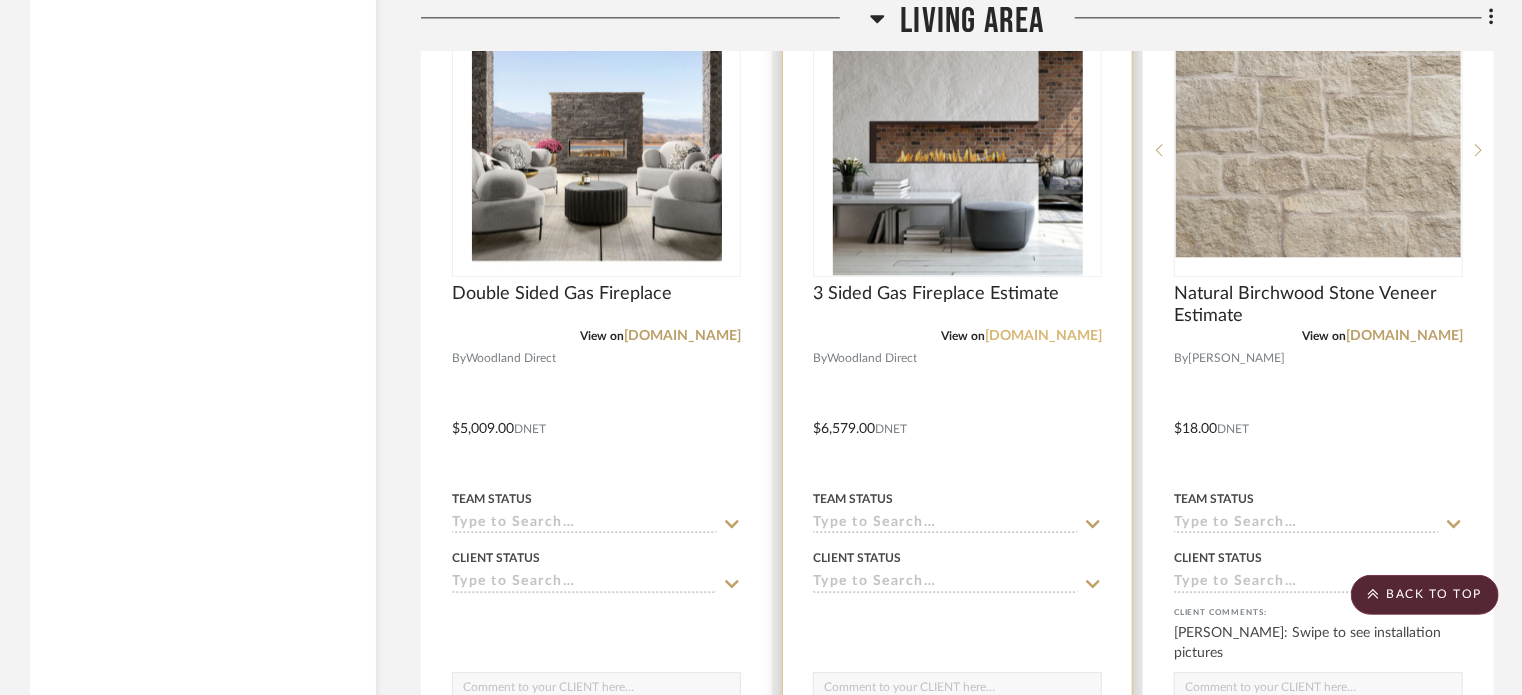 scroll, scrollTop: 2500, scrollLeft: 0, axis: vertical 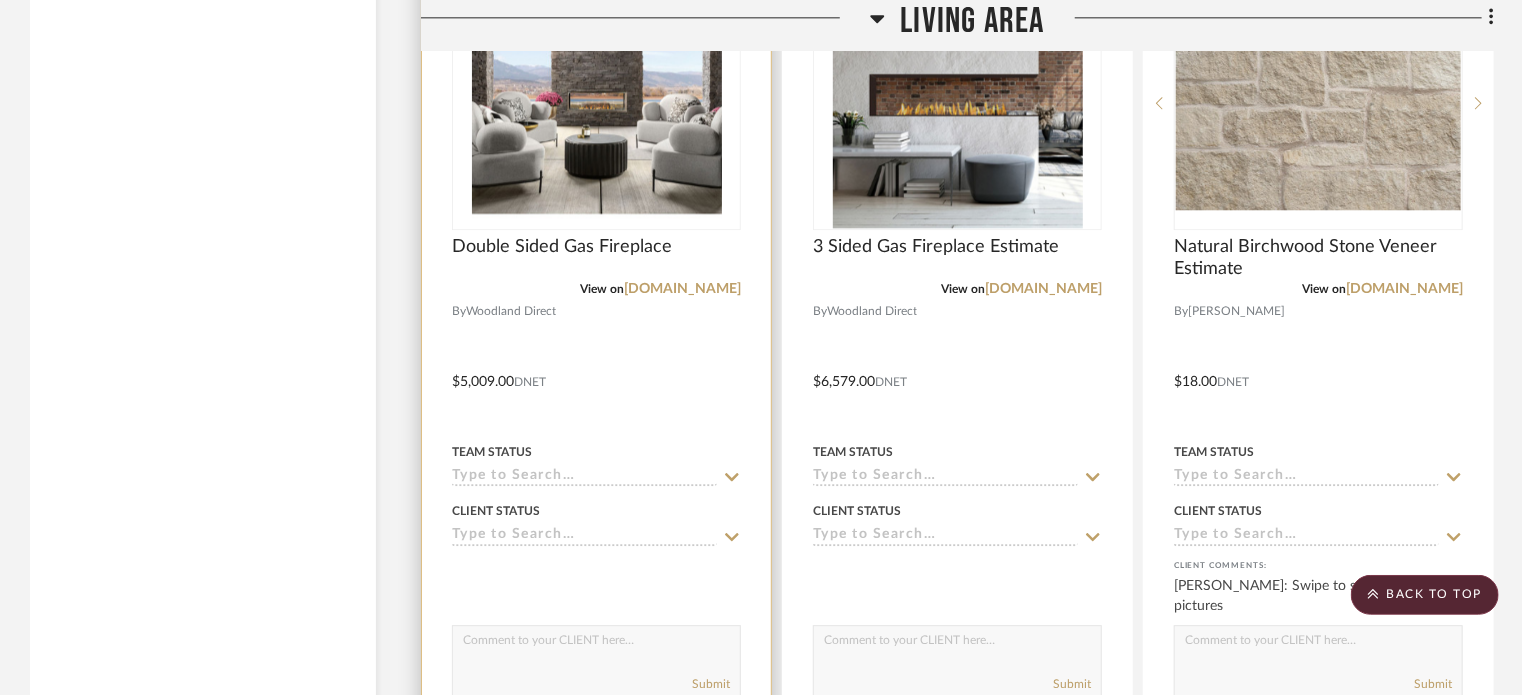 click on "Team Status" at bounding box center (596, 452) 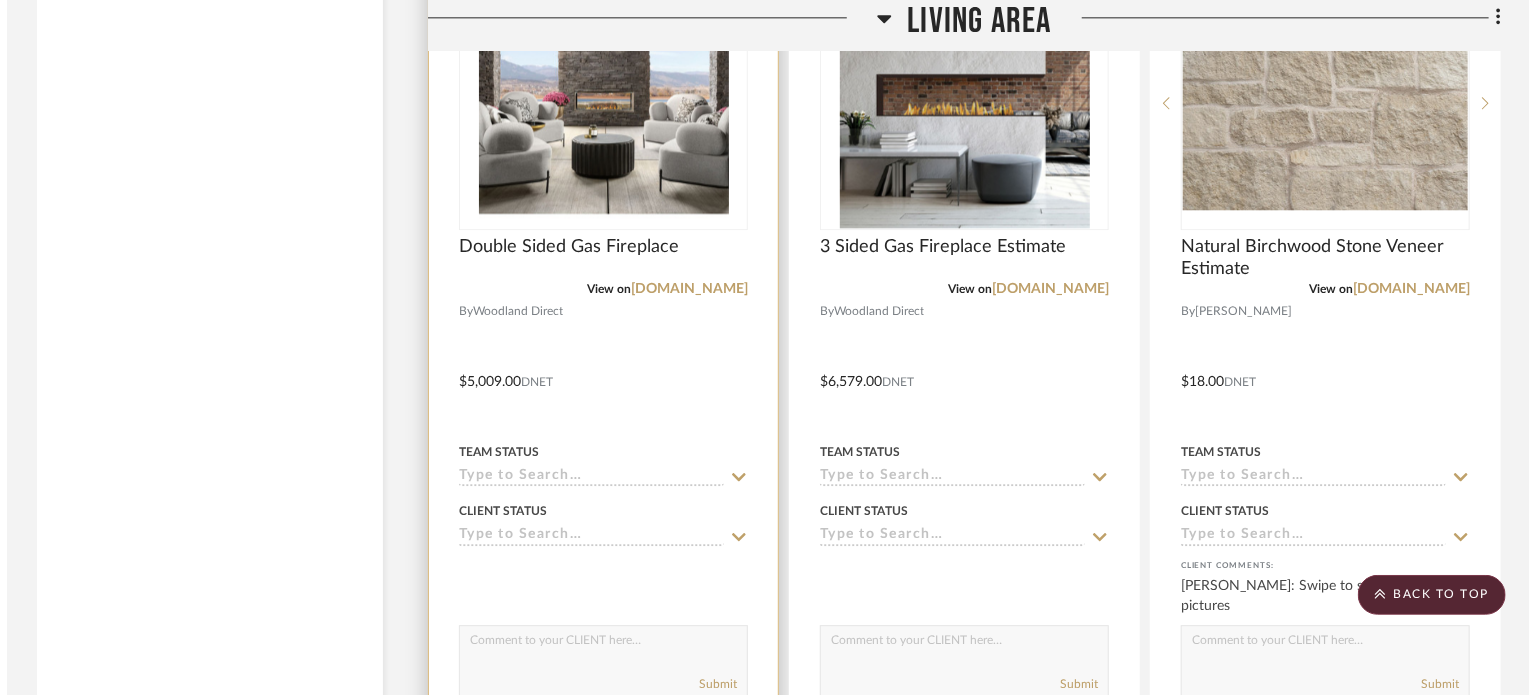 scroll, scrollTop: 0, scrollLeft: 0, axis: both 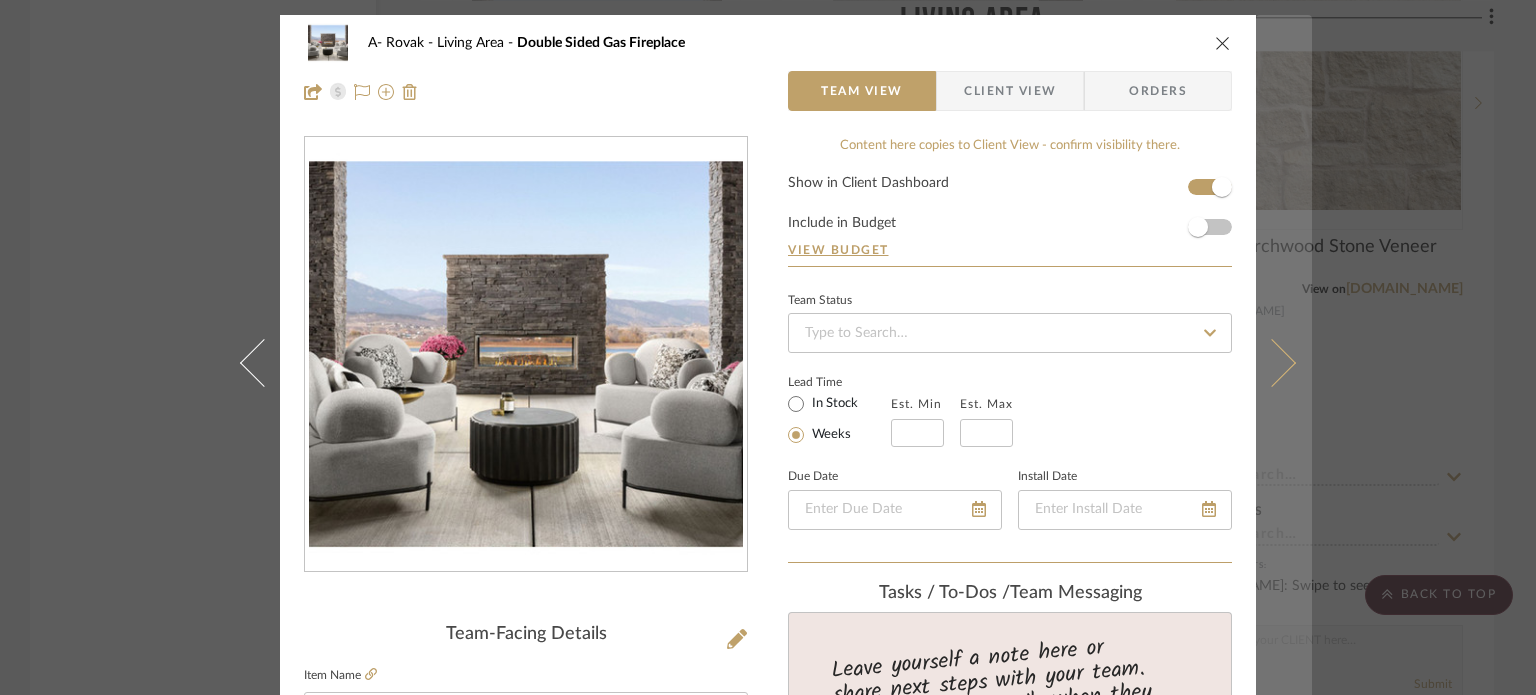 click at bounding box center (1284, 362) 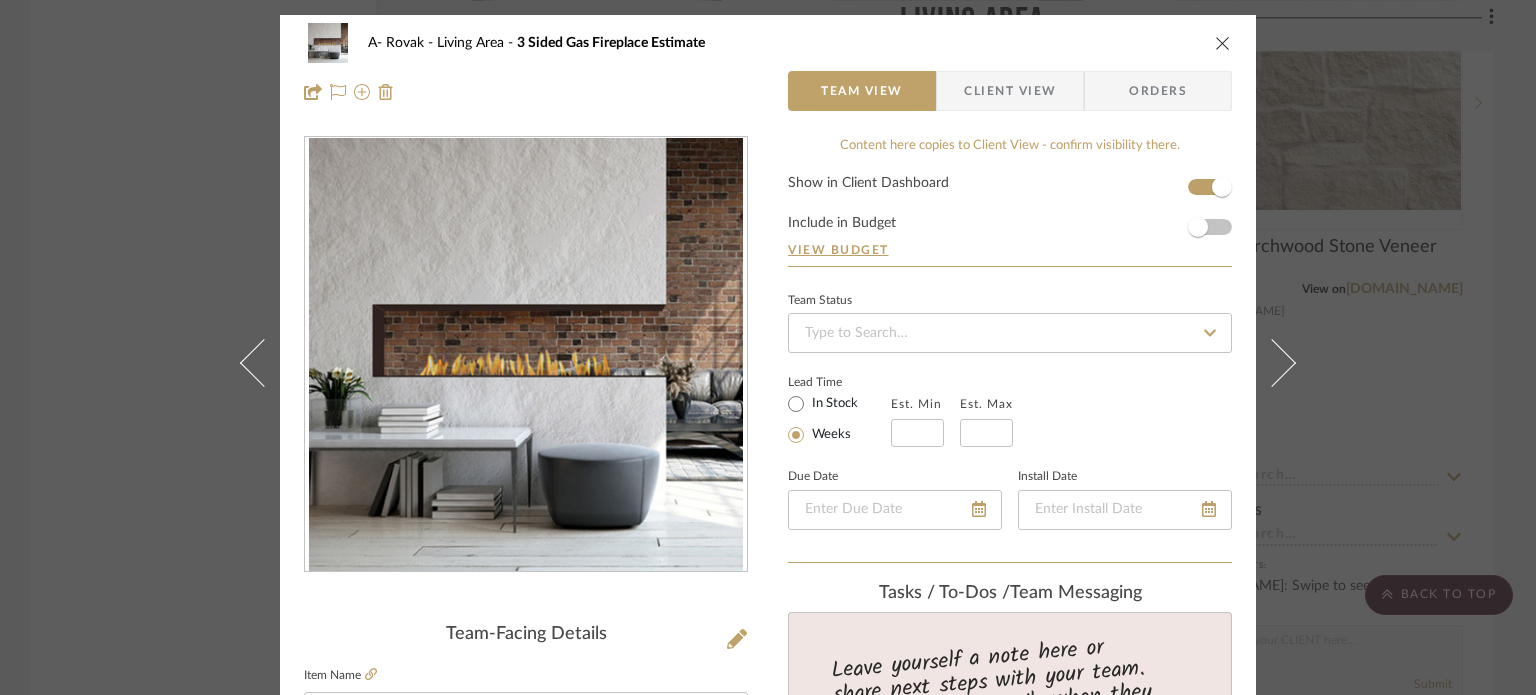 click at bounding box center (1284, 362) 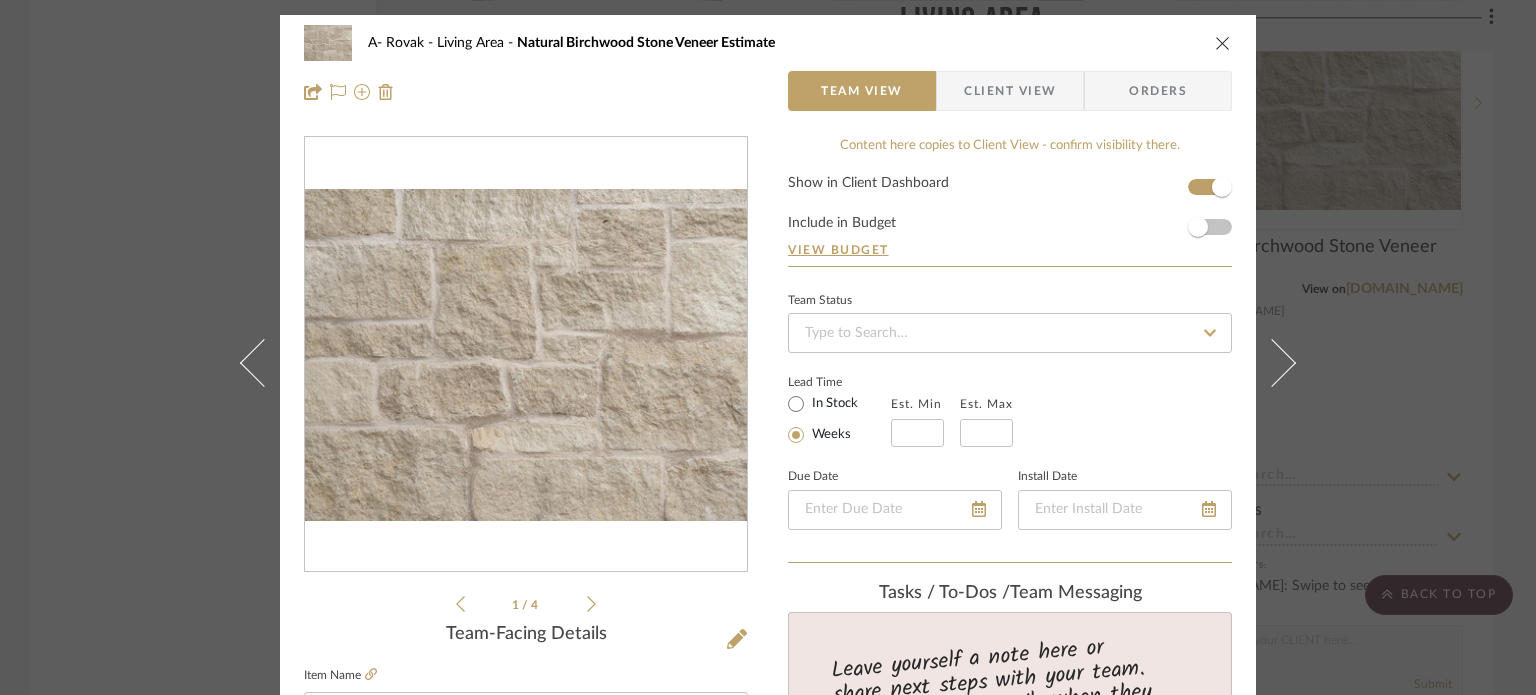 click at bounding box center [1284, 362] 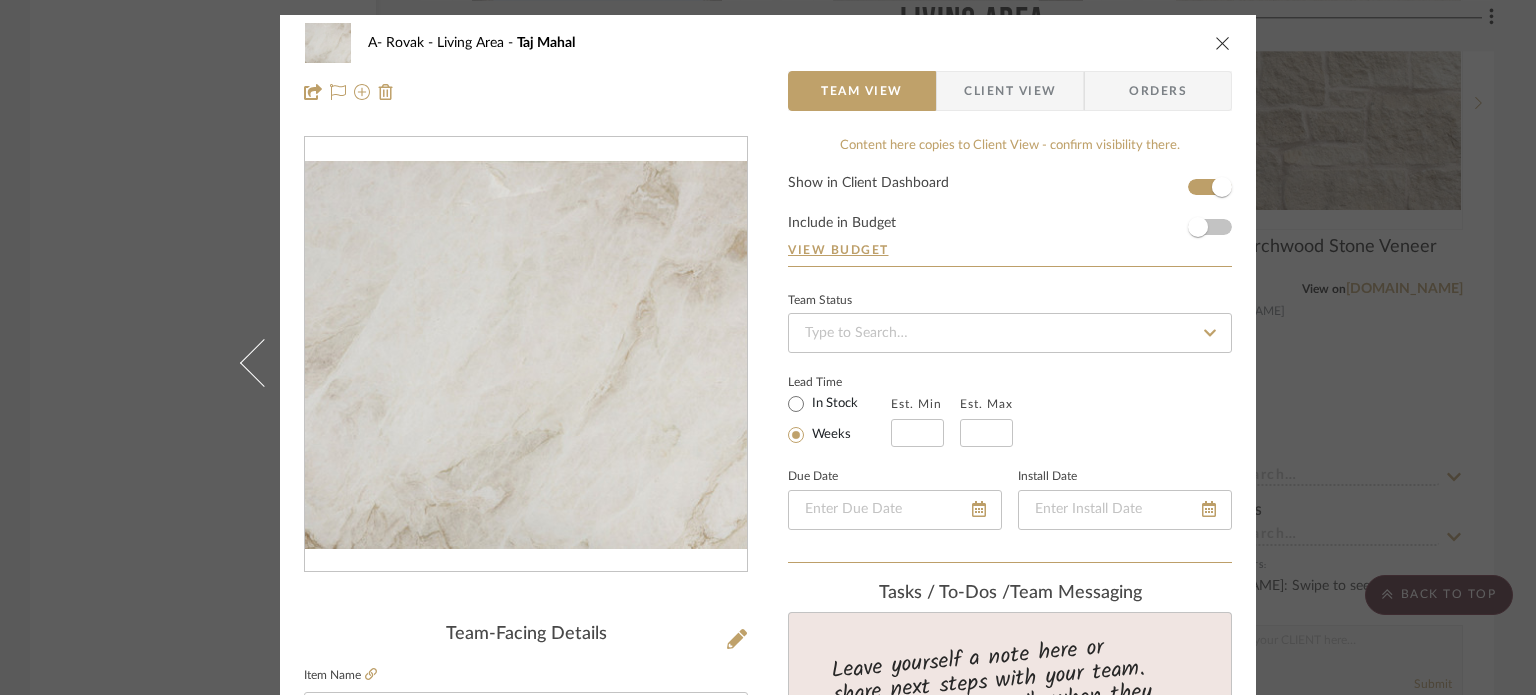 click at bounding box center (526, 355) 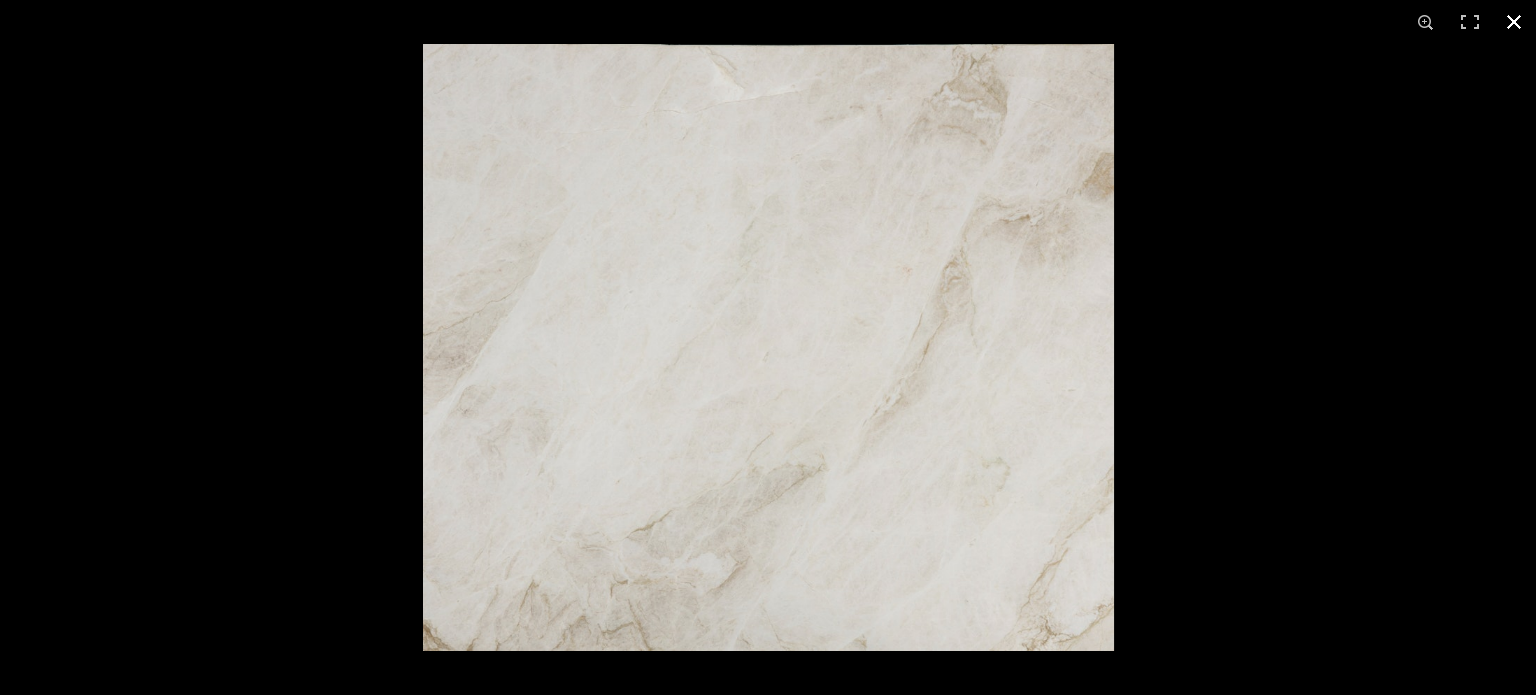 click at bounding box center [768, 347] 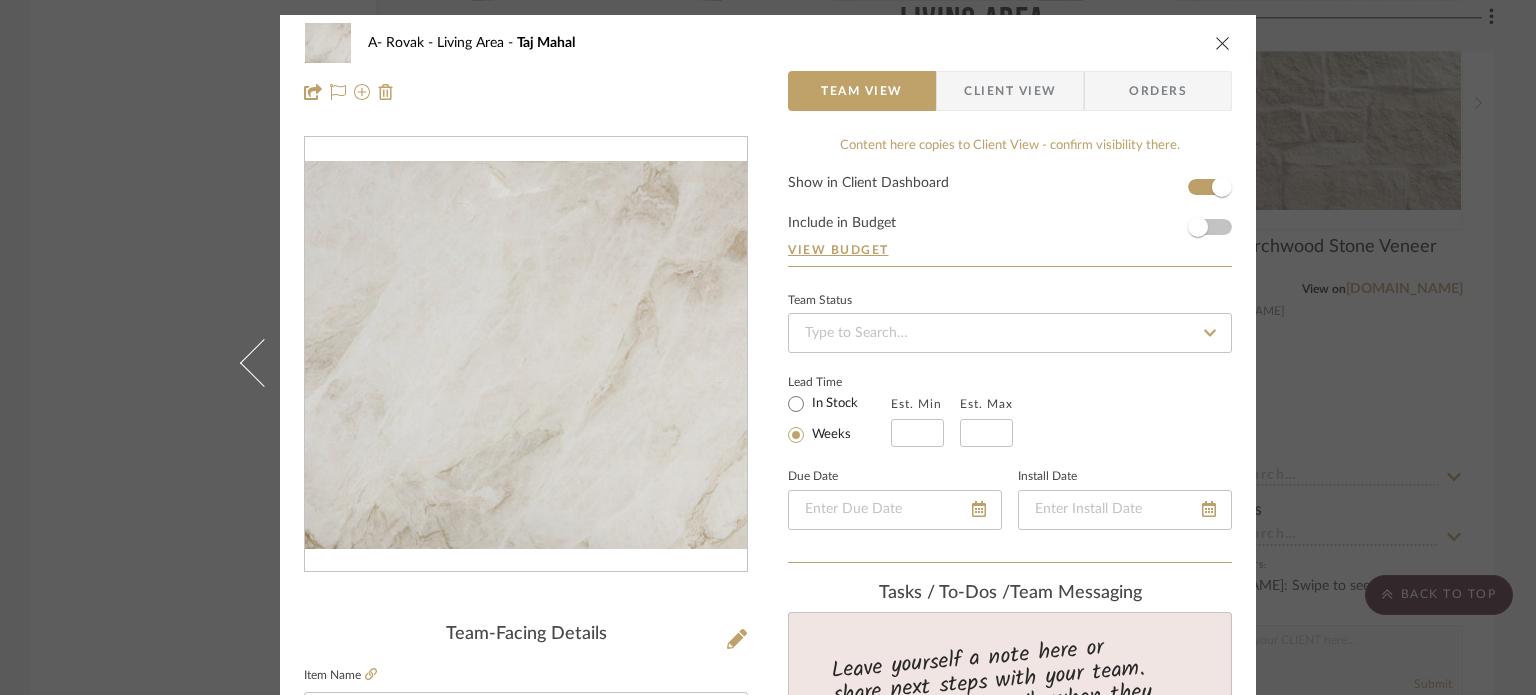 click on "A- Rovak Living Area Taj Mahal Team View Client View Orders  Team-Facing Details   Item Name  Taj Mahal  Brand  Hallmark  Internal Description   Dimensions   Product Specifications   Item Costs   View Budget   Markup %  30%  Unit Cost  $0.00  Cost Type  DNET  Client Unit Price   $0.00   Quantity  1  Unit Type  Each  Subtotal   $0.00   Tax %  9.49%  Total Tax   $0.00   Shipping Cost  $0.00  Ship. Markup %  0% Taxable  Total Shipping   $0.00  Total Client Price  $0.00  Your Cost  $0.00  Your Margin  $0.00  Content here copies to Client View - confirm visibility there.  Show in Client Dashboard   Include in Budget   View Budget  Team Status  Lead Time  In Stock Weeks  Est. Min   Est. Max   Due Date   Install Date  Tasks / To-Dos /  team Messaging  Leave yourself a note here or share next steps with your team. You will receive emails when they
respond!  Invite Collaborator Internal Notes  Documents  Choose a file  or drag it here. Change Room/Update Quantity  Living Area  (1)    Shannon Leisure" at bounding box center [768, 347] 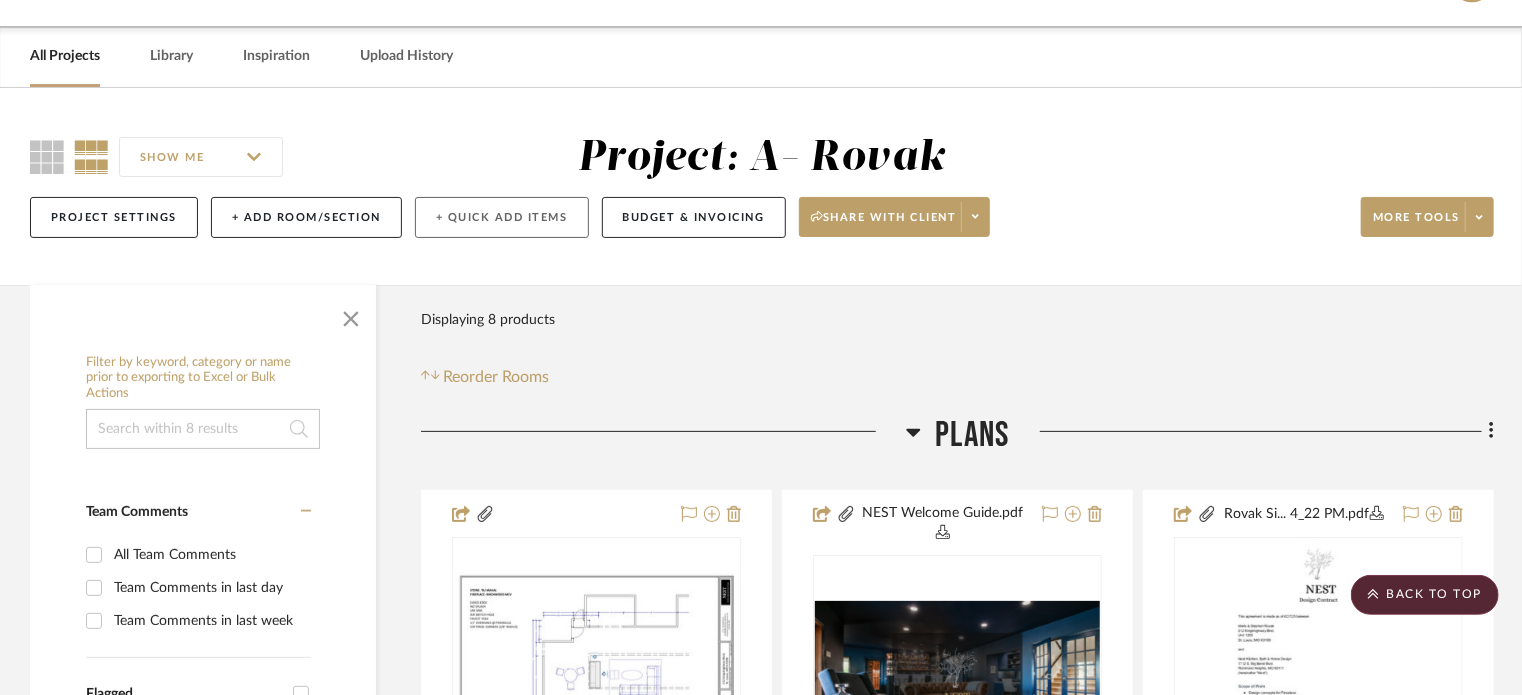 scroll, scrollTop: 0, scrollLeft: 0, axis: both 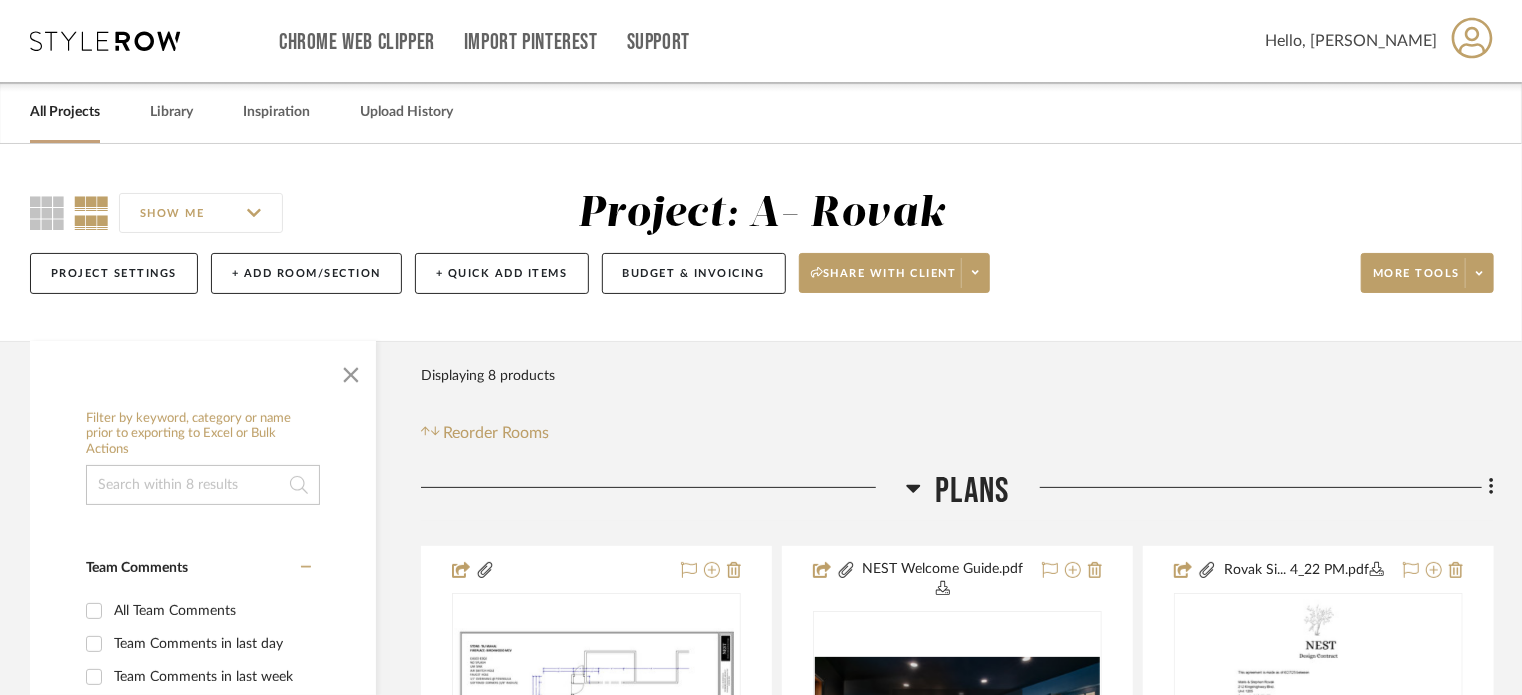 click on "All Projects   Library   Inspiration   Upload History" at bounding box center (761, 112) 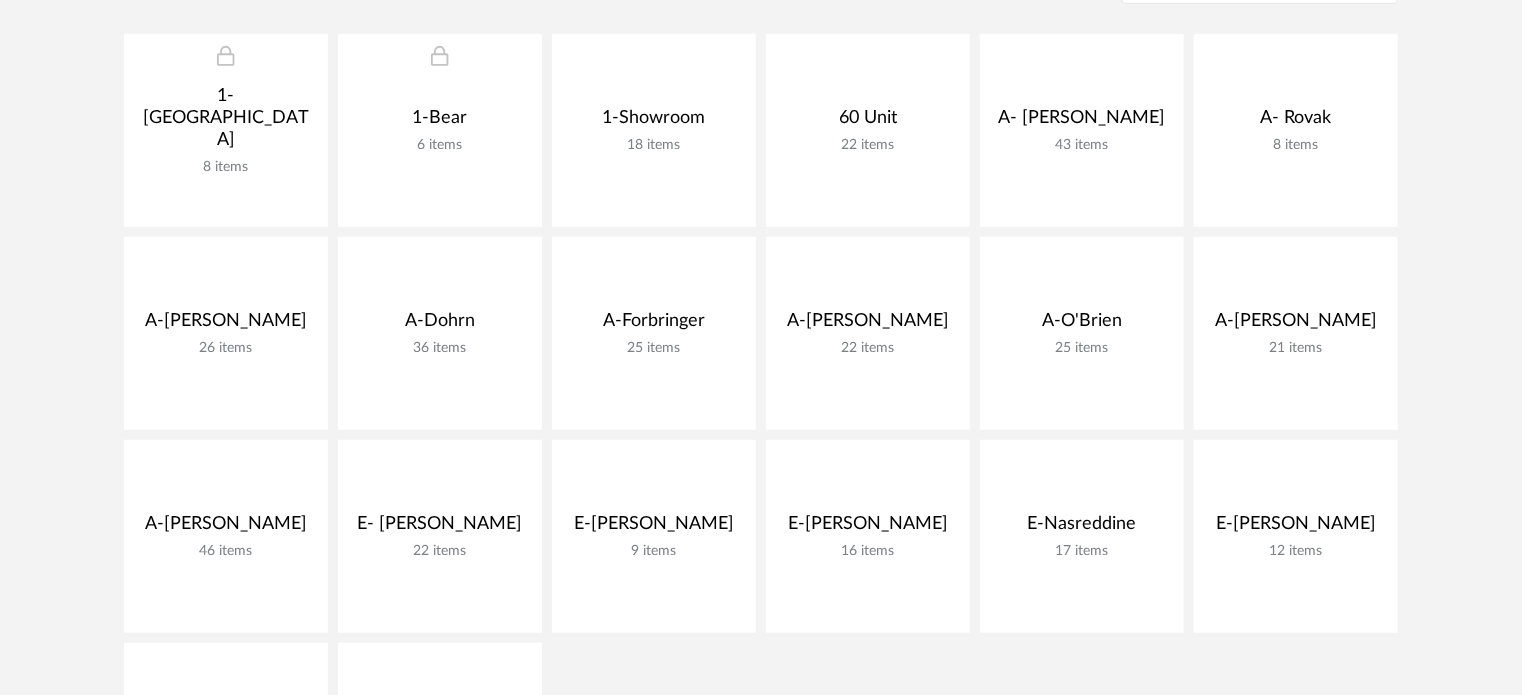 scroll, scrollTop: 500, scrollLeft: 0, axis: vertical 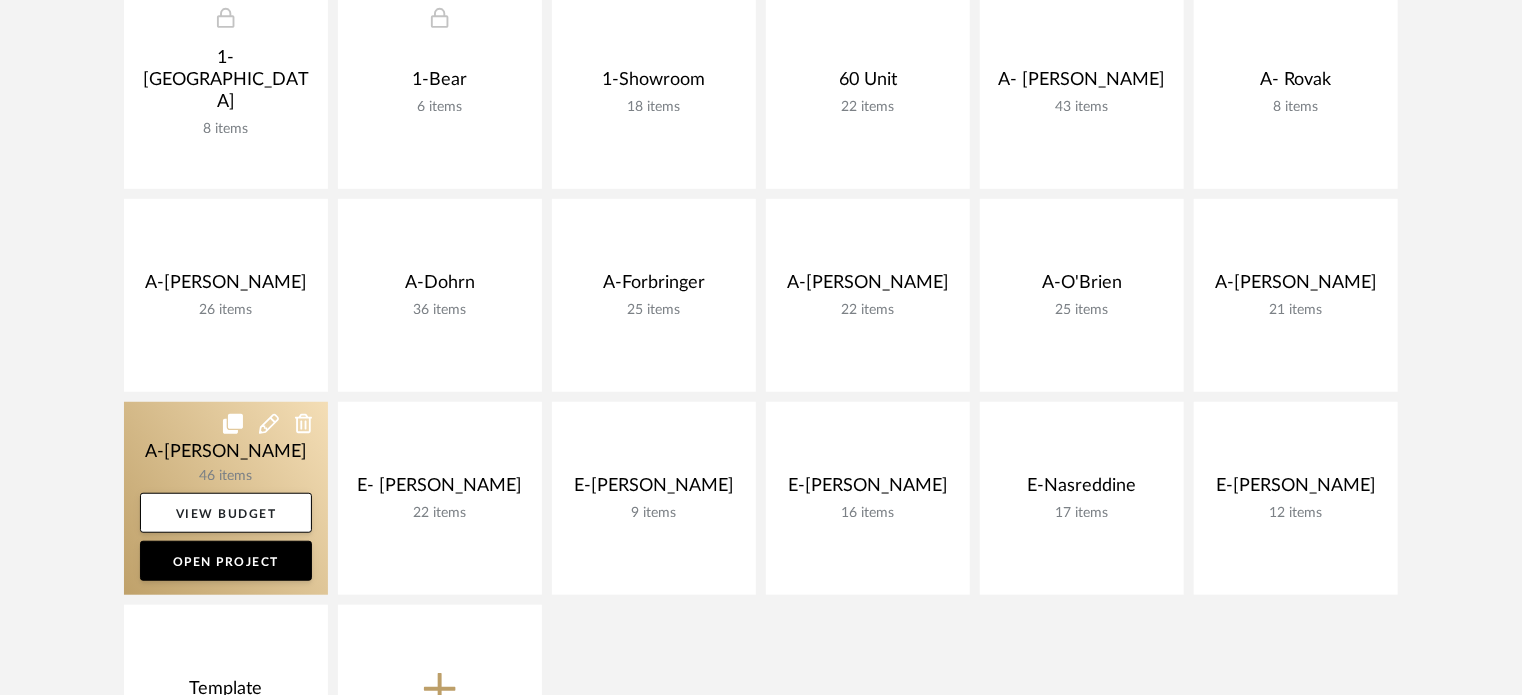 click 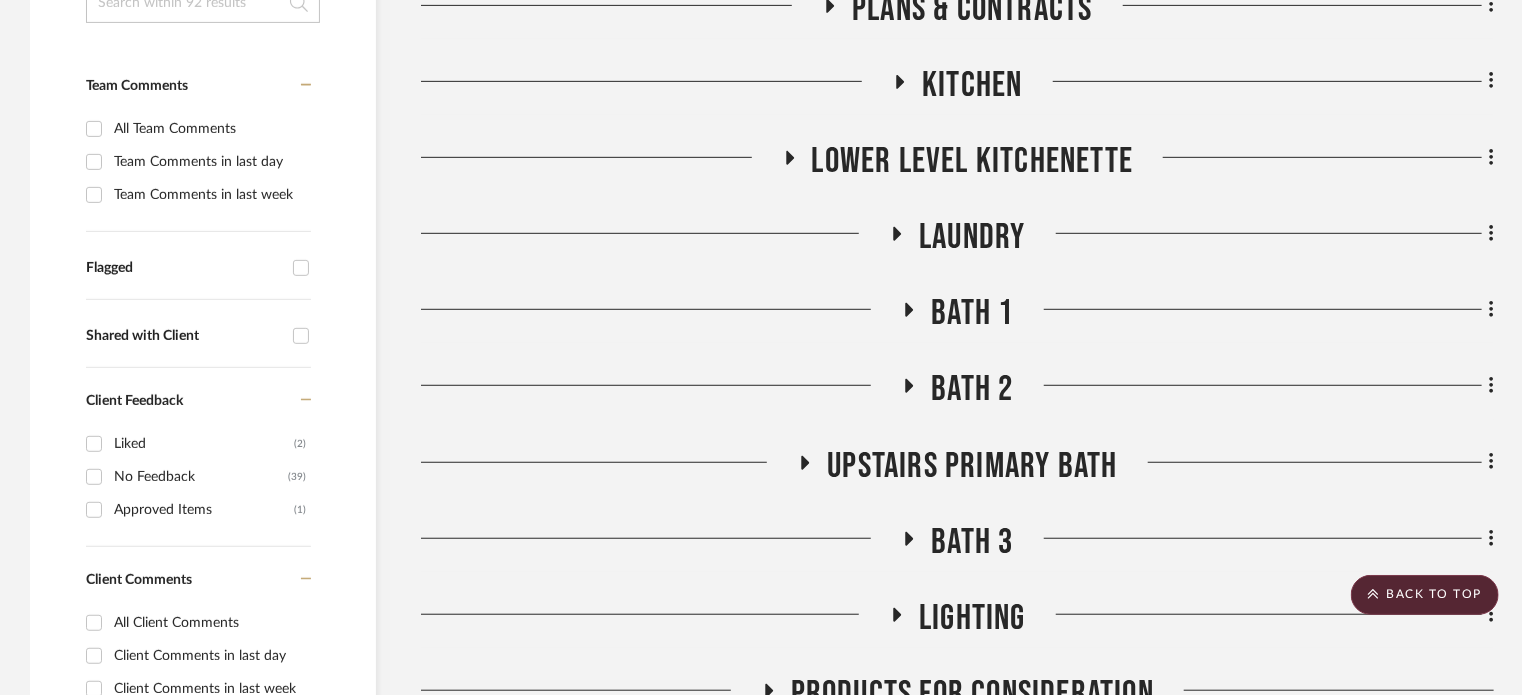scroll, scrollTop: 200, scrollLeft: 0, axis: vertical 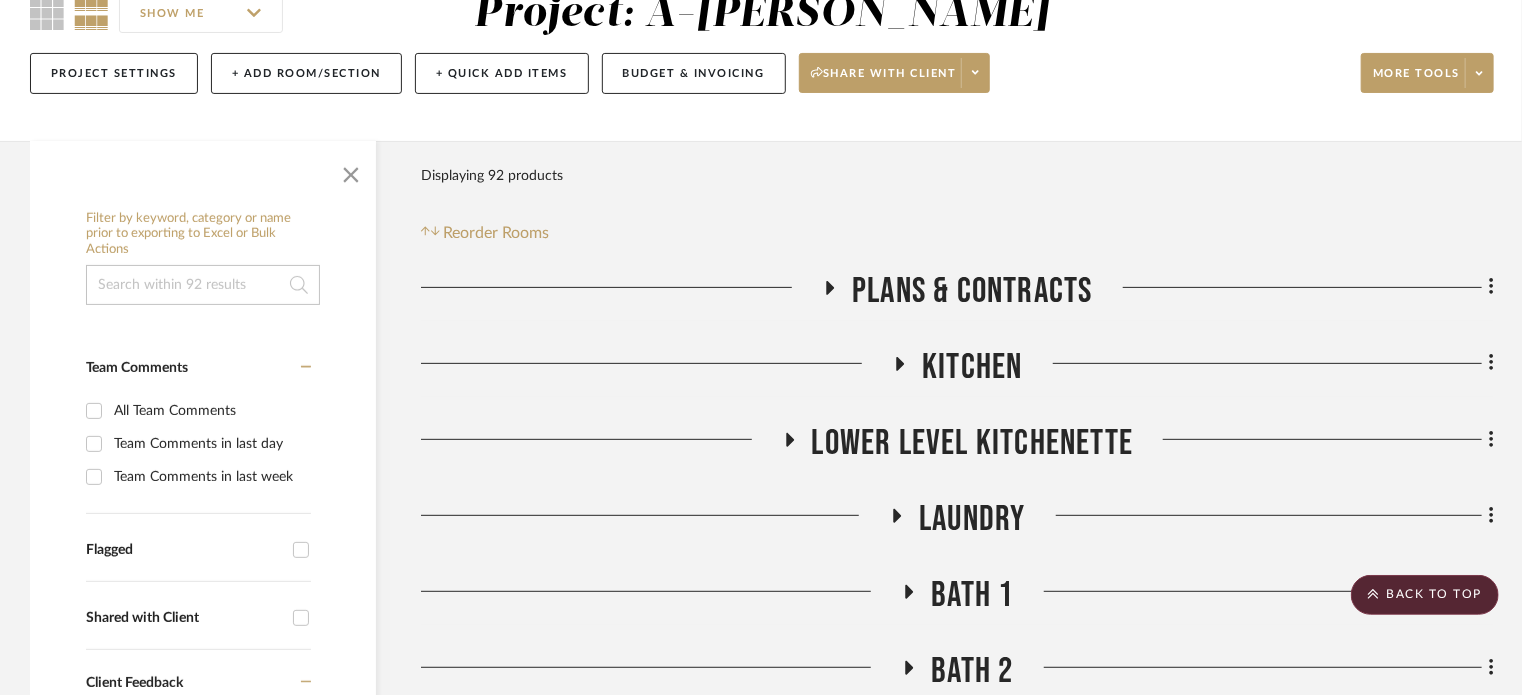 click on "Kitchen" 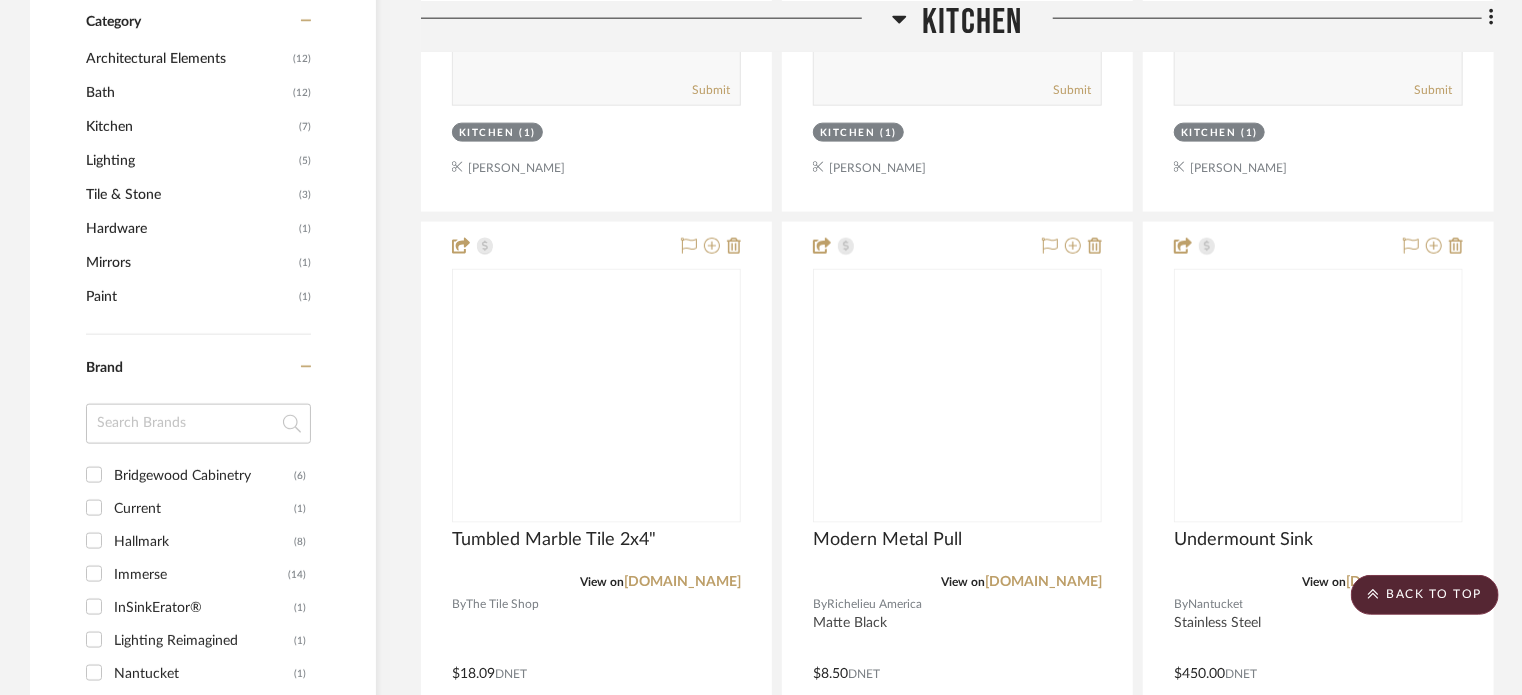 scroll, scrollTop: 1300, scrollLeft: 0, axis: vertical 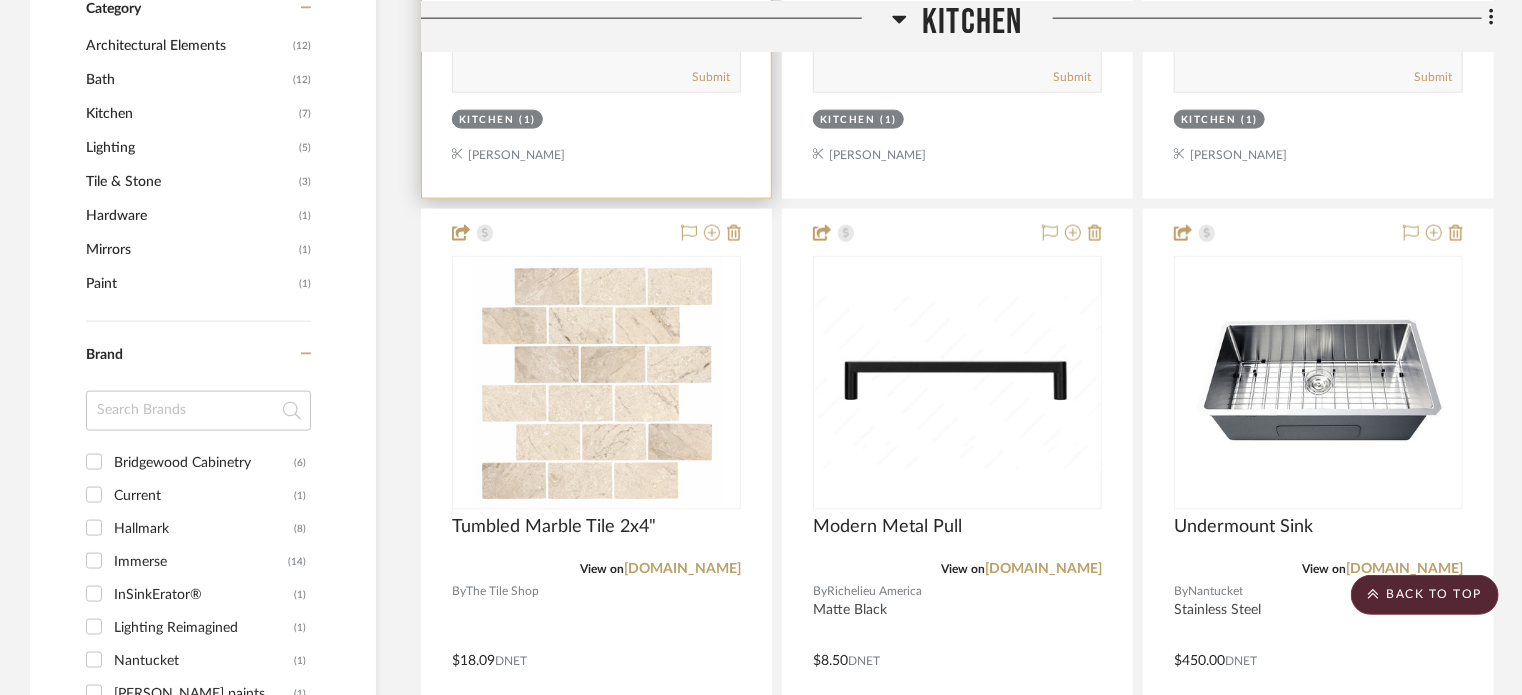 type 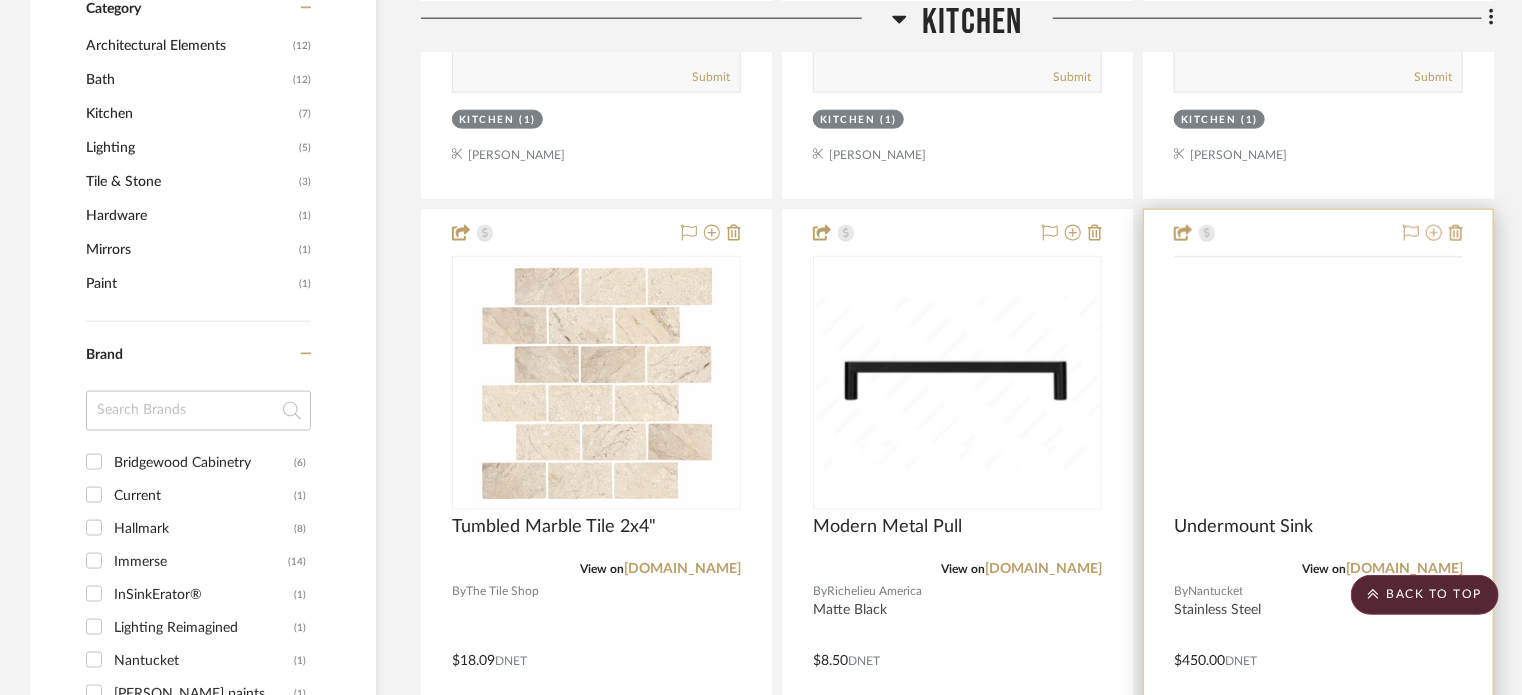 click at bounding box center [0, 0] 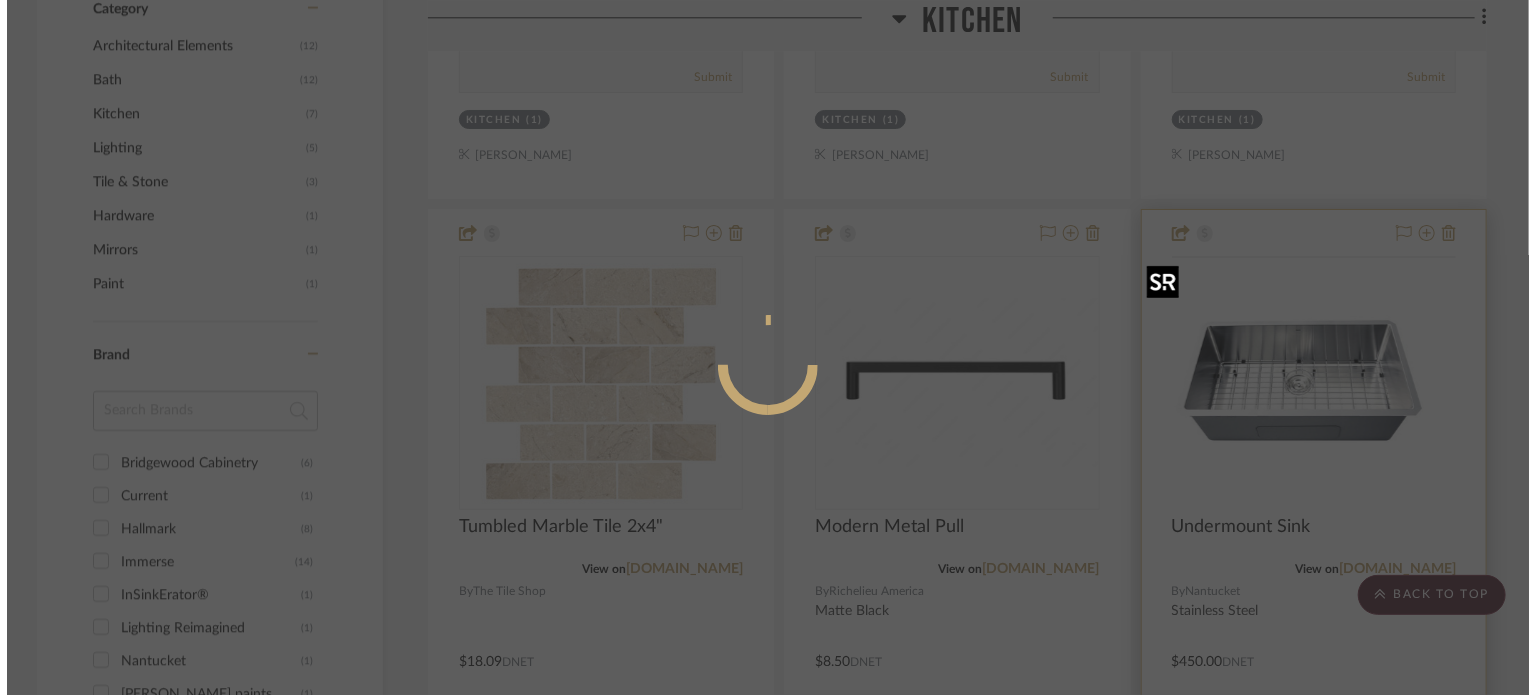 scroll, scrollTop: 0, scrollLeft: 0, axis: both 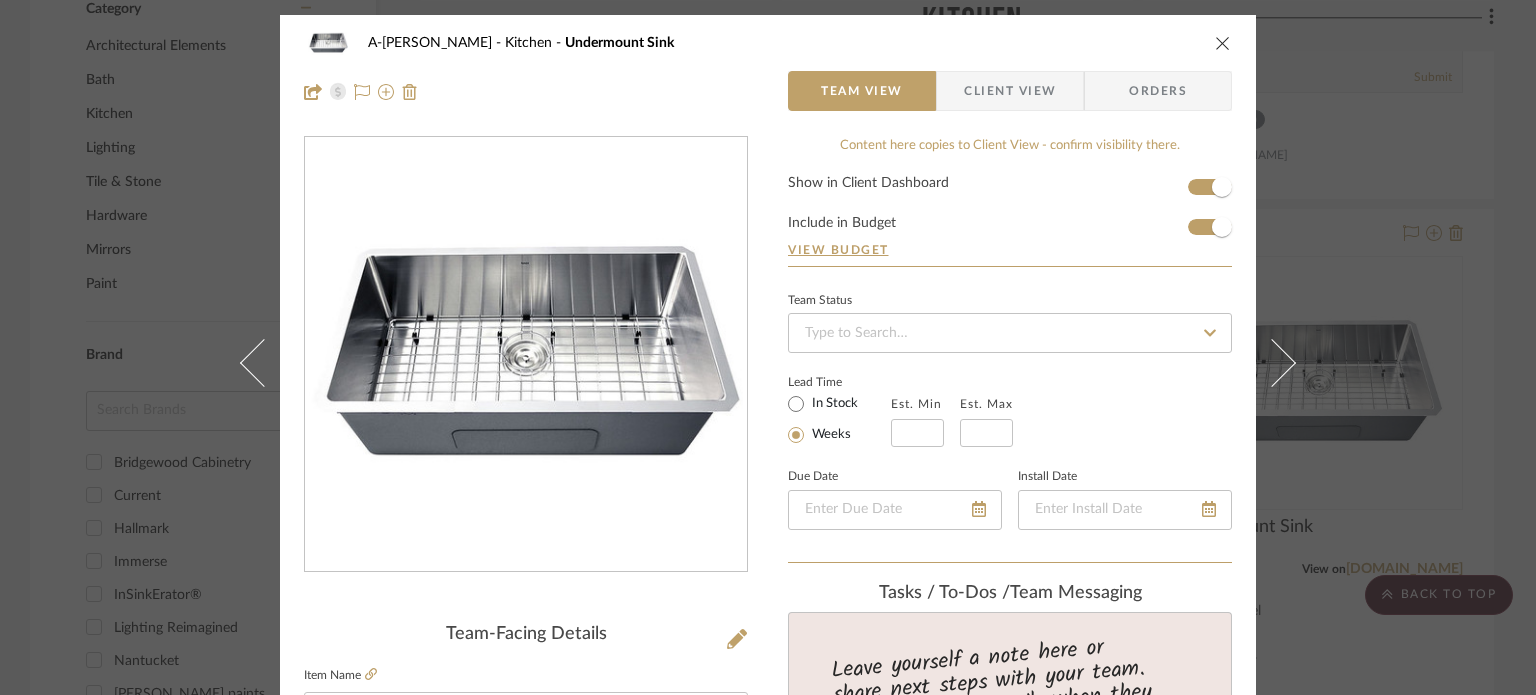 click on "A-Shipley Kitchen Undermount Sink Team View Client View Orders  Team-Facing Details   Item Name  Undermount Sink  Brand  Nantucket  Internal Description  Stainless Steel  Dimensions  Exterior Dimensions:	32" x 18" Interior Dimensions:	30" x 16"  Product Specifications  https://static.wixstatic.com/ugd/572662_56b826bebb4445d897d0bf111904bf4d.pdf  Item Costs   View Budget   Markup %  30%  Unit Cost  $450.00  Cost Type  DNET  Client Unit Price   $585.00   Quantity  1  Unit Type  Each  Subtotal   $585.00   Tax %  9.49%  Total Tax   $55.52   Shipping Cost  $58.50  Ship. Markup %  0% Taxable  Total Shipping   $58.50  Total Client Price  $699.02  Your Cost  $551.21  Your Margin  $135.00  Content here copies to Client View - confirm visibility there.  Show in Client Dashboard   Include in Budget   View Budget  Team Status  Lead Time  In Stock Weeks  Est. Min   Est. Max   Due Date   Install Date  Tasks / To-Dos /  team Messaging Invite Collaborator Internal Notes  Documents  Choose a file  or drag it here.  Kitchen" at bounding box center [768, 347] 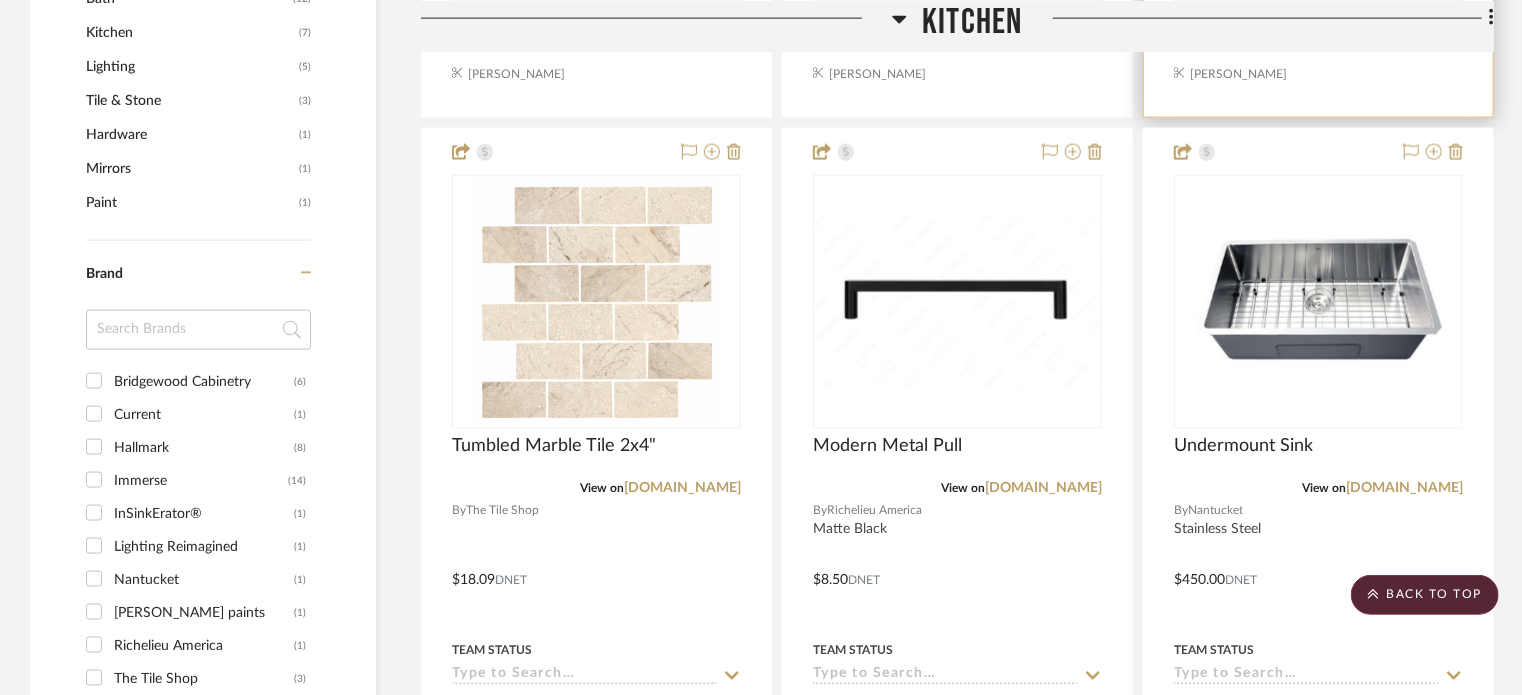 scroll, scrollTop: 1400, scrollLeft: 0, axis: vertical 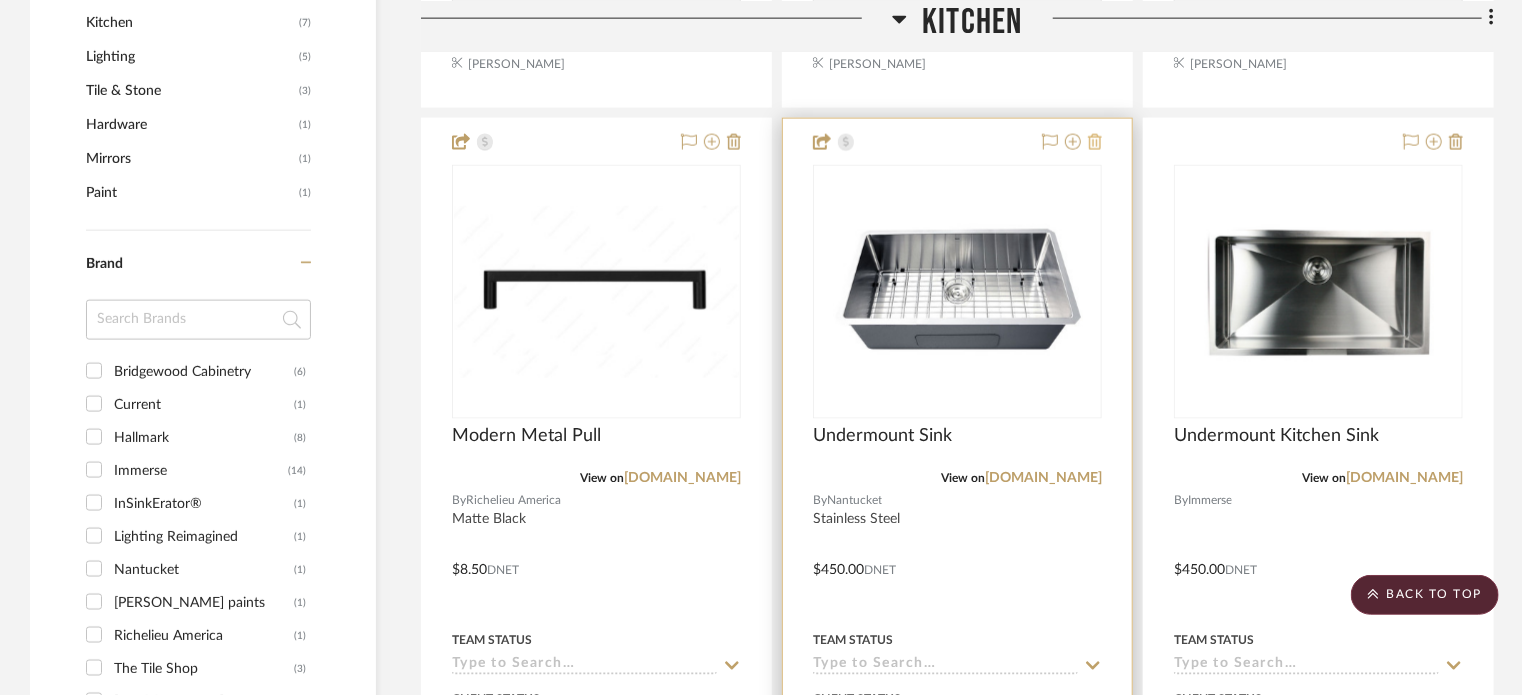 click 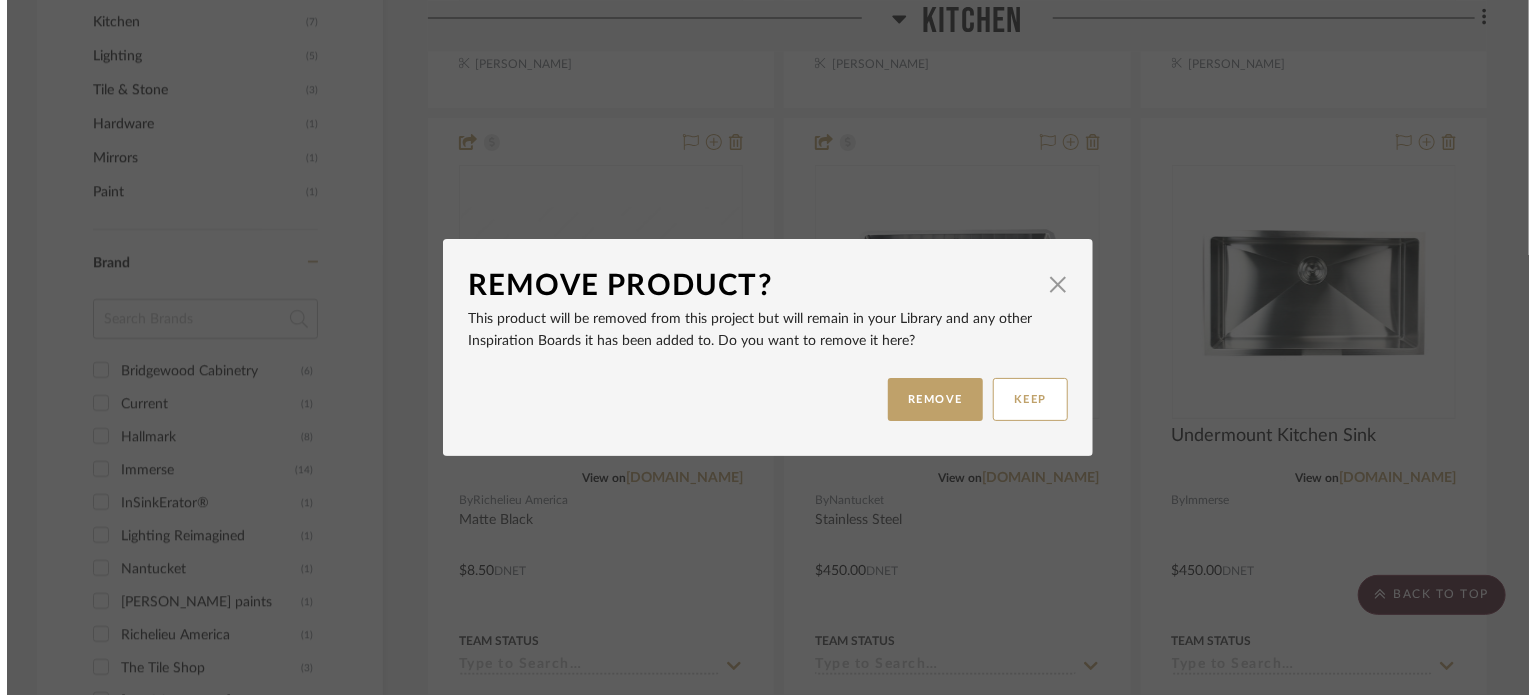 scroll, scrollTop: 0, scrollLeft: 0, axis: both 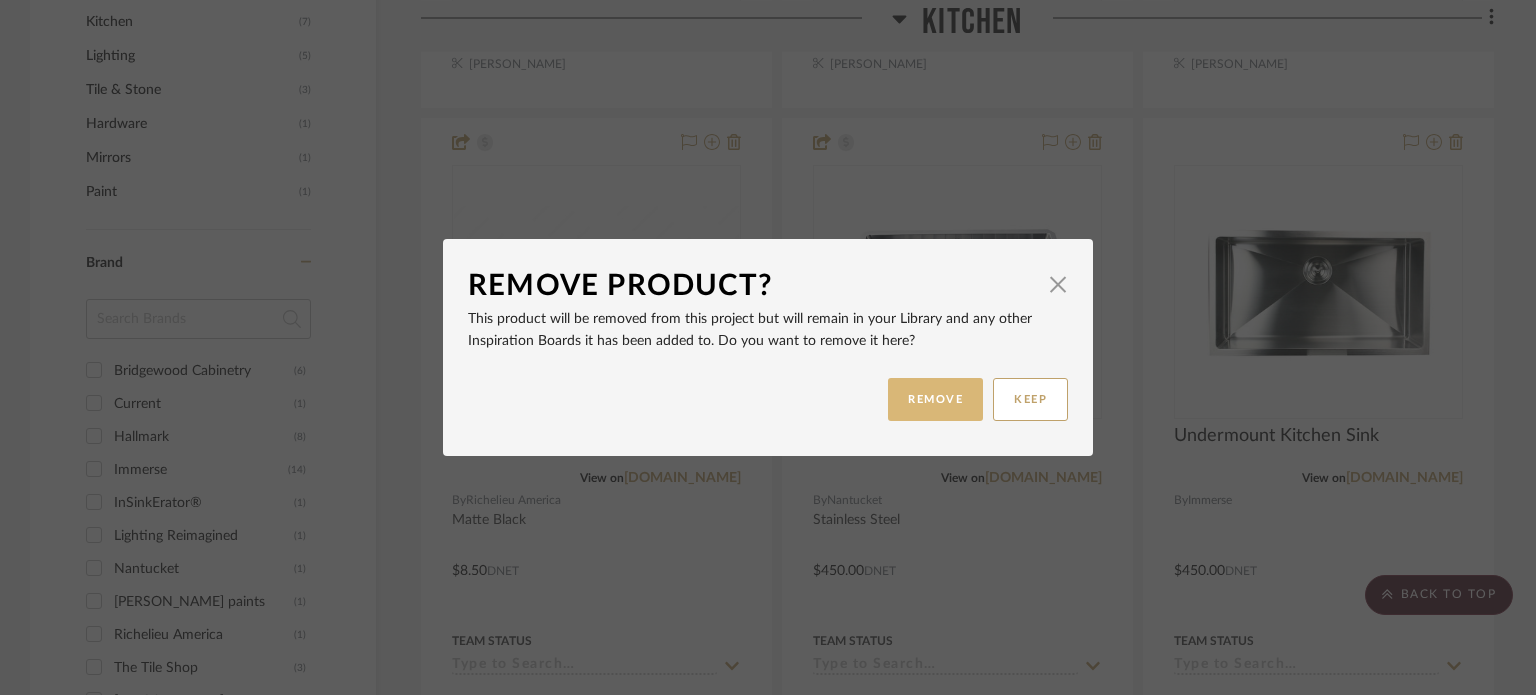 click on "REMOVE" at bounding box center [935, 399] 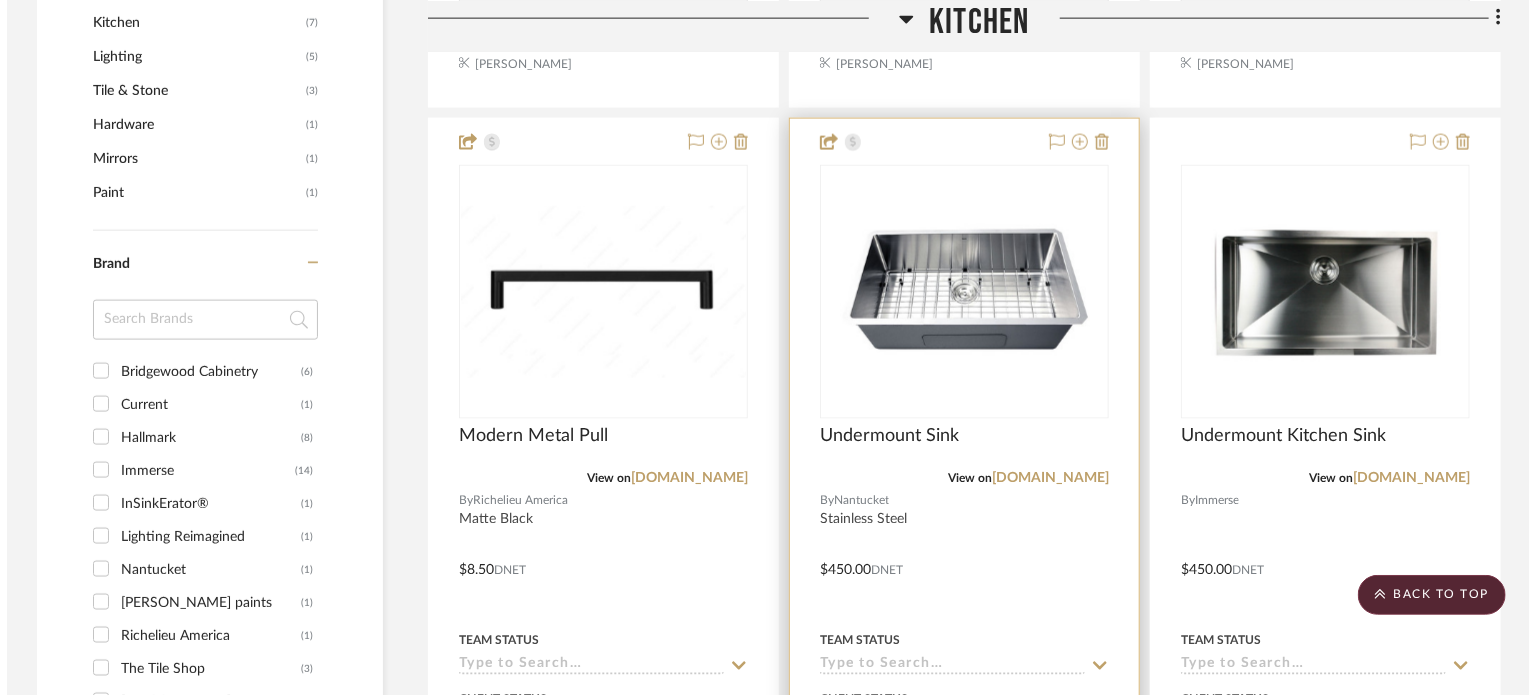 scroll, scrollTop: 0, scrollLeft: 0, axis: both 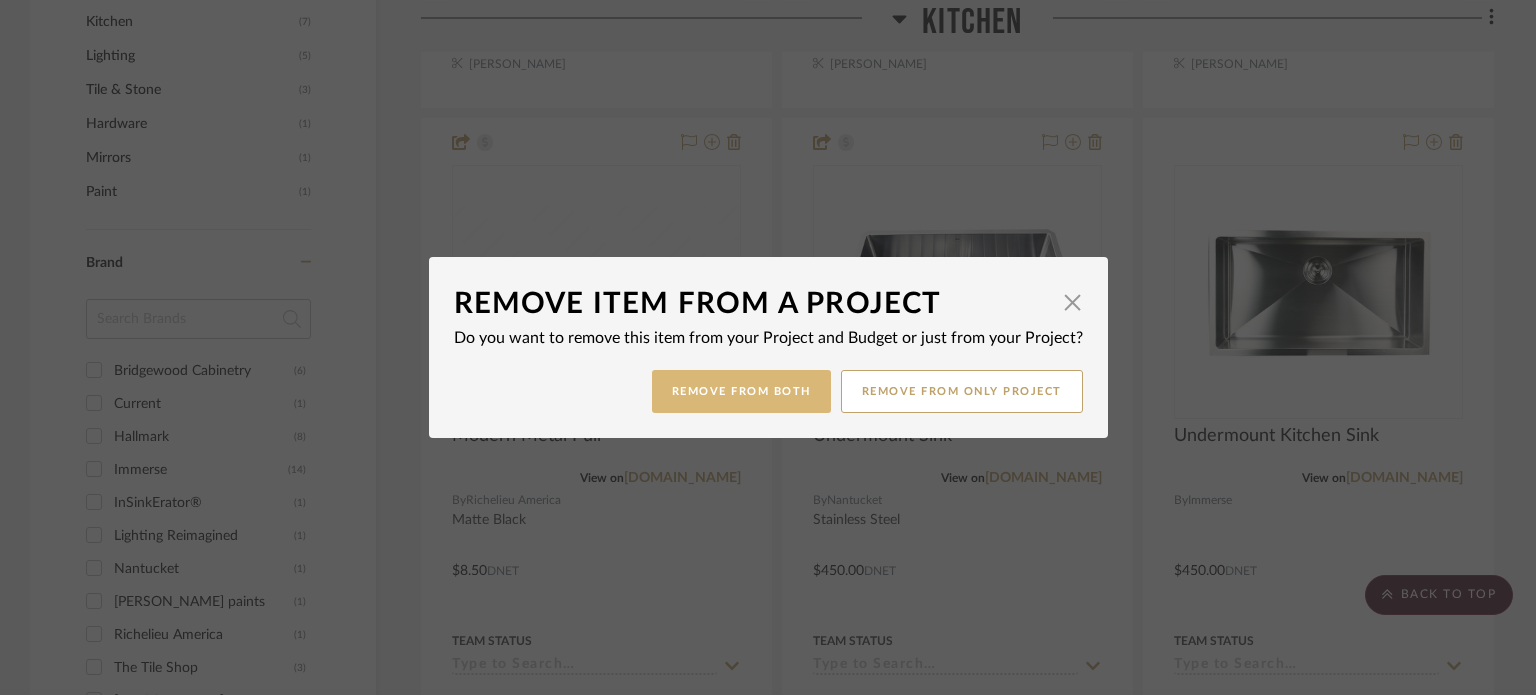 click on "Remove from Both" at bounding box center (741, 391) 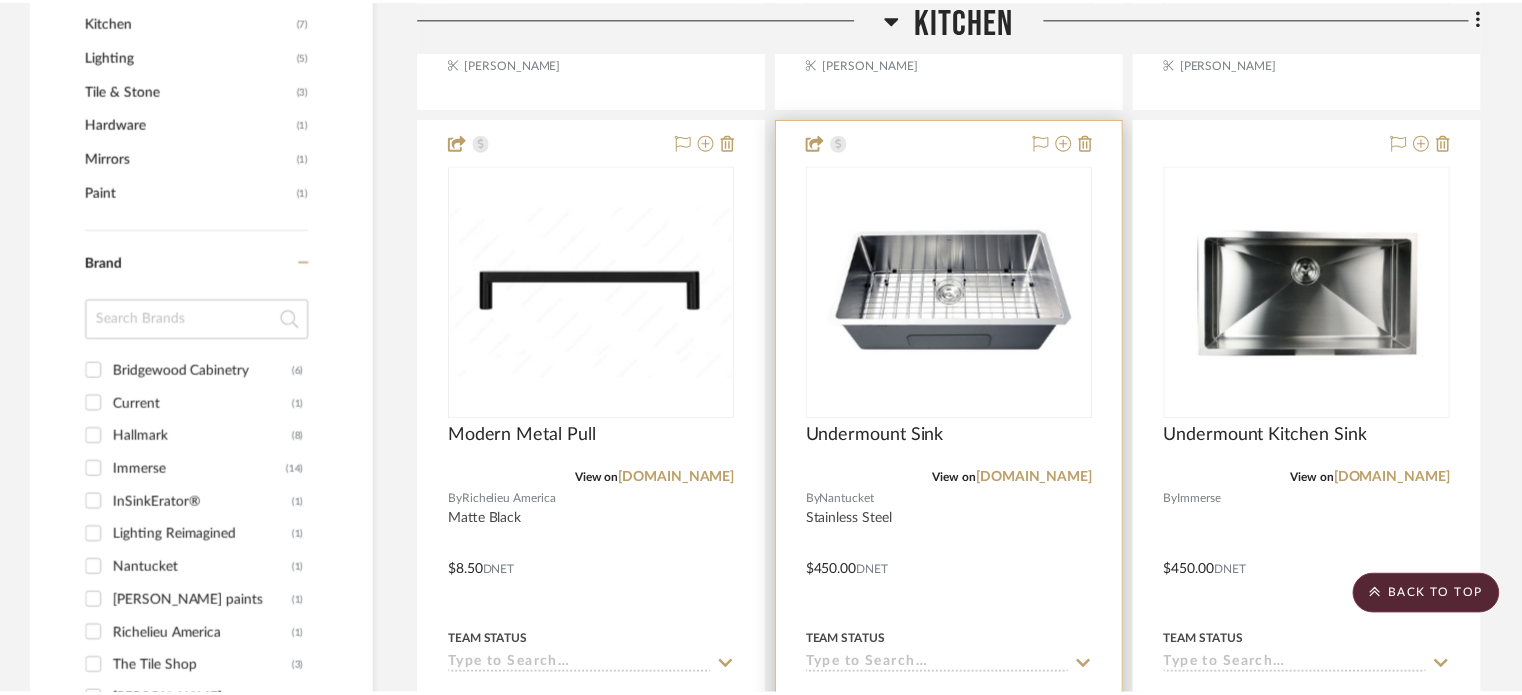 scroll, scrollTop: 1391, scrollLeft: 0, axis: vertical 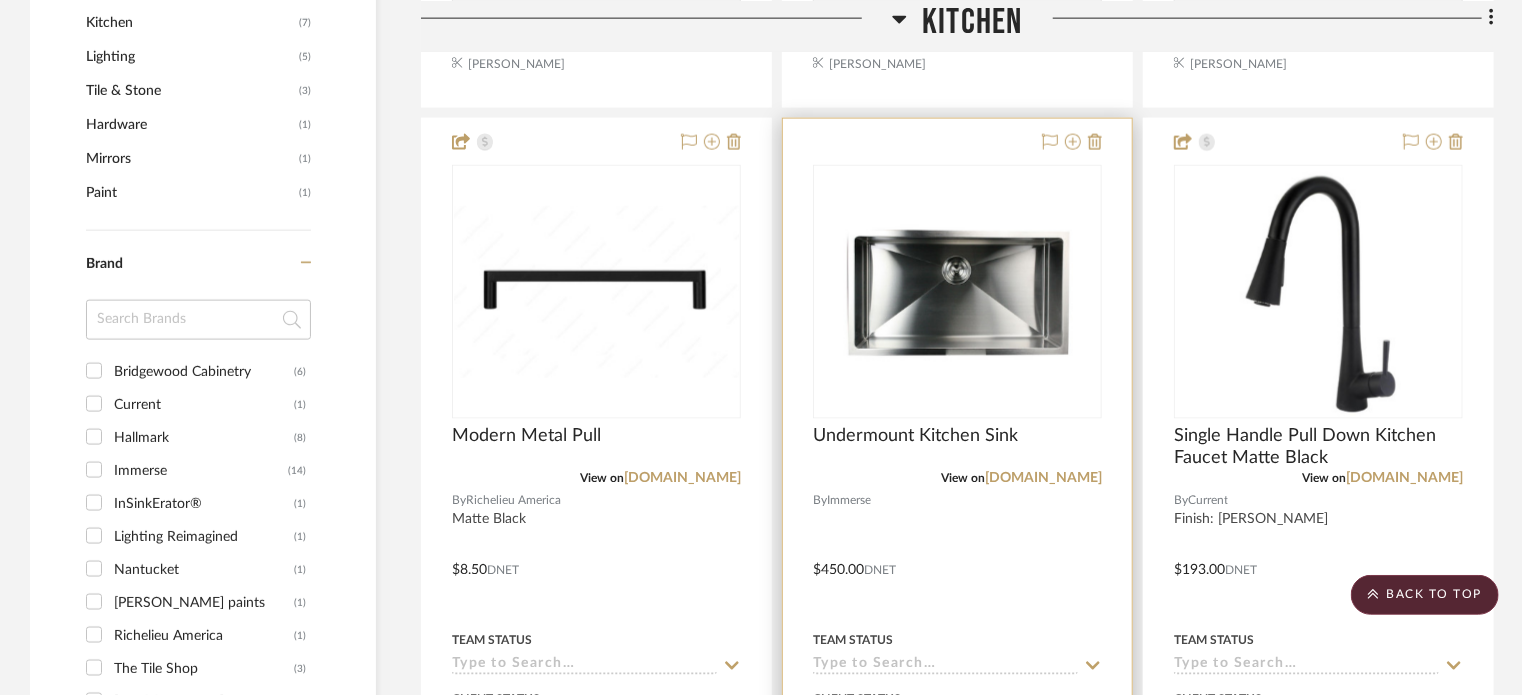 click at bounding box center [957, 556] 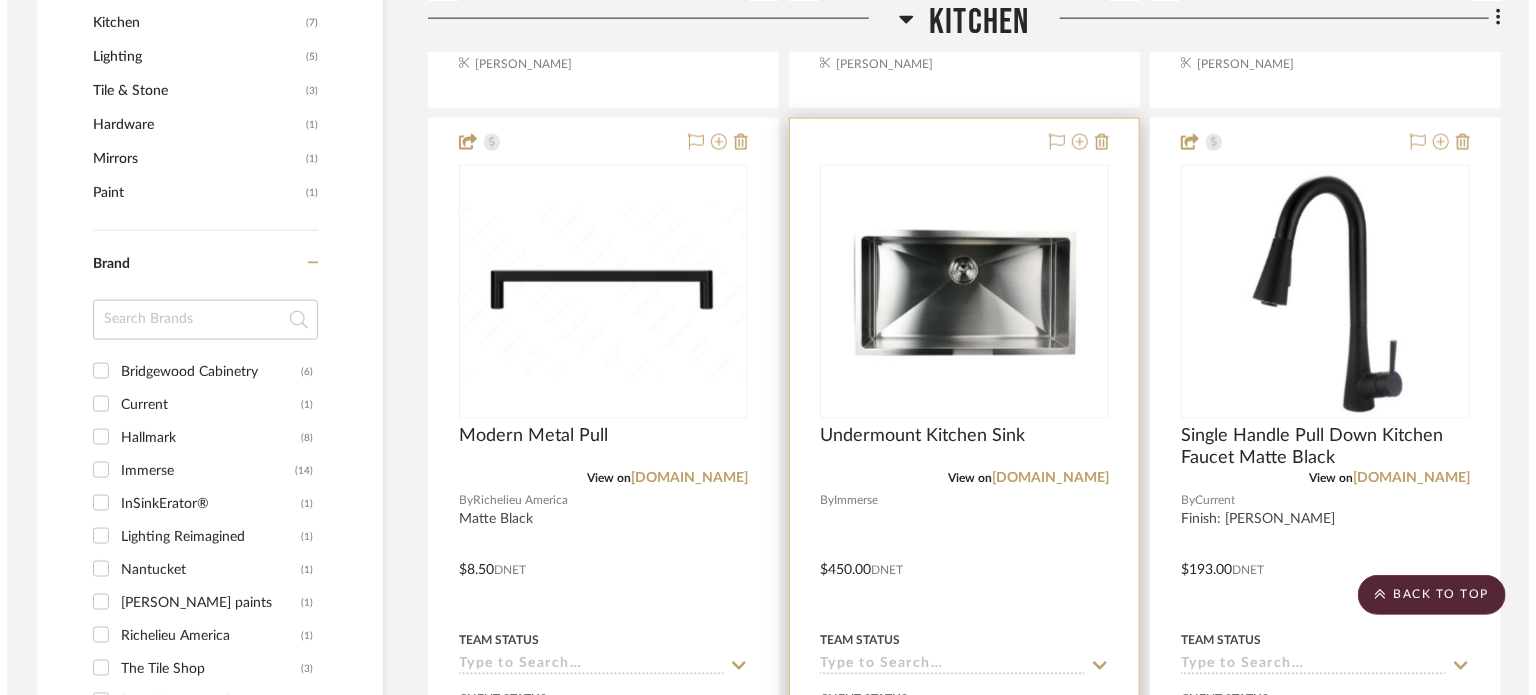scroll, scrollTop: 0, scrollLeft: 0, axis: both 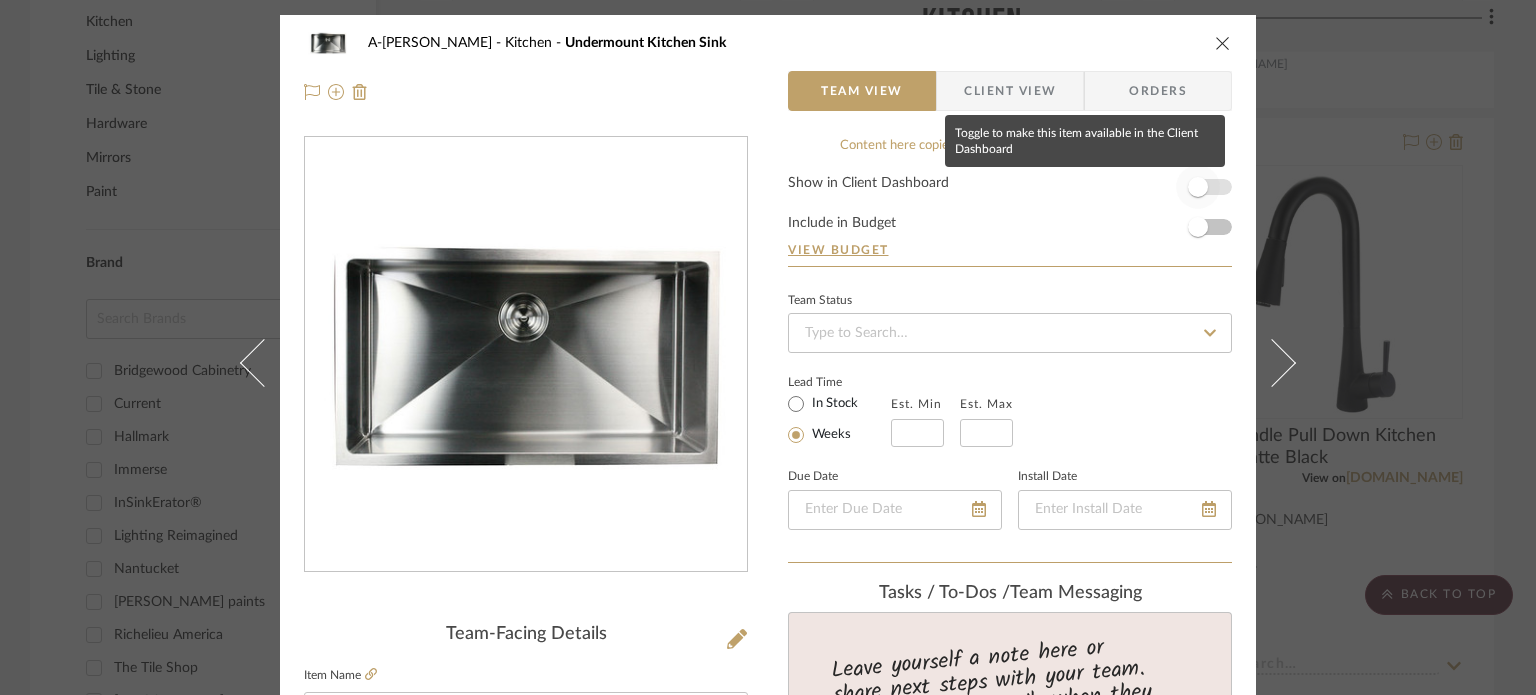 click at bounding box center (1198, 187) 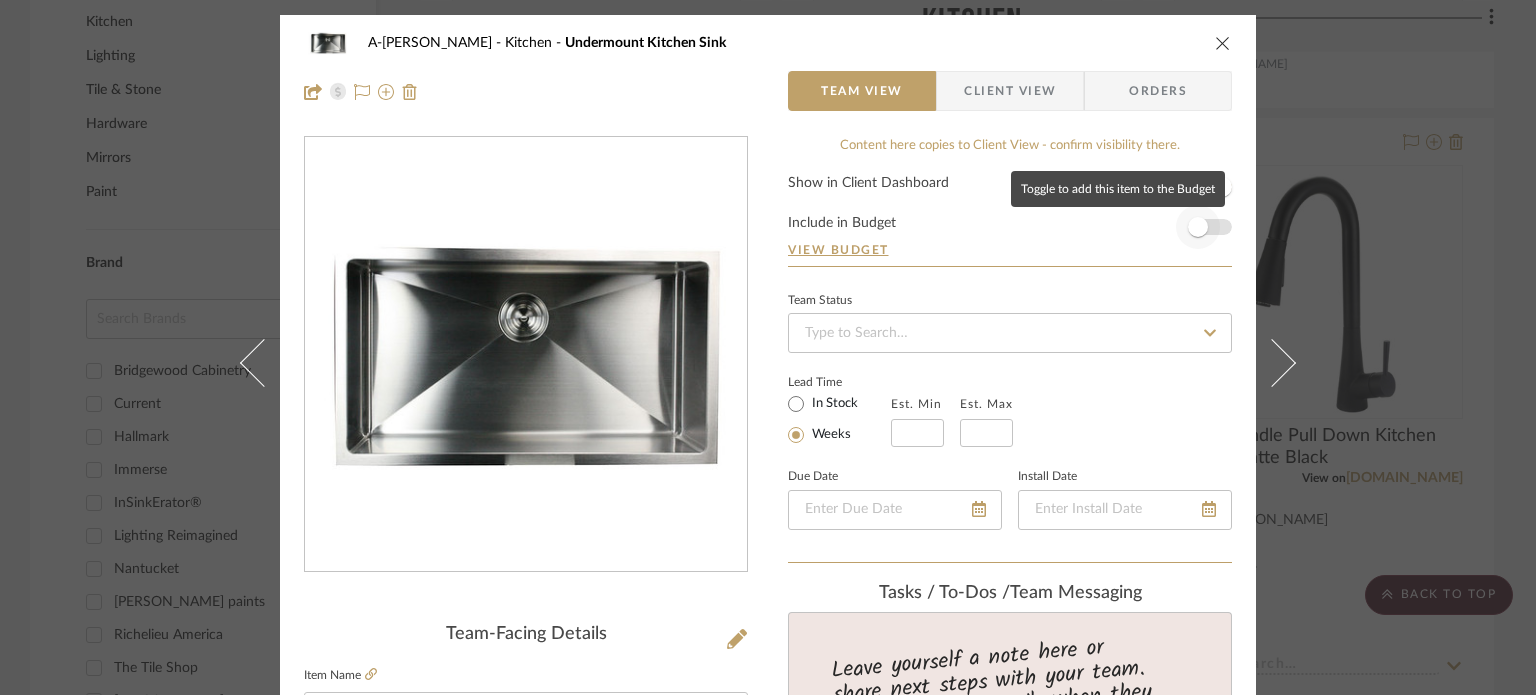 type 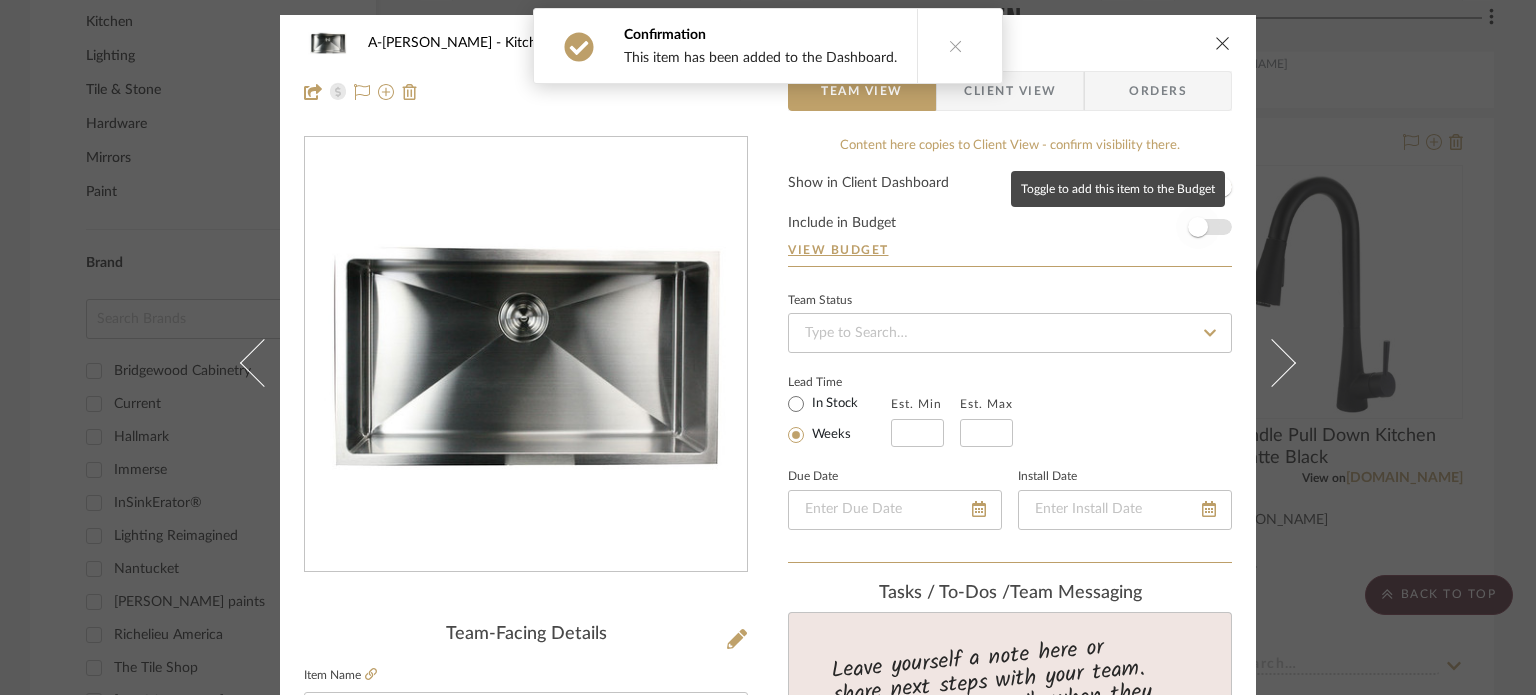 click at bounding box center (1198, 227) 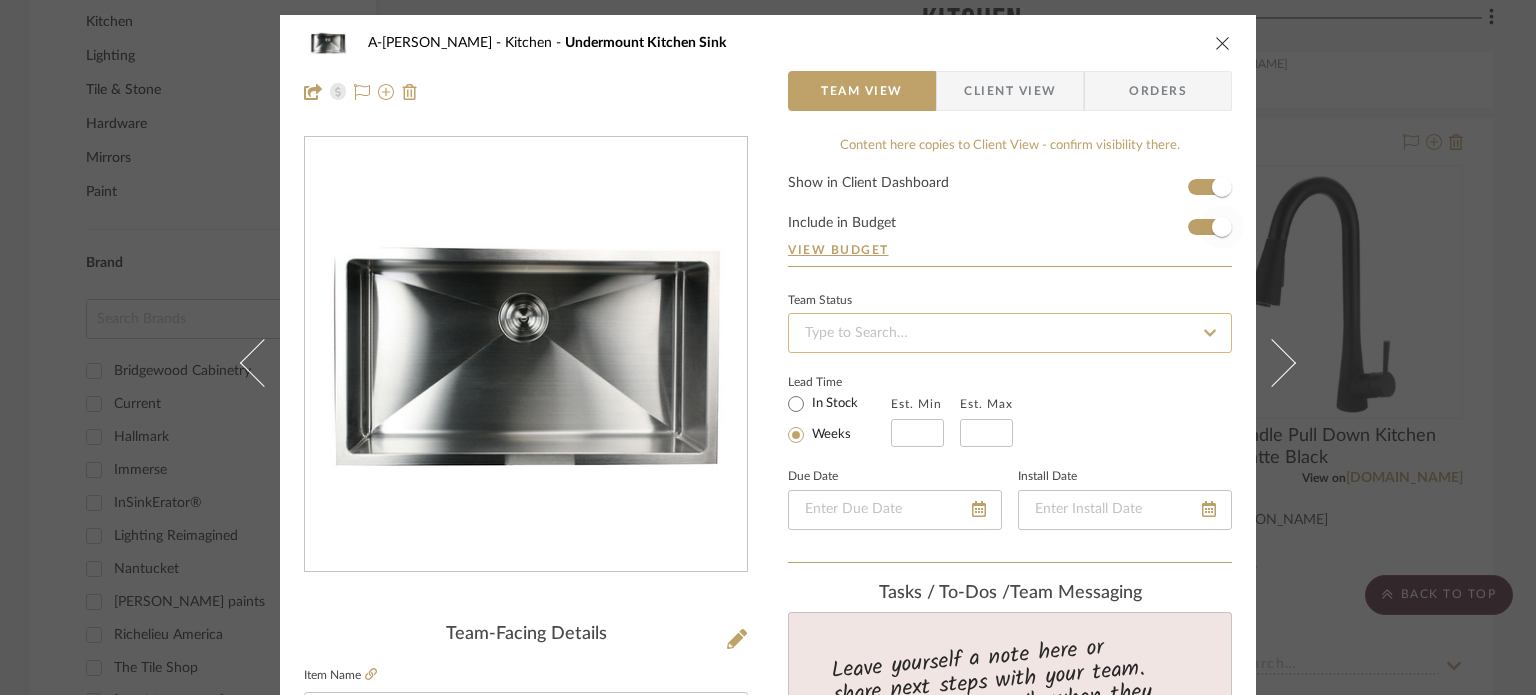 type 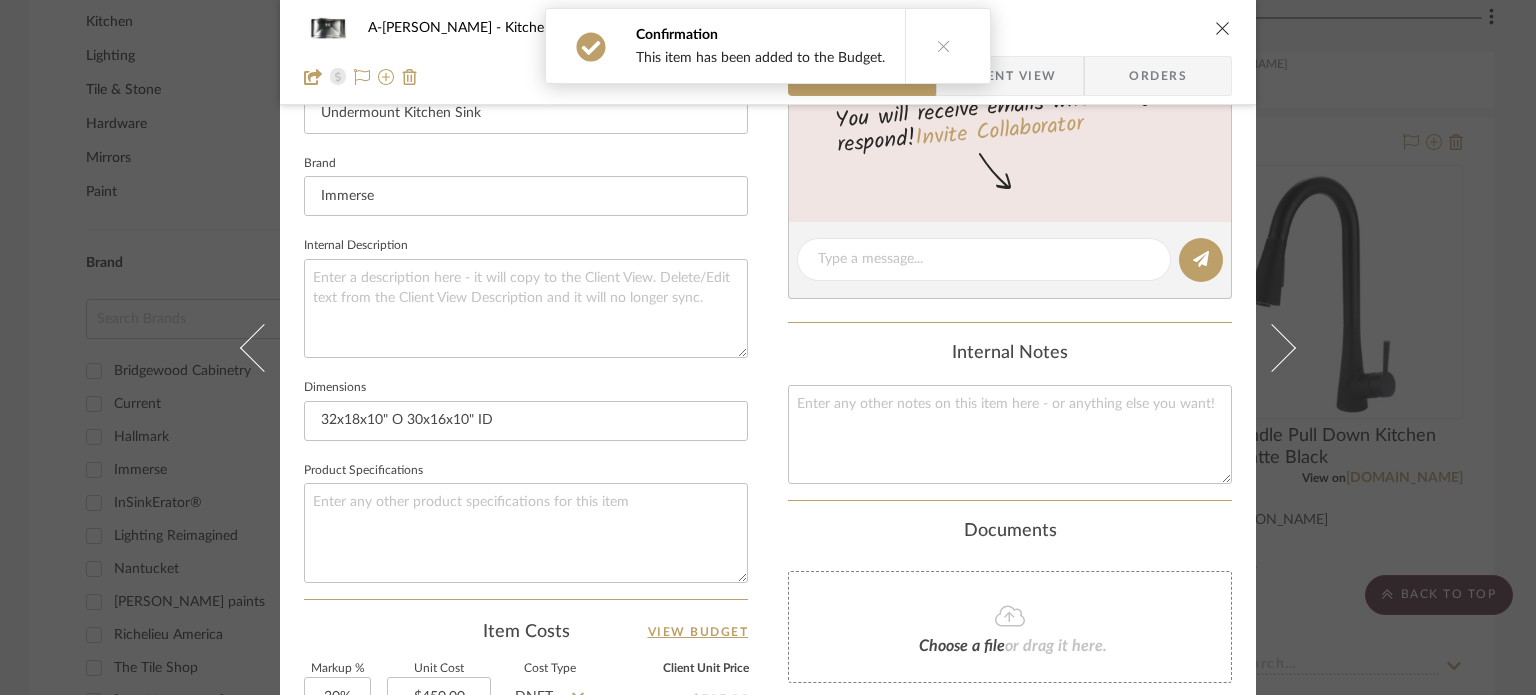 scroll, scrollTop: 1000, scrollLeft: 0, axis: vertical 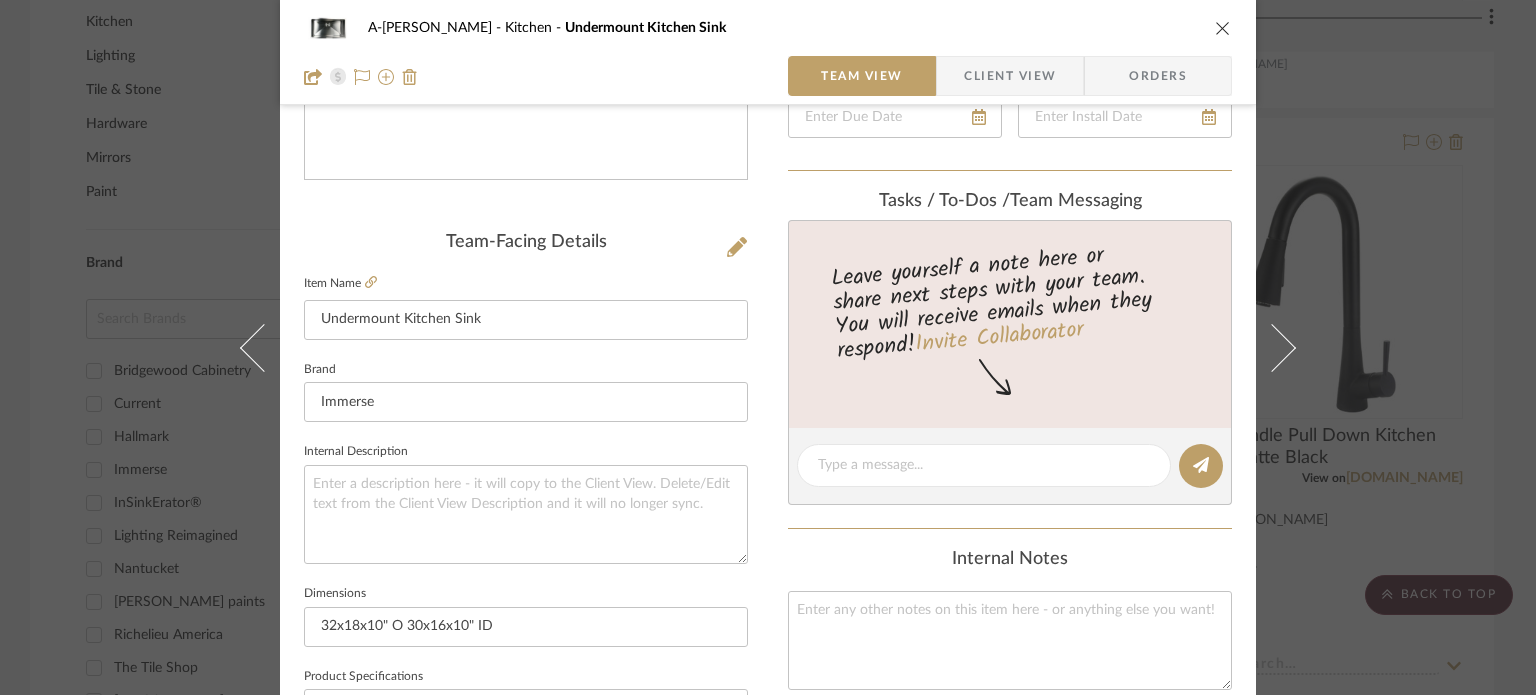 click on "A-Shipley Kitchen Undermount Kitchen Sink Team View Client View Orders  Team-Facing Details   Item Name  Undermount Kitchen Sink  Brand  Immerse  Internal Description   Dimensions  32x18x10" O 30x16x10" ID  Product Specifications   Item Costs   View Budget   Markup %  30%  Unit Cost  $450.00  Cost Type  DNET  Client Unit Price   $585.00   Quantity  1  Unit Type  Each  Subtotal   $585.00   Tax %  9.49%  Total Tax   $55.52   Shipping Cost  $58.50  Ship. Markup %  0% Taxable  Total Shipping   $58.50  Total Client Price  $699.02  Your Cost  $551.21  Your Margin  $135.00  Content here copies to Client View - confirm visibility there.  Show in Client Dashboard   Include in Budget   View Budget  Team Status  Lead Time  In Stock Weeks  Est. Min   Est. Max   Due Date   Install Date  Tasks / To-Dos /  team Messaging  Leave yourself a note here or share next steps with your team. You will receive emails when they
respond!  Invite Collaborator Internal Notes  Documents  Choose a file  or drag it here. (1)" at bounding box center [768, 347] 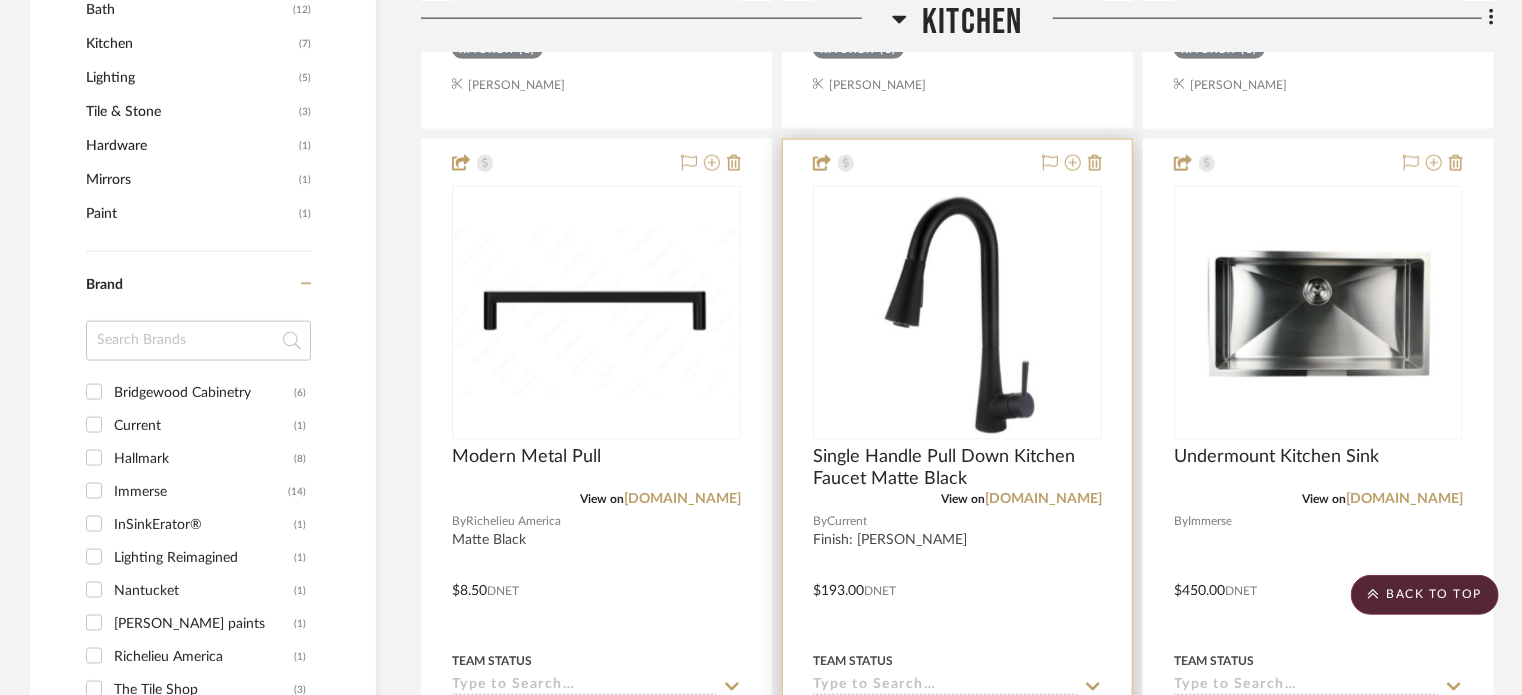 scroll, scrollTop: 1362, scrollLeft: 0, axis: vertical 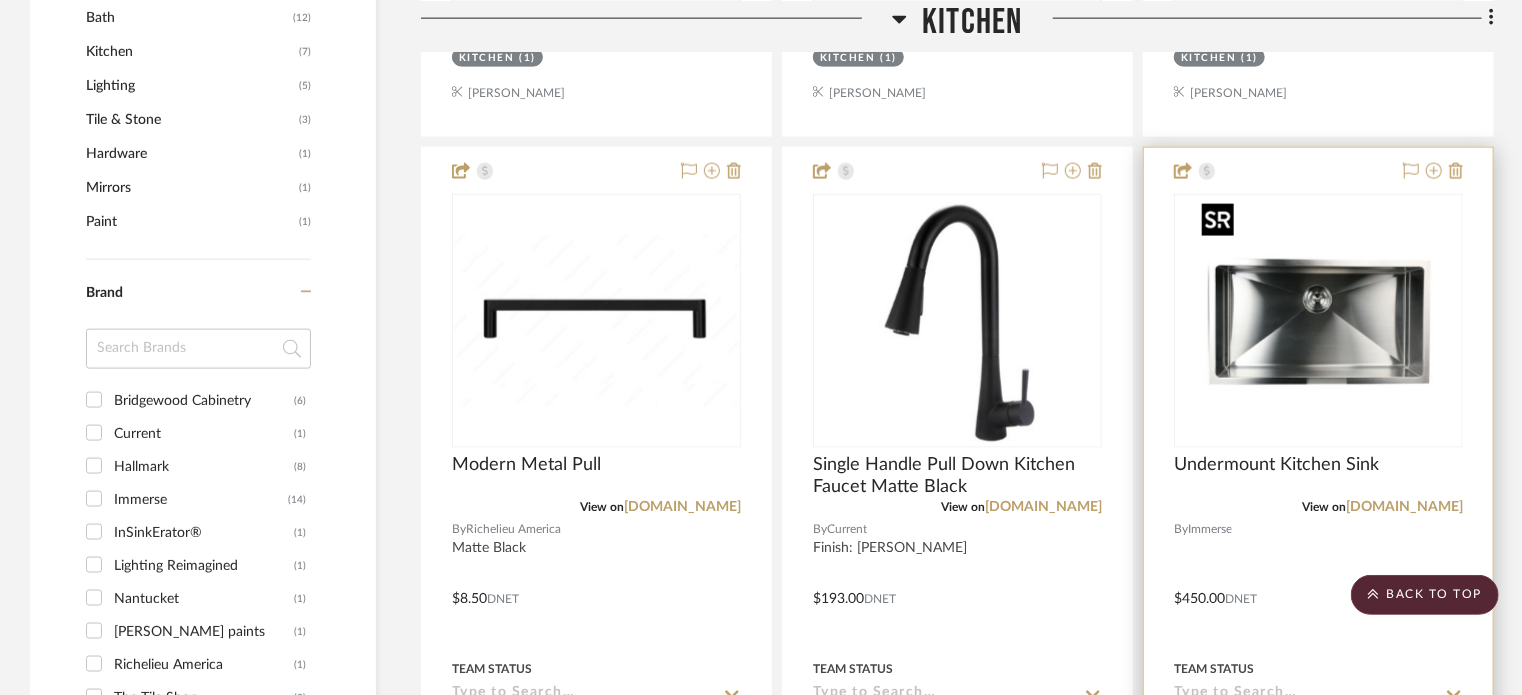 click at bounding box center (1318, 585) 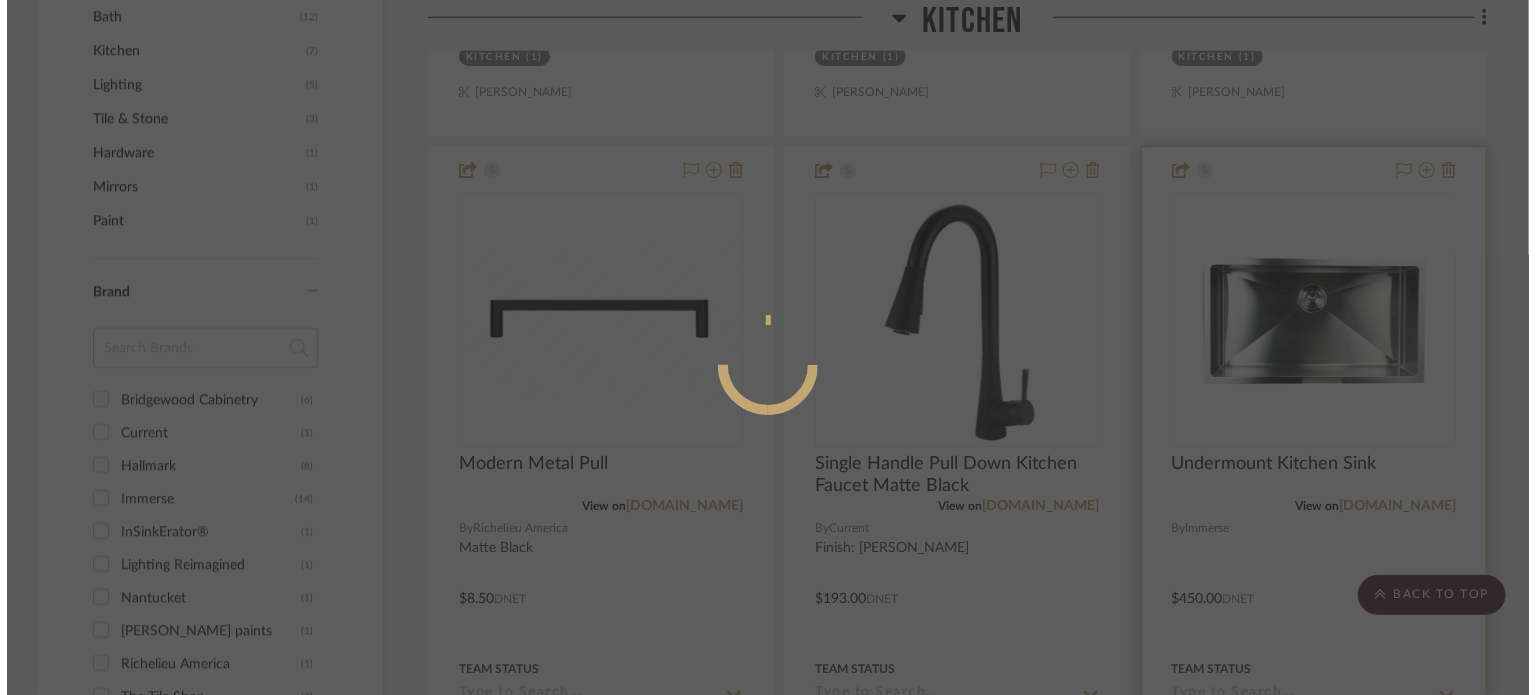 scroll, scrollTop: 0, scrollLeft: 0, axis: both 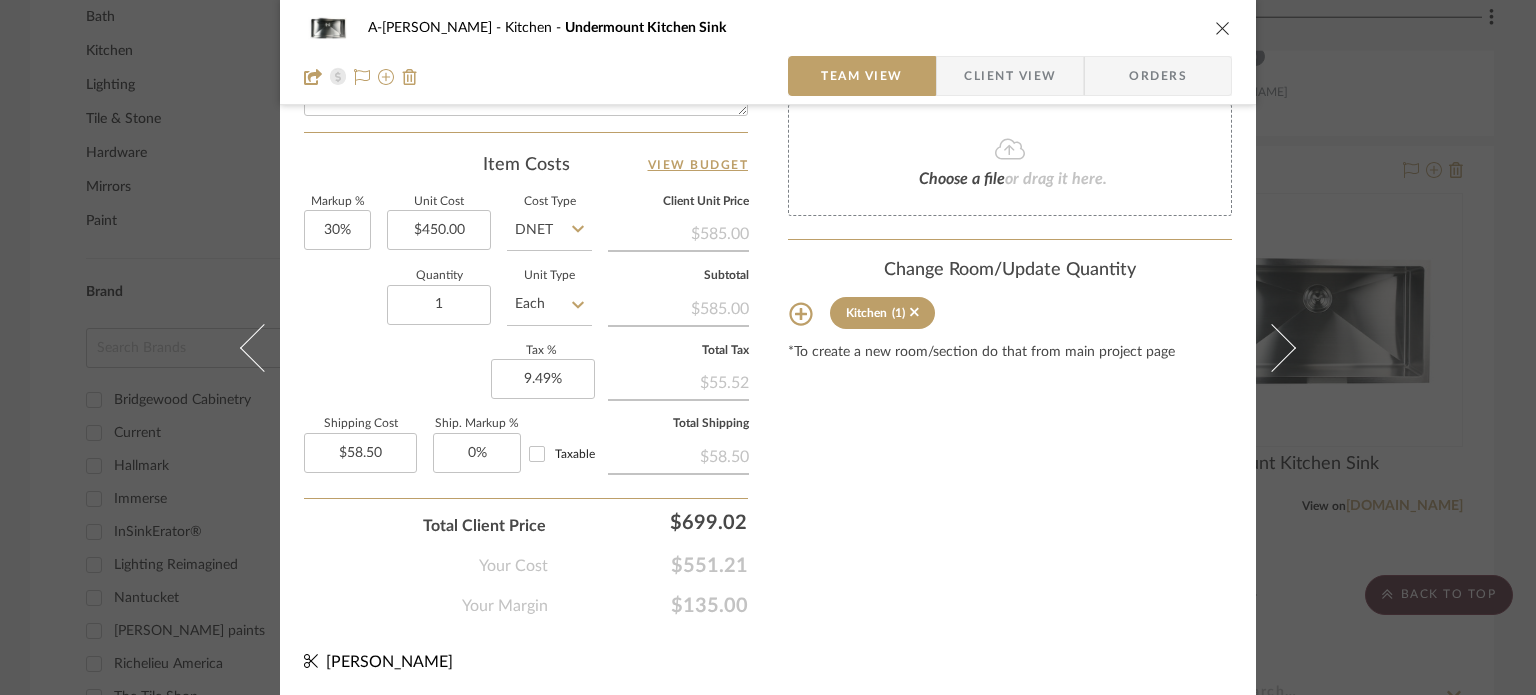 click on "Client View" at bounding box center [1010, 76] 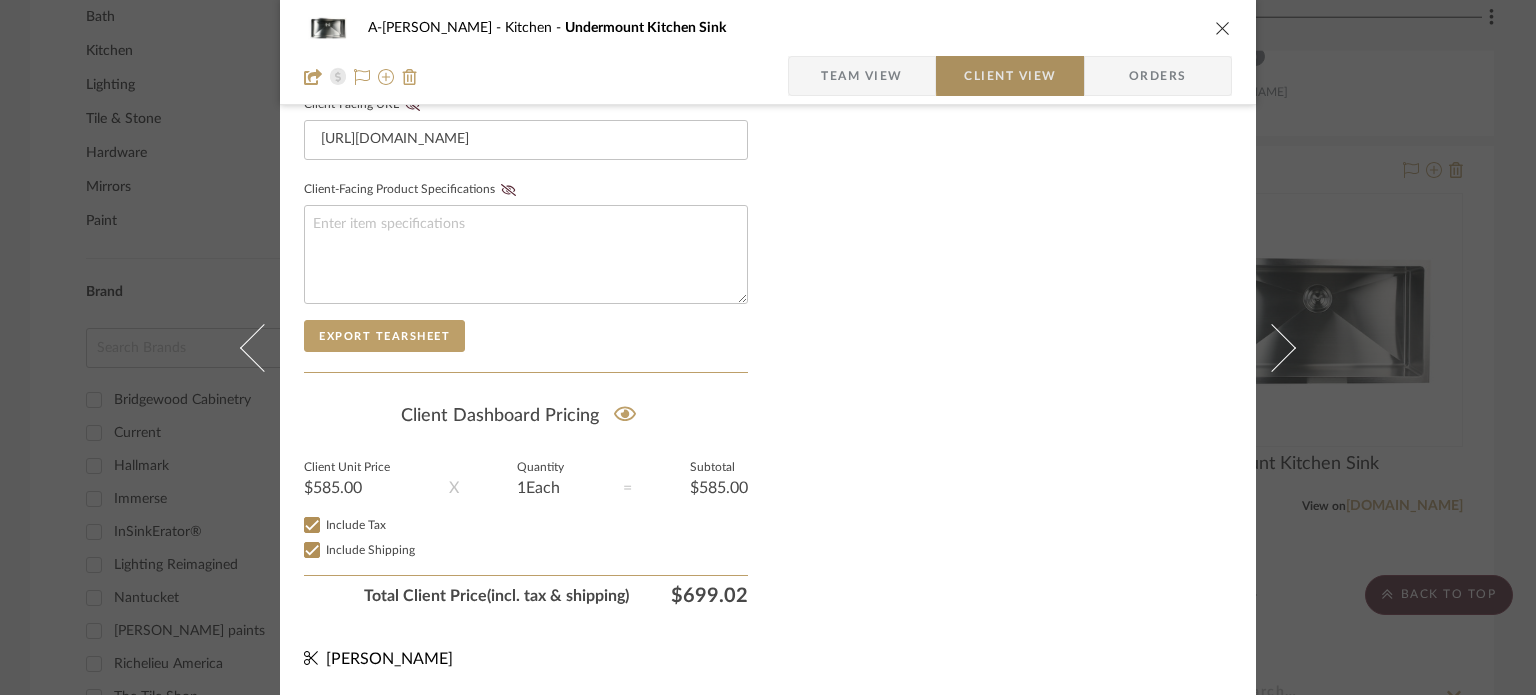 type 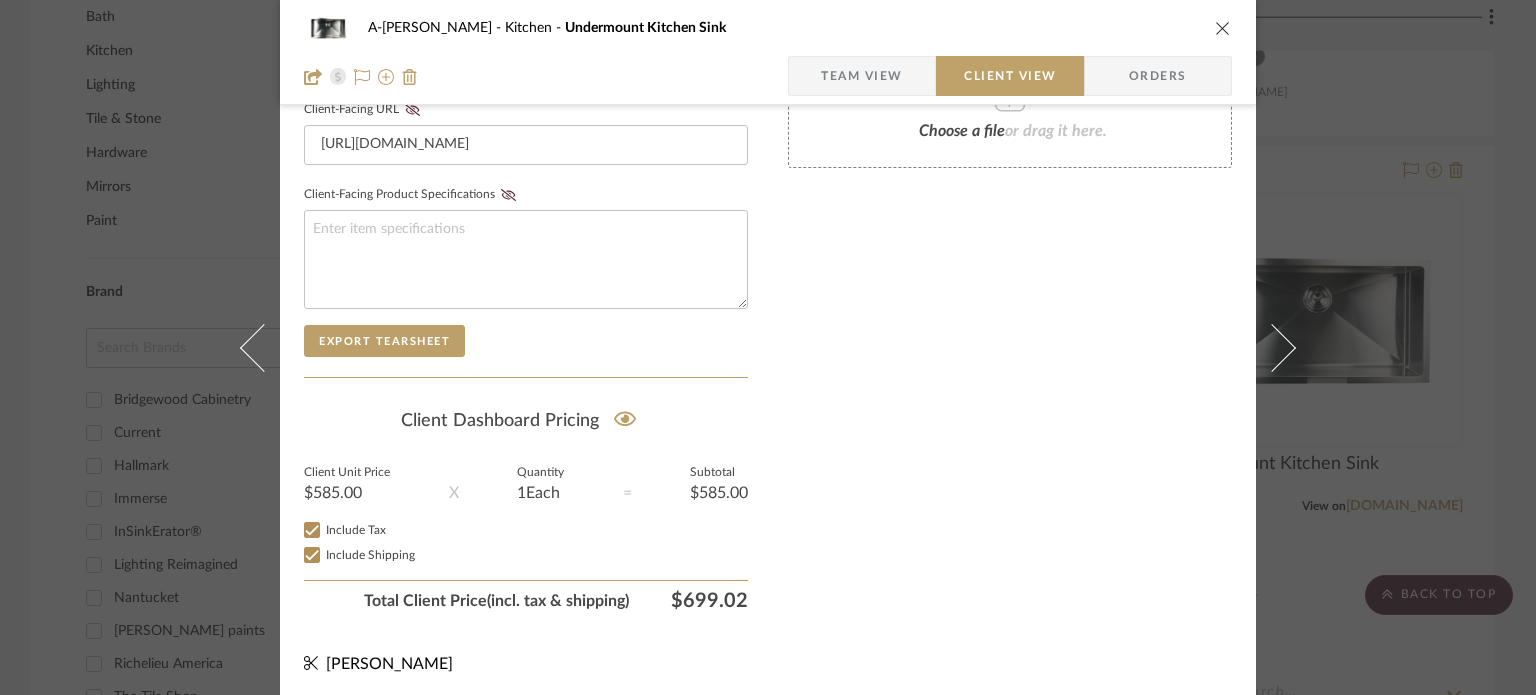 click on "A-Shipley Kitchen Undermount Kitchen Sink Team View Client View Orders  Client-Facing Details   Client-Facing Name  Undermount Kitchen Sink  Client-Facing Brand  Immerse  Client-Facing Description   Client-Facing Dimensions  32x18x10" O 30x16x10" ID  Client-Facing URL  https://mail.google.com/mail/u/0/#inbox/KtbxLwgxDGMvssdHMFcNjdSSpwrXNtPLbq?projector=1&messagePartId=0.1  Client-Facing Product Specifications   Export Tearsheet   Client Dashboard Pricing   Client Unit Price   $585.00      X  Quantity  1    Each      =  Subtotal   $585.00  Include Tax Include Shipping Total Client Price  (incl. tax & shipping)  $699.02  Only content on this tab can share to Dashboard.  Show in Client Dashboard   Include in Budget   View Budget  Client Status  Lead Time  In Stock Weeks  Est. Min   Est. Max   Install Date  client Messaging  Share details about this item with your client. You will receive emails when they respond!  Invite Collaborator  Documents  Choose a file  or drag it here.    Shannon Leisure" at bounding box center [768, 347] 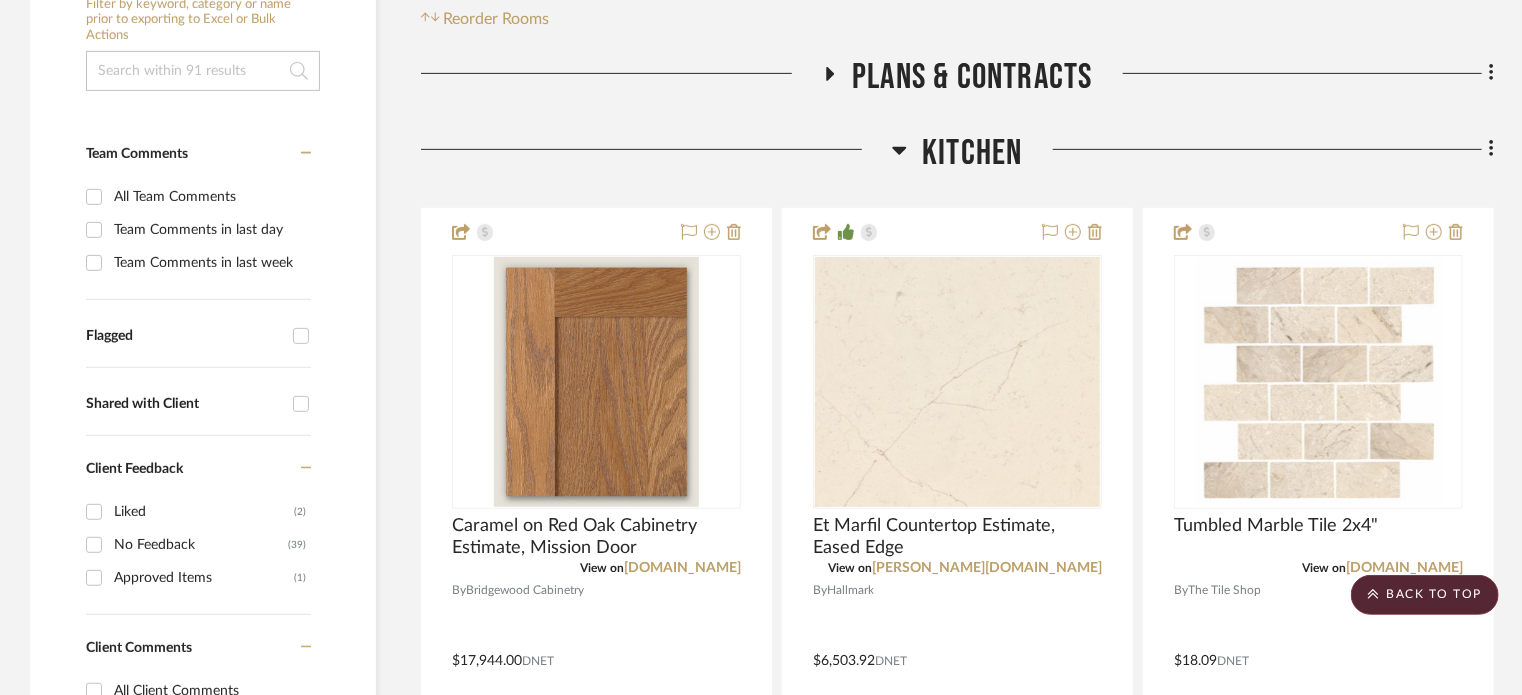 scroll, scrollTop: 362, scrollLeft: 0, axis: vertical 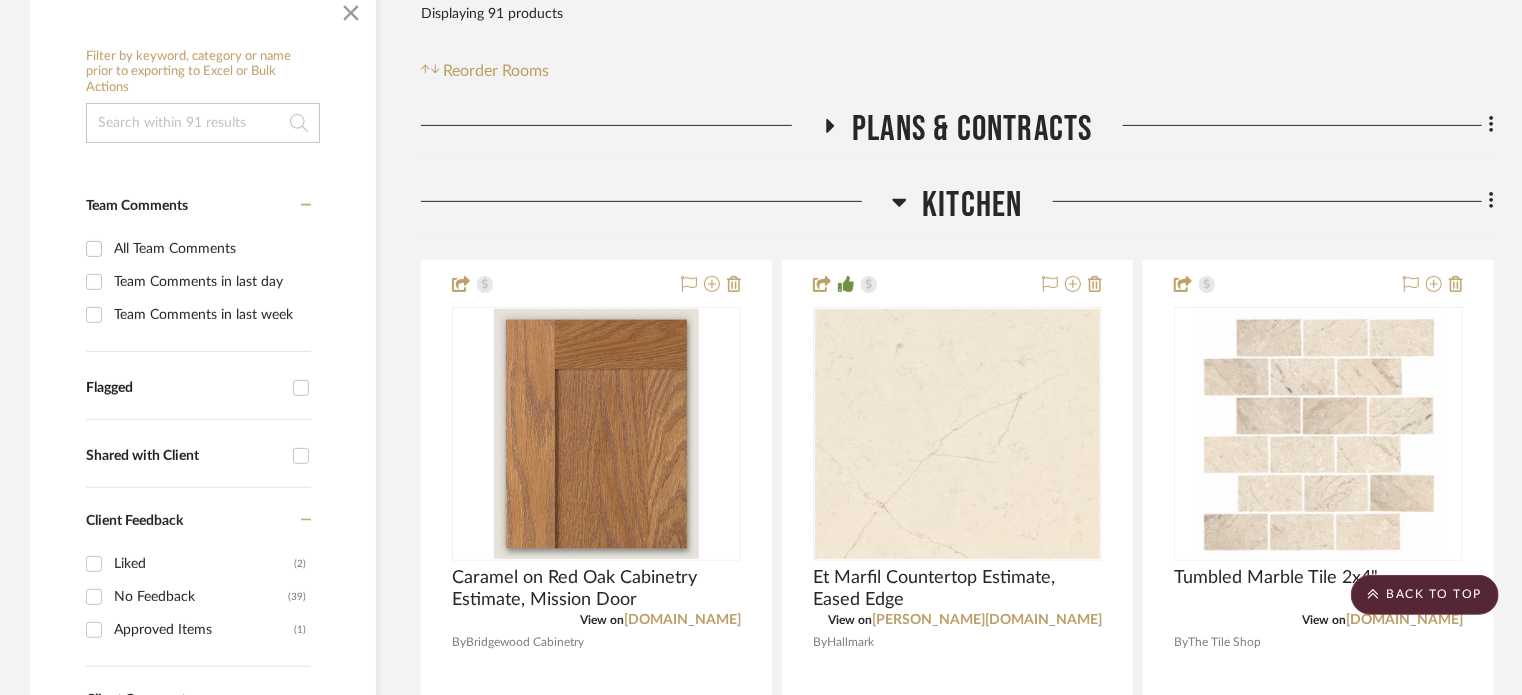 click 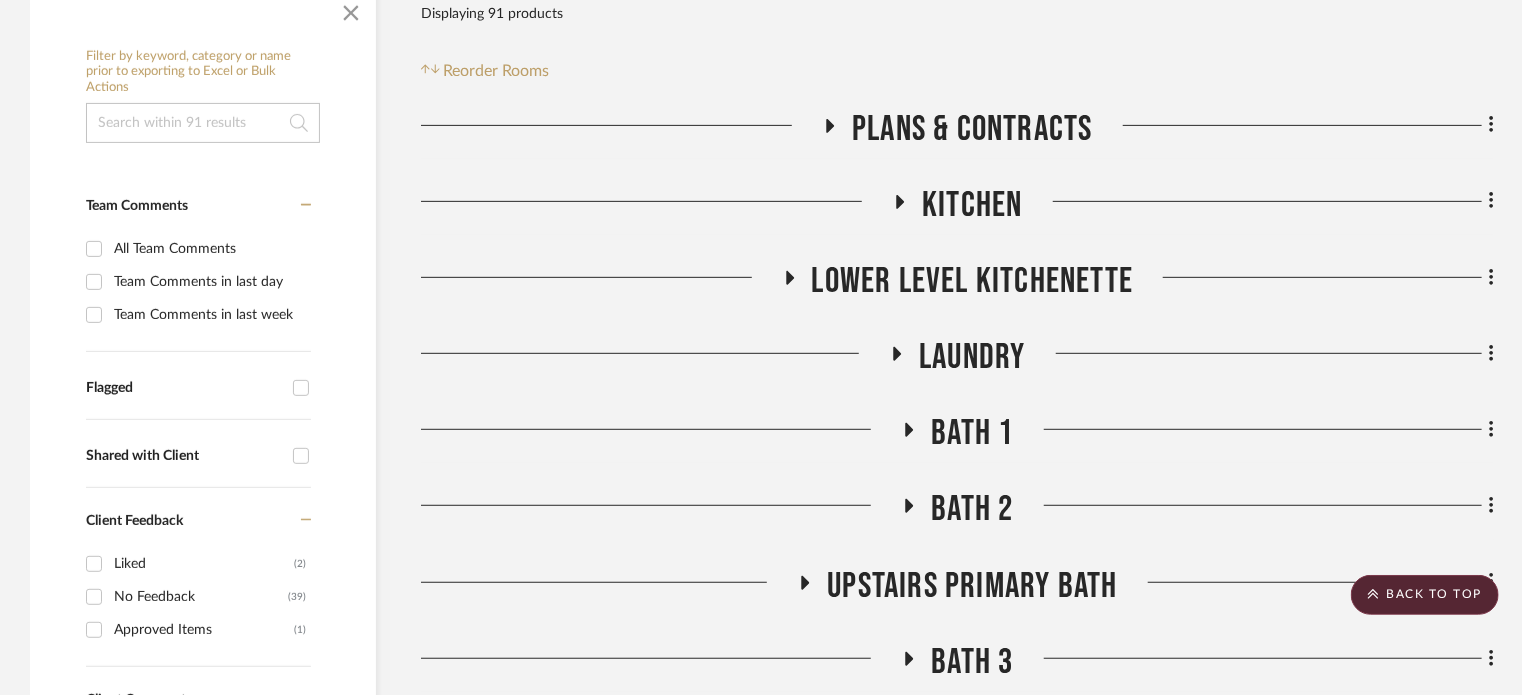 click 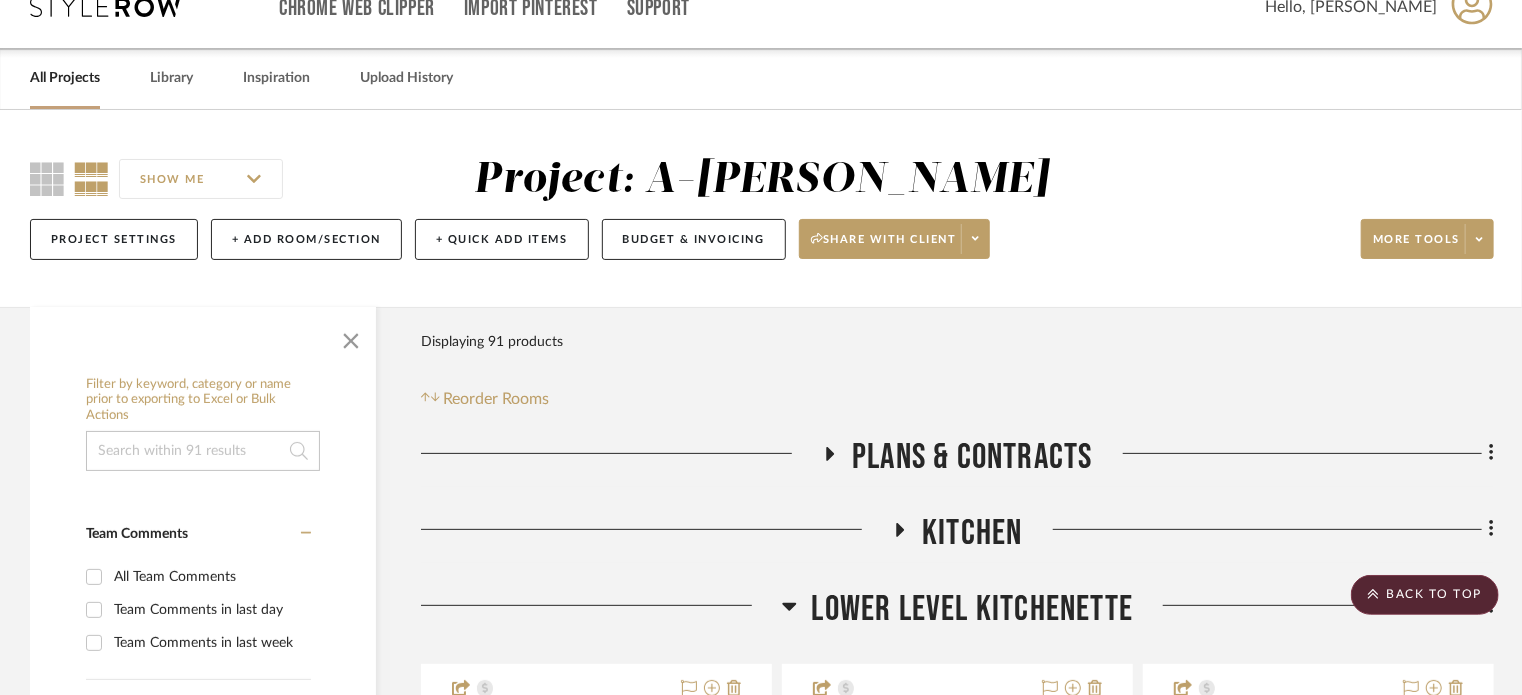 scroll, scrollTop: 0, scrollLeft: 0, axis: both 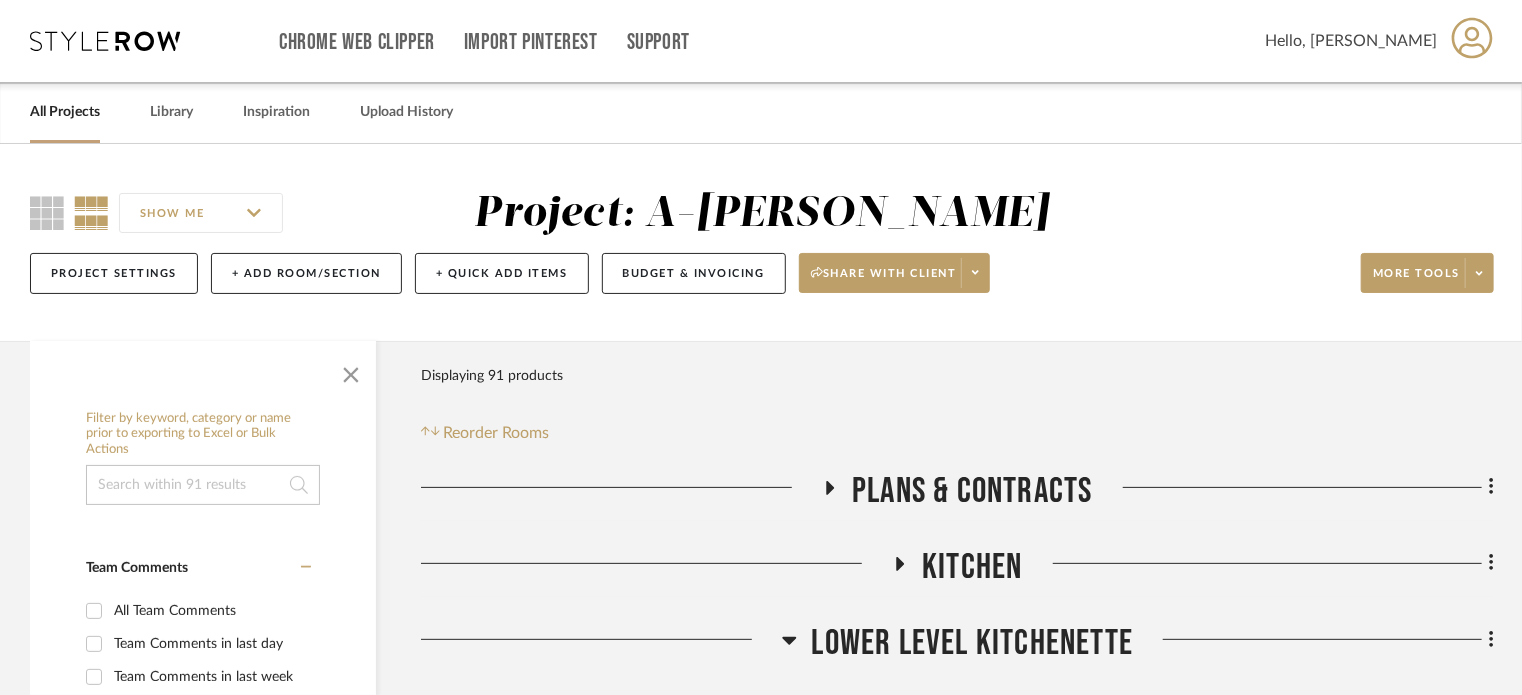 click on "Plans & Contracts Kitchen Lower Level Kitchenette  Caramel on Red Oak Cabinetry Estimate, Mission Door  View on  bridgewoodcabinetry.com  By  Bridgewood Cabinetry
$4,825.26  DNET  Team Status Client Status client Comments:  Submit   Lower Level Kitchenette  (1)    Shannon Leisure  Marfil Countertop Estimate  View on  cosentino.com  By  Hallmark
$1,926.25  DNET  Team Status Client Status client Comments:  Submit   Lower Level Kitchenette  (1)    Shannon Leisure  Modern Metal Pull  View on  richelieu.com  By  Richelieu America  Matte Black
$8.50  DNET  Team Status Client Status client Comments:  Submit   Lower Level Kitchenette  (16)  Kitchen  (35)    Shannon Leisure  Single Handle Pull Down Kitchen Faucet Matte Black  View on  currentfaucets.com  By  Current  Finish: Matte Black
$193.00  DNET  Team Status Client Status client Comments:  Michael Shipley: Again, not opposed to this, but would like to explore options.  Thanks!   Submit   Lower Level Kitchenette  (1)  Kitchen  (1)    By" 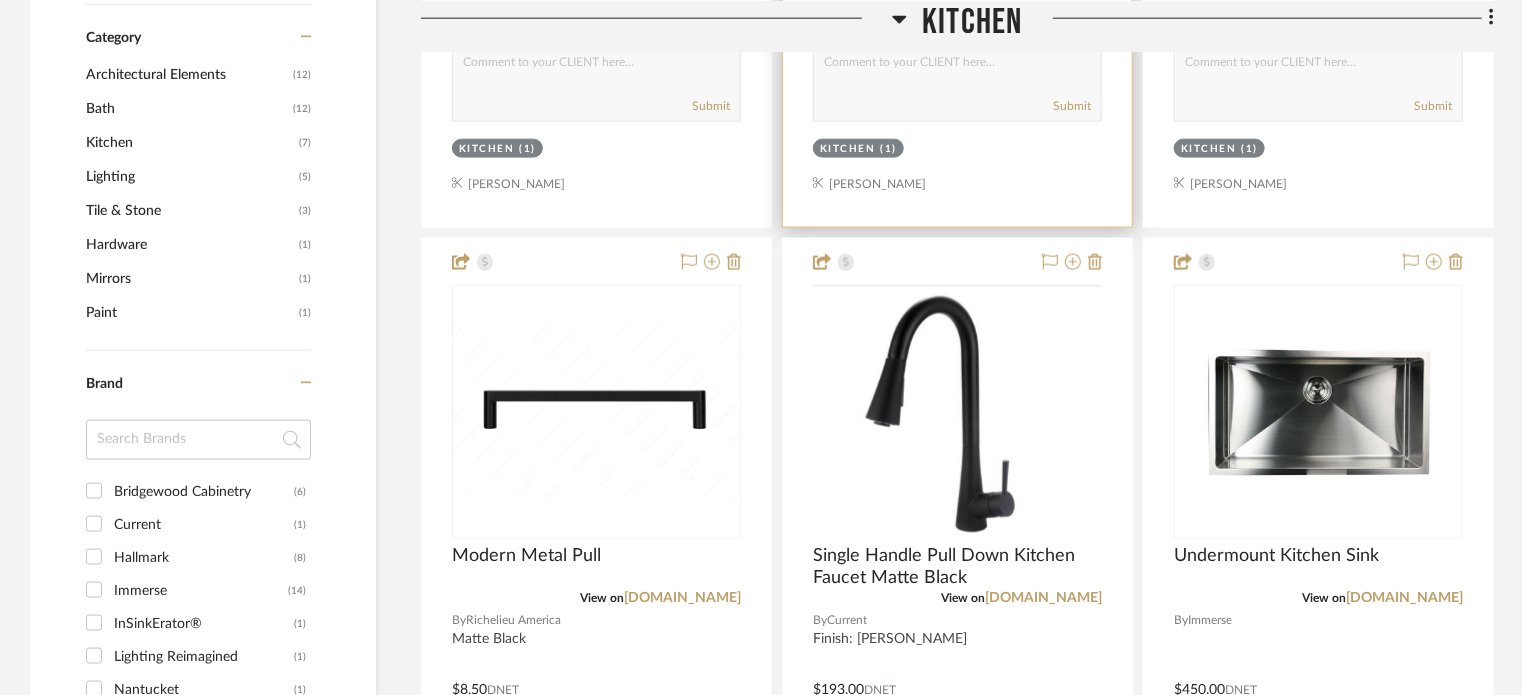 scroll, scrollTop: 1300, scrollLeft: 0, axis: vertical 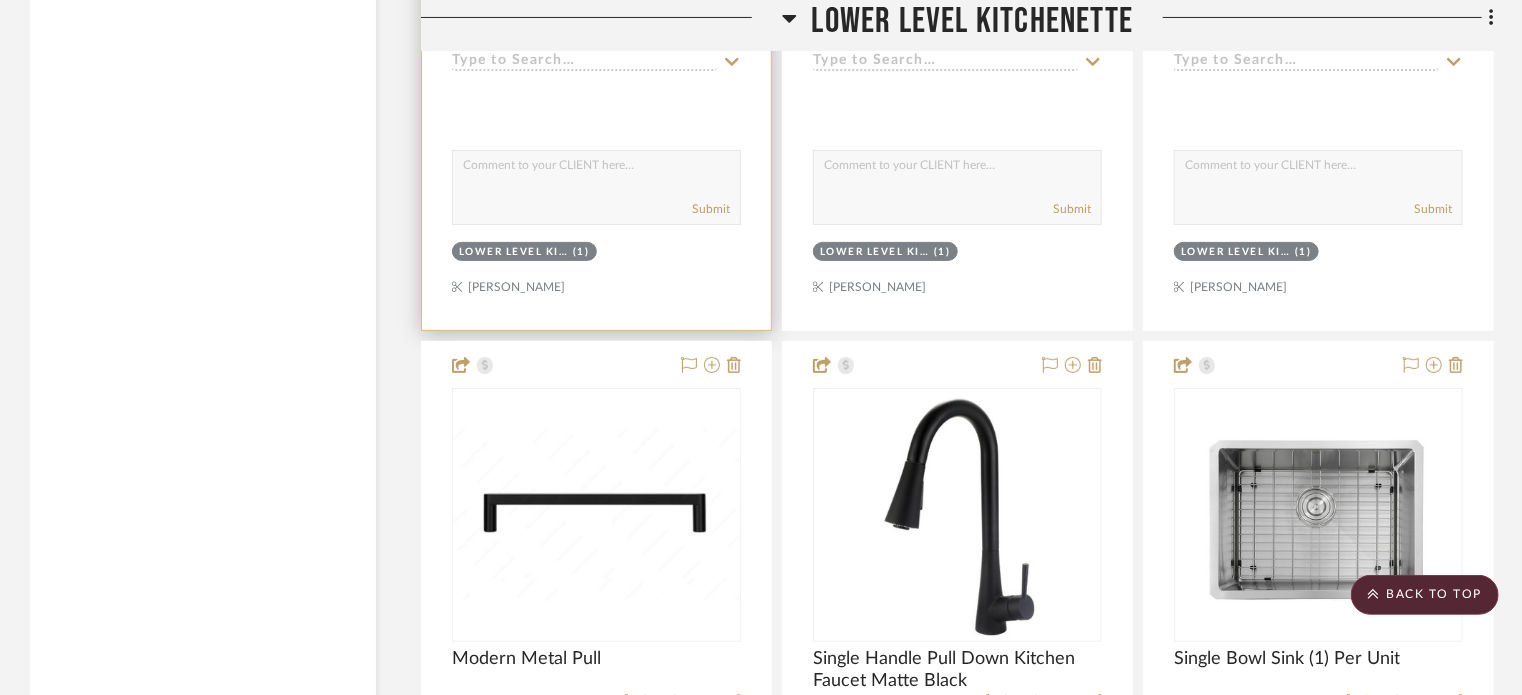 type 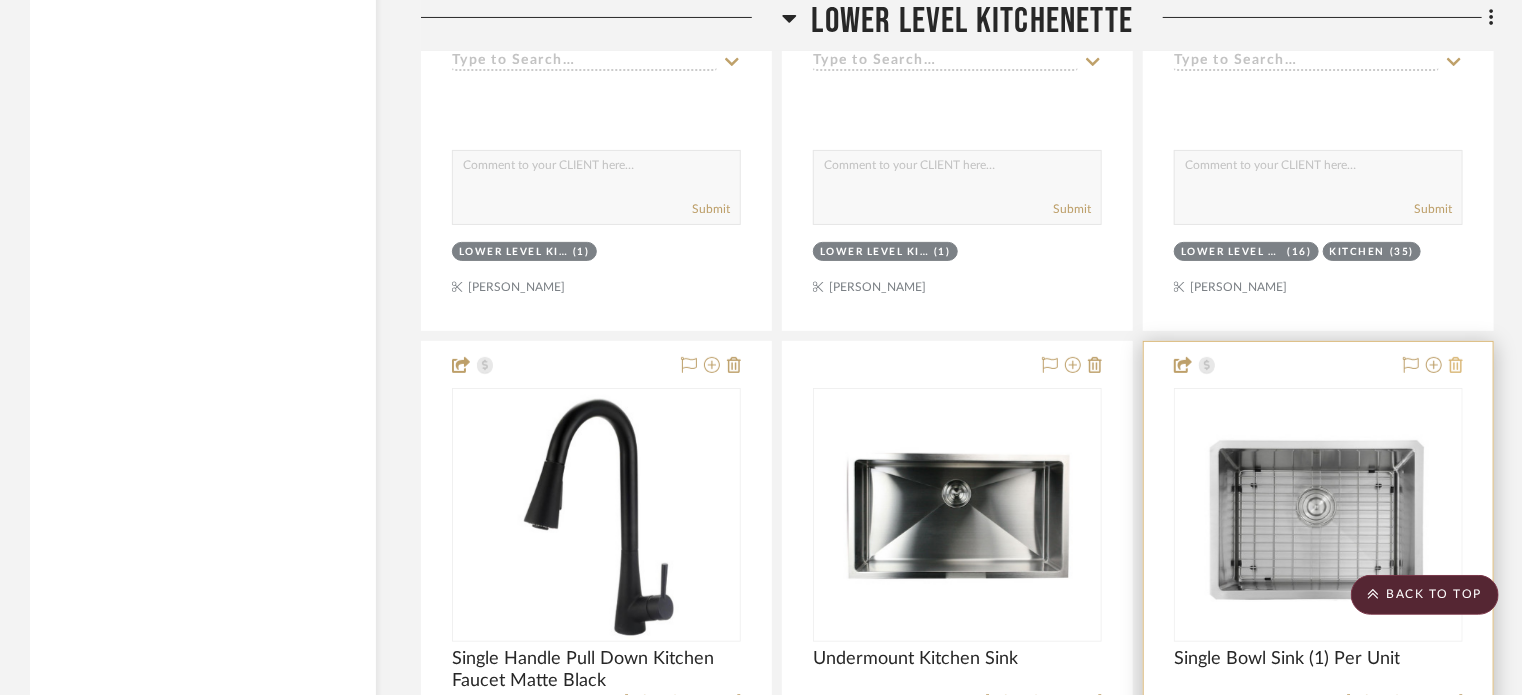 click 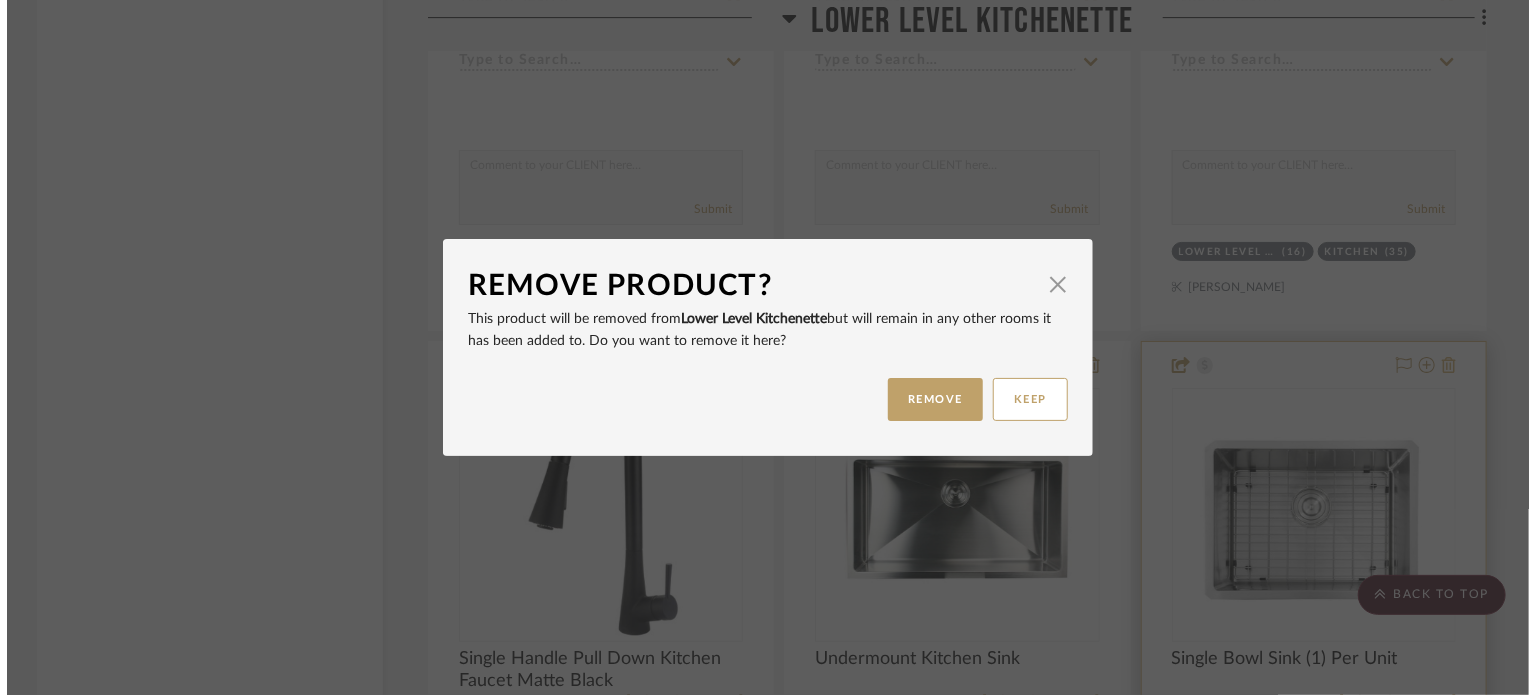 scroll, scrollTop: 0, scrollLeft: 0, axis: both 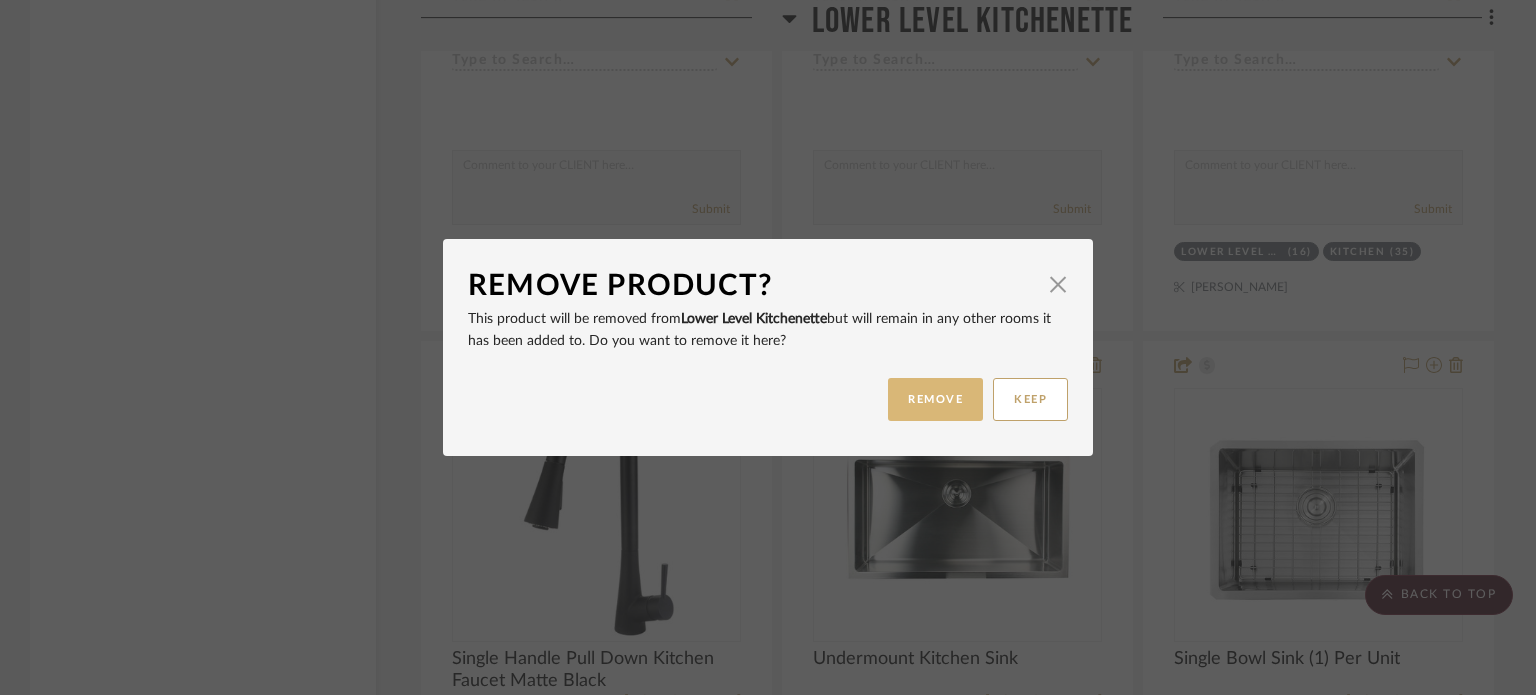 click on "REMOVE" at bounding box center (935, 399) 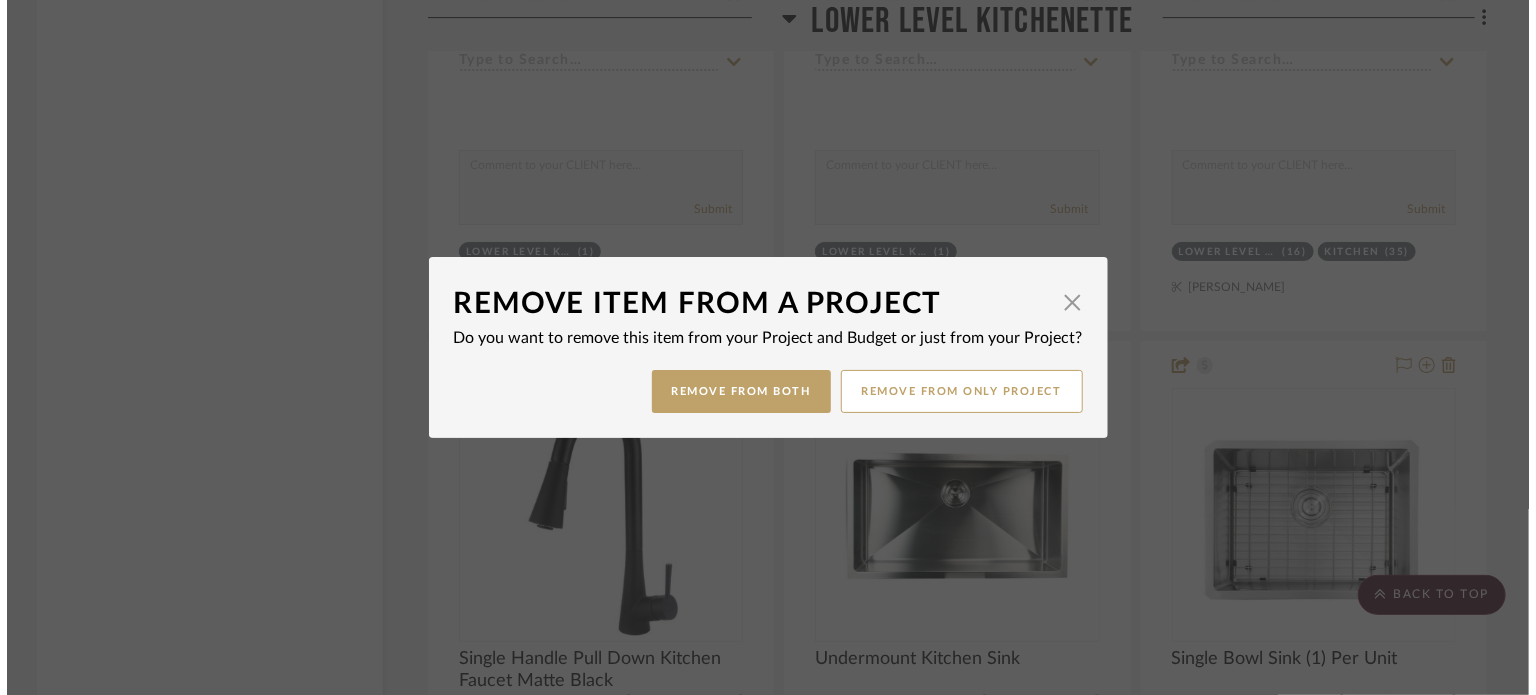 scroll, scrollTop: 0, scrollLeft: 0, axis: both 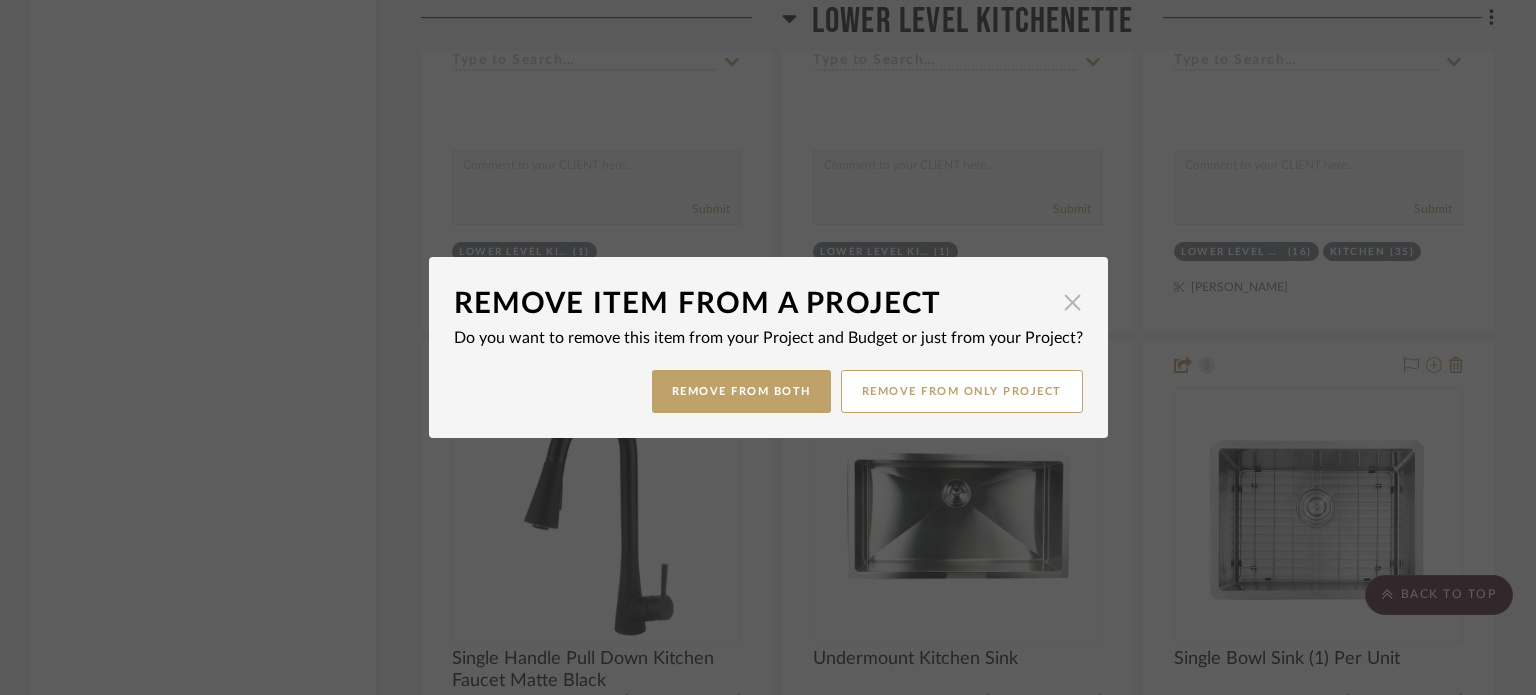 click at bounding box center [1073, 302] 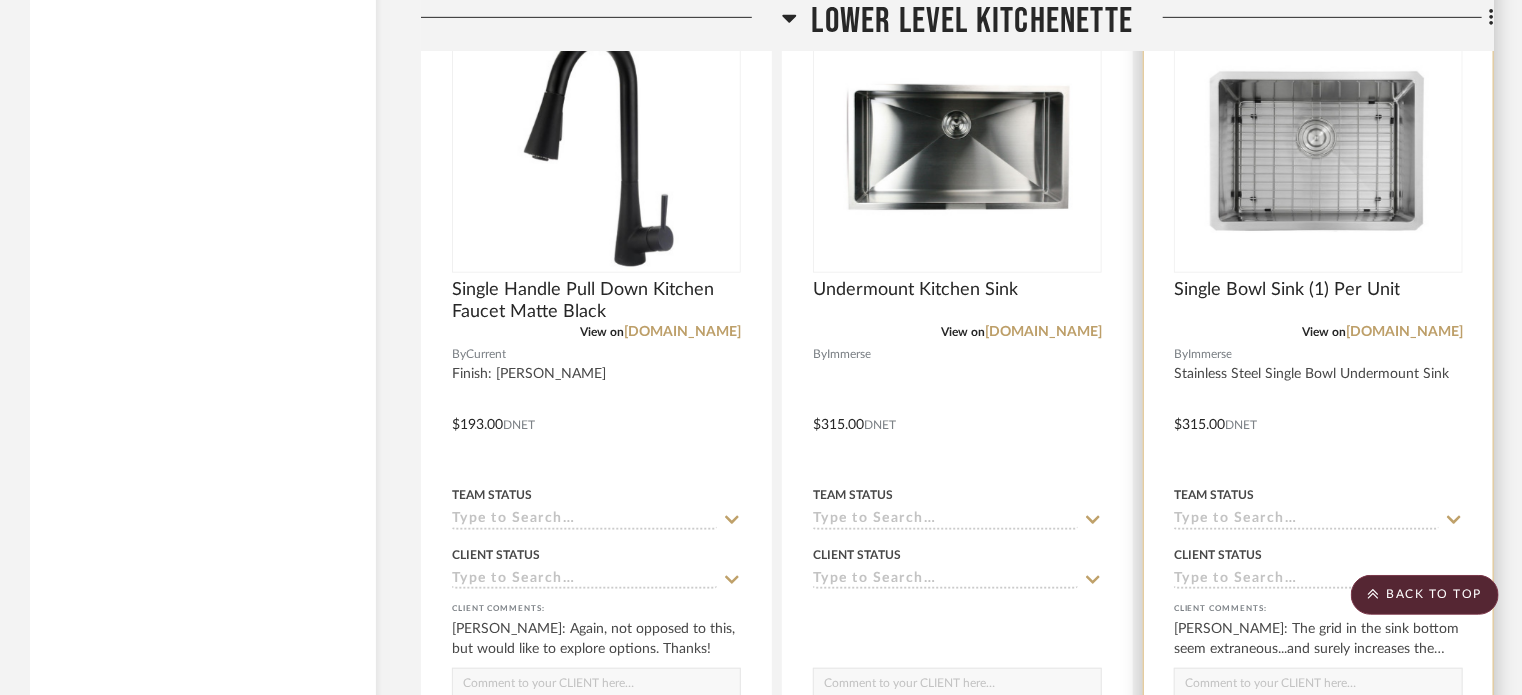 scroll, scrollTop: 4100, scrollLeft: 0, axis: vertical 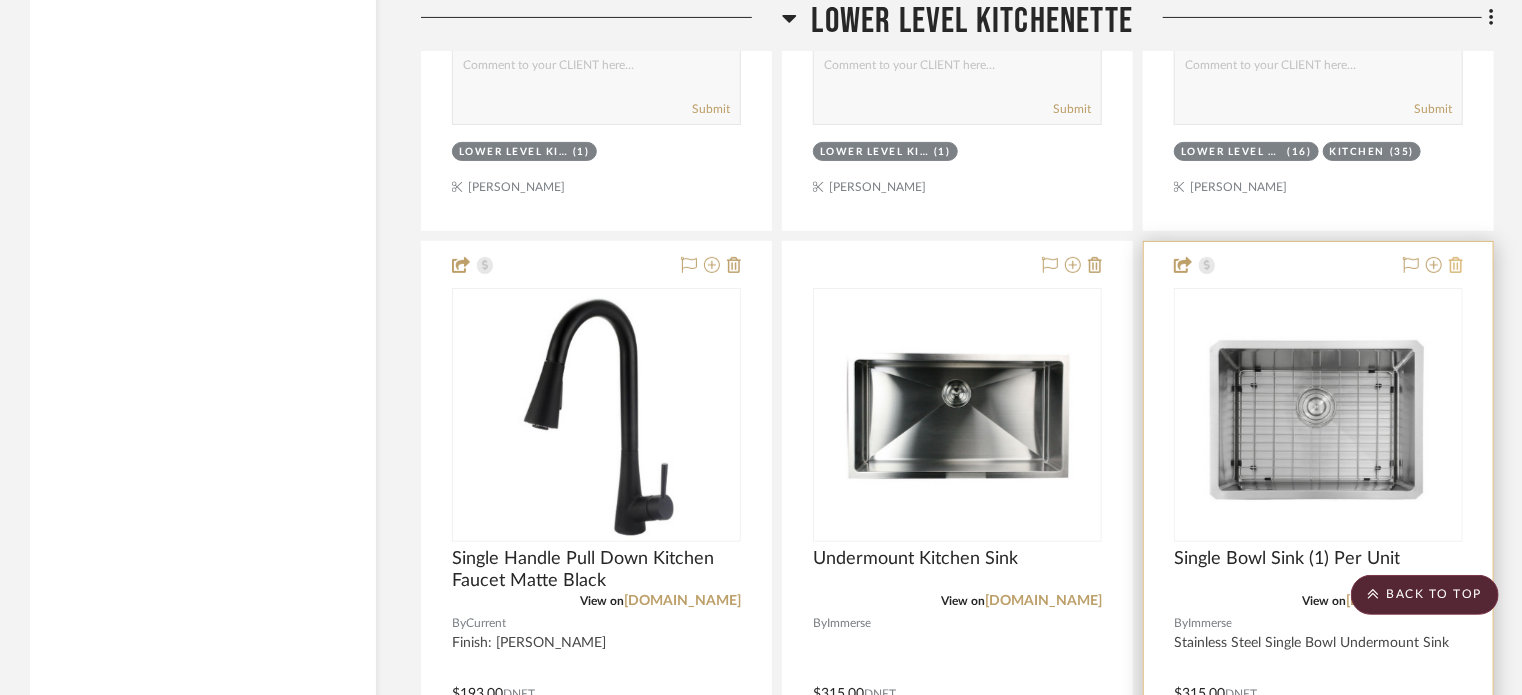 click 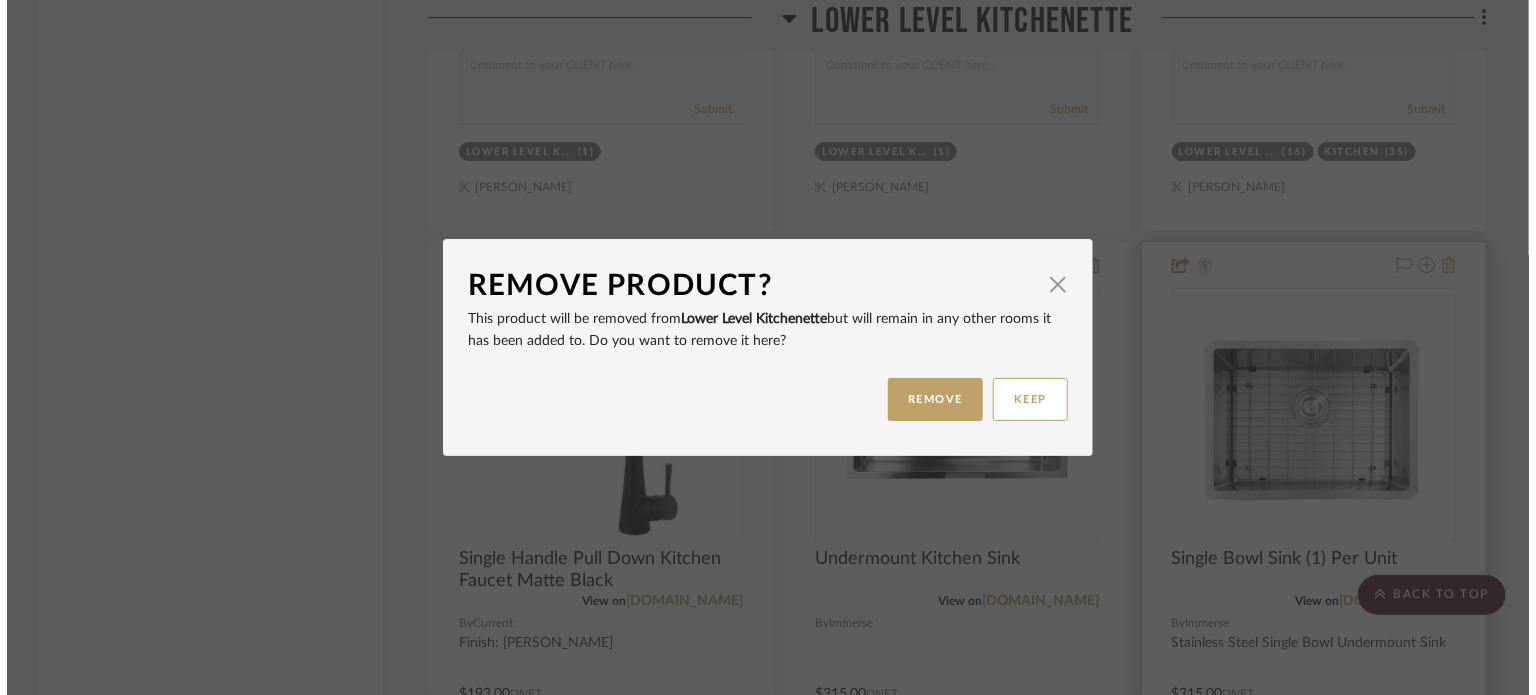 scroll, scrollTop: 0, scrollLeft: 0, axis: both 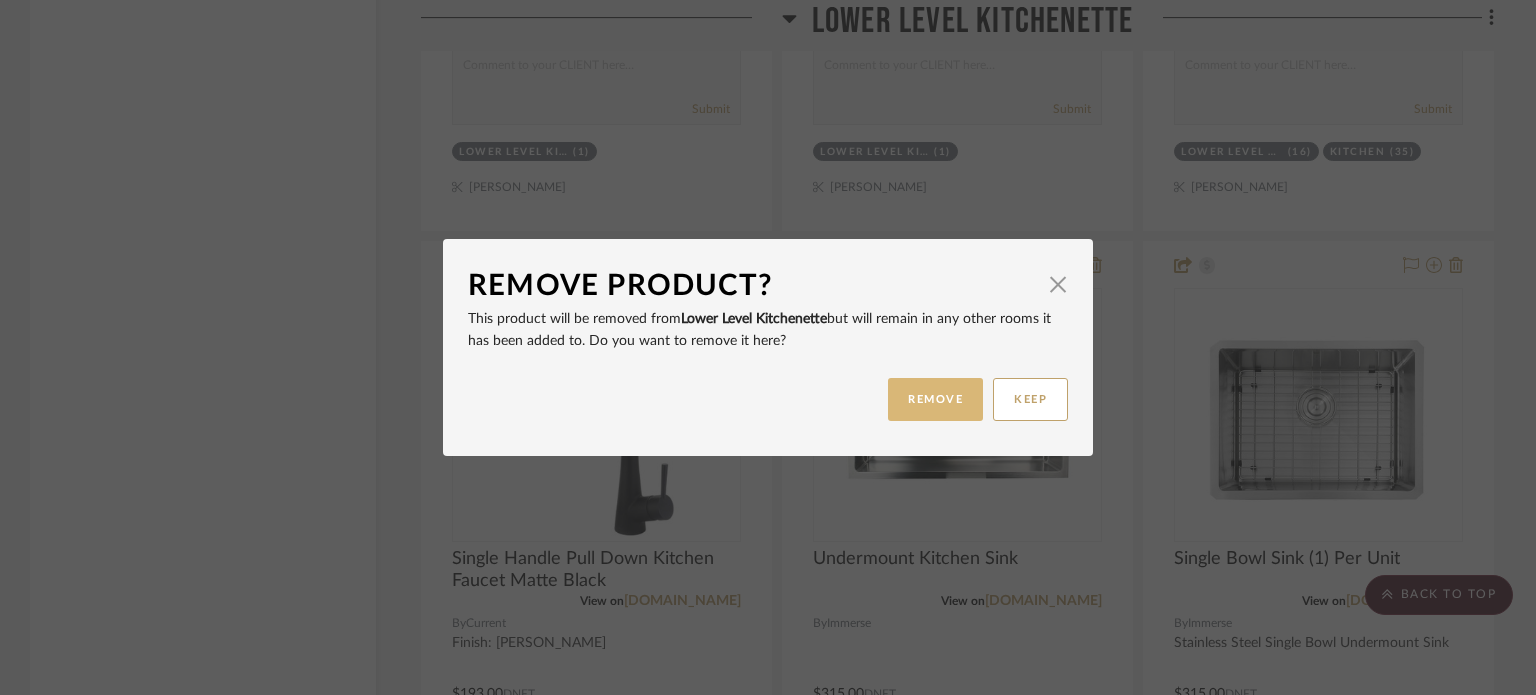 click on "REMOVE" at bounding box center [935, 399] 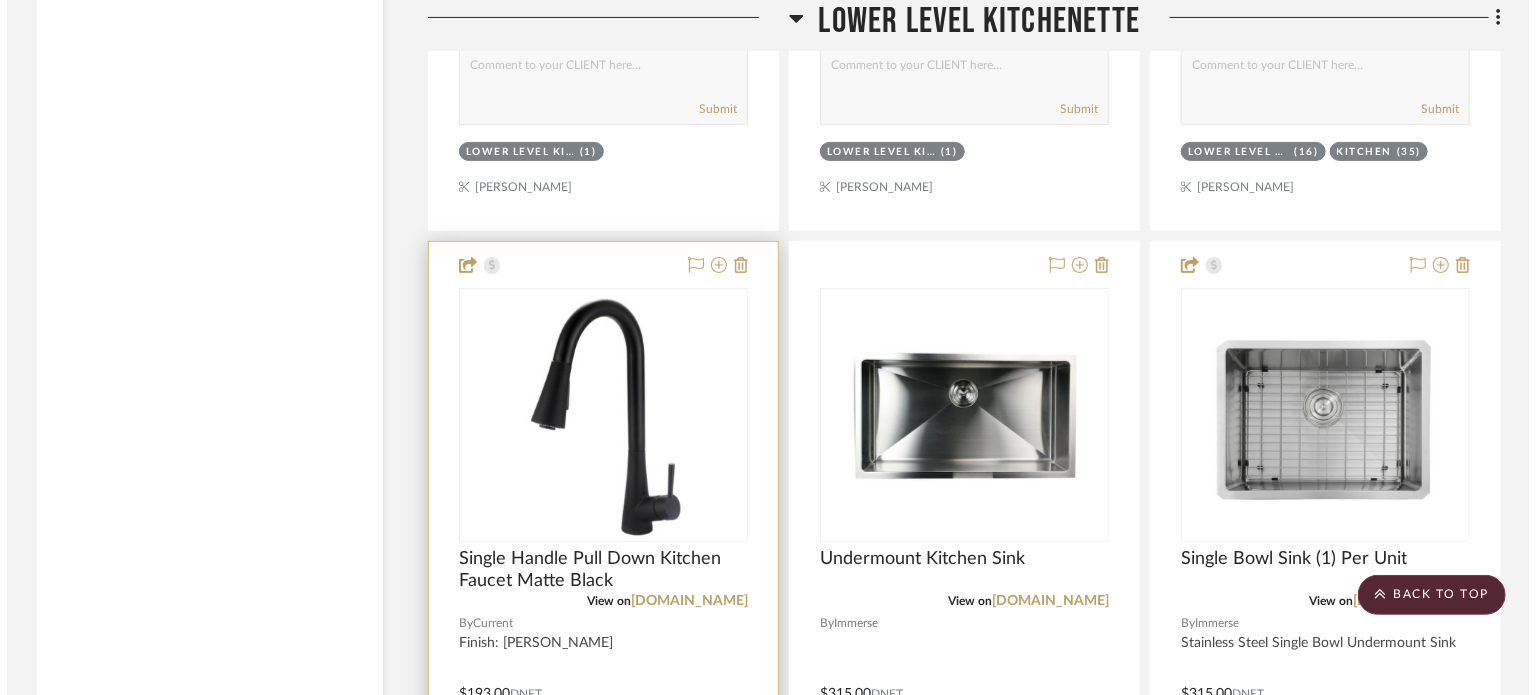 scroll, scrollTop: 0, scrollLeft: 0, axis: both 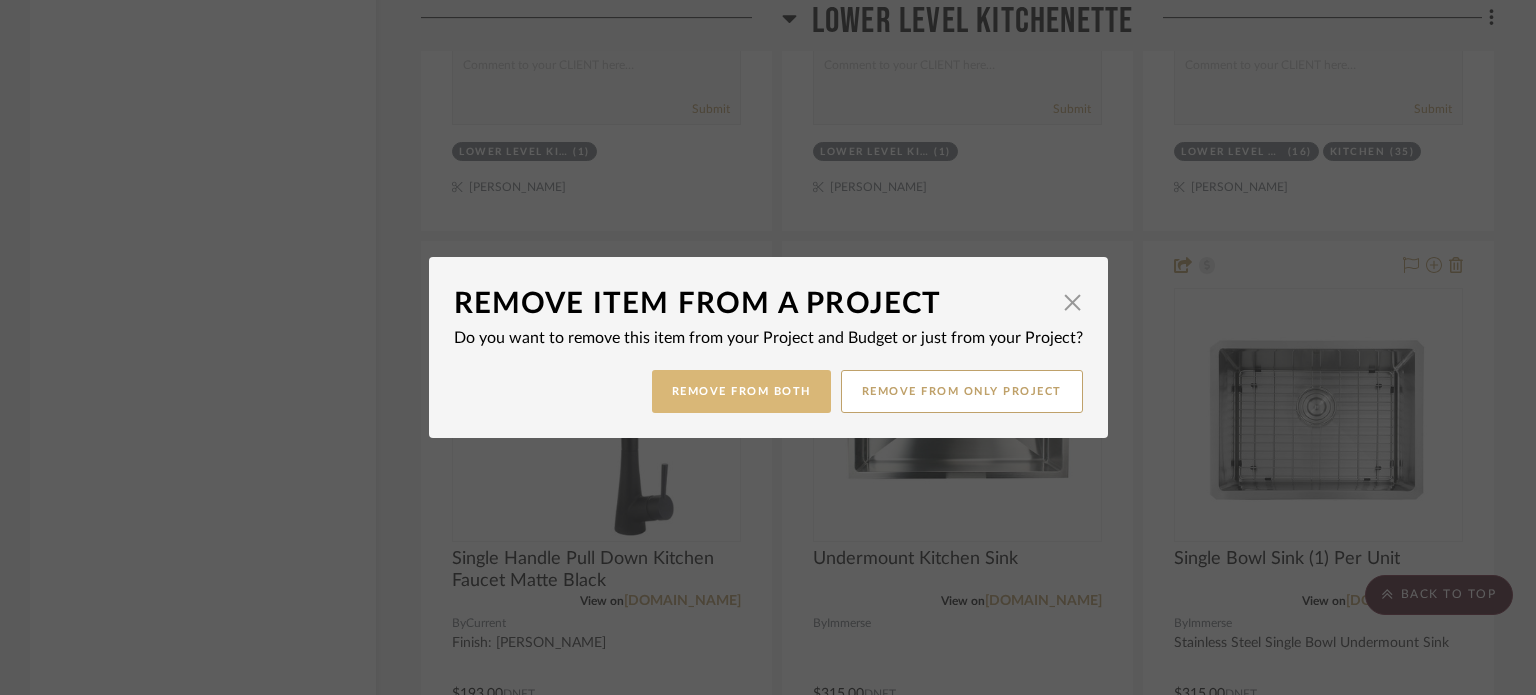 click on "Remove from Both" at bounding box center [741, 391] 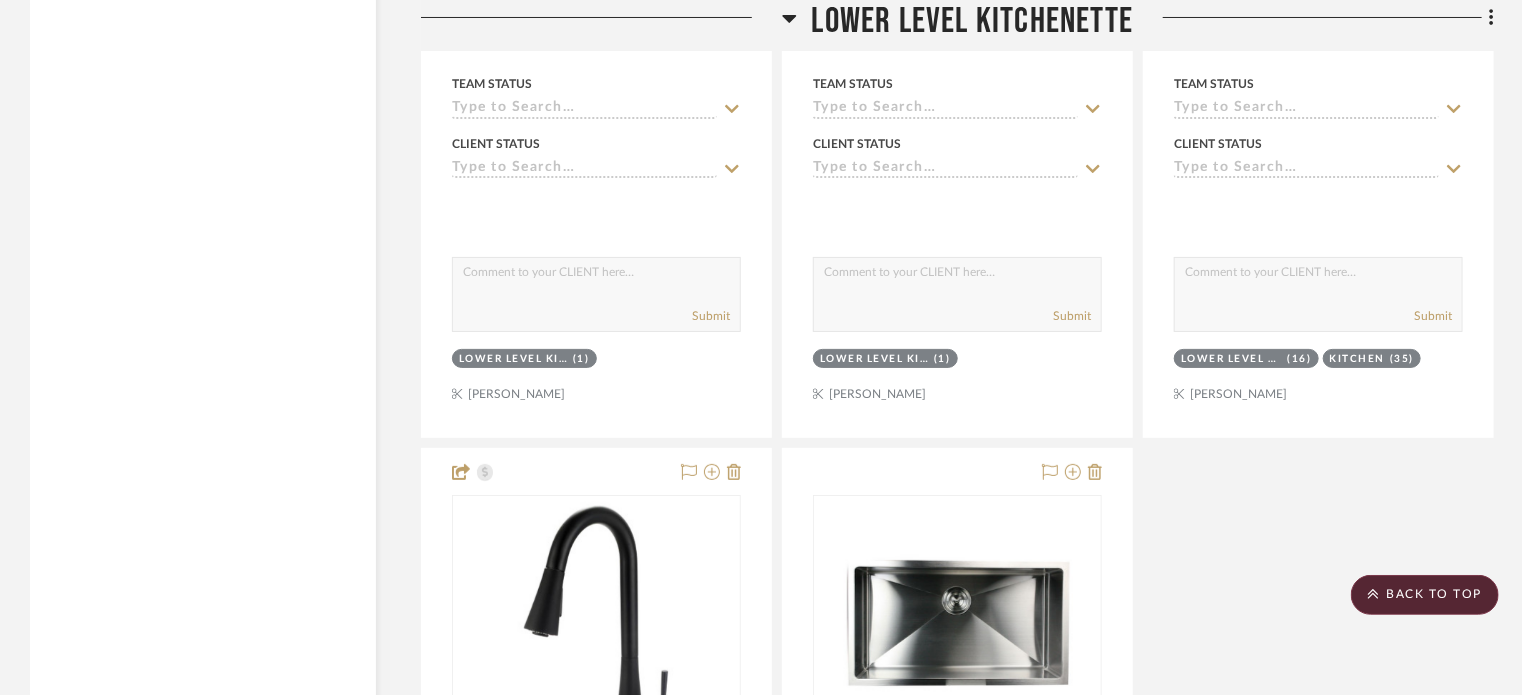 scroll, scrollTop: 3800, scrollLeft: 0, axis: vertical 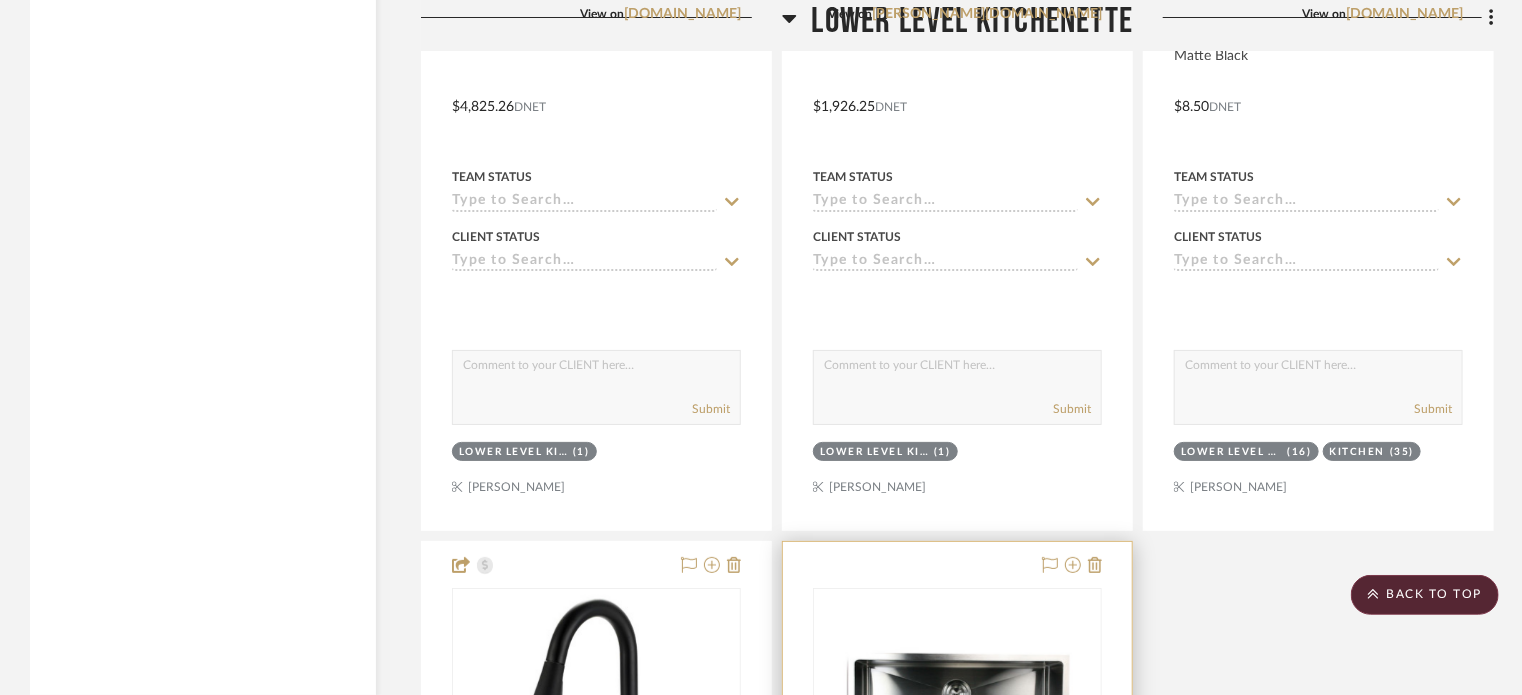 click at bounding box center (957, 979) 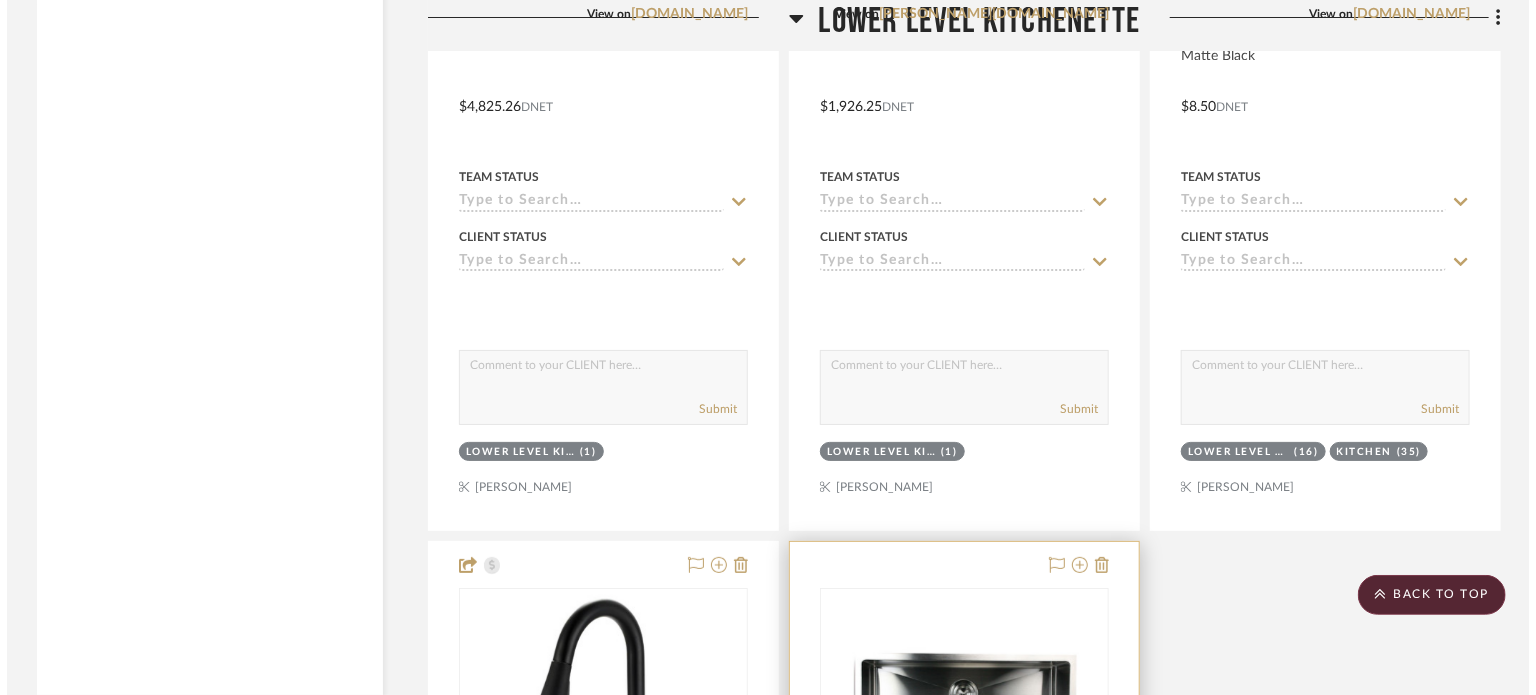 scroll, scrollTop: 0, scrollLeft: 0, axis: both 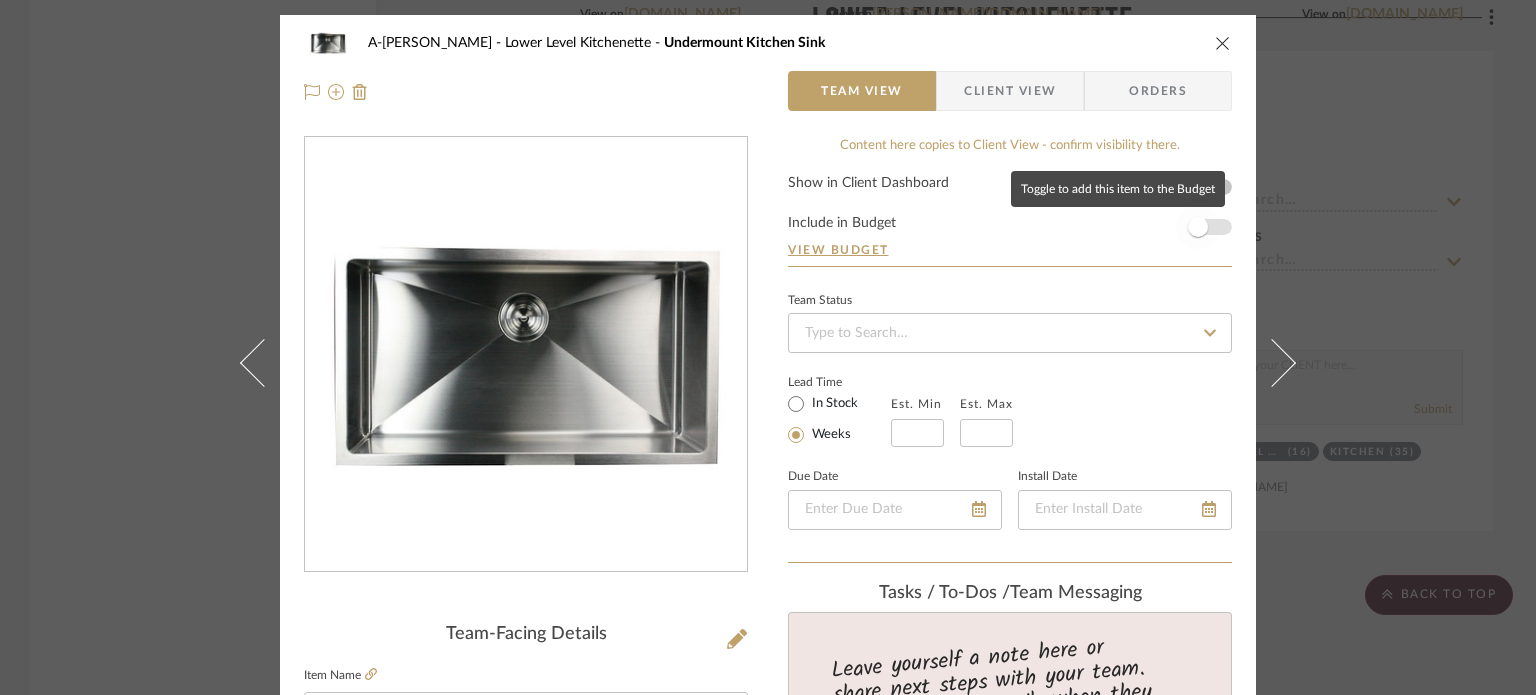 click at bounding box center (1198, 227) 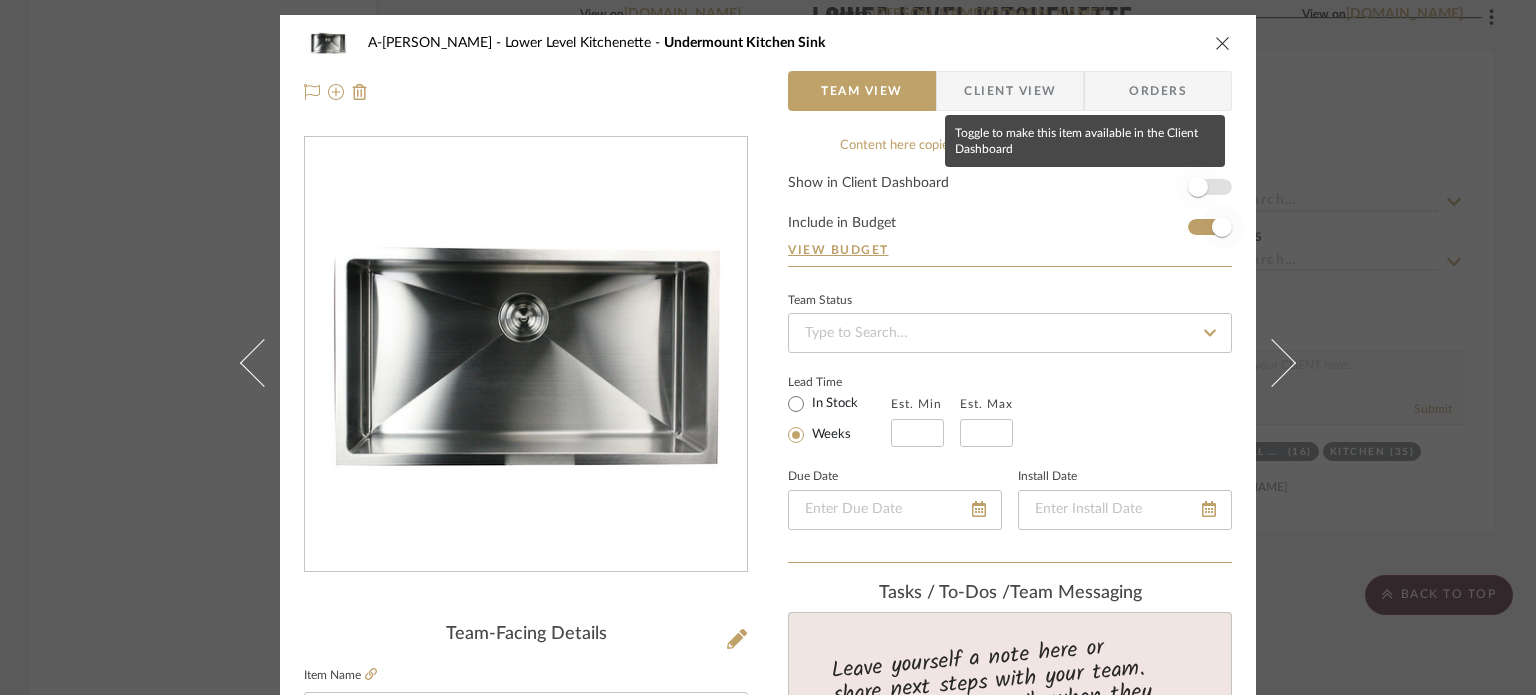 click at bounding box center (1198, 187) 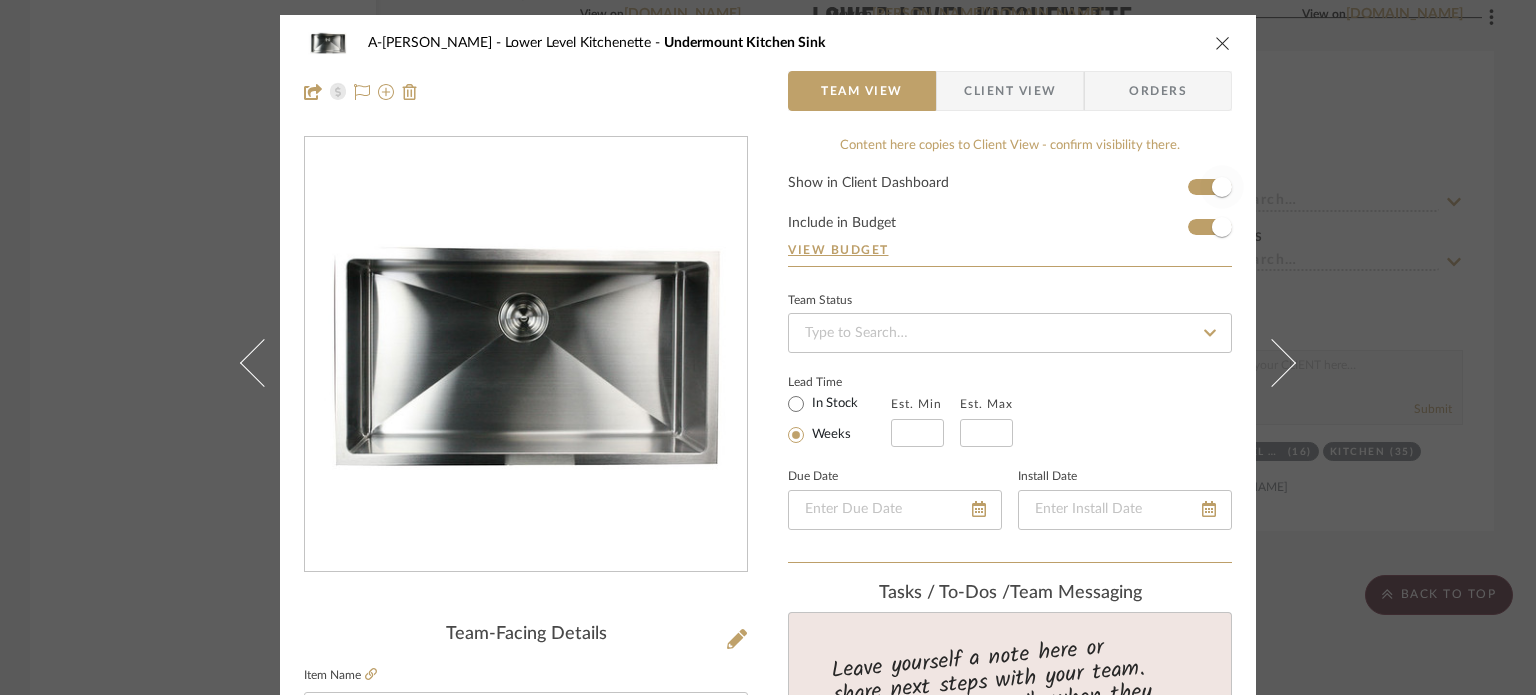 type 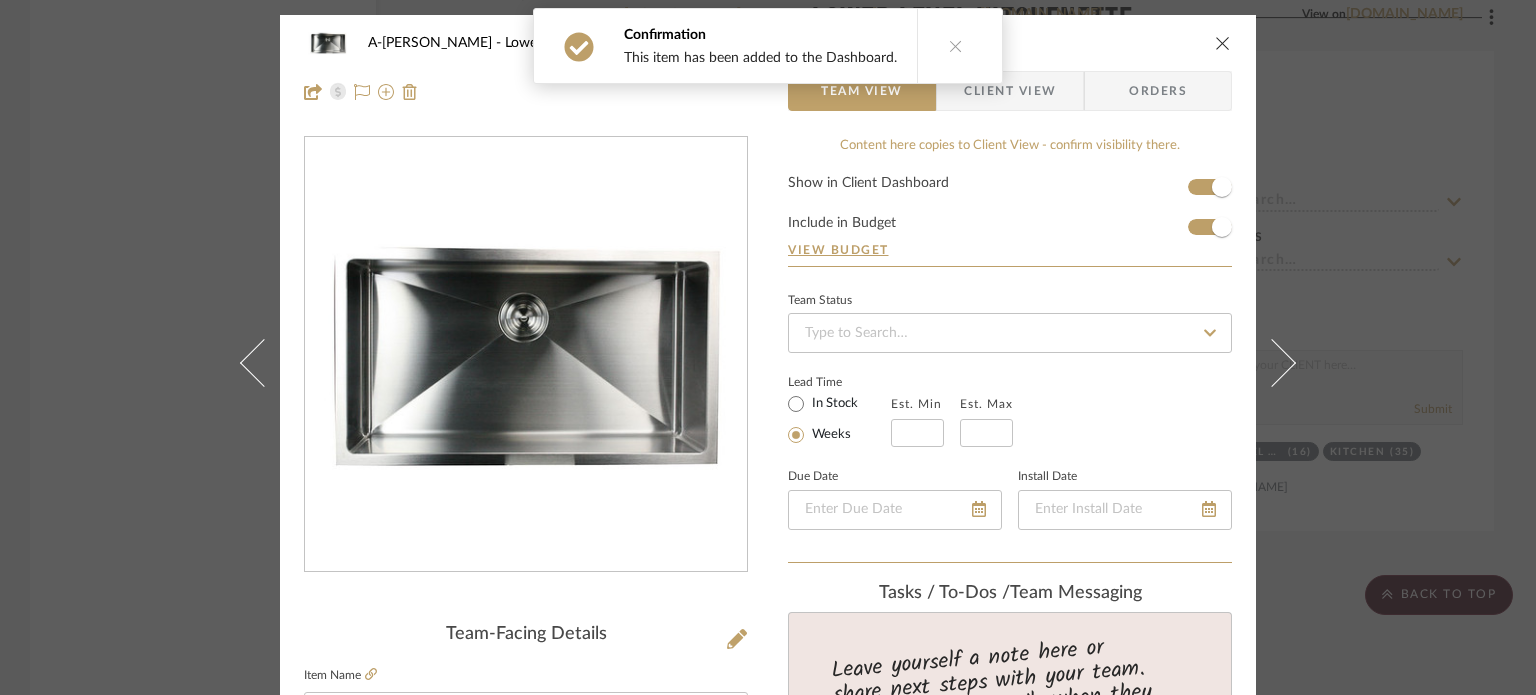 click on "A-[PERSON_NAME] Lower Level Kitchenette Undermount Kitchen Sink Team View Client View Orders  Team-Facing Details   Item Name  Undermount Kitchen Sink  Brand  Immerse  Internal Description   Dimensions  23x18x10 OD 21"X16" ID  Product Specifications   Item Costs   View Budget   Markup %  30%  Unit Cost  $315.00  Cost Type  DNET  Client Unit Price   $409.50   Quantity  1  Unit Type  Each  Subtotal   $409.50   Tax %  9.49%  Total Tax   $38.86   Shipping Cost  $40.95  Ship. Markup %  0% Taxable  Total Shipping   $40.95  Total Client Price  $489.31  Your Cost  $385.84  Your Margin  $94.50  Content here copies to Client View - confirm visibility there.  Show in Client Dashboard   Include in Budget   View Budget  Team Status  Lead Time  In Stock Weeks  Est. Min   Est. Max   Due Date   Install Date  Tasks / To-Dos /  team Messaging  Leave yourself a note here or share next steps with your team. You will receive emails when they
respond!  Invite Collaborator Internal Notes  Documents  Choose a file (1)" at bounding box center (768, 347) 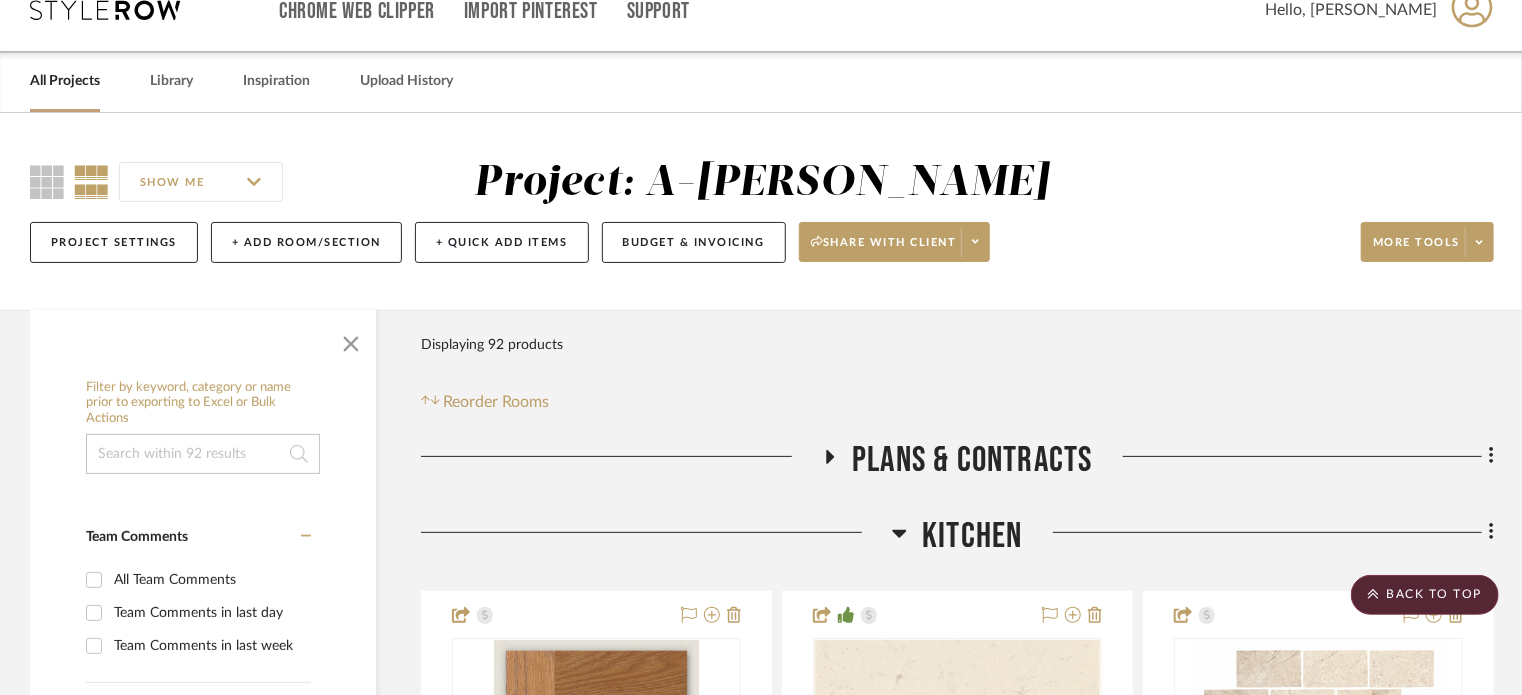 scroll, scrollTop: 0, scrollLeft: 0, axis: both 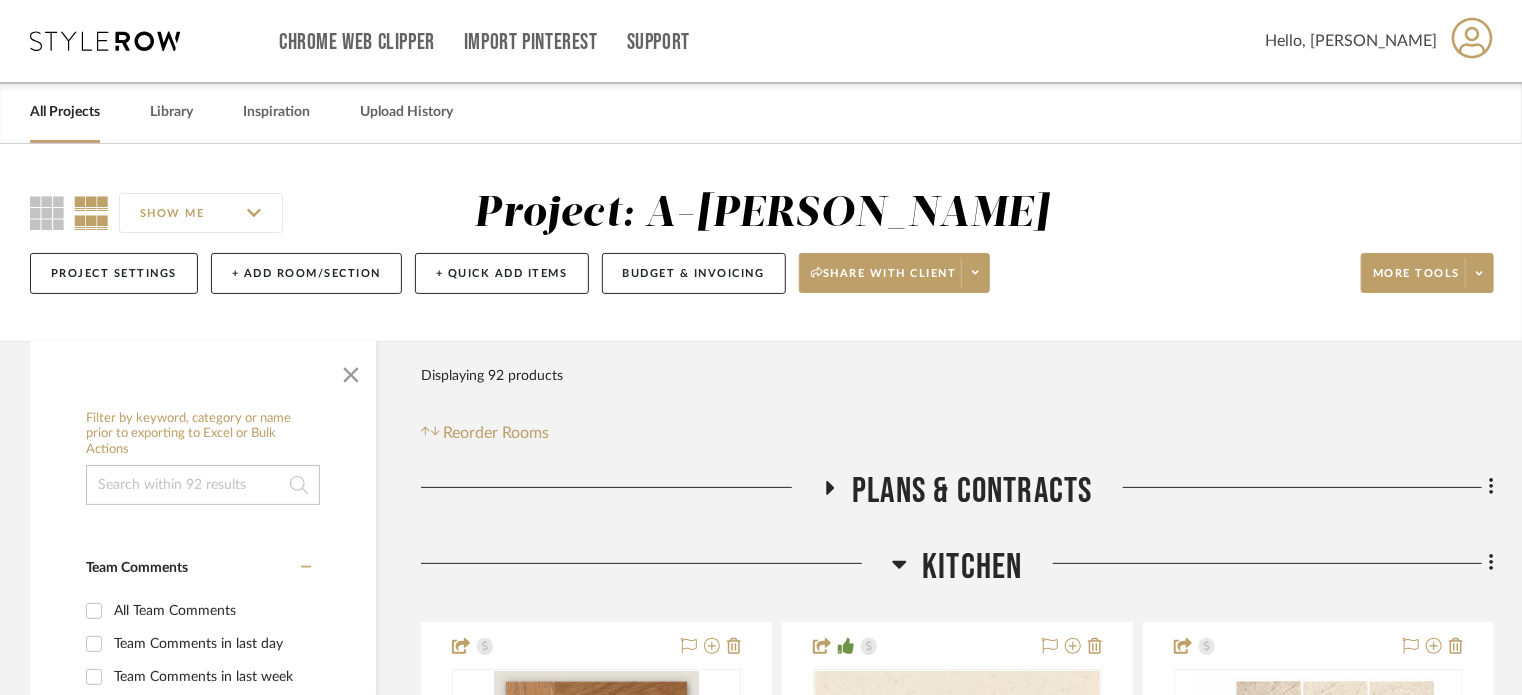 drag, startPoint x: 101, startPoint y: 100, endPoint x: 96, endPoint y: 110, distance: 11.18034 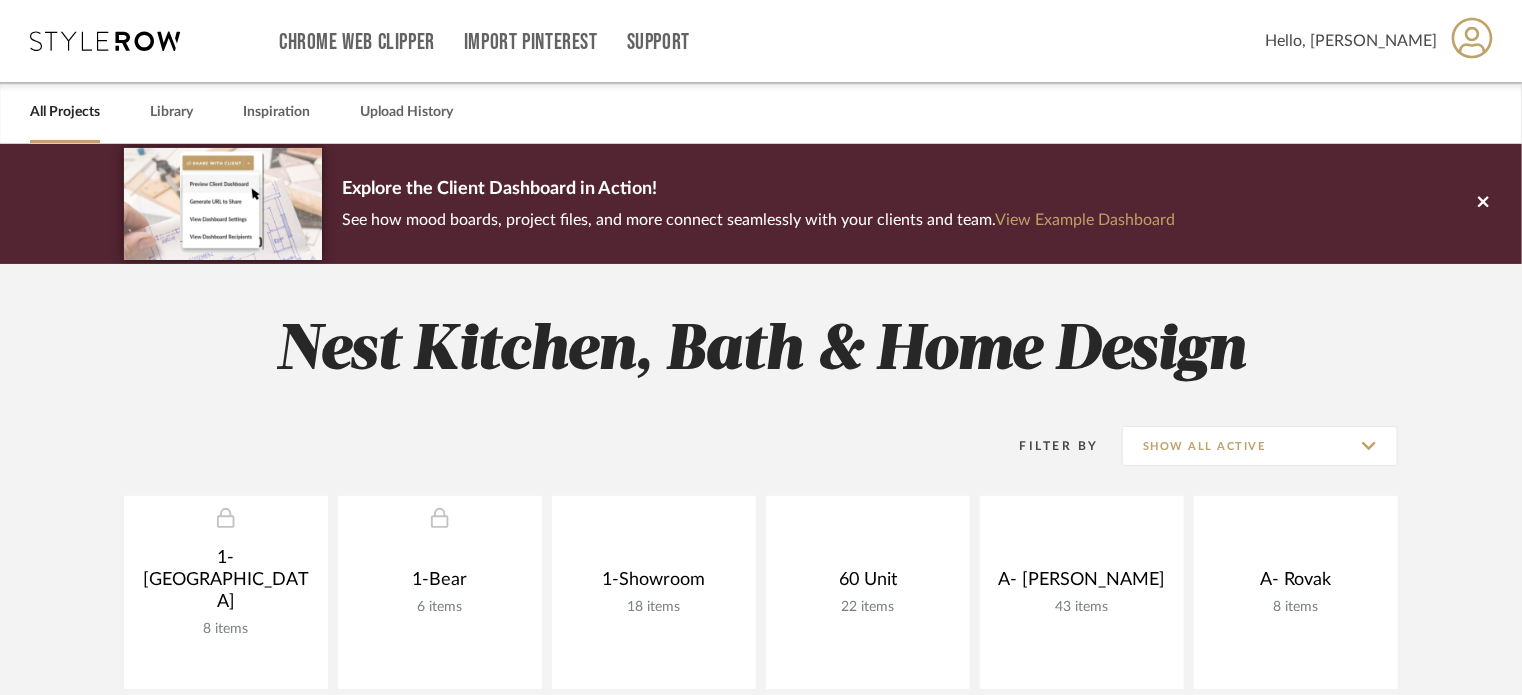 scroll, scrollTop: 500, scrollLeft: 0, axis: vertical 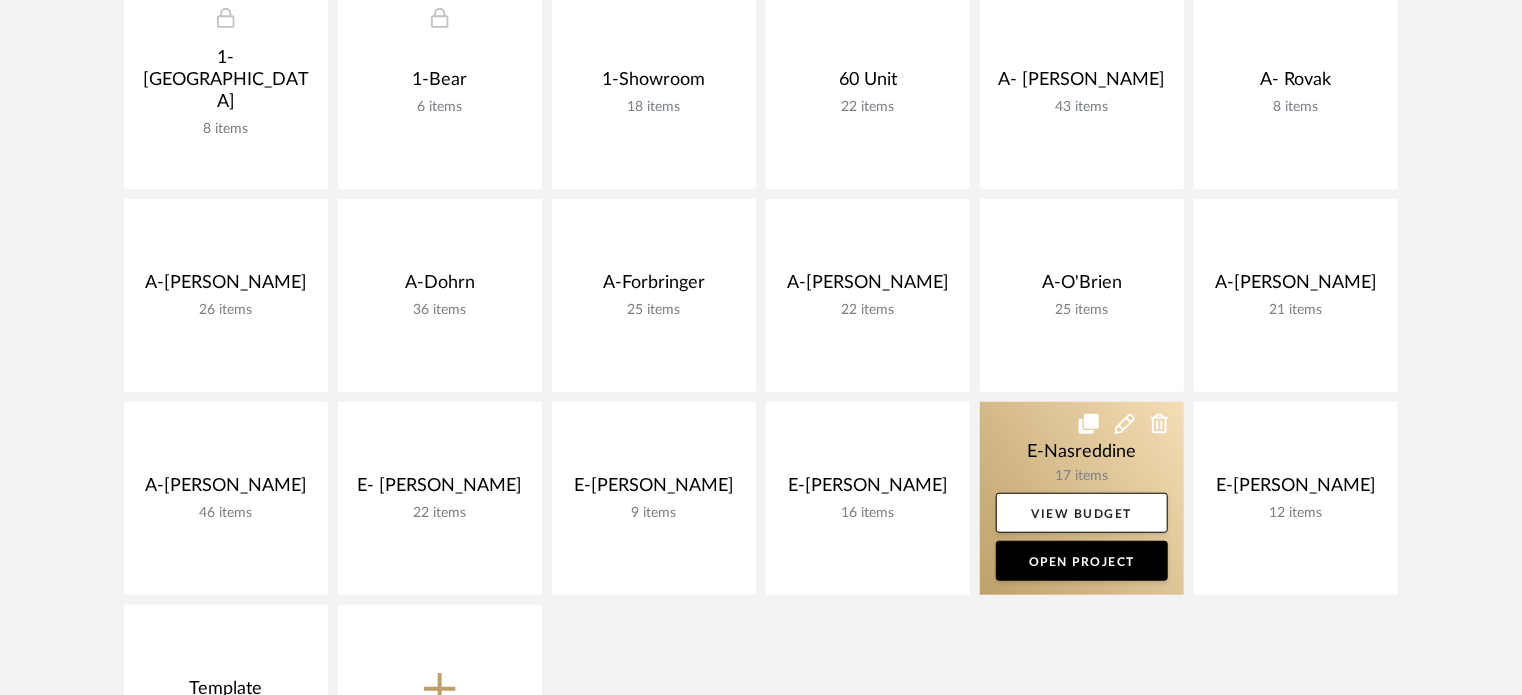 click 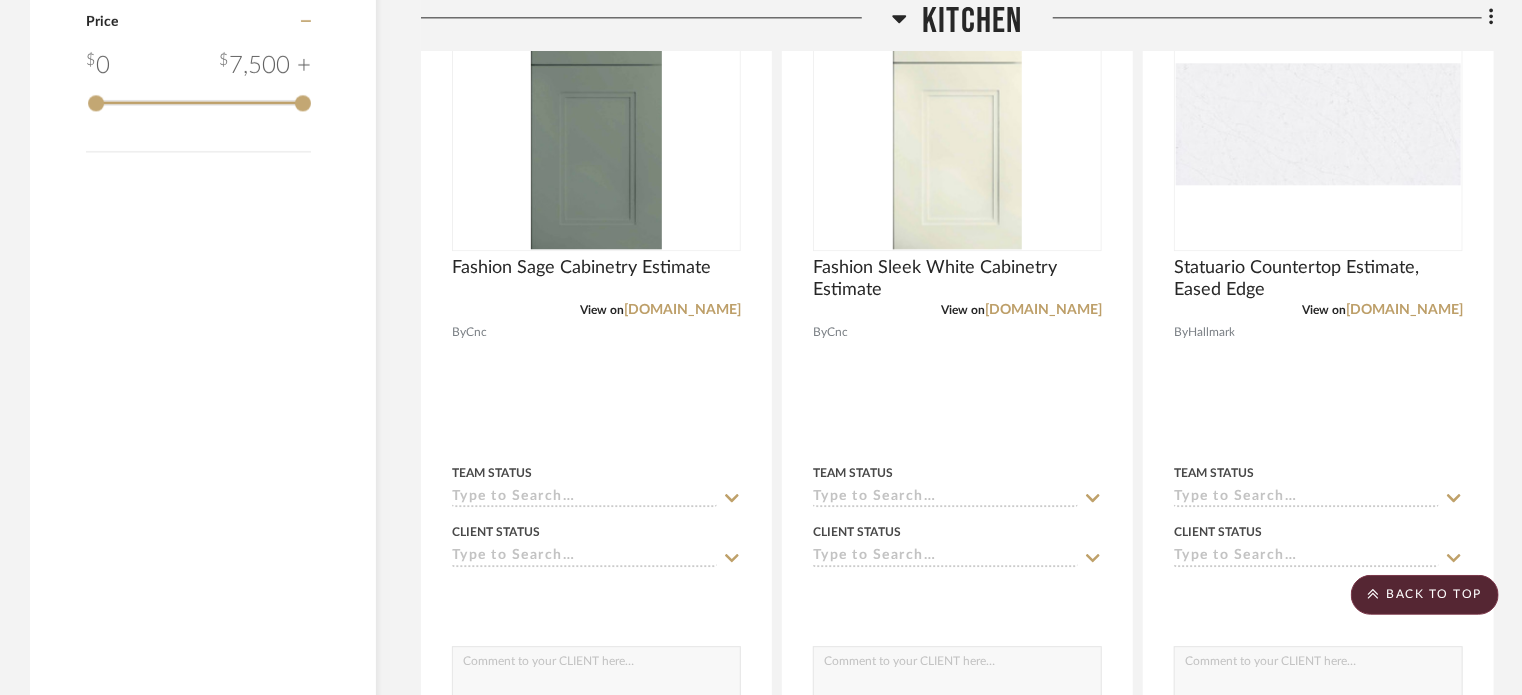 scroll, scrollTop: 2600, scrollLeft: 0, axis: vertical 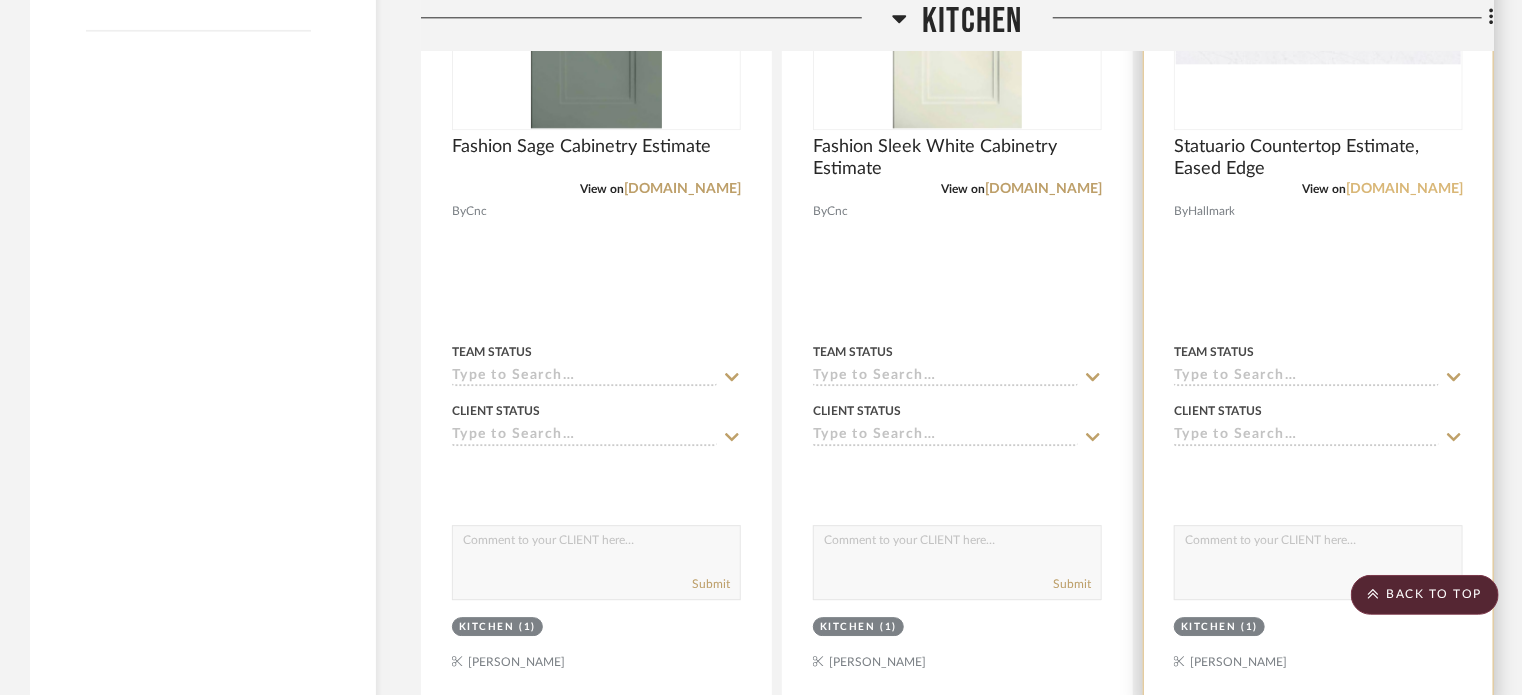 click on "[DOMAIN_NAME]" at bounding box center (1404, 189) 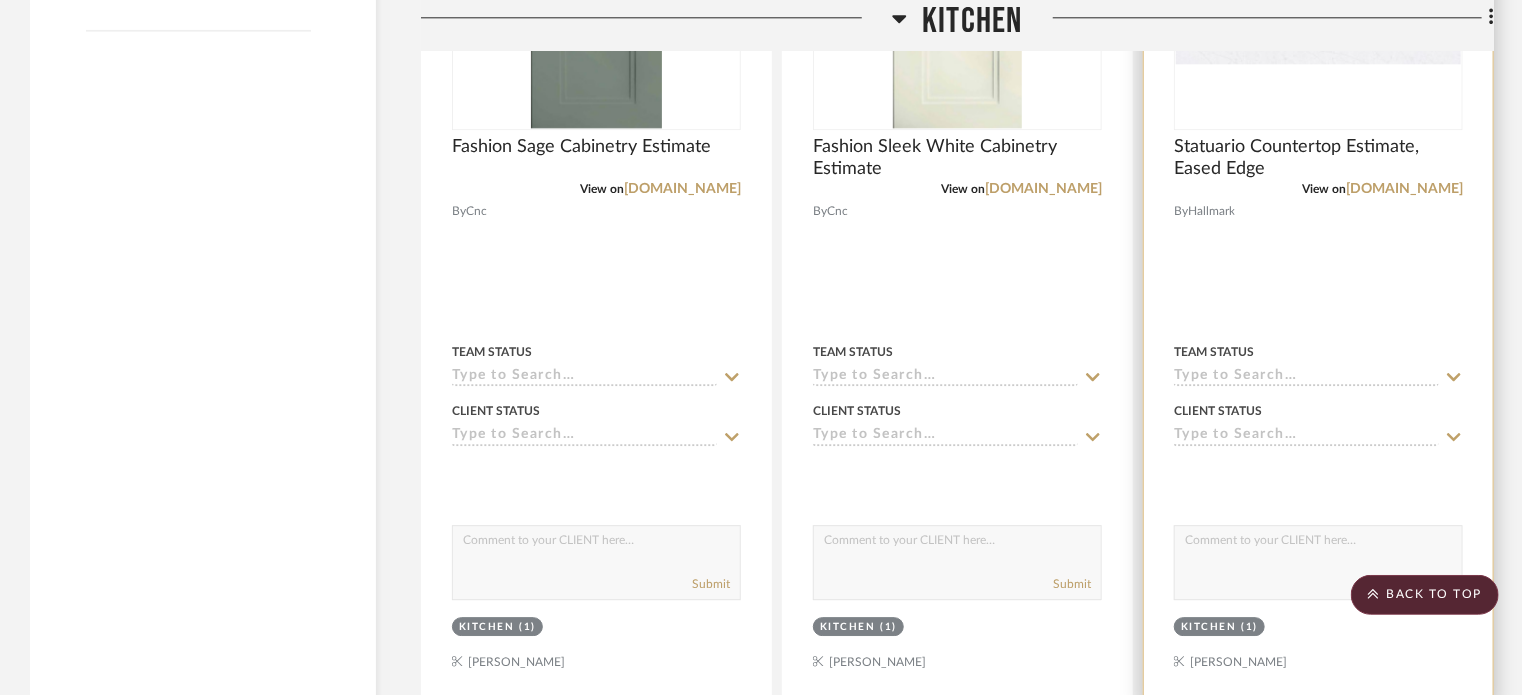 click at bounding box center [1318, 267] 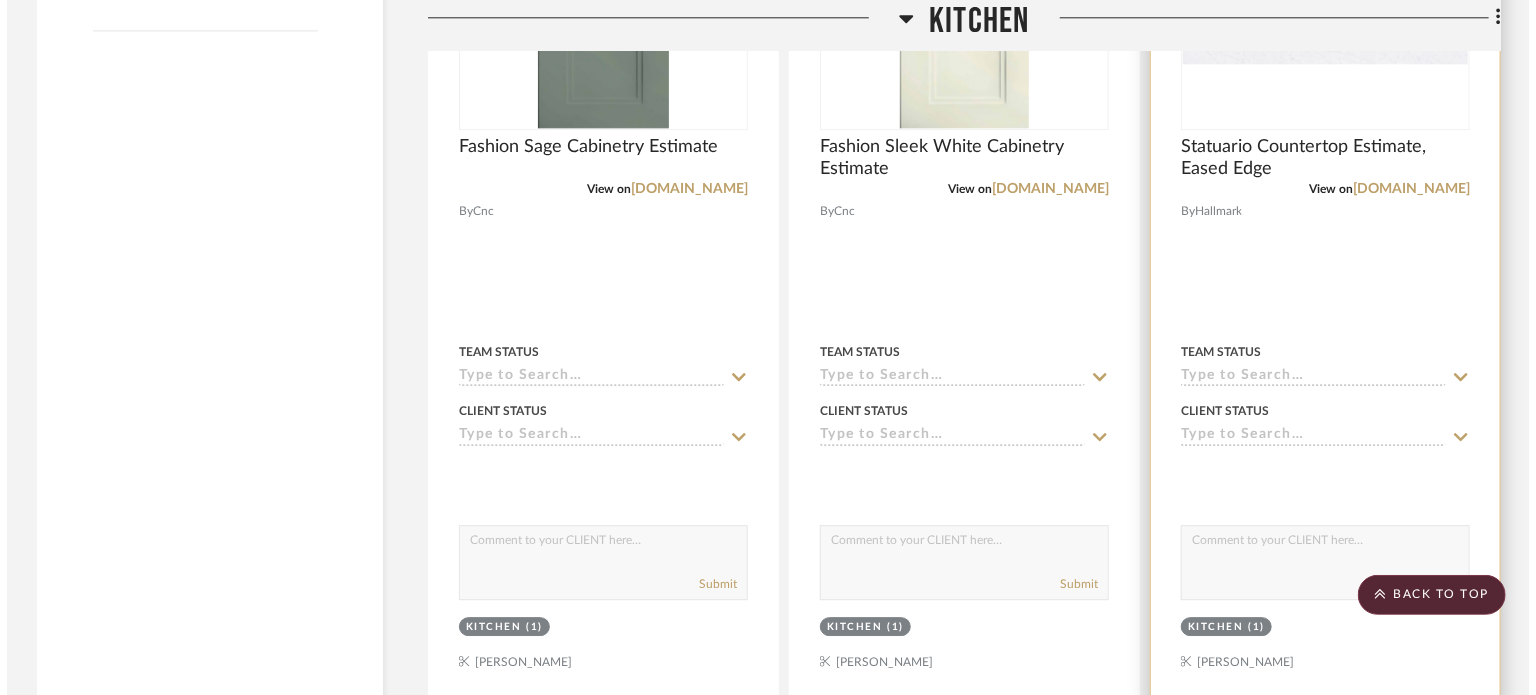 scroll, scrollTop: 0, scrollLeft: 0, axis: both 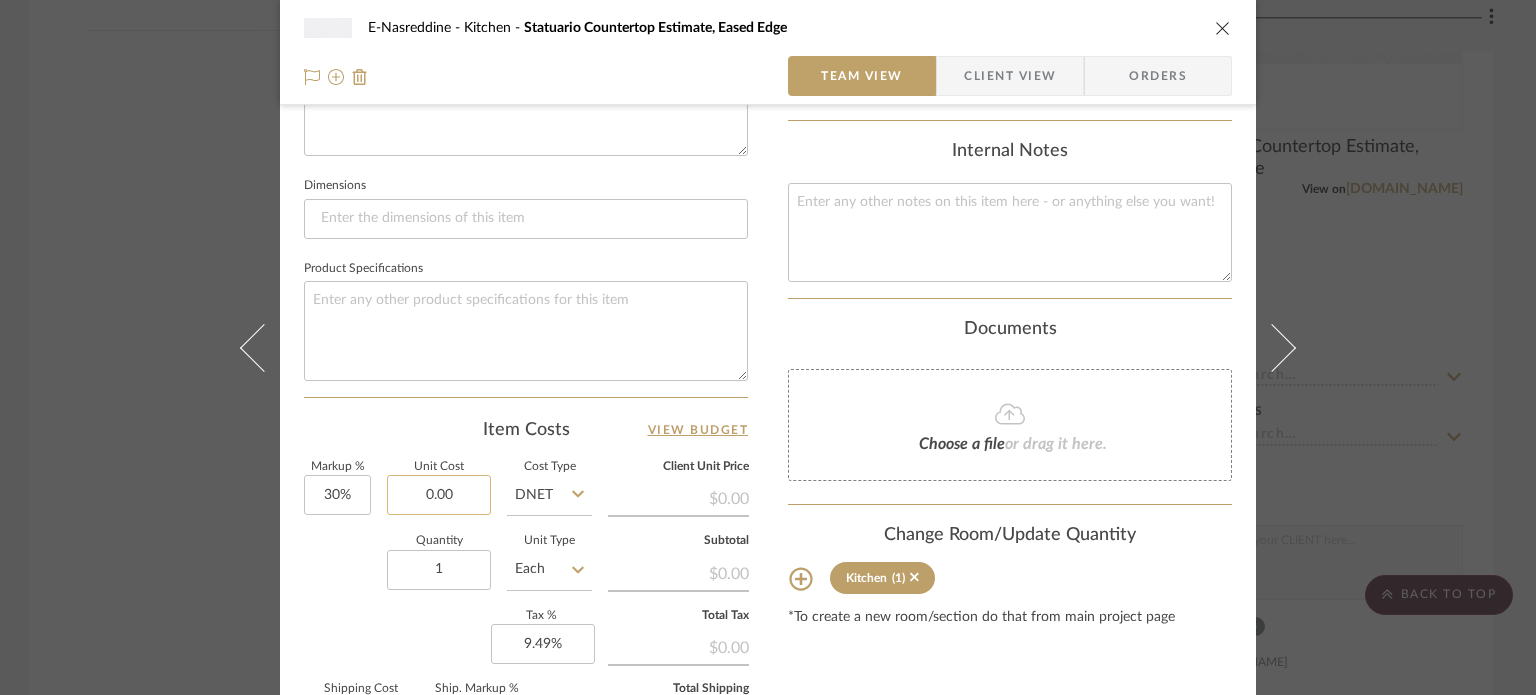 click on "0.00" 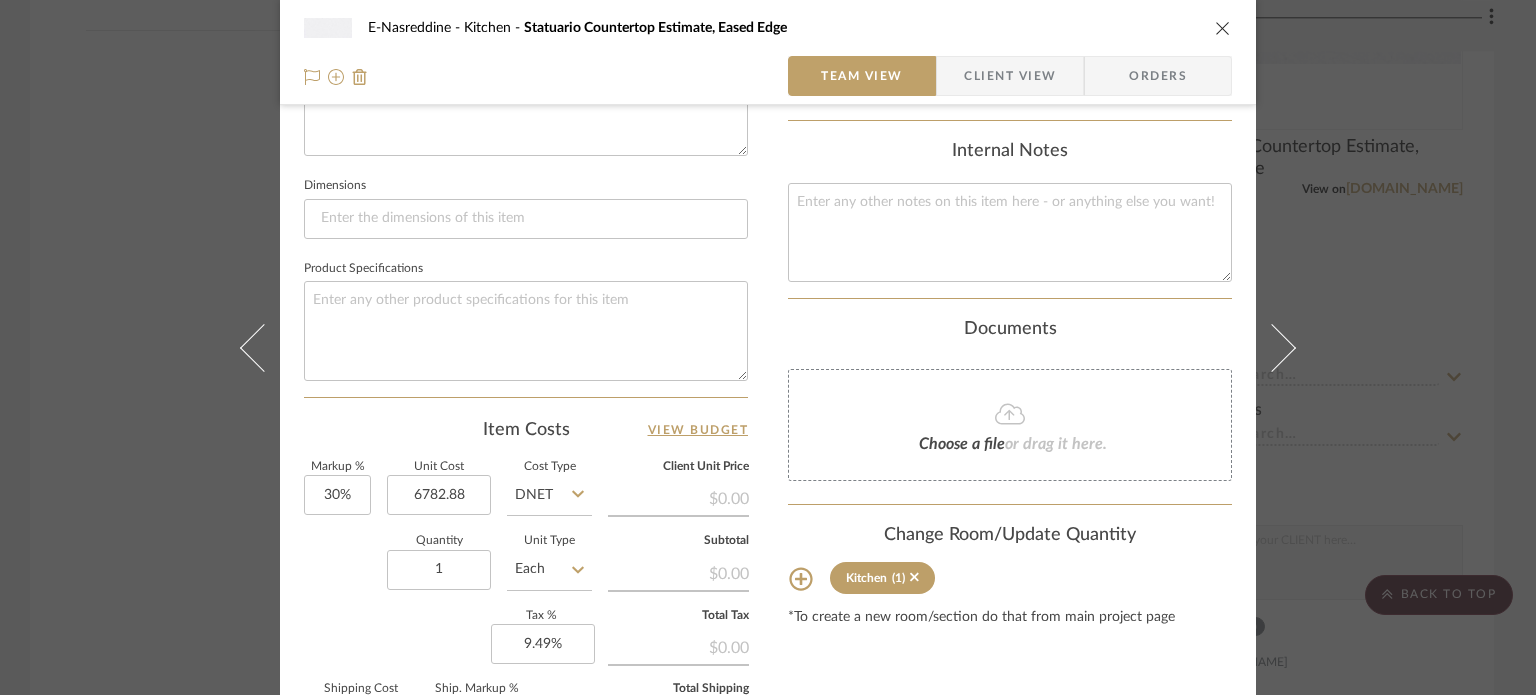 type on "$6,782.88" 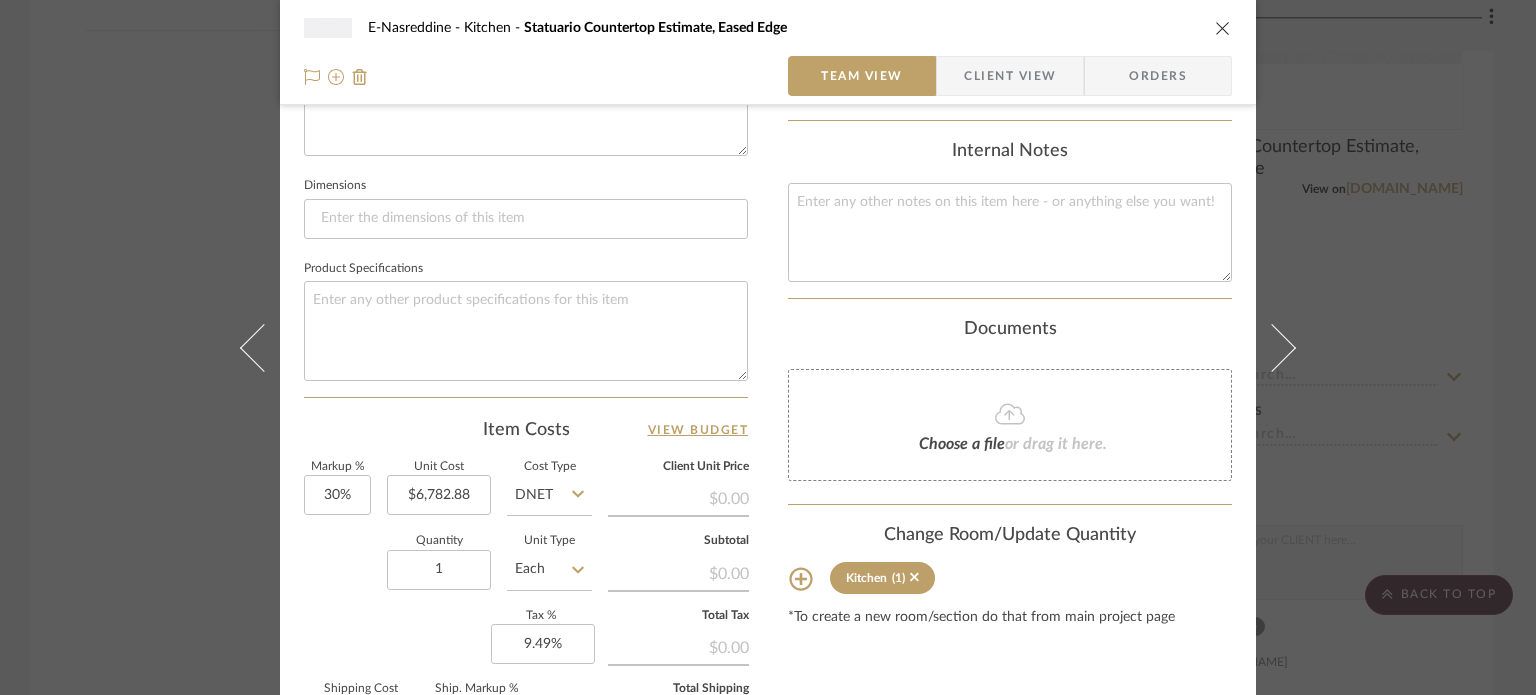 click on "Quantity  1  Unit Type  Each" 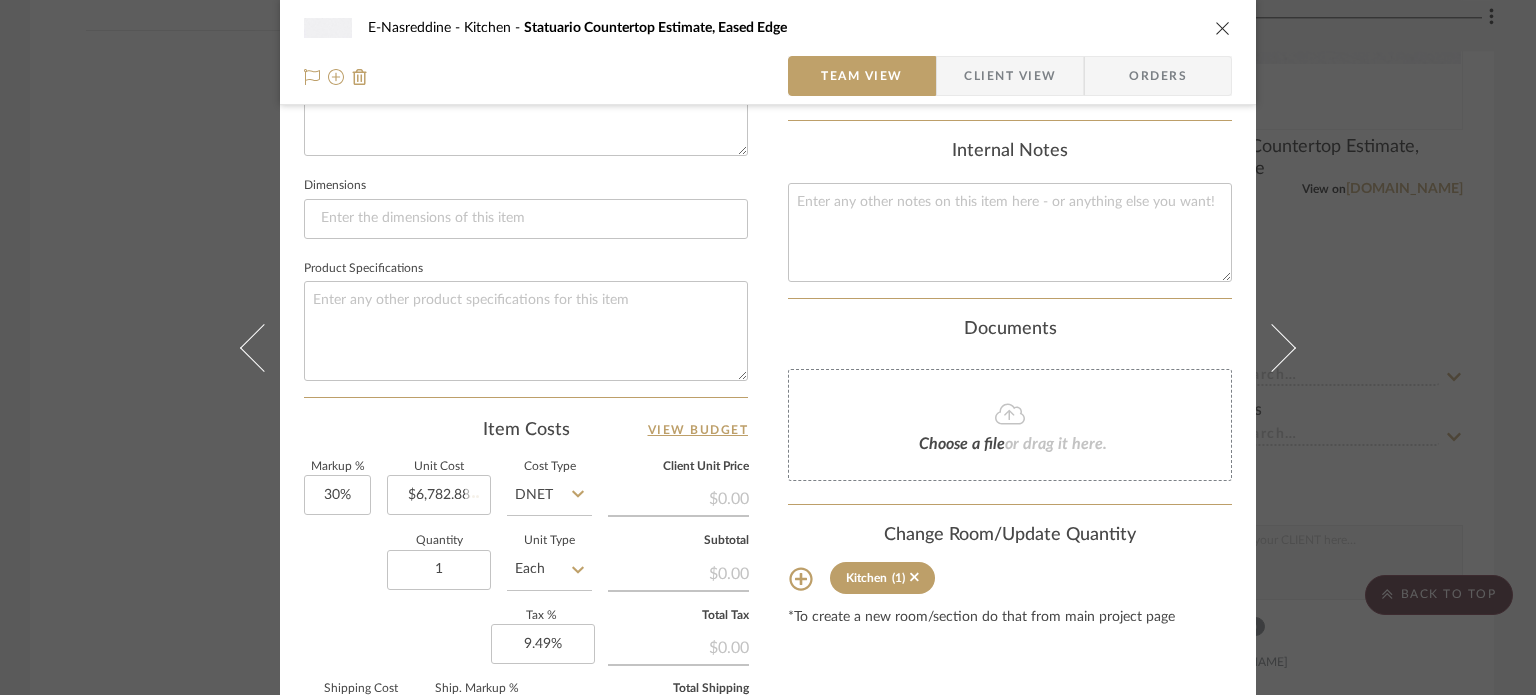 type 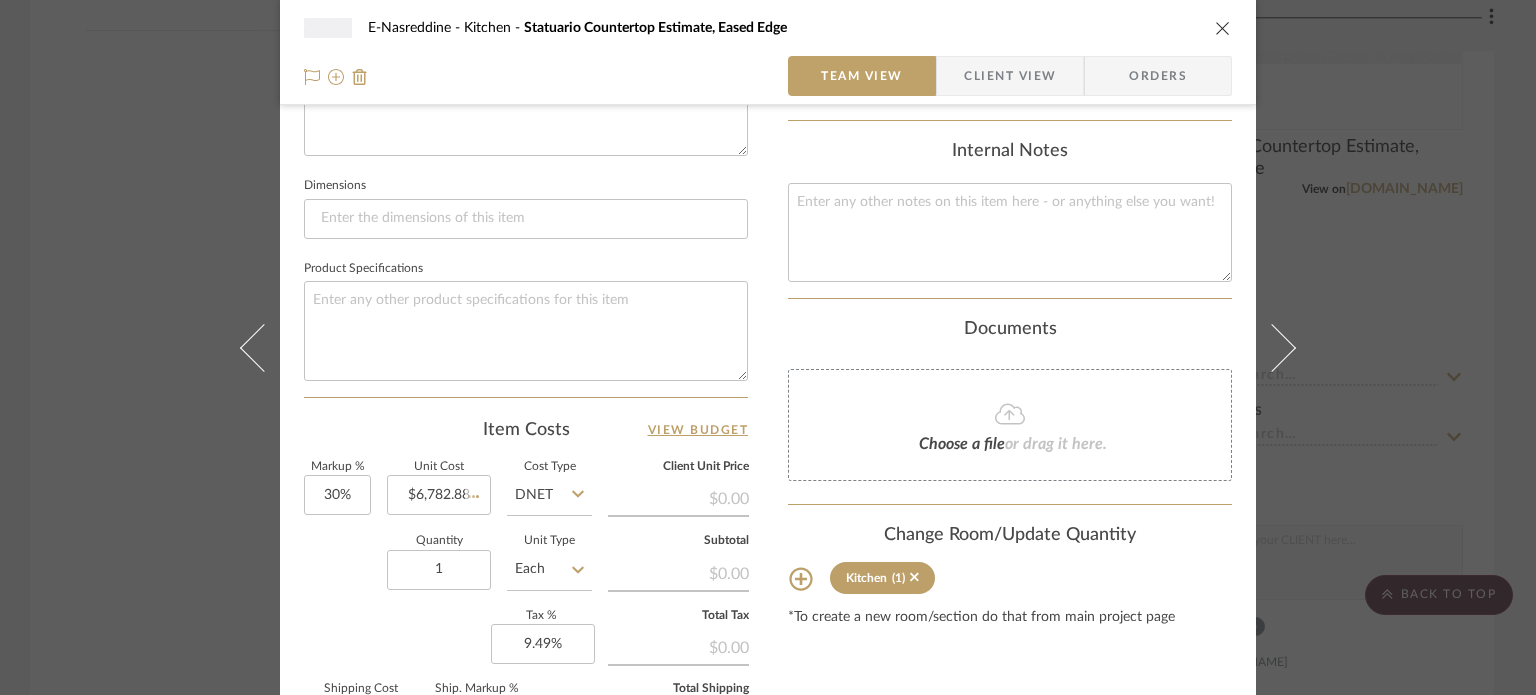 type 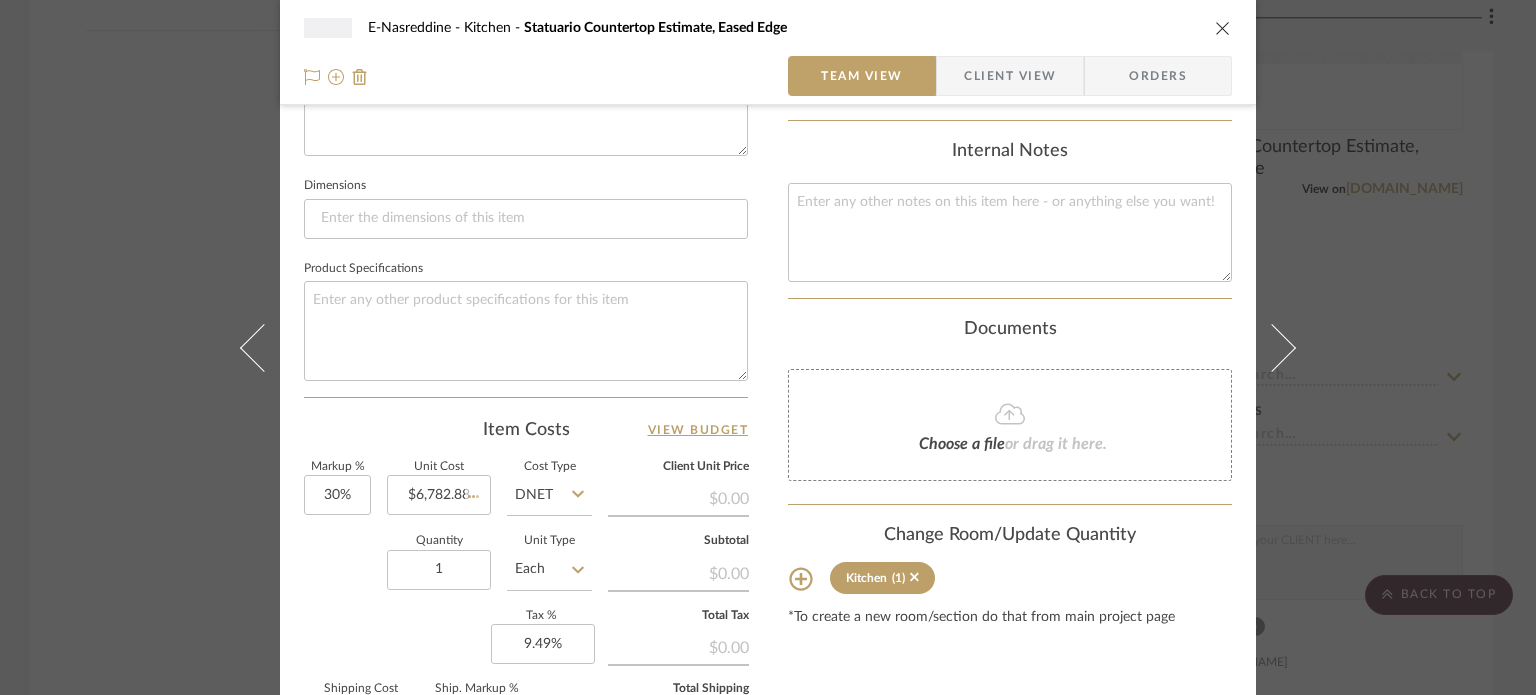 type 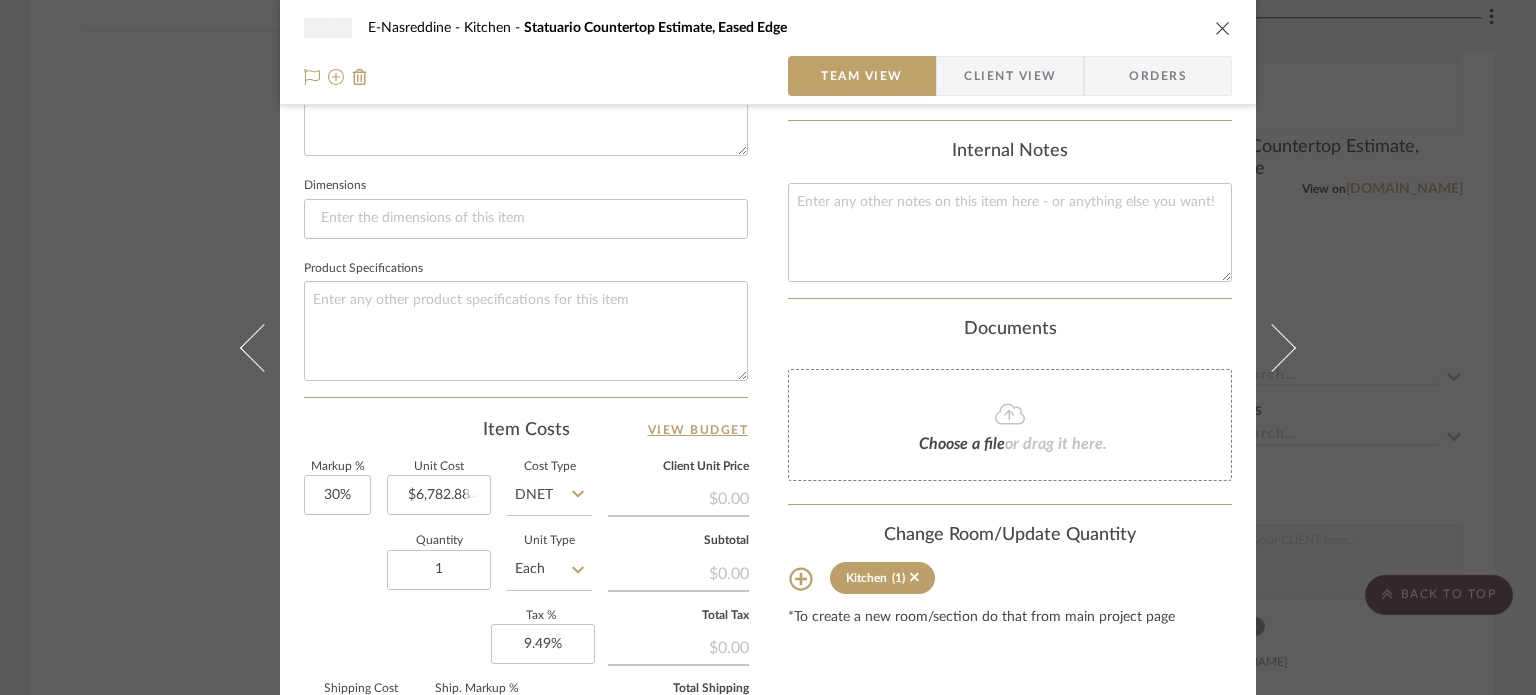 type on "$881.77" 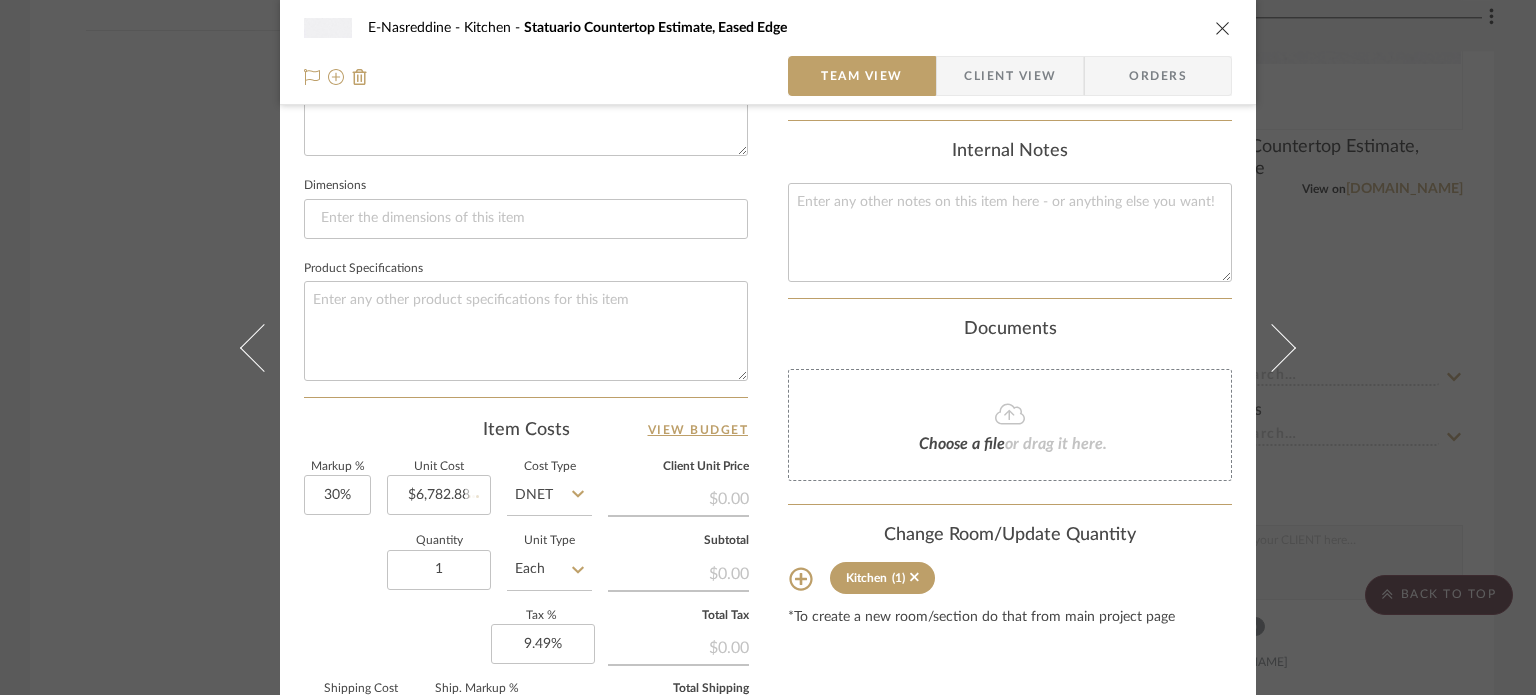 type 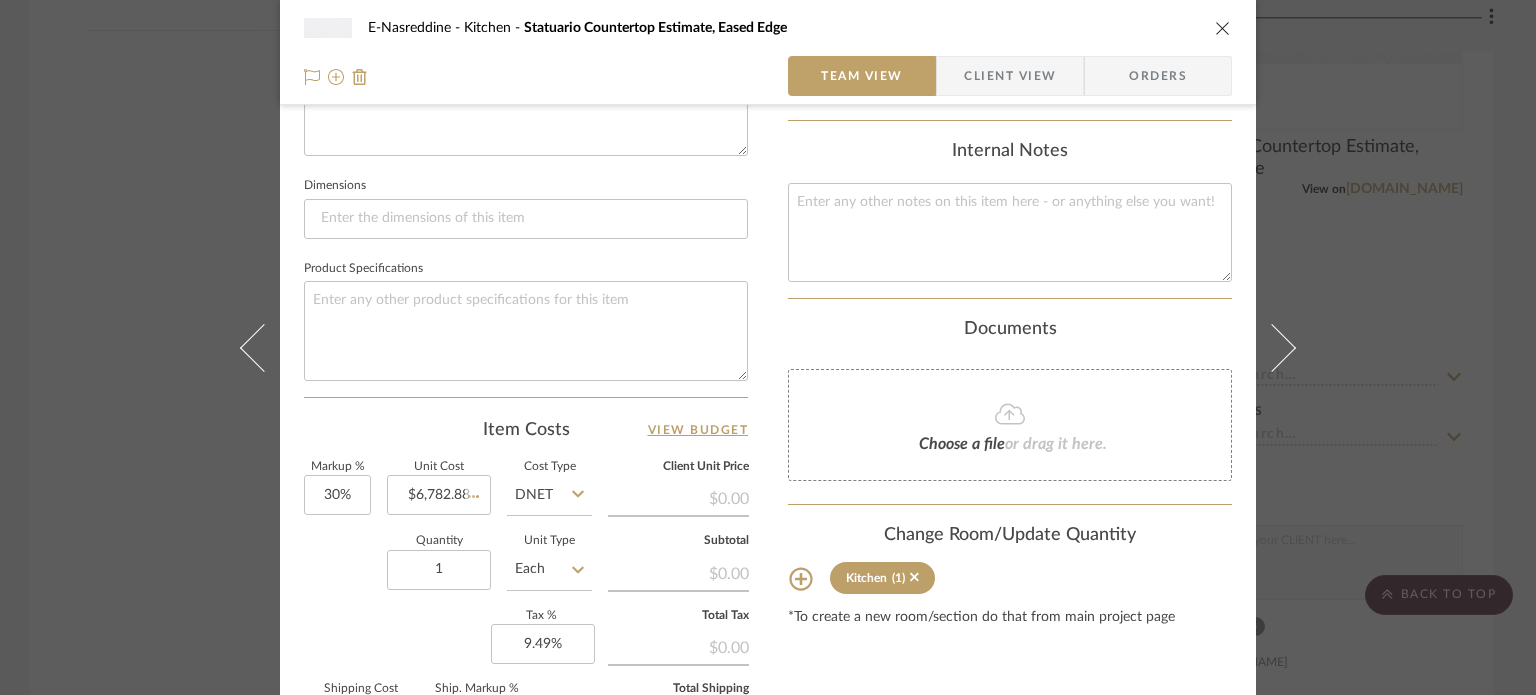type 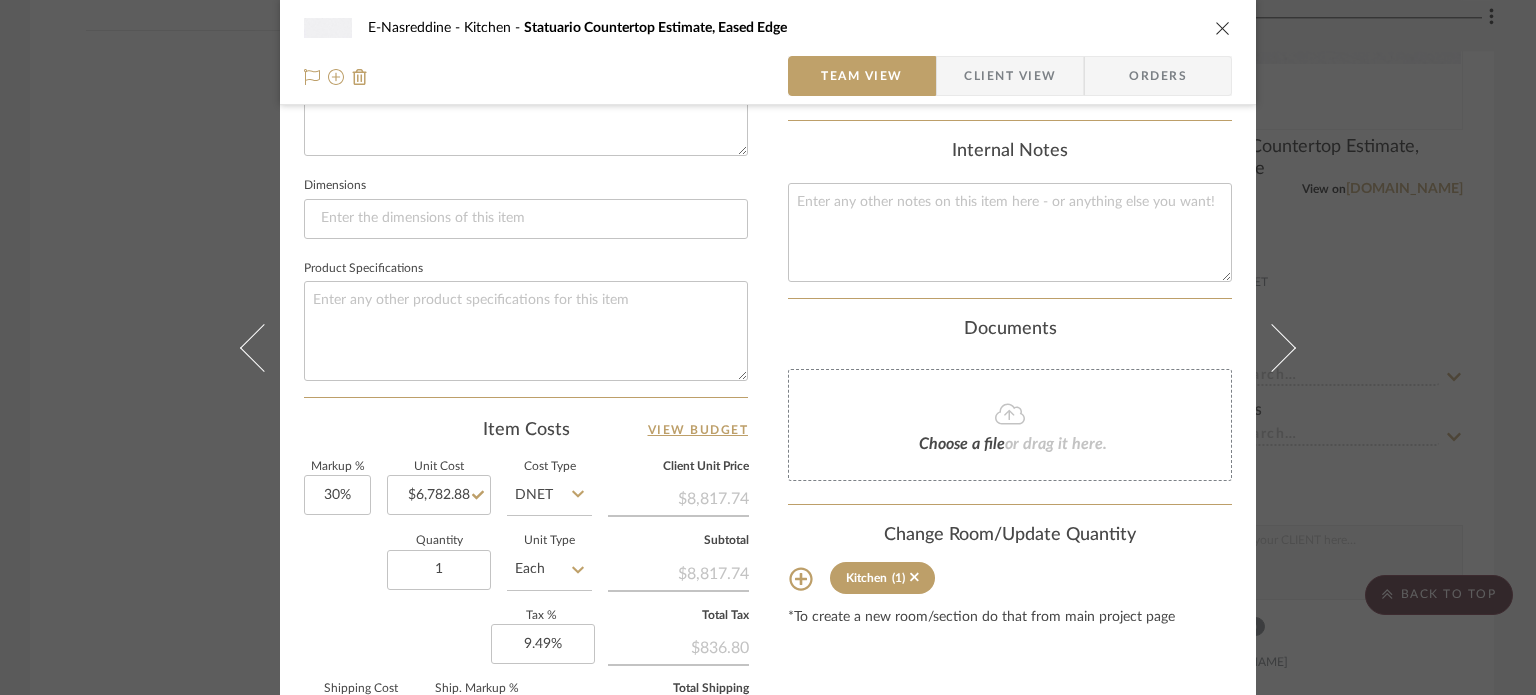 click on "E-Nasreddine Kitchen Statuario Countertop Estimate, Eased Edge Team View Client View Orders  Team-Facing Details   Item Name  Statuario Countertop Estimate, Eased Edge  Brand  Hallmark  Internal Description   Dimensions   Product Specifications   Item Costs   View Budget   Markup %  30%  Unit Cost  $6,782.88  Cost Type  DNET  Client Unit Price   $8,817.74   Quantity  1  Unit Type  Each  Subtotal   $8,817.74   Tax %  9.49%  Total Tax   $836.80   Shipping Cost  $881.77  Ship. Markup %  0% Taxable  Total Shipping   $881.77  Total Client Price  $10,536.32  Your Cost  $8,308.35  Your Margin  $2,034.86  Content here copies to Client View - confirm visibility there.  Show in Client Dashboard   Include in Budget   View Budget  Team Status  Lead Time  In Stock Weeks  Est. Min   Est. Max   Due Date   Install Date  Tasks / To-Dos /  team Messaging  Leave yourself a note here or share next steps with your team. You will receive emails when they
respond!  Invite Collaborator Internal Notes  Documents   Kitchen" at bounding box center [768, 347] 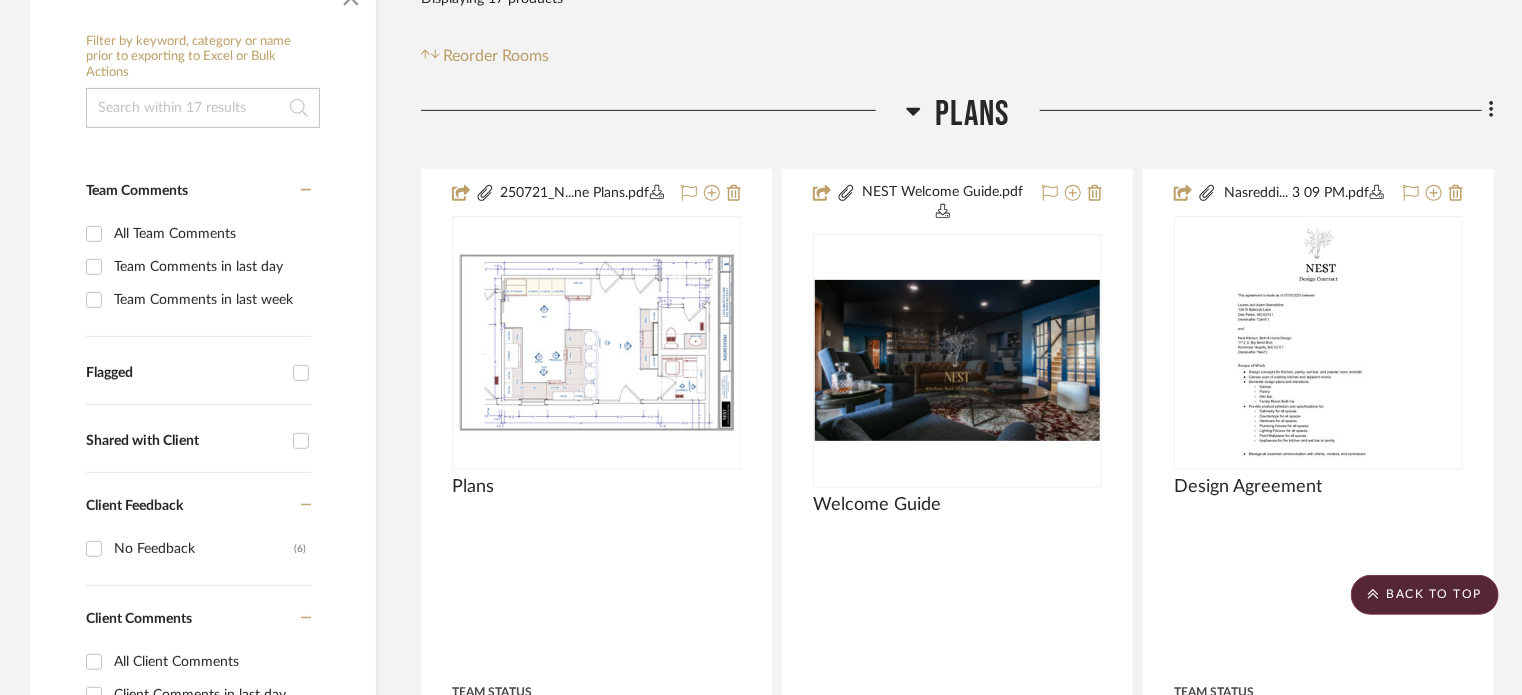scroll, scrollTop: 0, scrollLeft: 0, axis: both 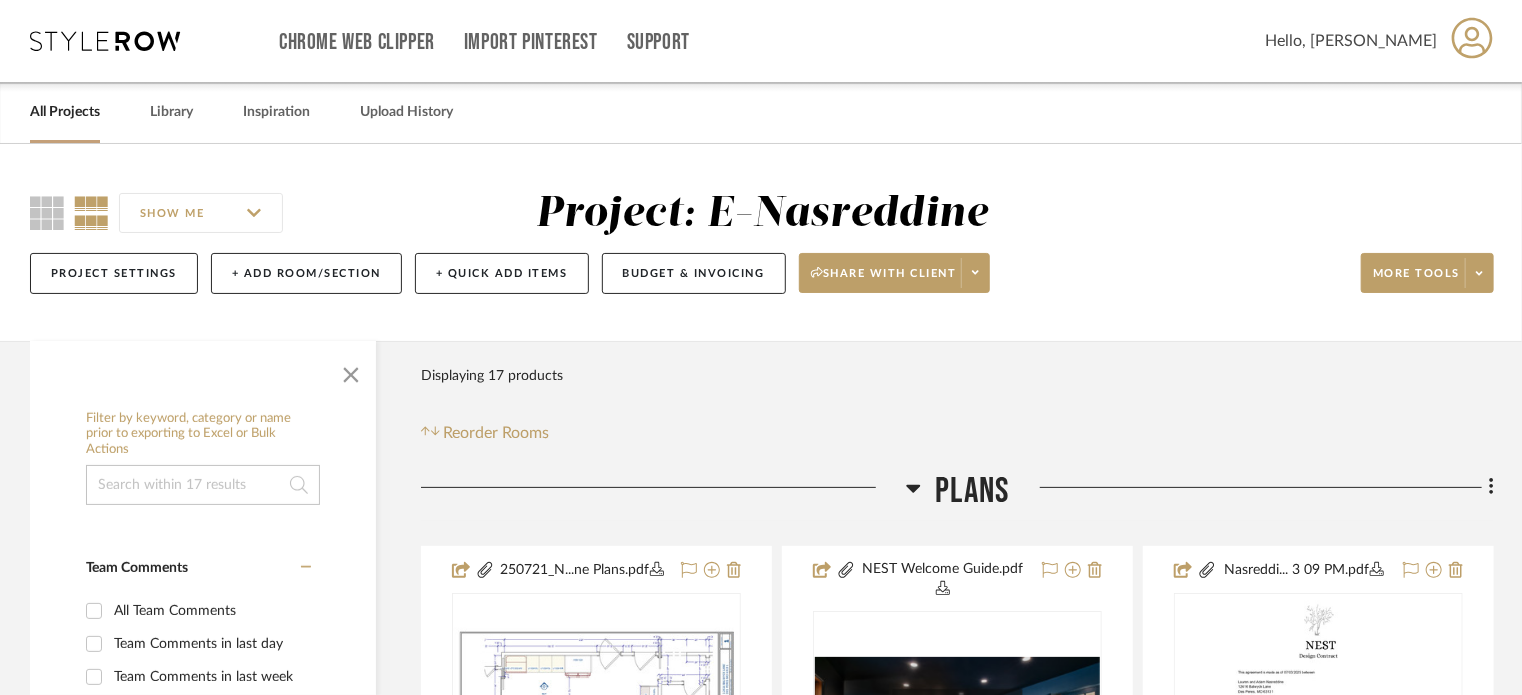 click on "All Projects" at bounding box center (65, 112) 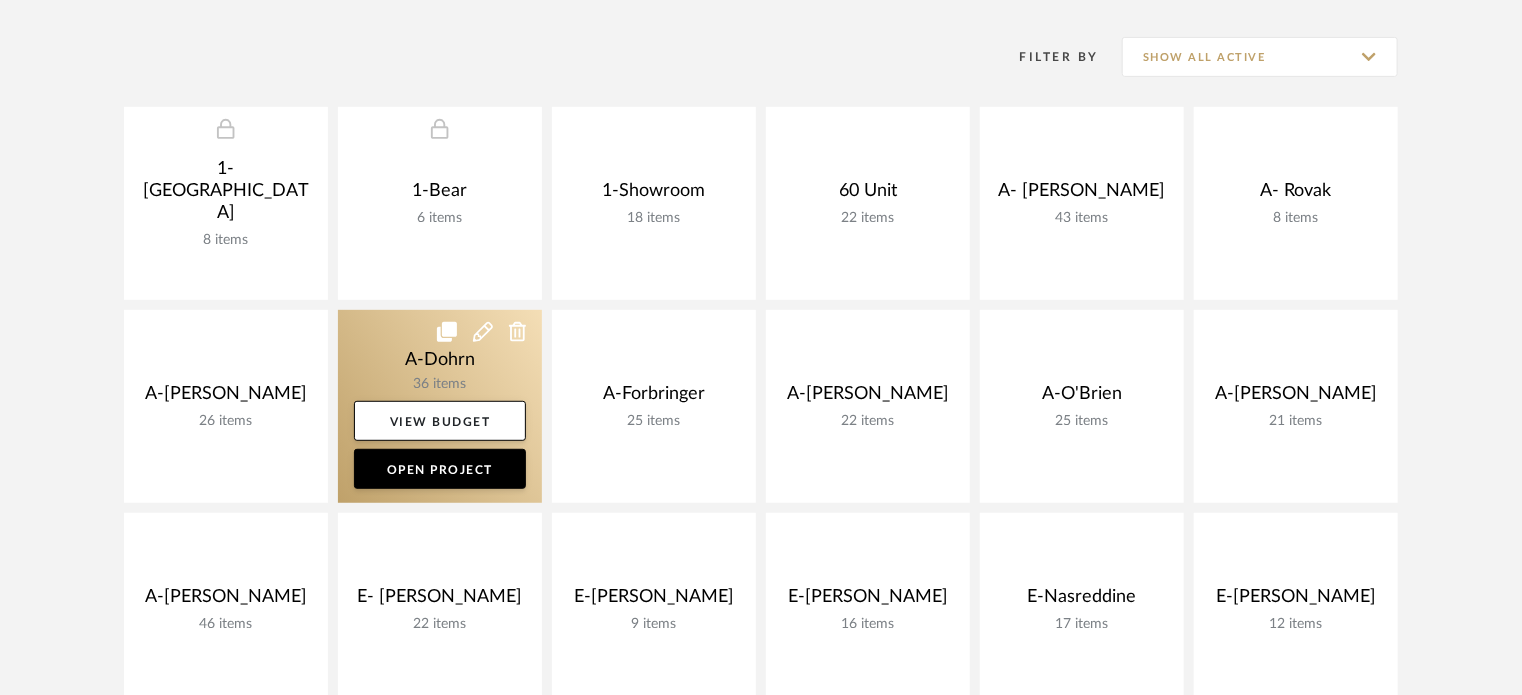 scroll, scrollTop: 400, scrollLeft: 0, axis: vertical 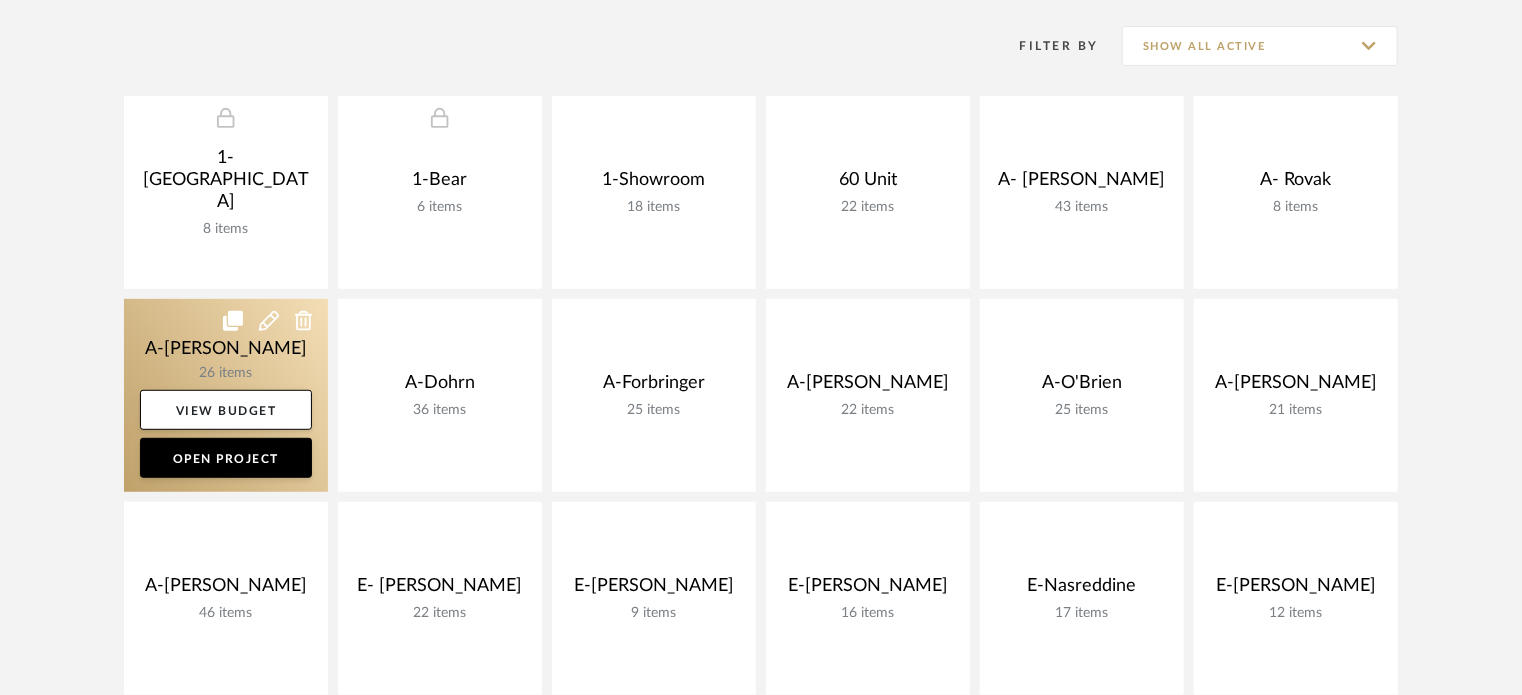 click 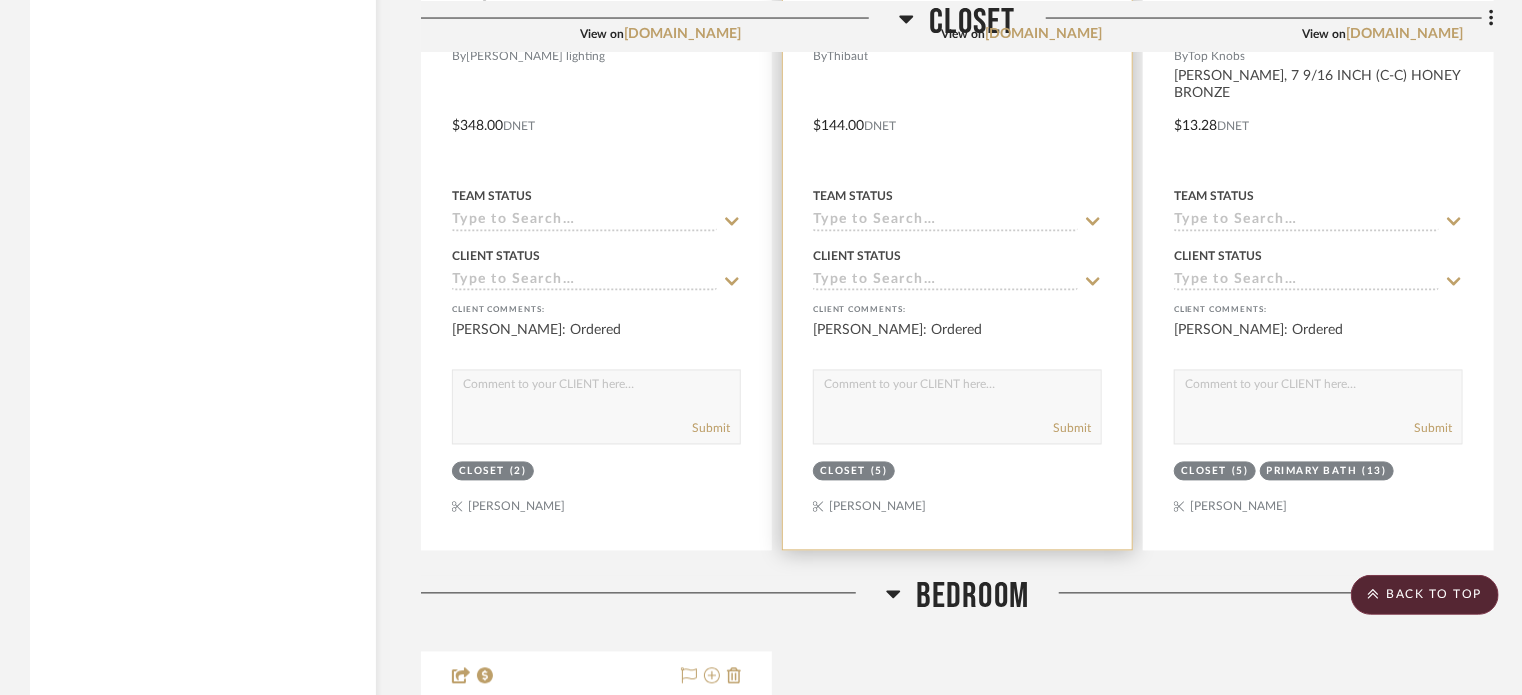 scroll, scrollTop: 5187, scrollLeft: 0, axis: vertical 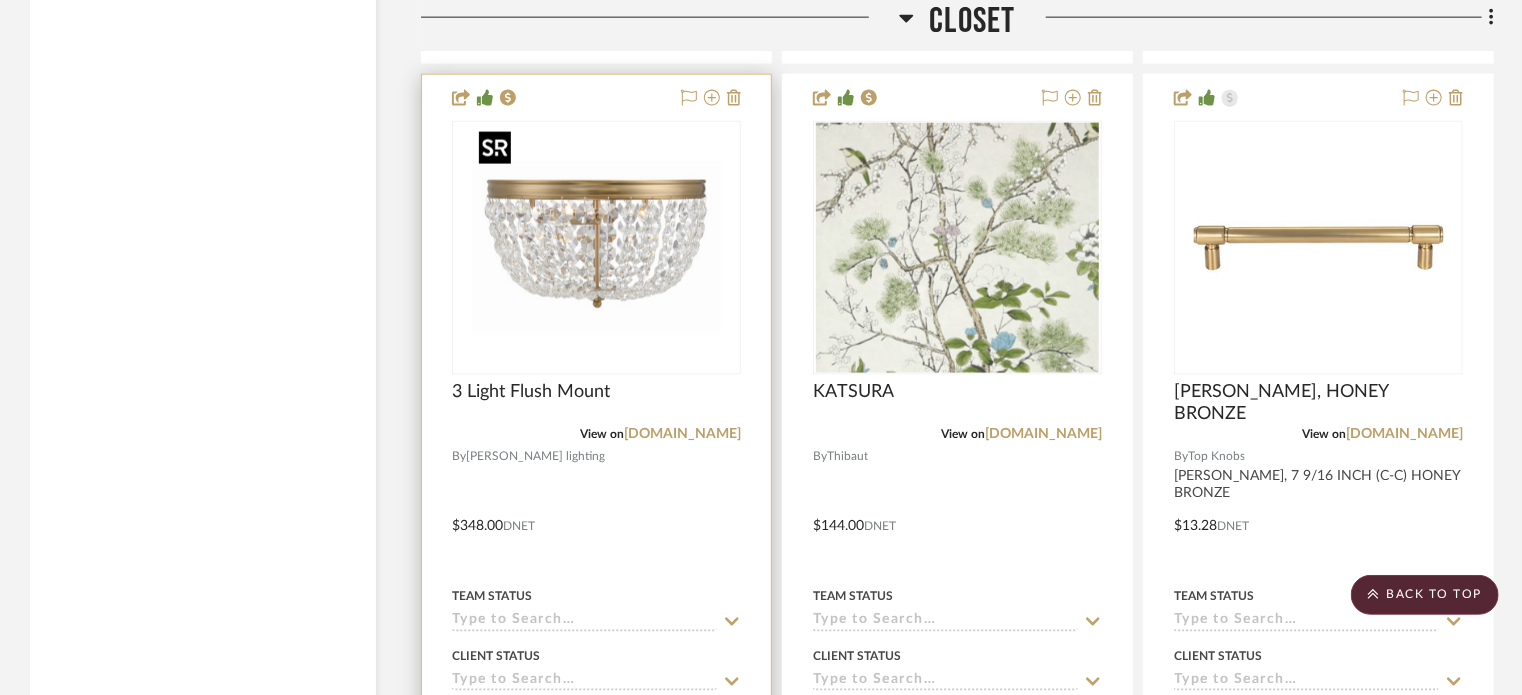 click at bounding box center [597, 248] 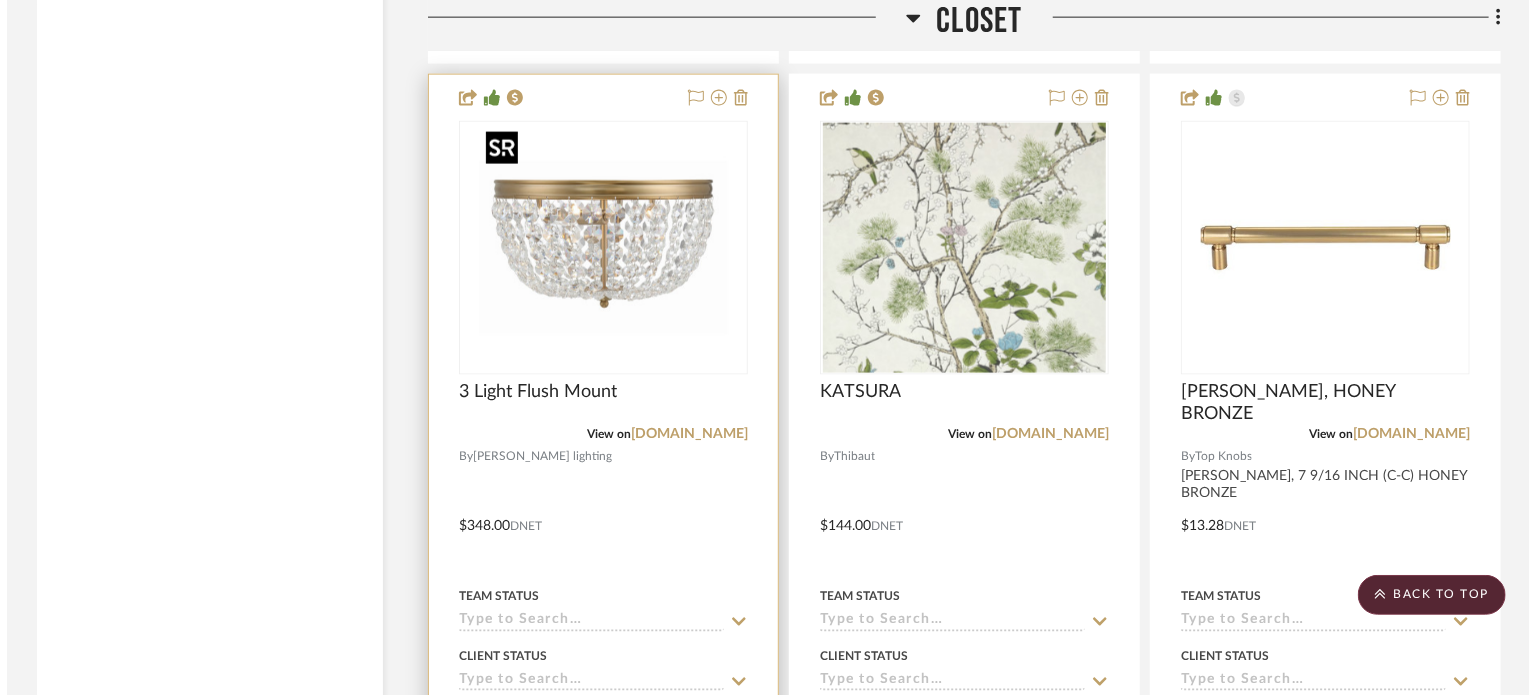 scroll, scrollTop: 0, scrollLeft: 0, axis: both 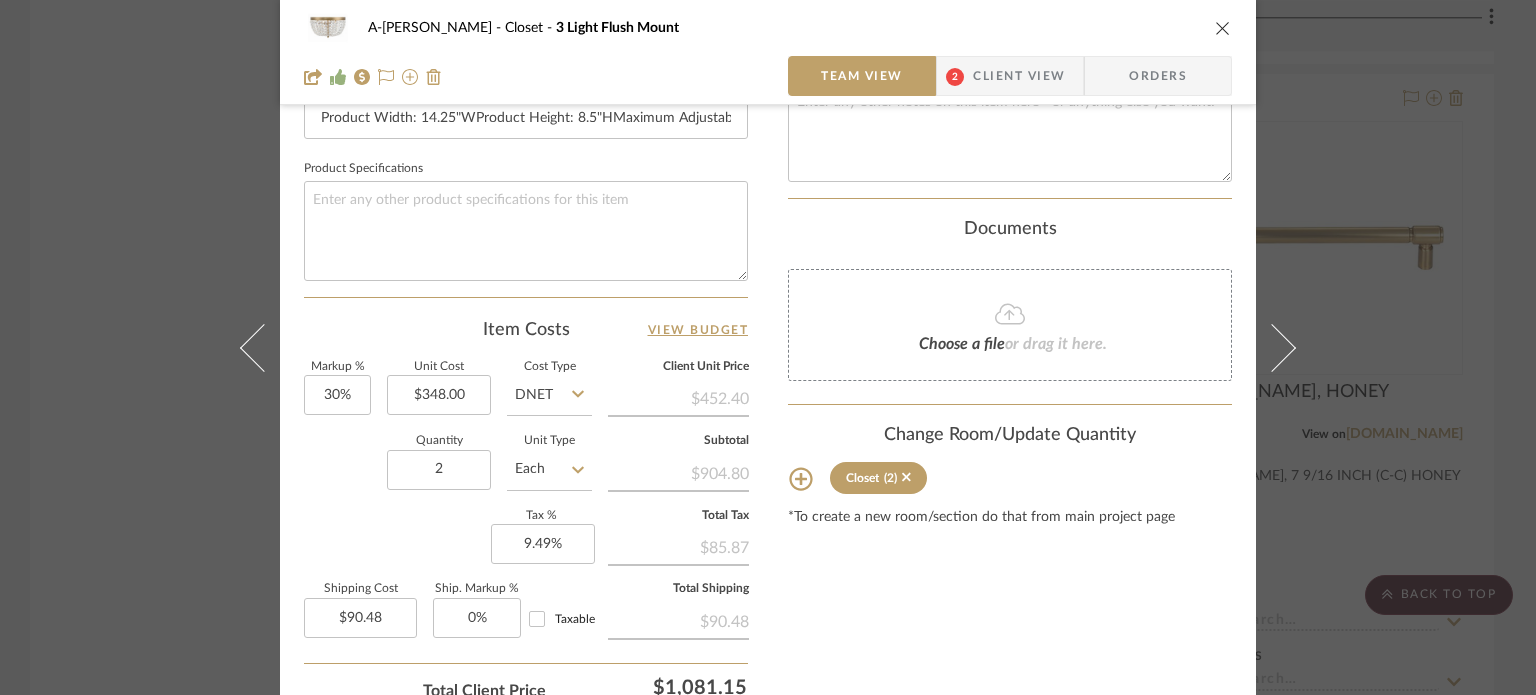 click on "A-Dill Closet 3 Light Flush Mount Team View  2  Client View Orders  Team-Facing Details   Item Name  3 Light Flush Mount  Brand  Wilson lighting  Internal Description   Dimensions  Product Width: 14.25"WProduct Height: 8.5"HMaximum Adjustable Height: 8.5"Total Bulbs: 3Wattage: 60WFinish: Vibrant Gold  Product Specifications   Item Costs   View Budget   Markup %  30%  Unit Cost  $348.00  Cost Type  DNET  Client Unit Price   $452.40   Quantity  2  Unit Type  Each  Subtotal   $904.80   Tax %  9.49%  Total Tax   $85.87   Shipping Cost  $90.48  Ship. Markup %  0% Taxable  Total Shipping   $90.48  Total Client Price  $1,081.15  Your Cost  $852.53  Your Margin  $208.80  Content here copies to Client View - confirm visibility there.  Show in Client Dashboard   Include in Budget   View Budget  Team Status  Lead Time  In Stock Weeks  Est. Min   Est. Max   Due Date   Install Date  Tasks / To-Dos /  team Messaging Invite Collaborator Internal Notes  Documents  Choose a file  or drag it here. Change Room/Update Quantity" at bounding box center (768, 347) 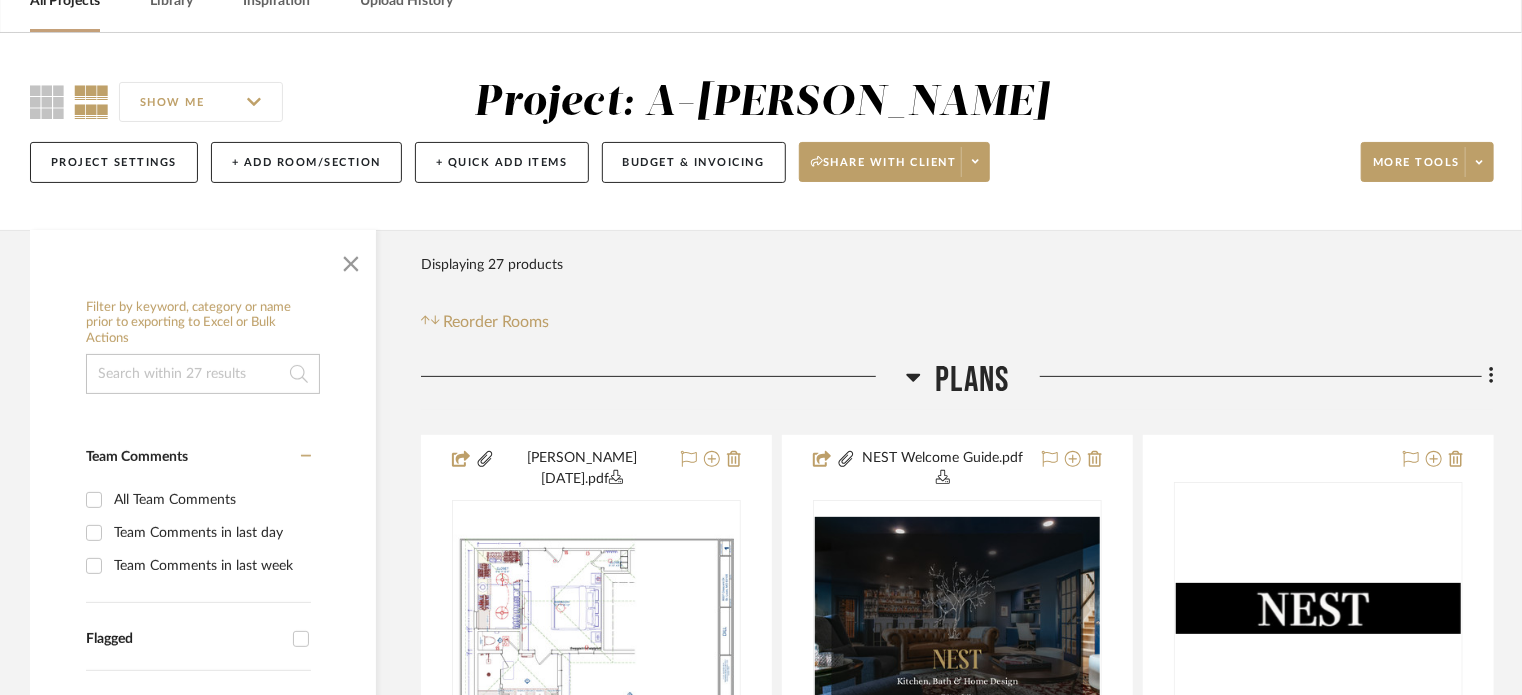 scroll, scrollTop: 0, scrollLeft: 0, axis: both 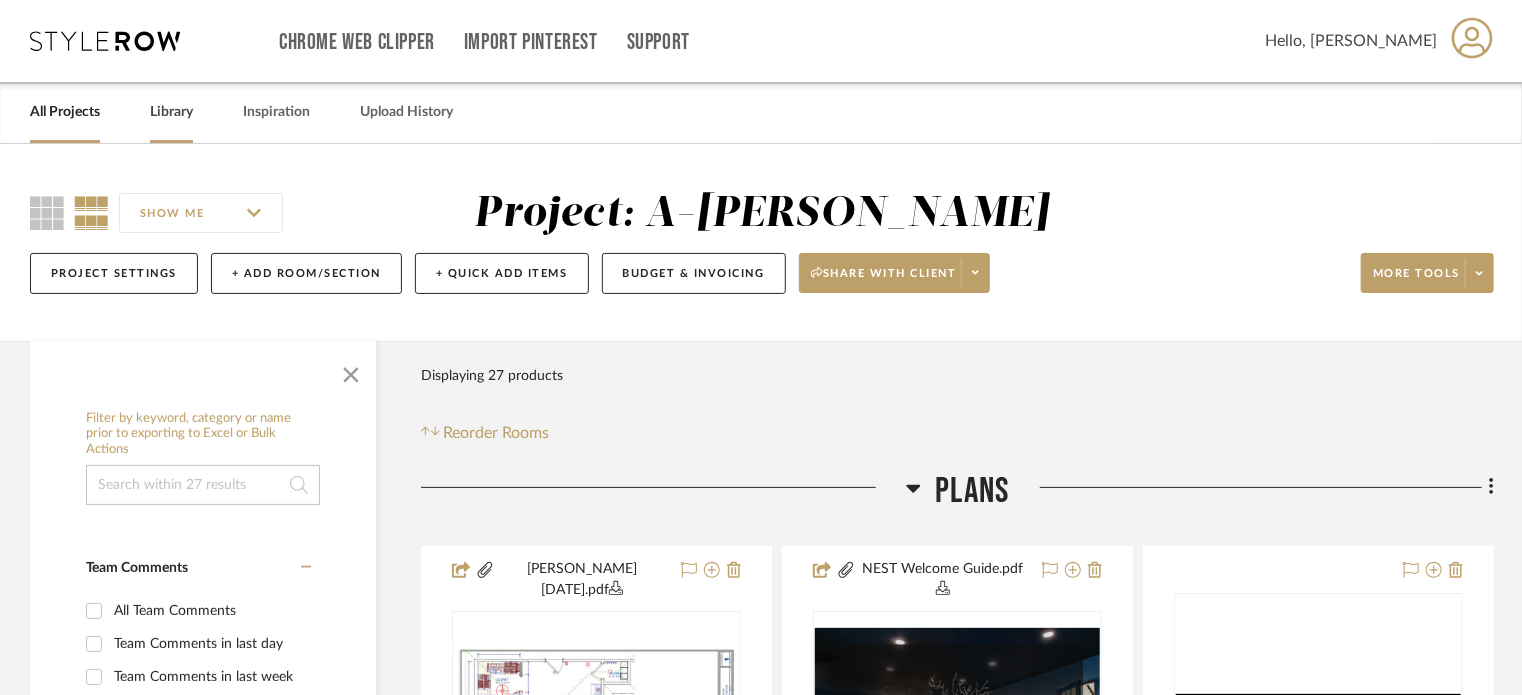 click on "Library" at bounding box center (171, 112) 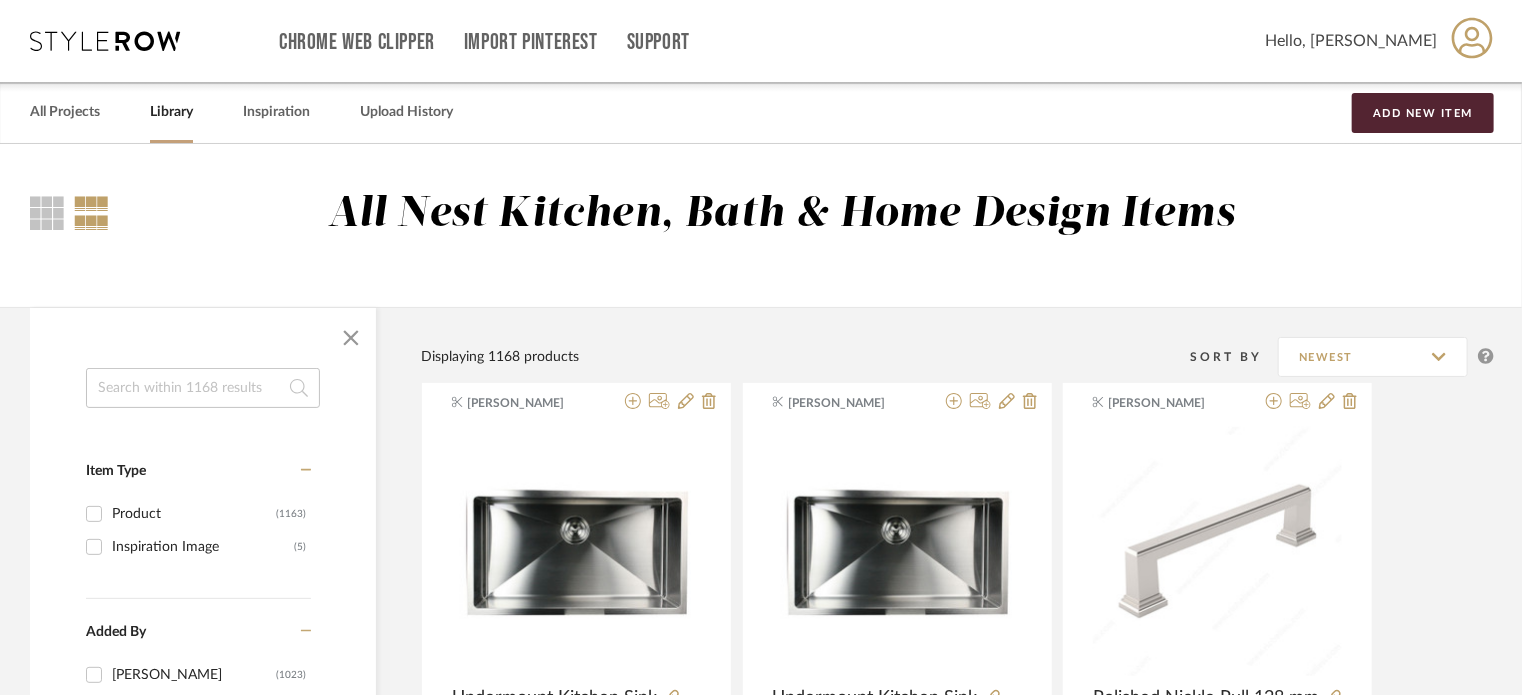 click 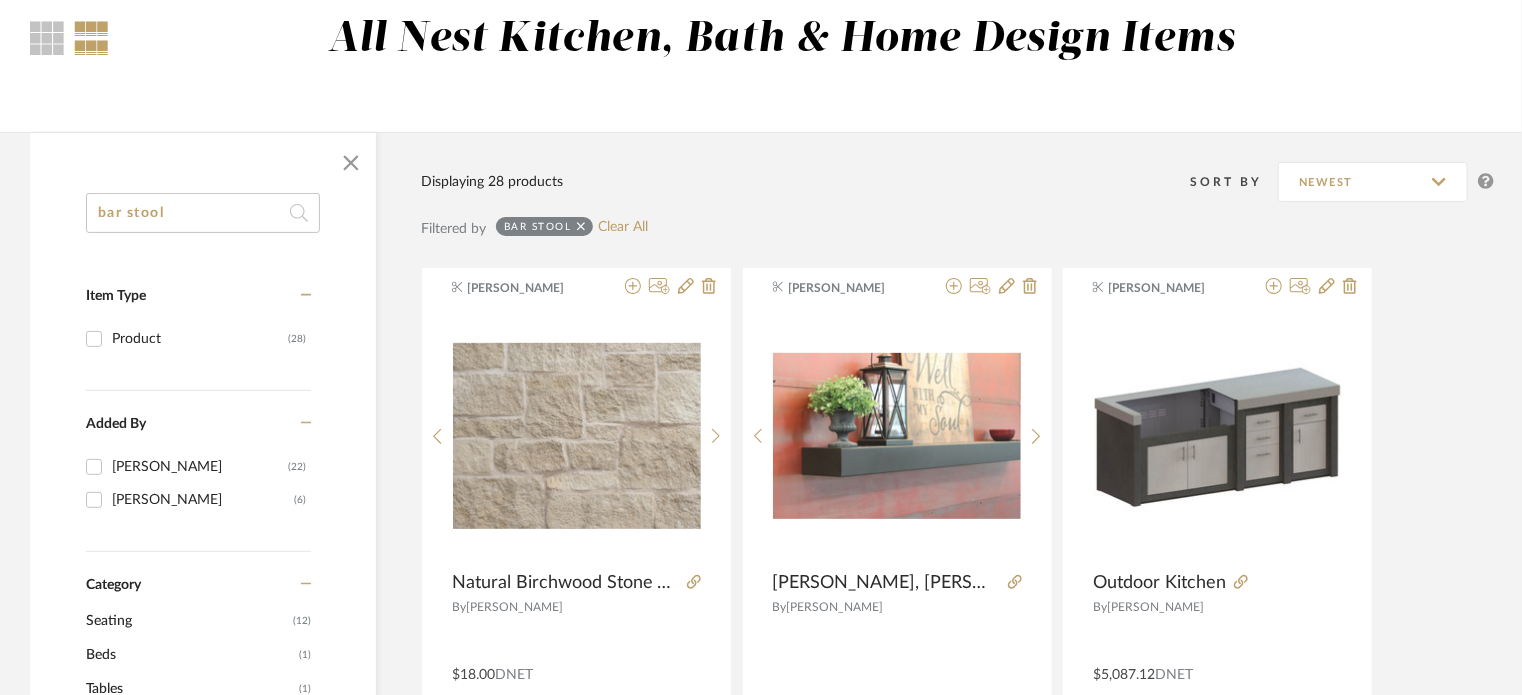 scroll, scrollTop: 200, scrollLeft: 0, axis: vertical 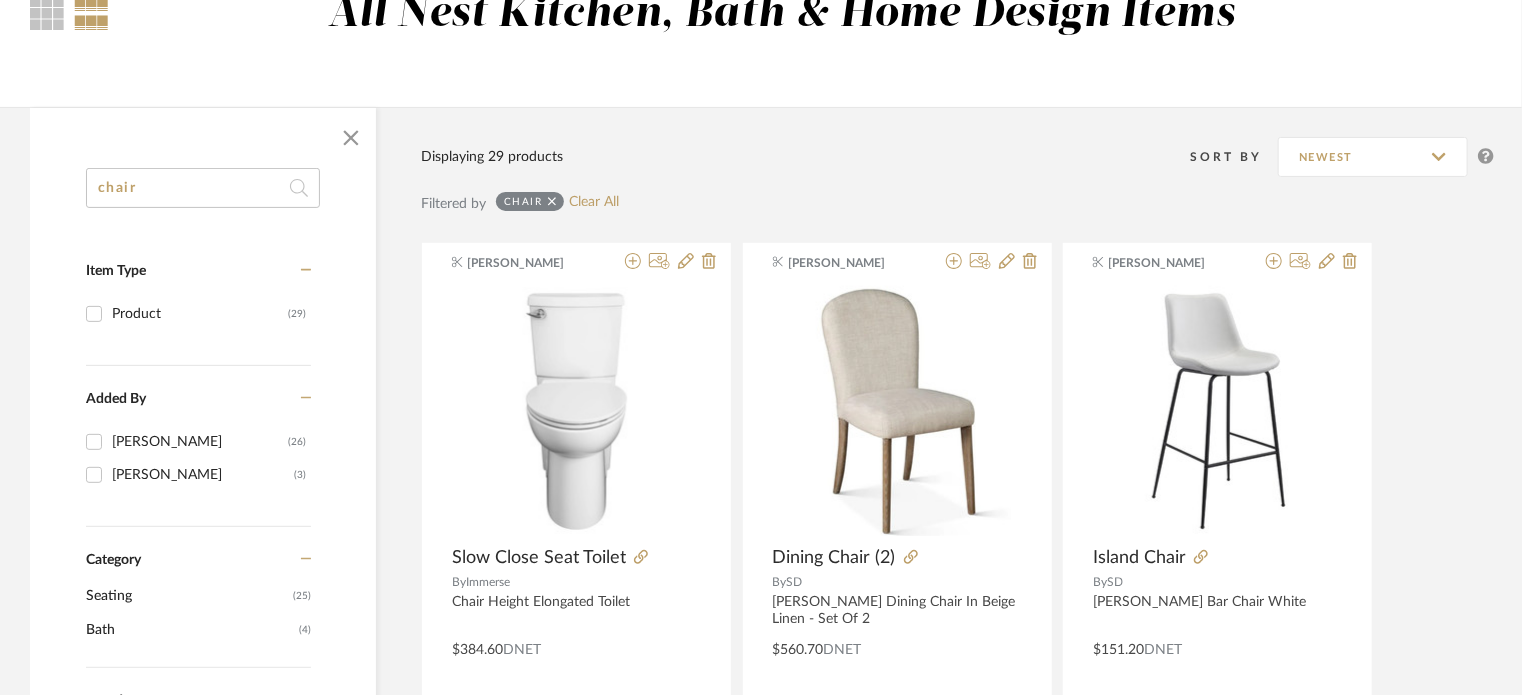 drag, startPoint x: 172, startPoint y: 190, endPoint x: 52, endPoint y: 193, distance: 120.03749 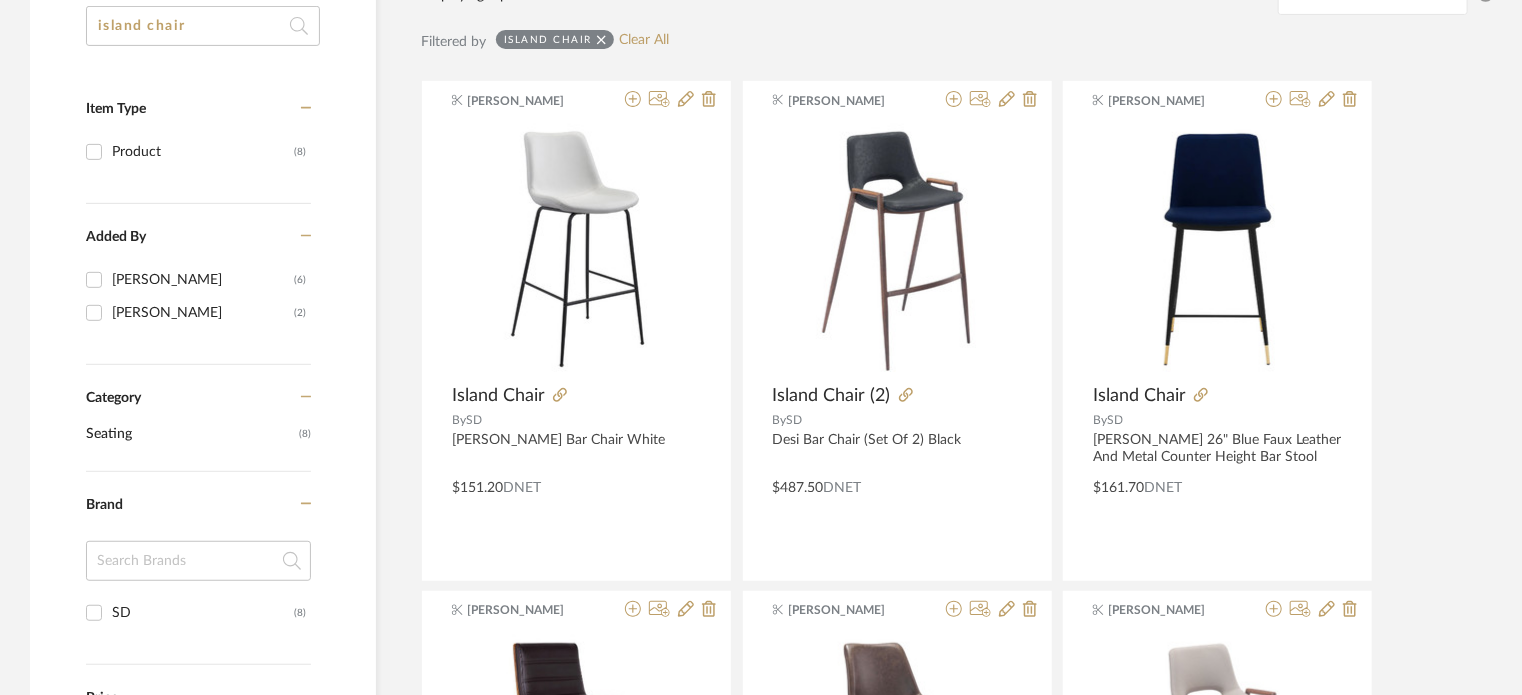 scroll, scrollTop: 400, scrollLeft: 0, axis: vertical 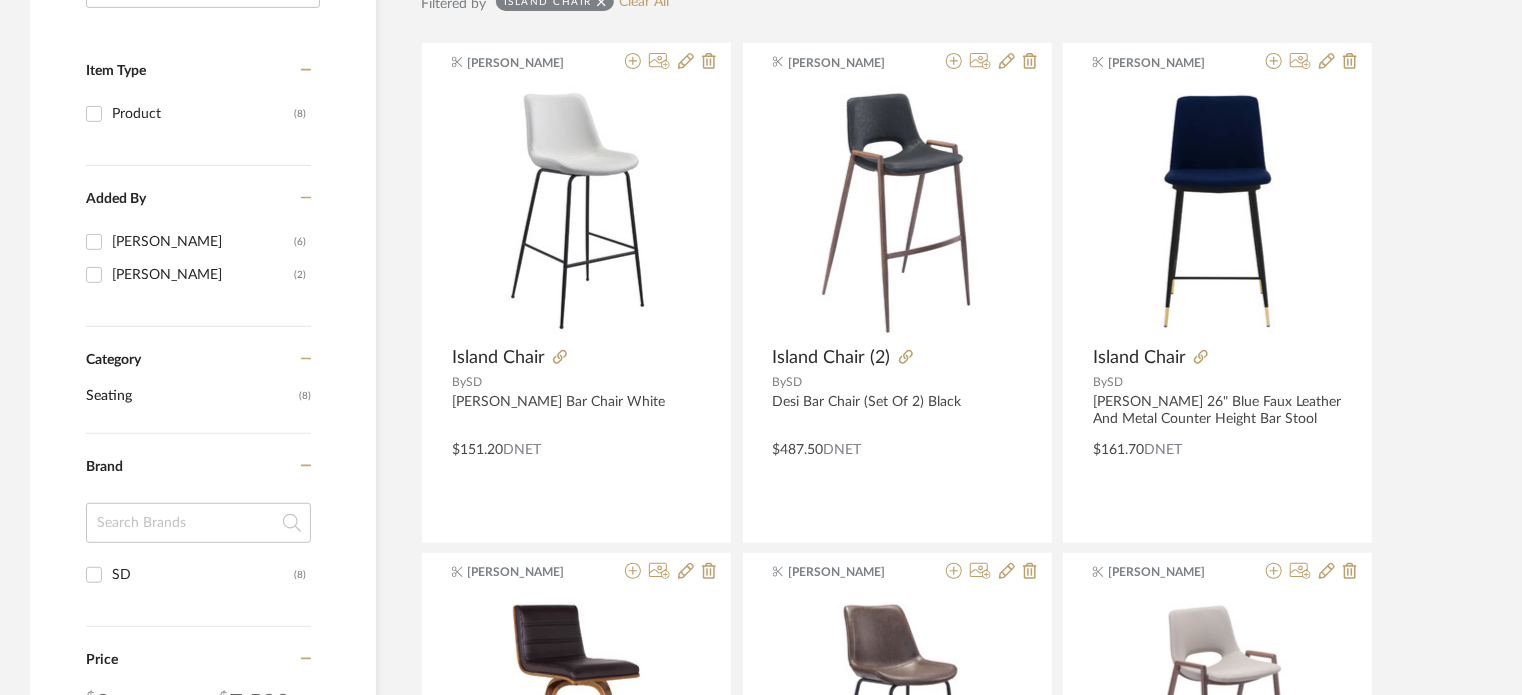 type on "island chair" 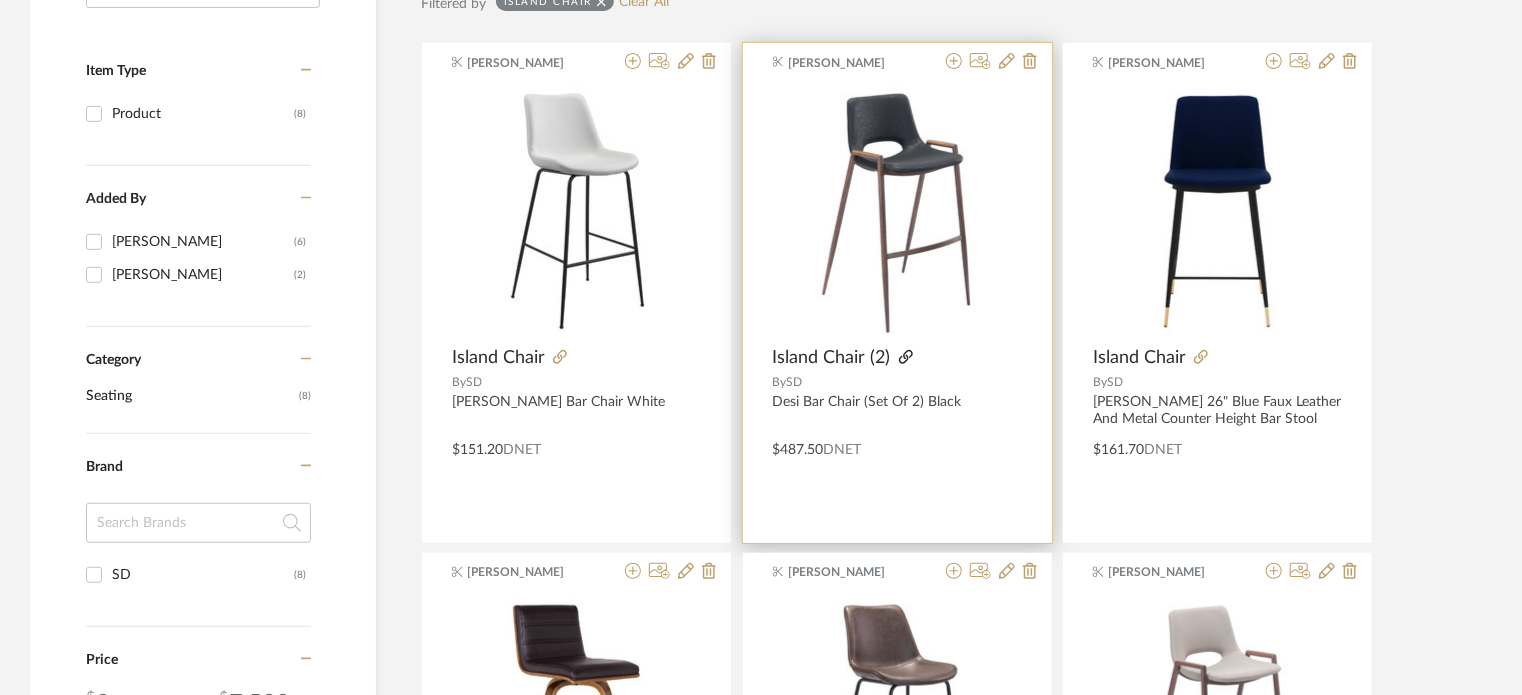 click 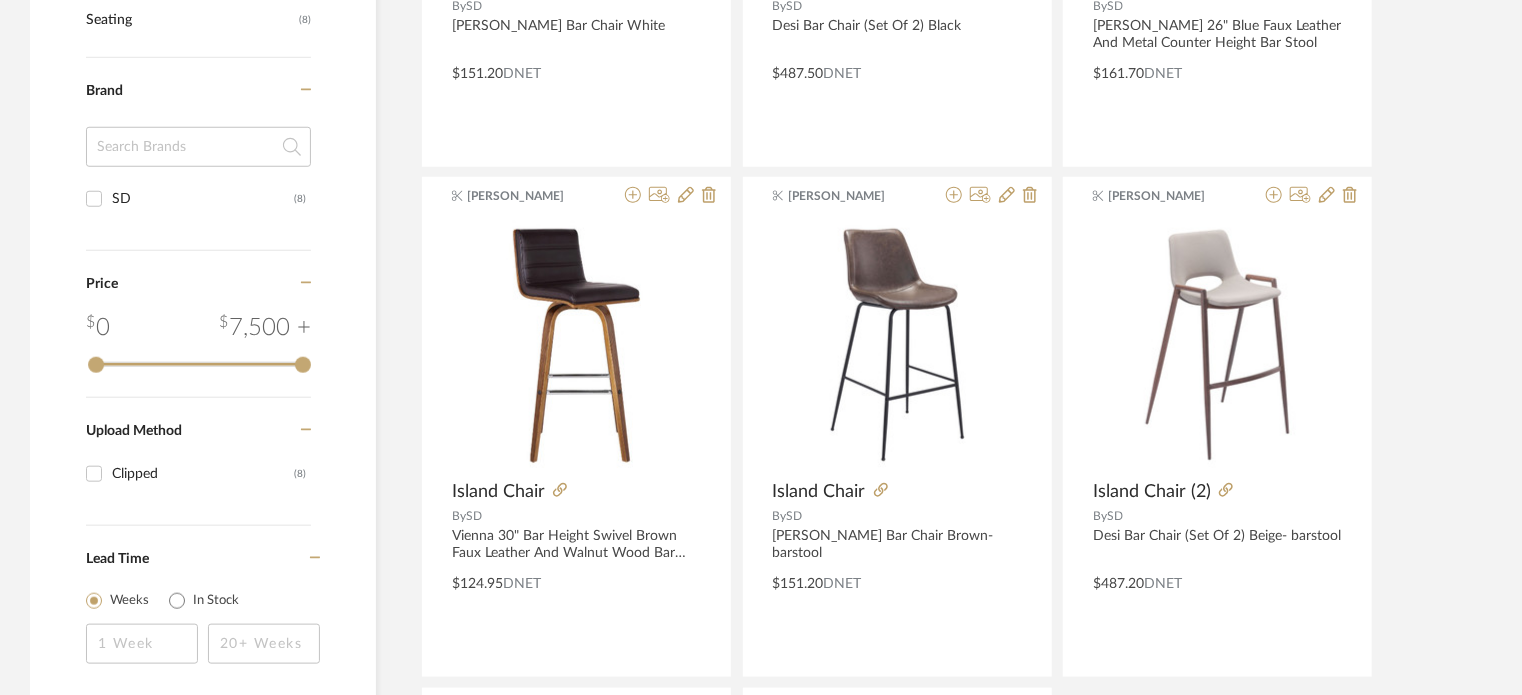 scroll, scrollTop: 800, scrollLeft: 0, axis: vertical 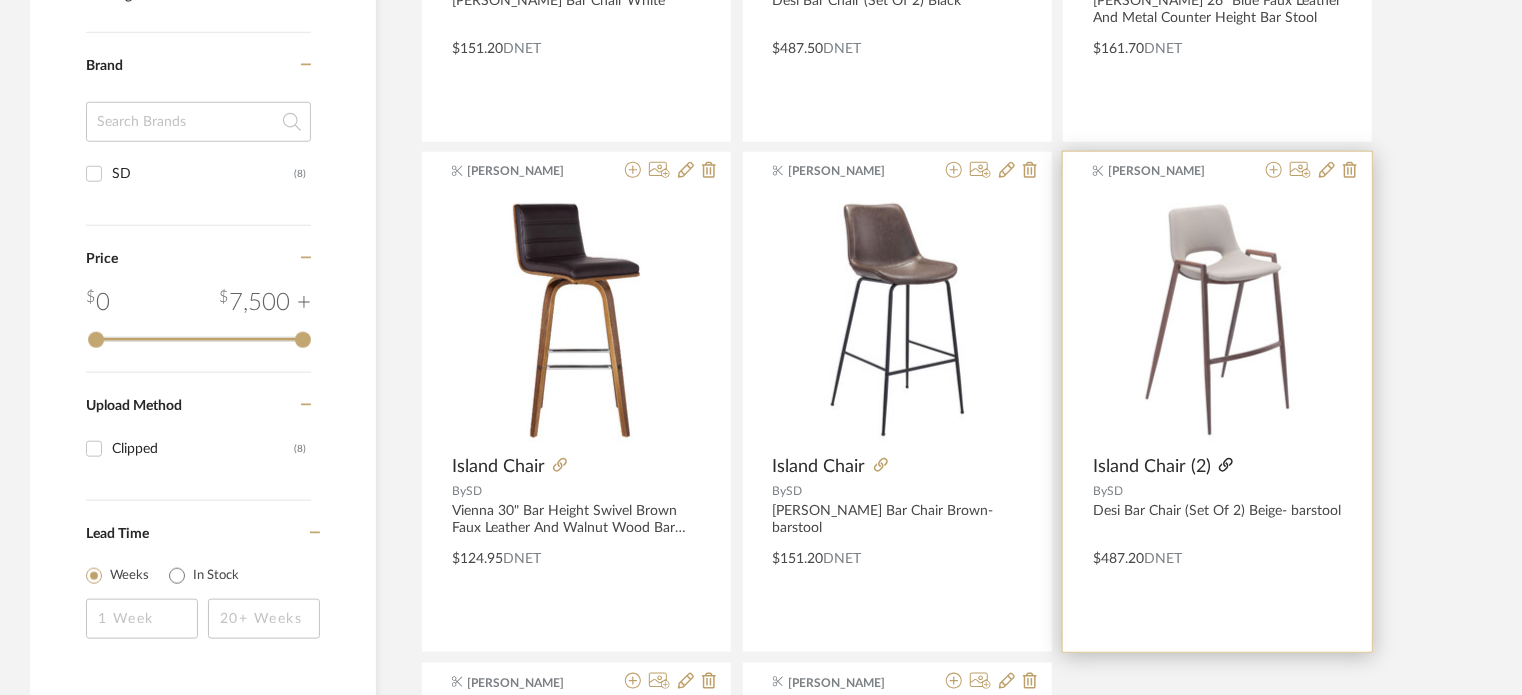 click 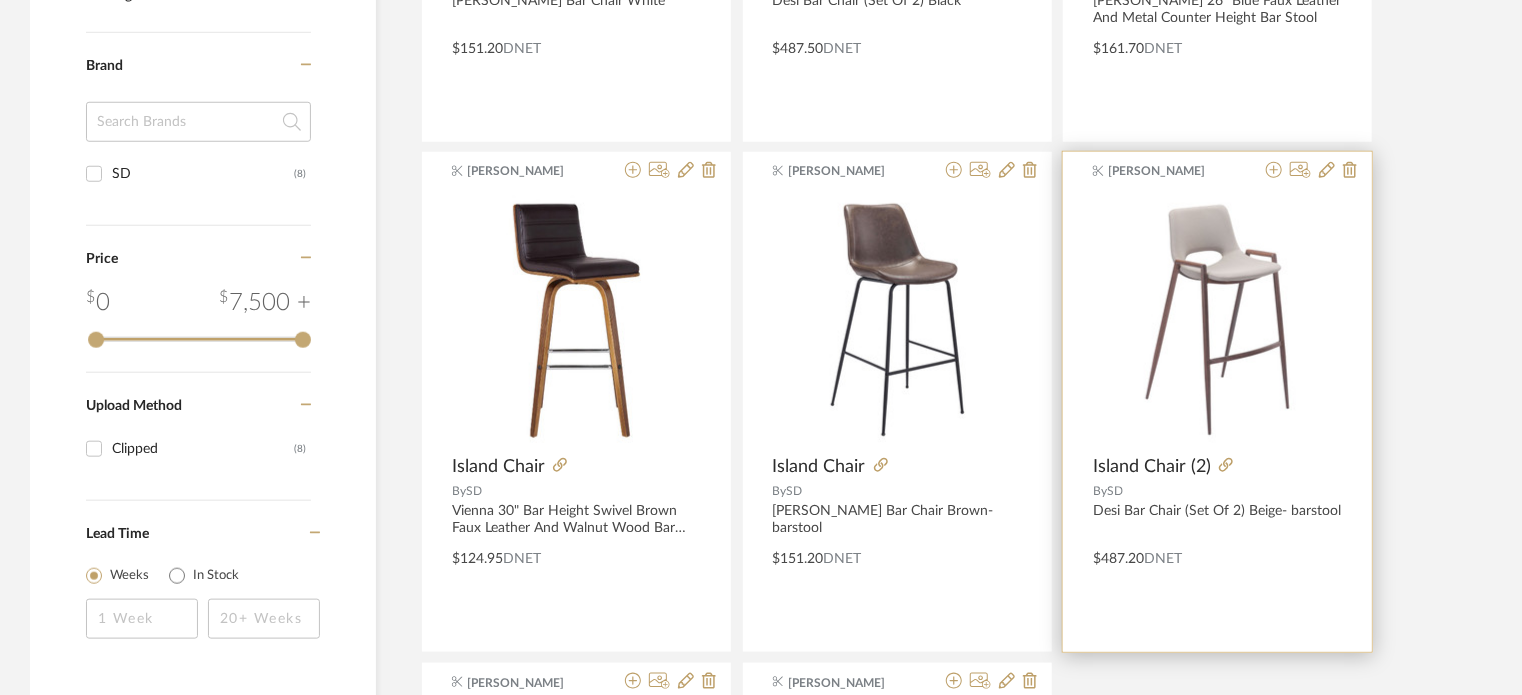 click at bounding box center [1217, 320] 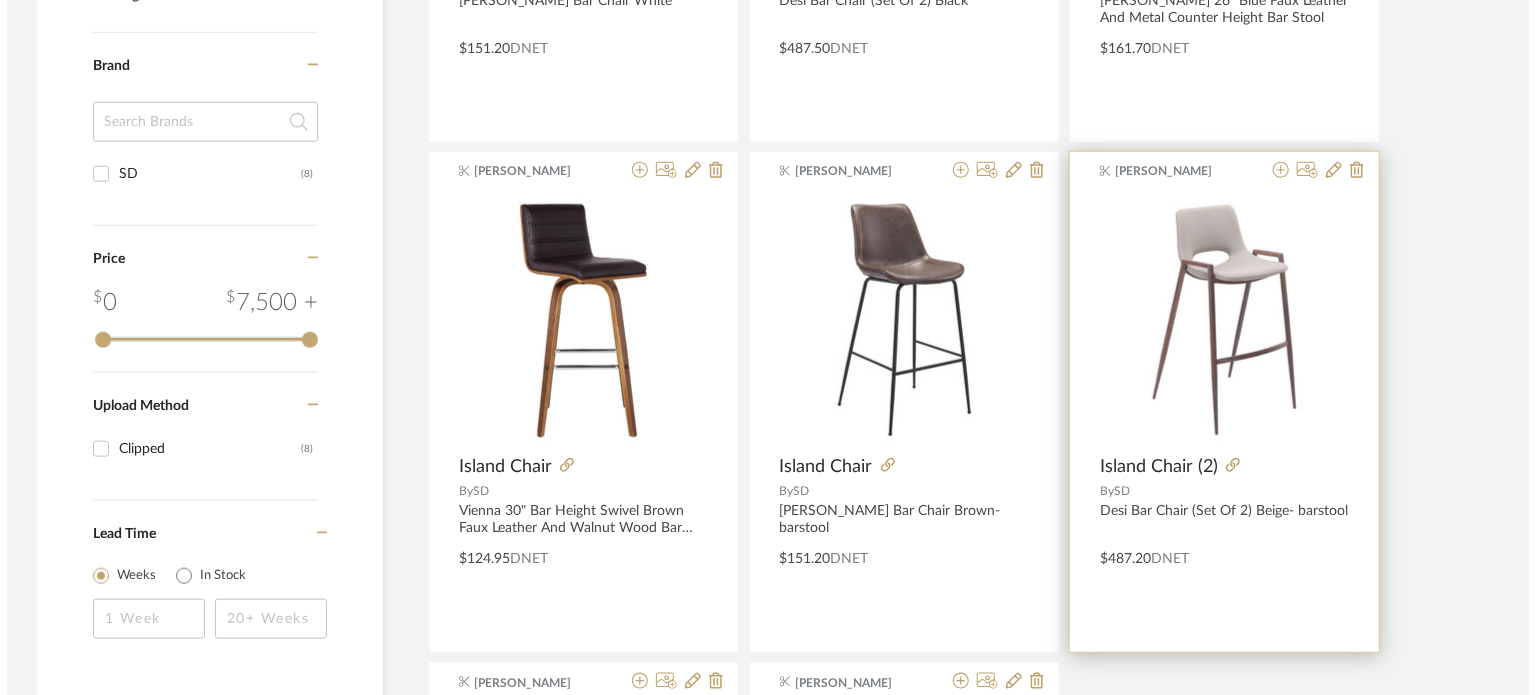 scroll, scrollTop: 0, scrollLeft: 0, axis: both 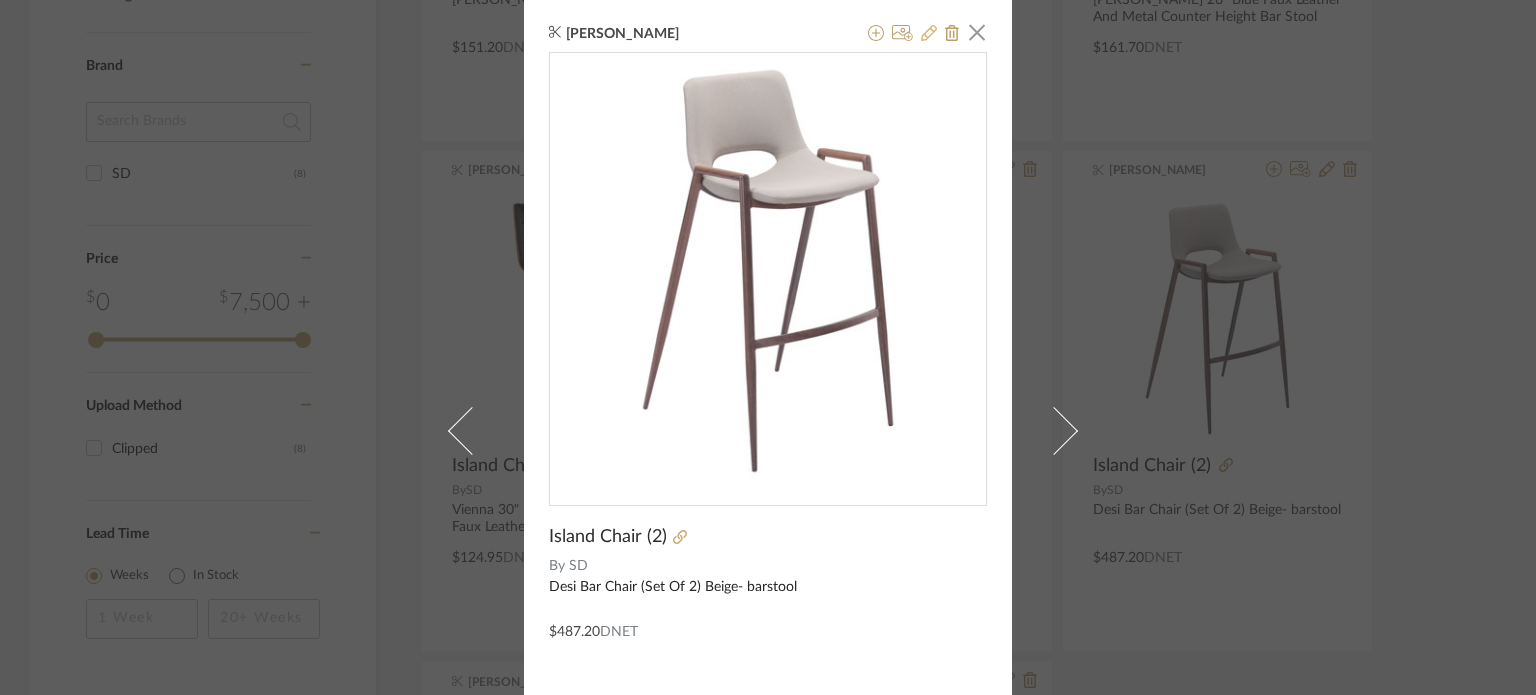 click 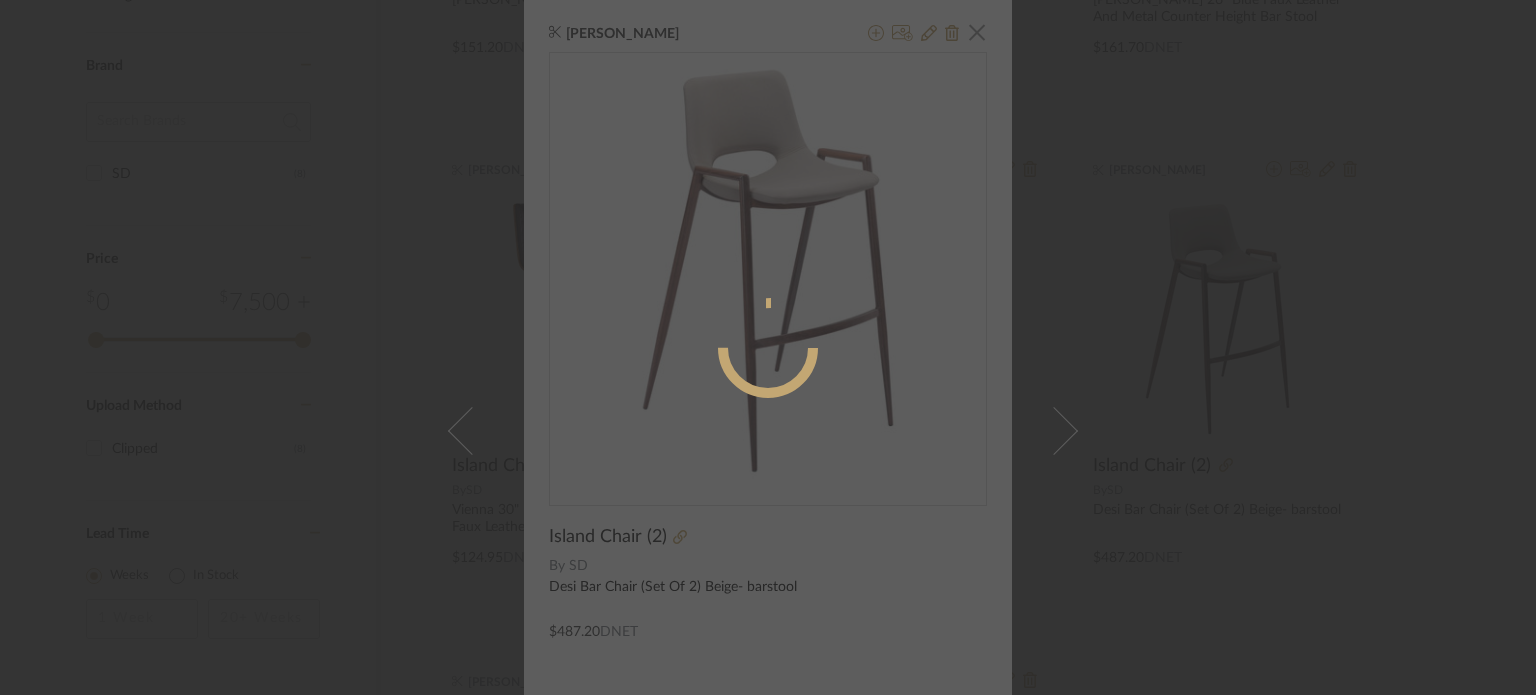 radio on "true" 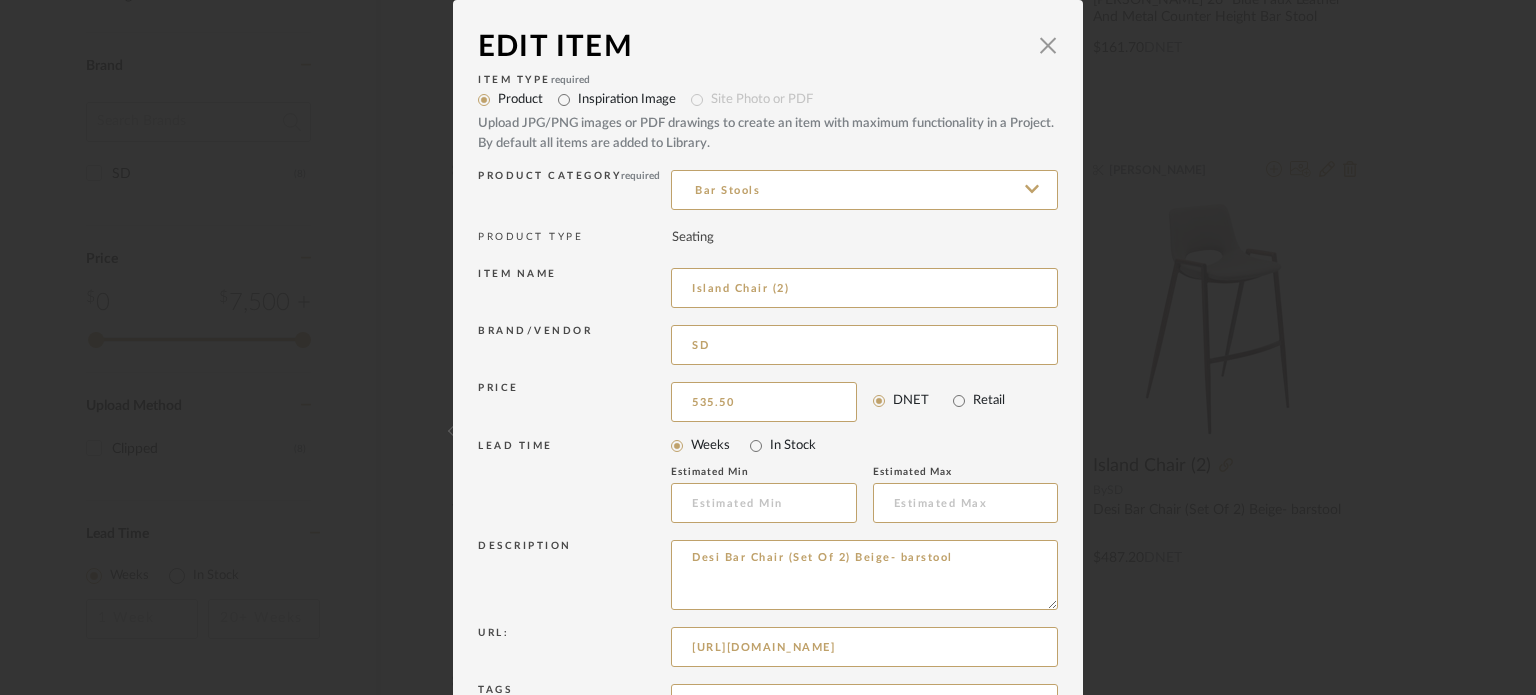 type on "$535.50" 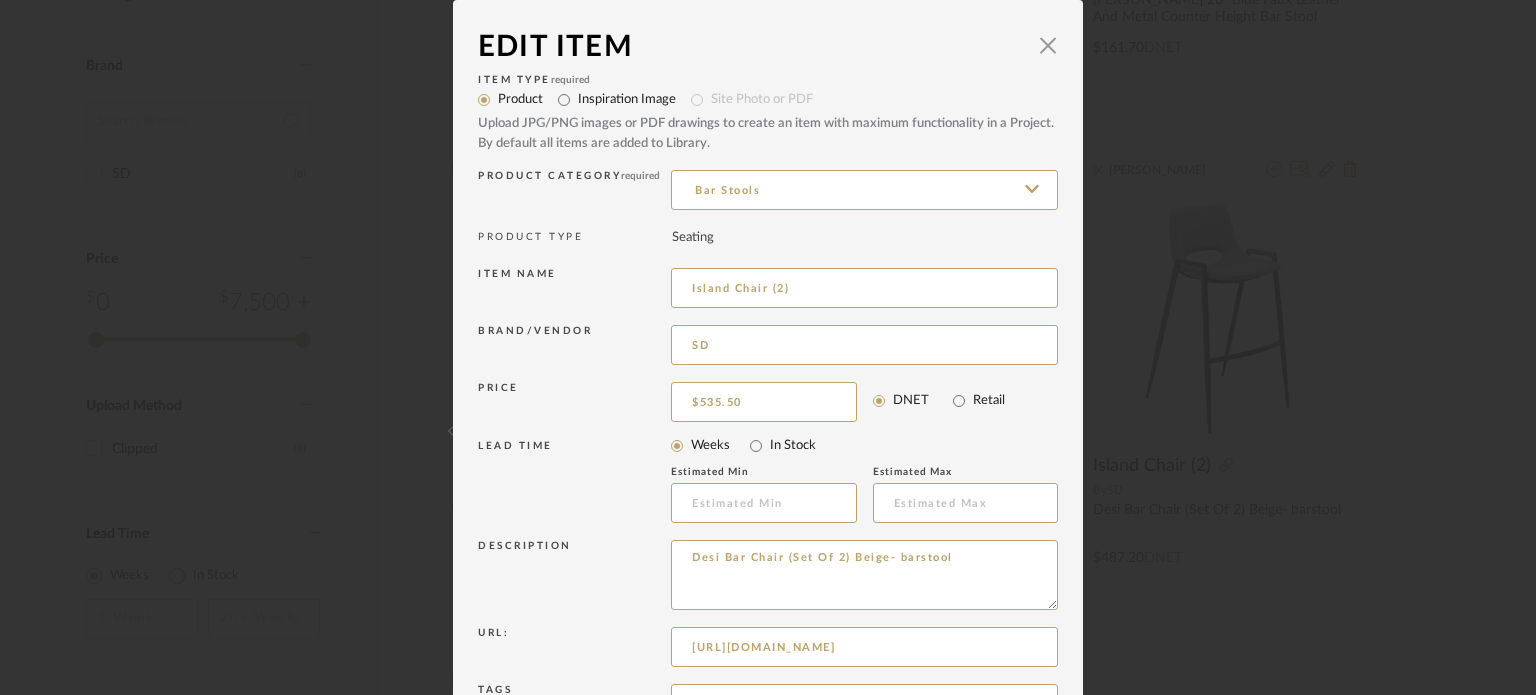 click on "Weeks In Stock" at bounding box center (864, 446) 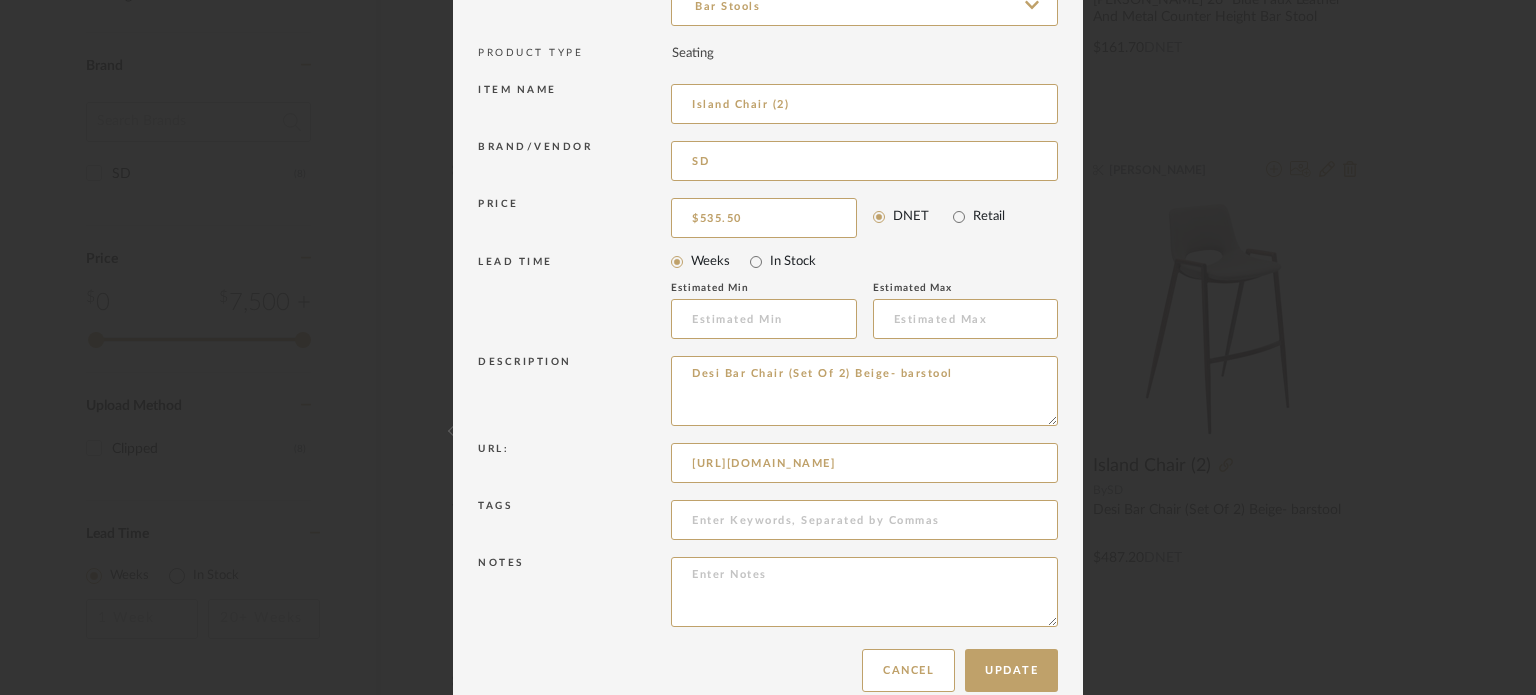 scroll, scrollTop: 215, scrollLeft: 0, axis: vertical 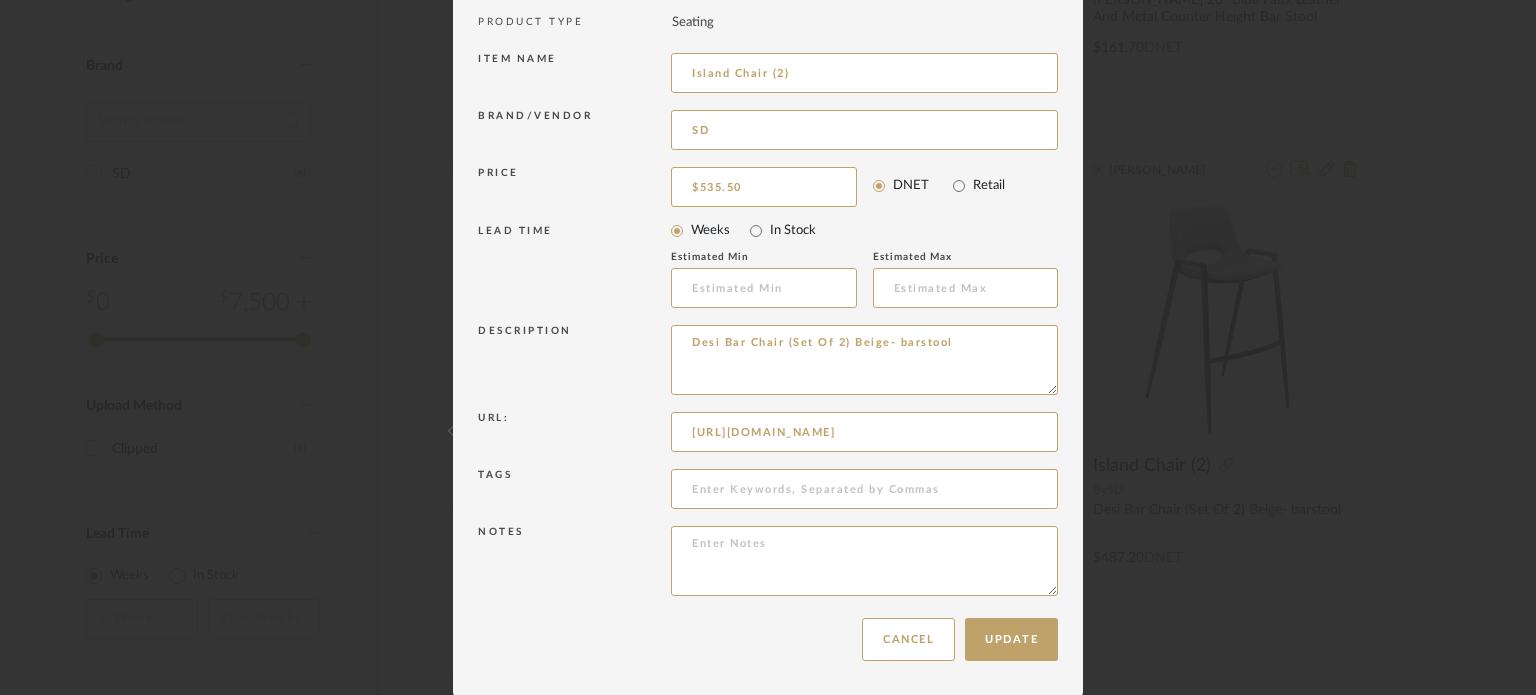 click on "Update  Cancel" at bounding box center [768, 639] 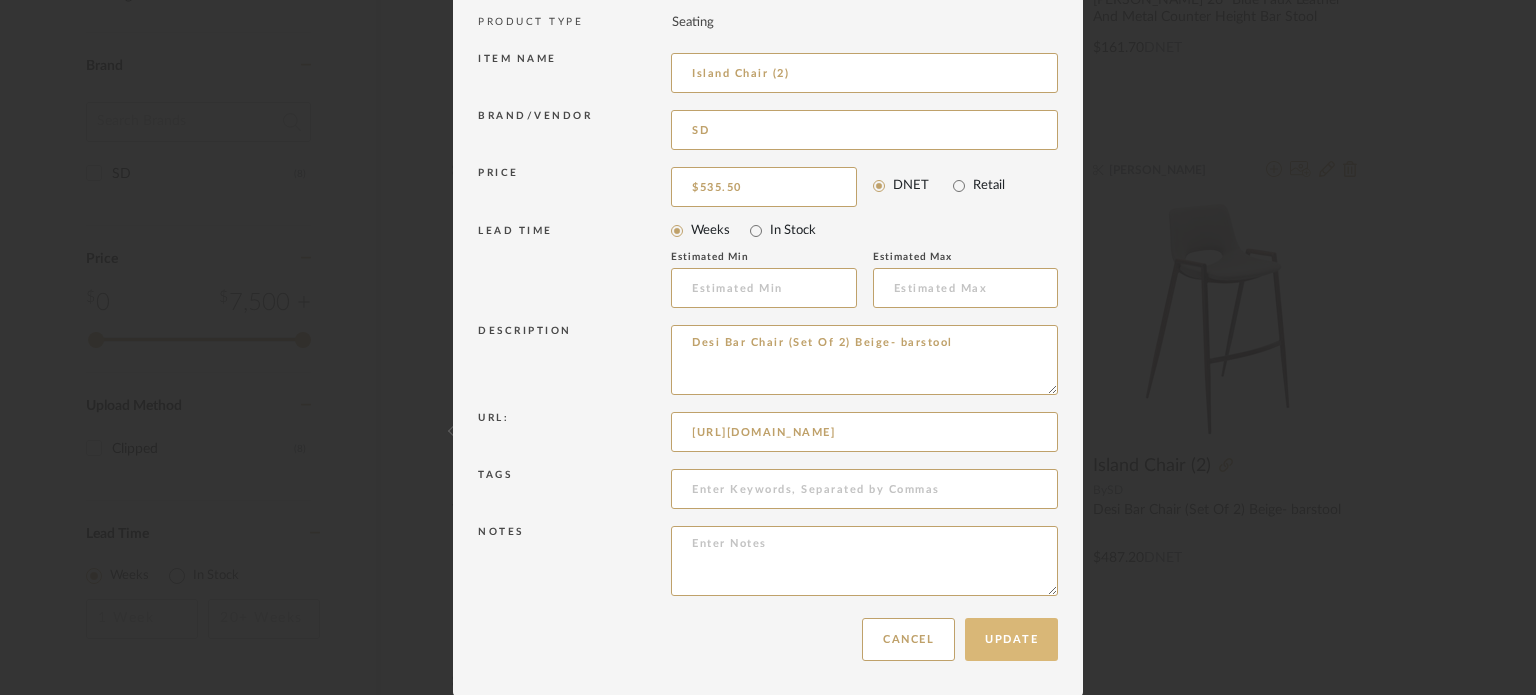 click on "Update" at bounding box center [1011, 639] 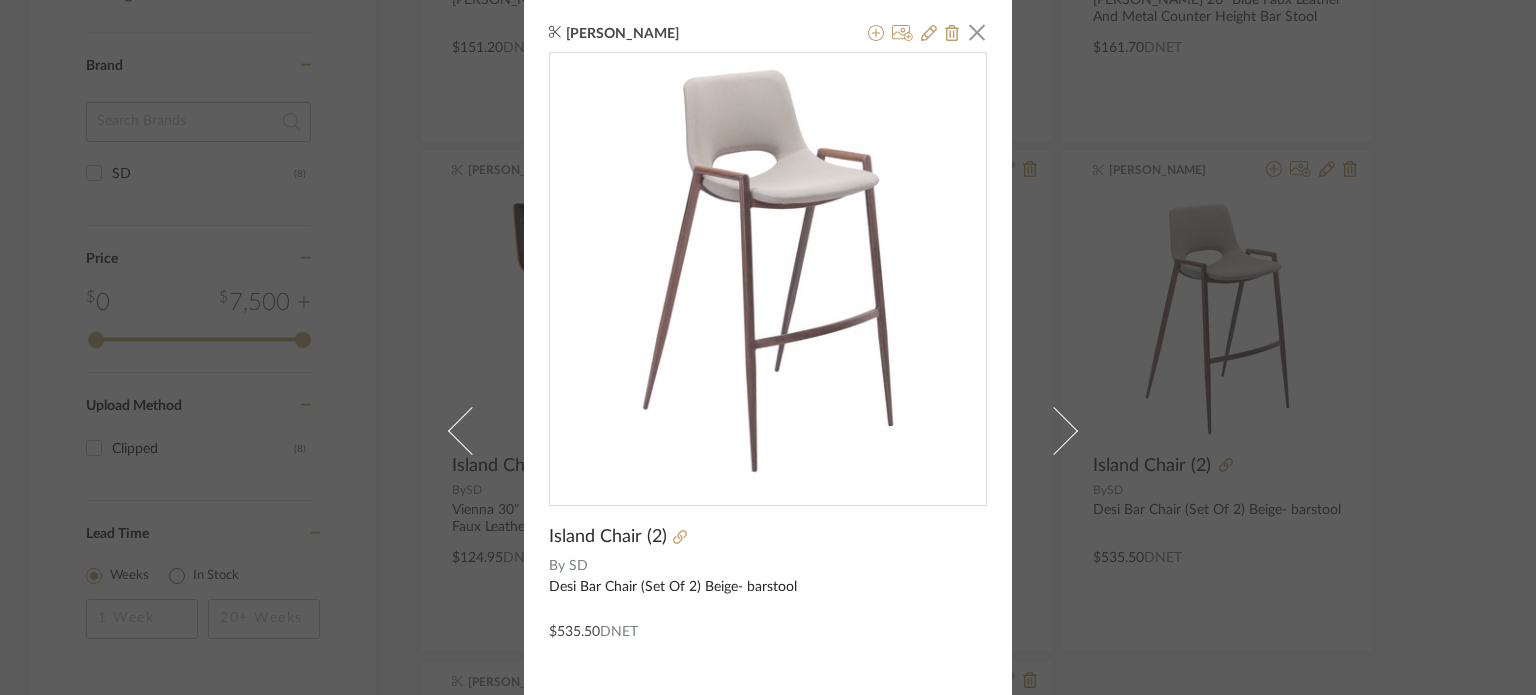 click on "Shannon Leisure × Island Chair (2) By SD Desi Bar Chair (Set Of 2) Beige- barstool $535.50  DNET" at bounding box center (768, 347) 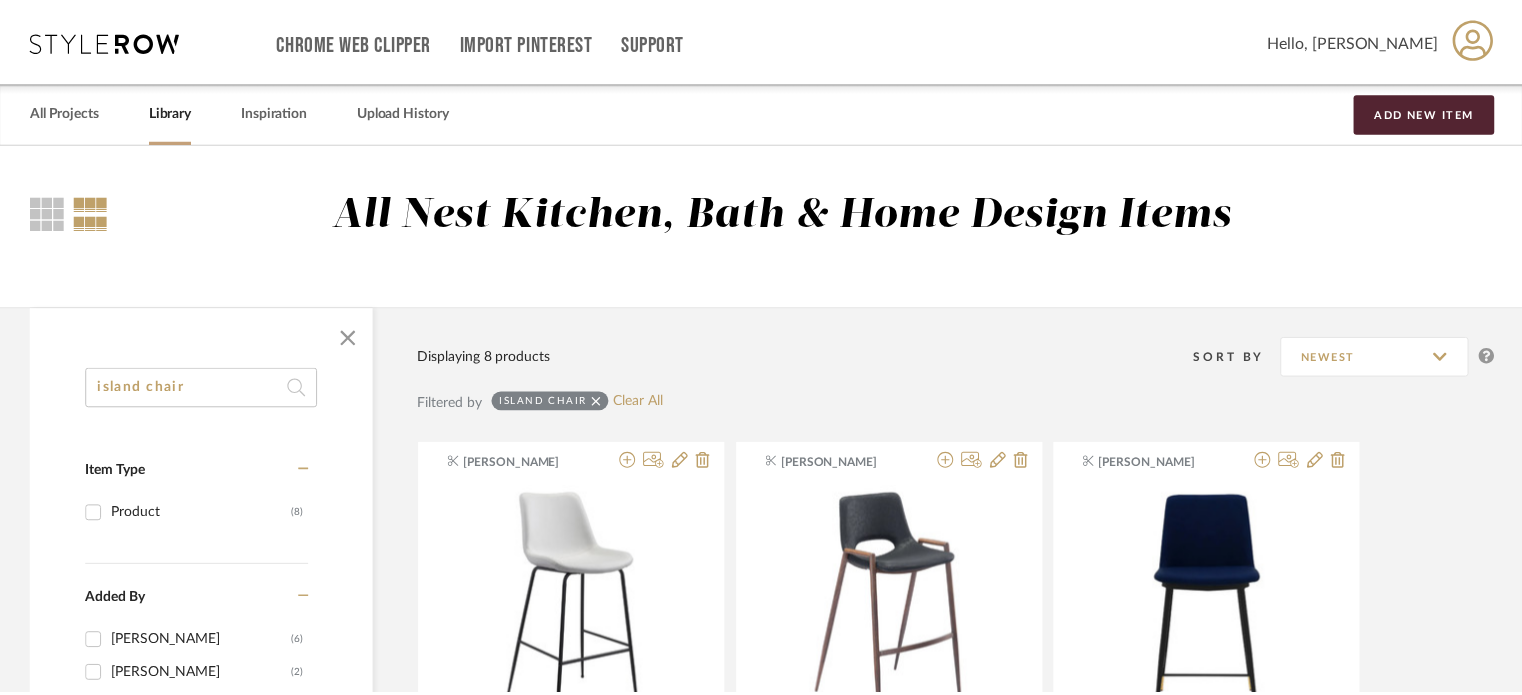 scroll, scrollTop: 801, scrollLeft: 0, axis: vertical 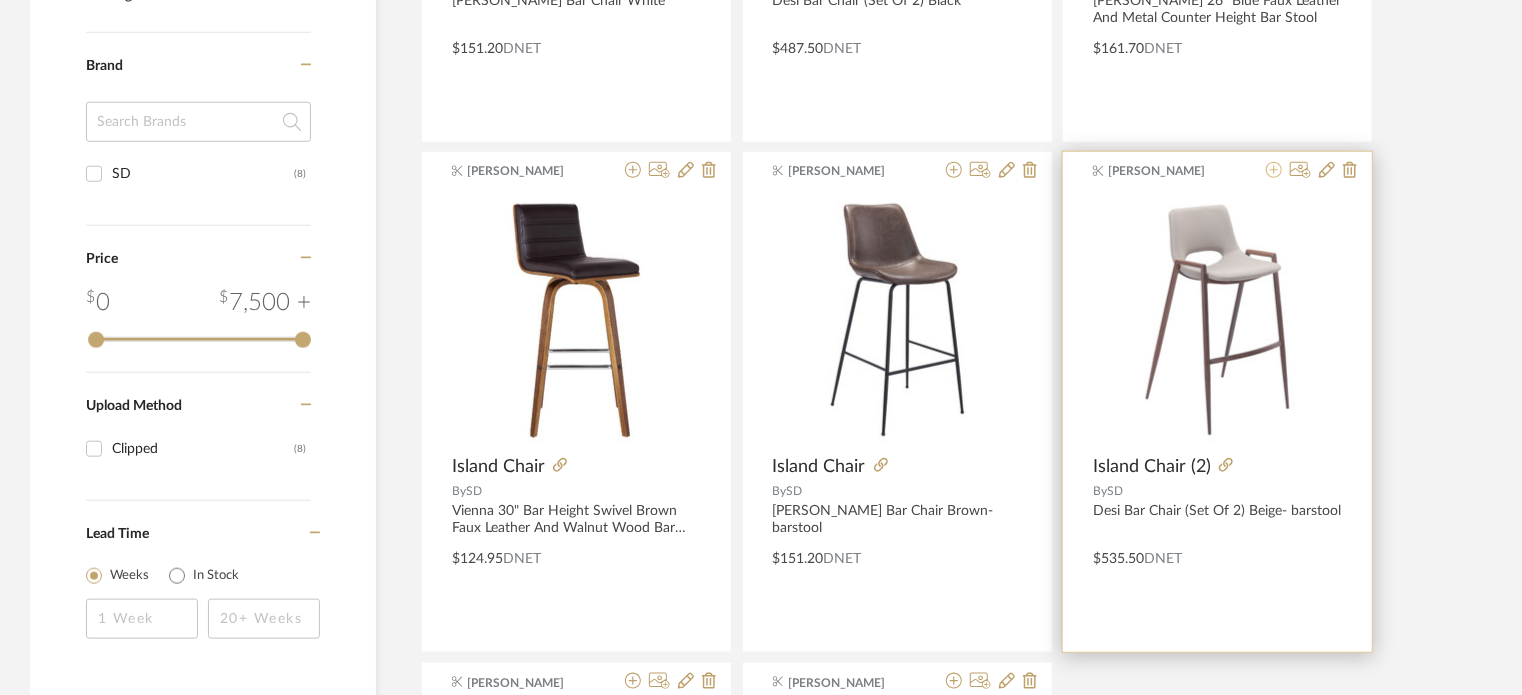 click 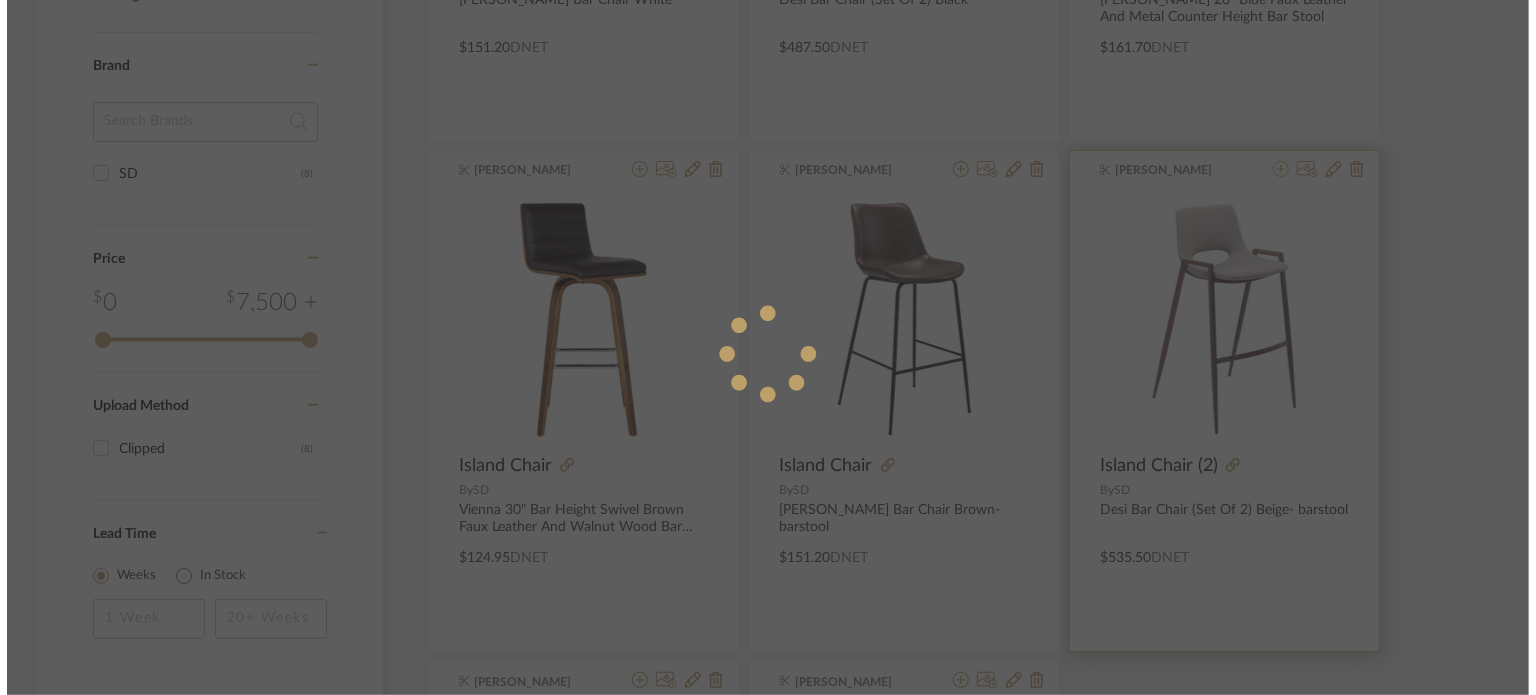 scroll, scrollTop: 0, scrollLeft: 0, axis: both 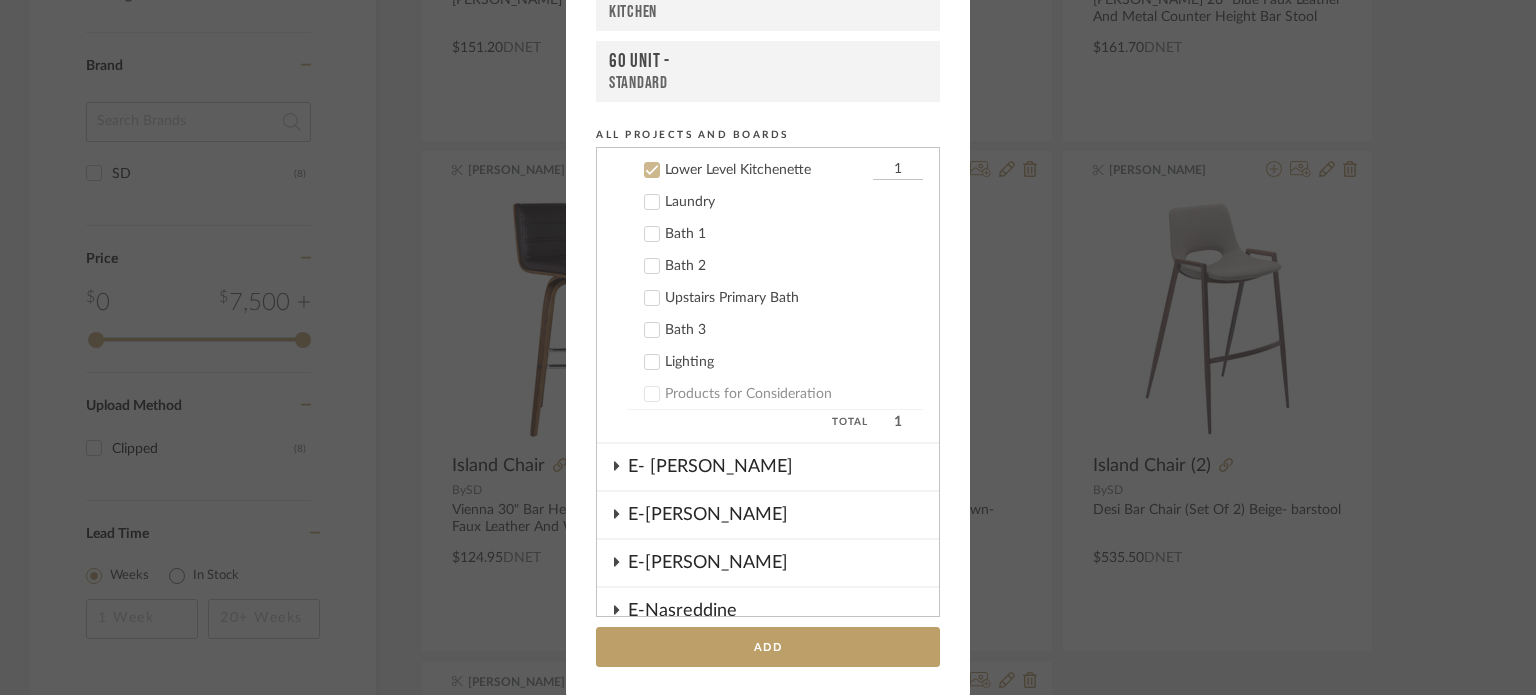 click 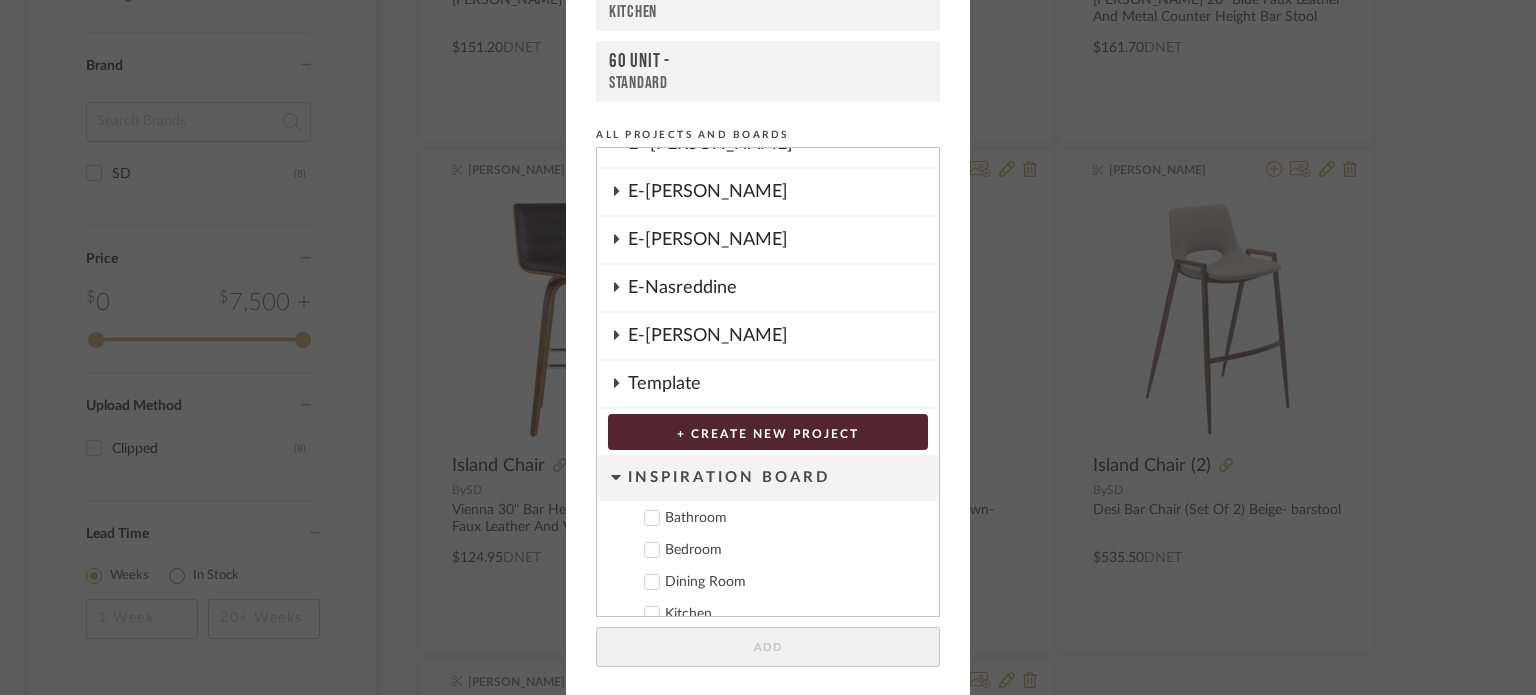 scroll, scrollTop: 1016, scrollLeft: 0, axis: vertical 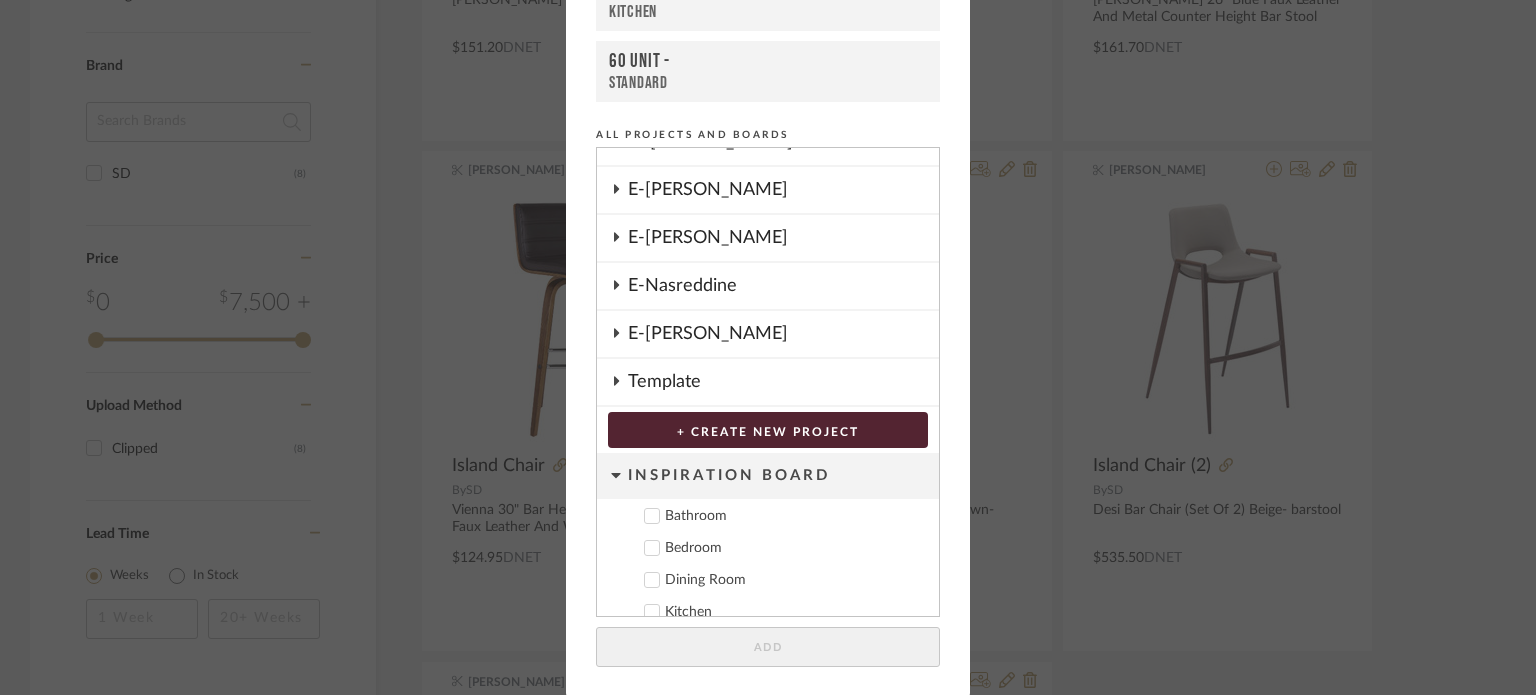 click on "E-Nasreddine" at bounding box center [783, 286] 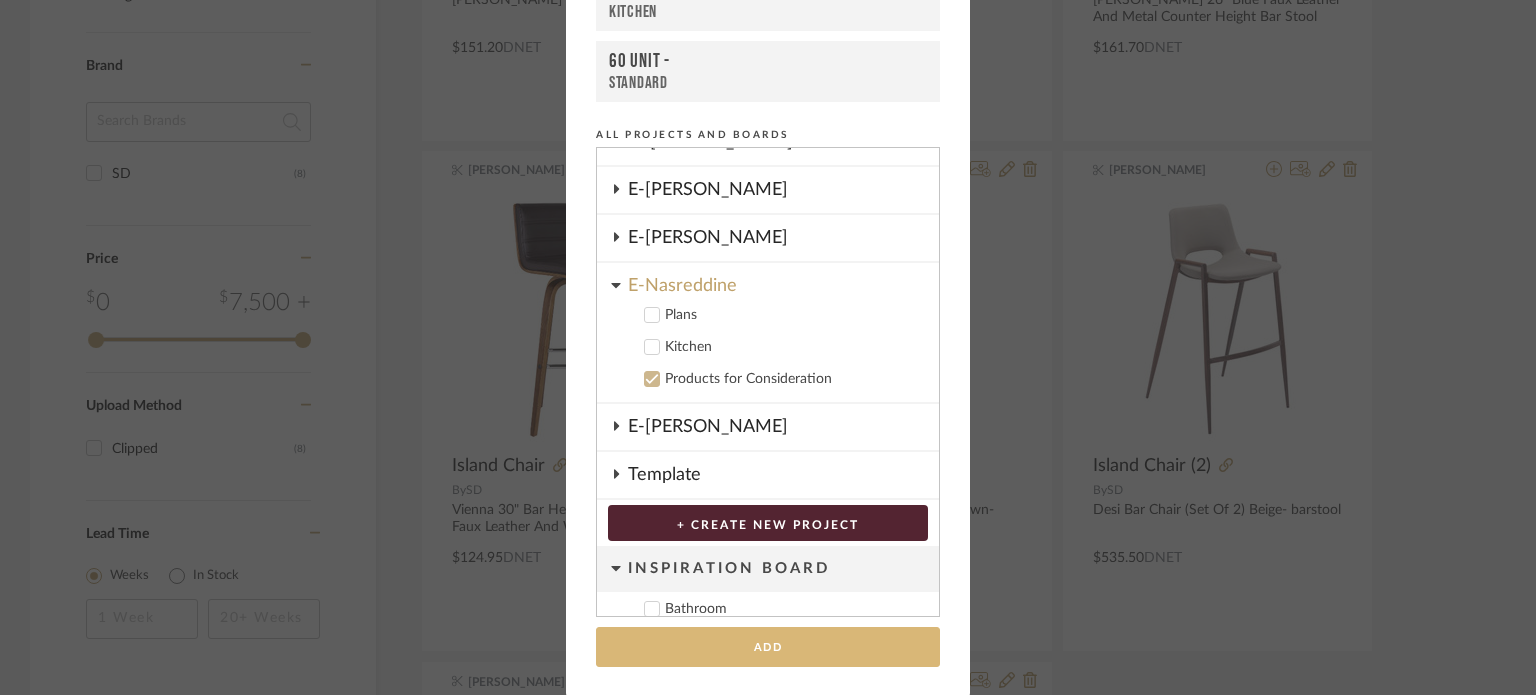 click on "Add" at bounding box center (768, 647) 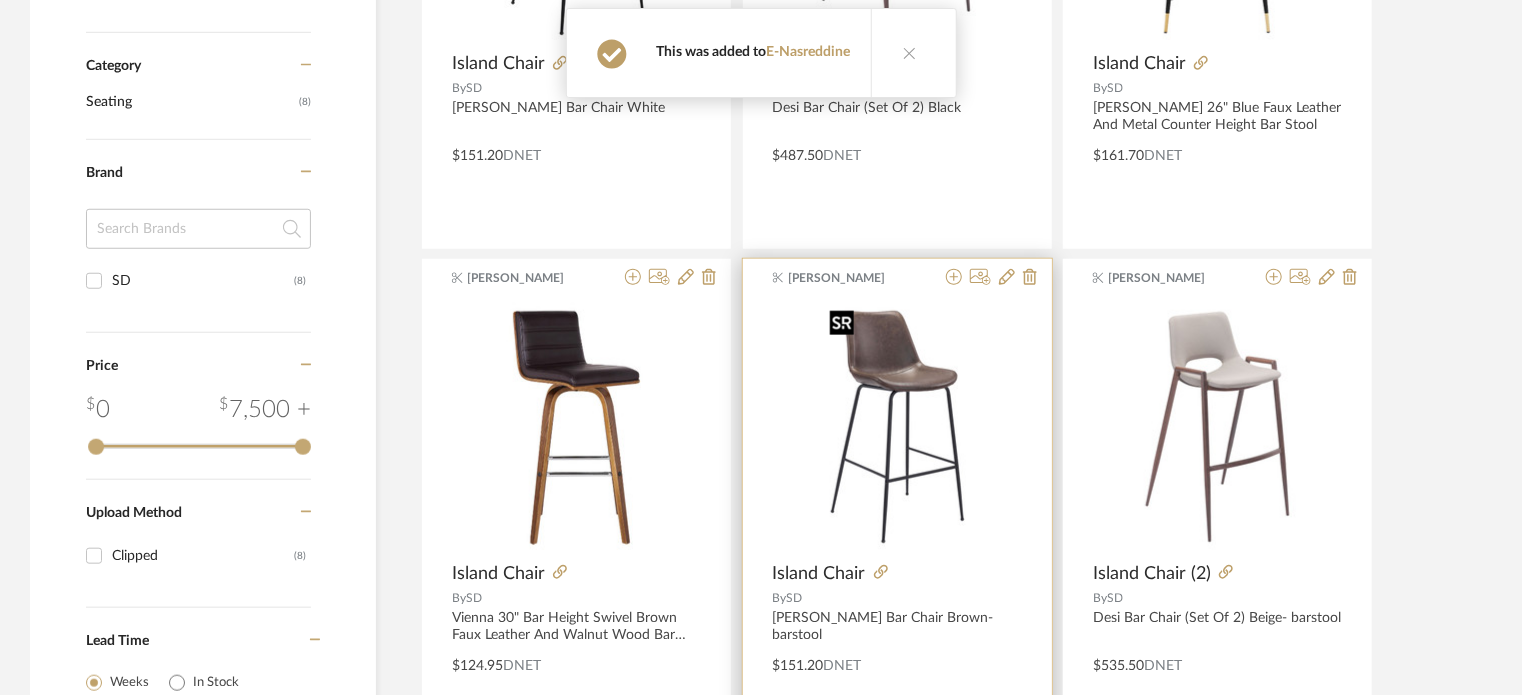 scroll, scrollTop: 301, scrollLeft: 0, axis: vertical 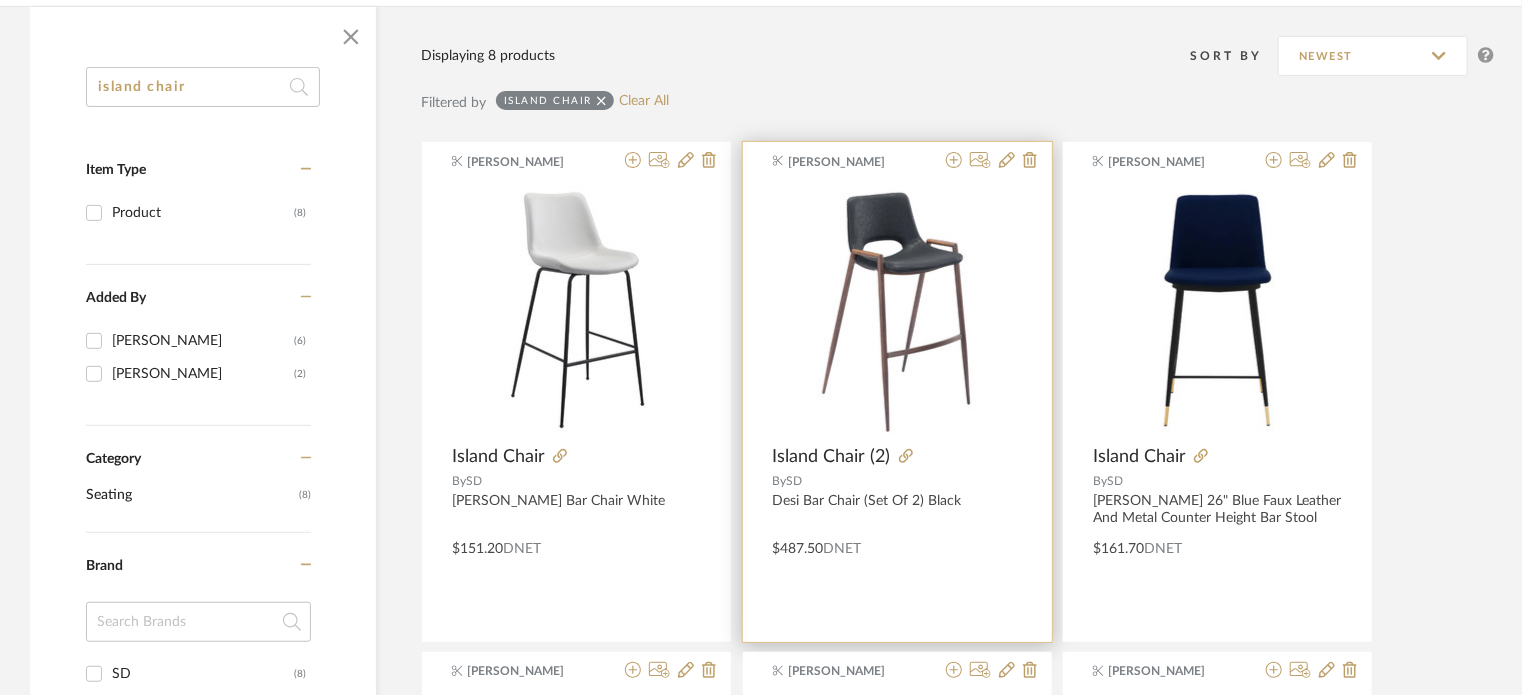click at bounding box center [897, 310] 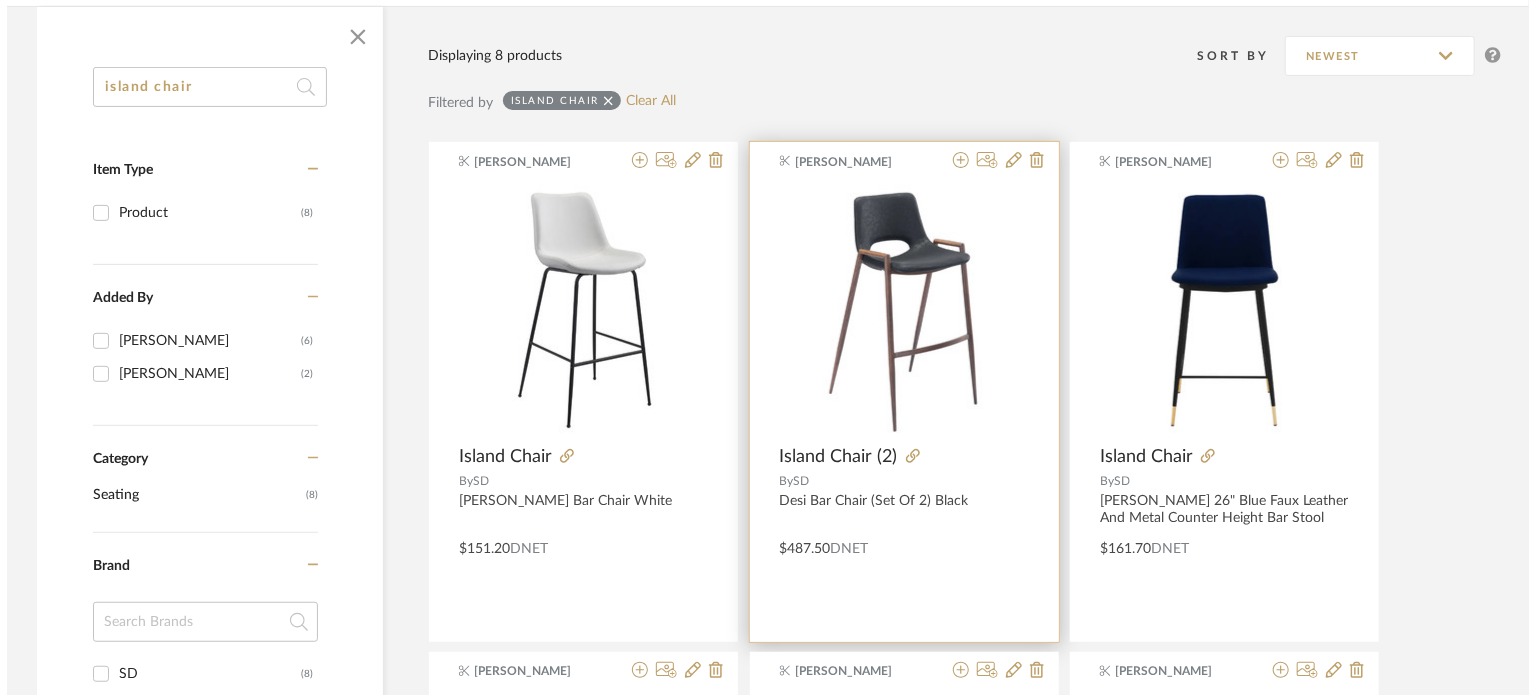 scroll, scrollTop: 0, scrollLeft: 0, axis: both 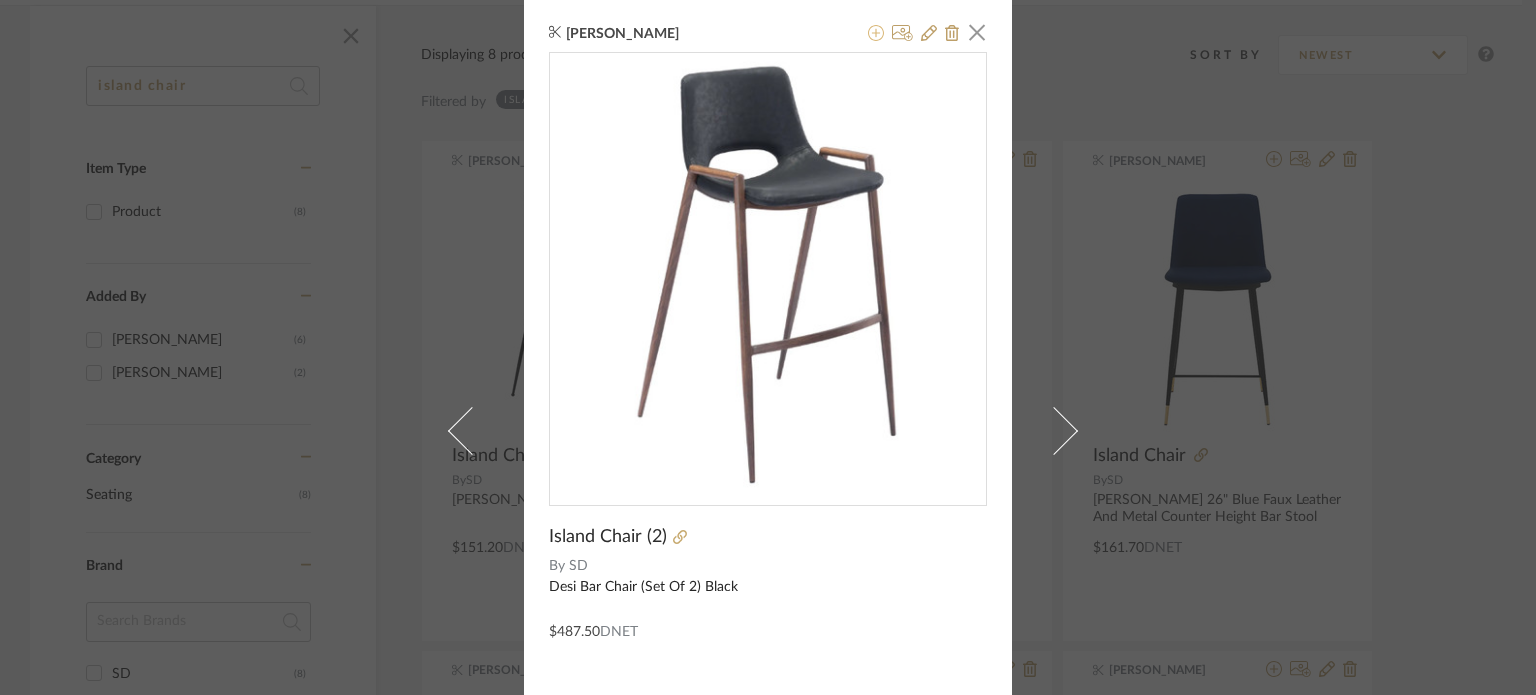click 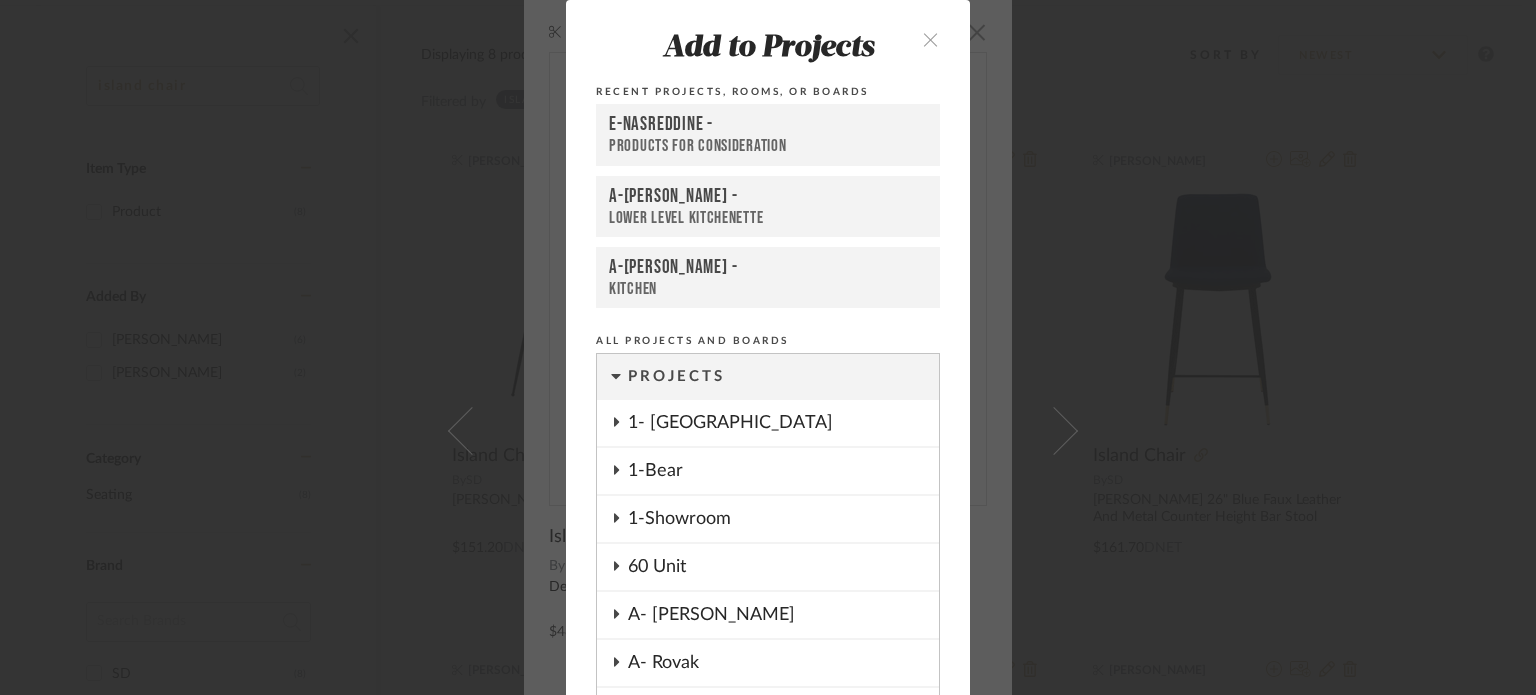scroll, scrollTop: 41, scrollLeft: 0, axis: vertical 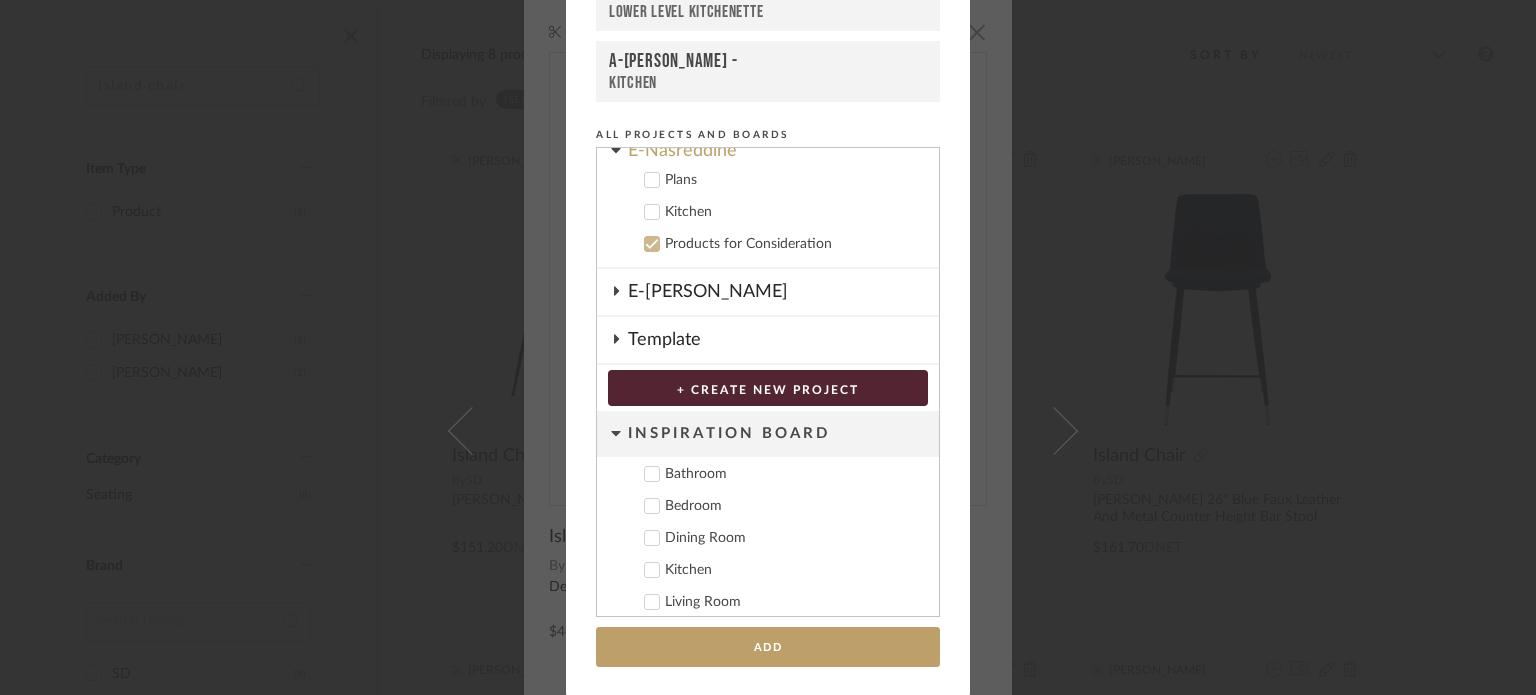click on "Add to Projects Recent Projects, Rooms, or Boards E-Nasreddine - Products for Consideration A-Shipley - Lower Level Kitchenette A-Shipley - Kitchen All Projects and Boards  Projects   1- Shann House   1-Bear   1-Showroom   60 Unit   A- Hawkins   A- Rovak   A-Dill   A-Dohrn   A-Forbringer   A-Hosto   A-O'Brien   A-Reynolds   A-Shipley   E- Fleming   E-Erickson   E-Murray   E-Nasreddine   Plans   Kitchen   Products for Consideration   E-Sheeley   Template   + CREATE NEW PROJECT   Inspiration Board   Bathroom   Bedroom   Dining Room   Kitchen   Living Room  + Create New Board...  Add" at bounding box center [768, 347] 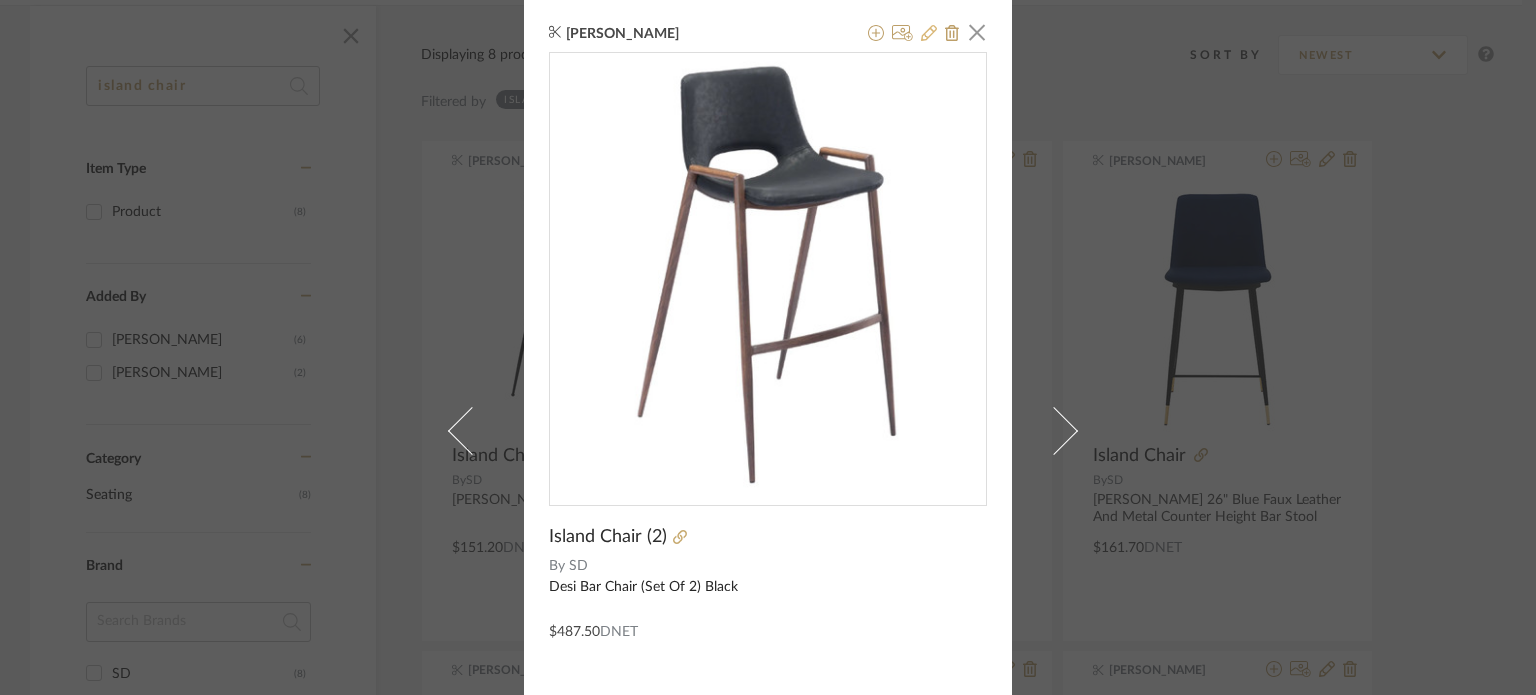 click 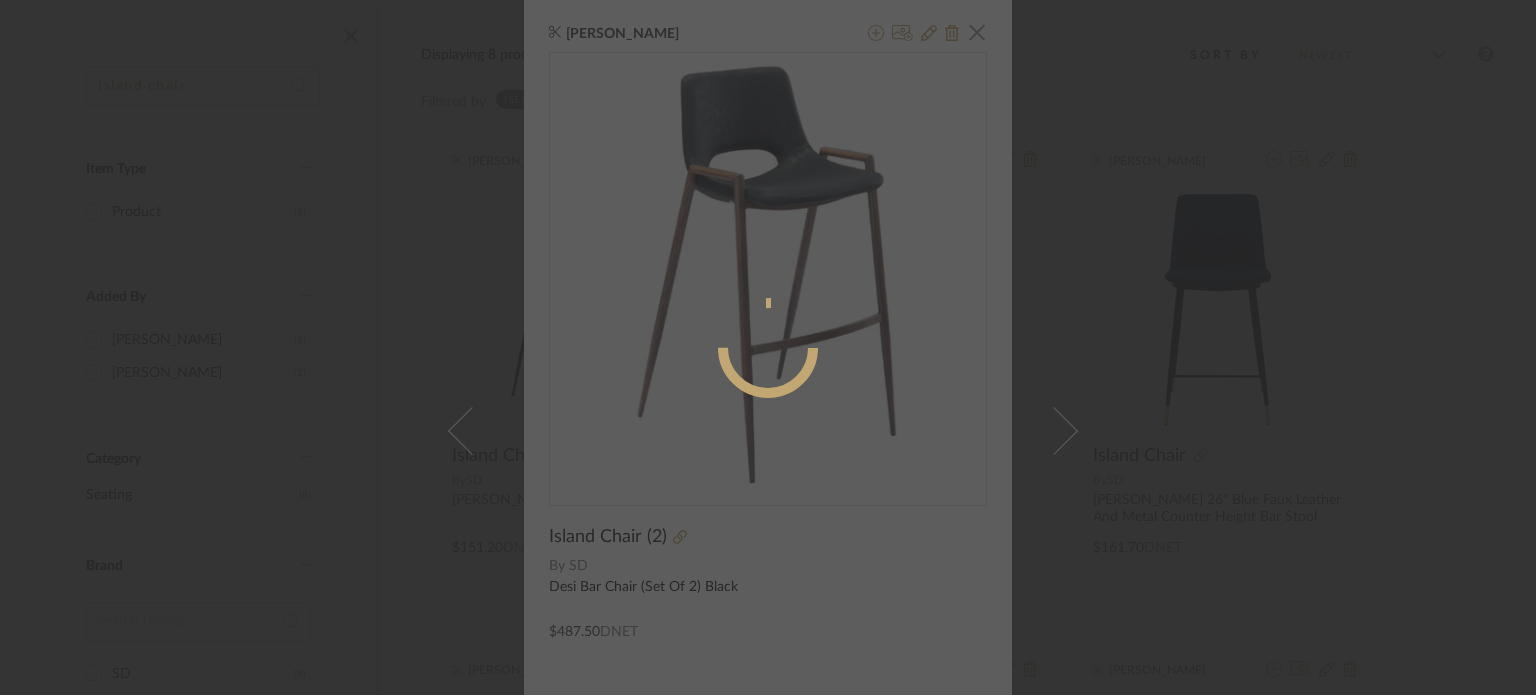 radio on "true" 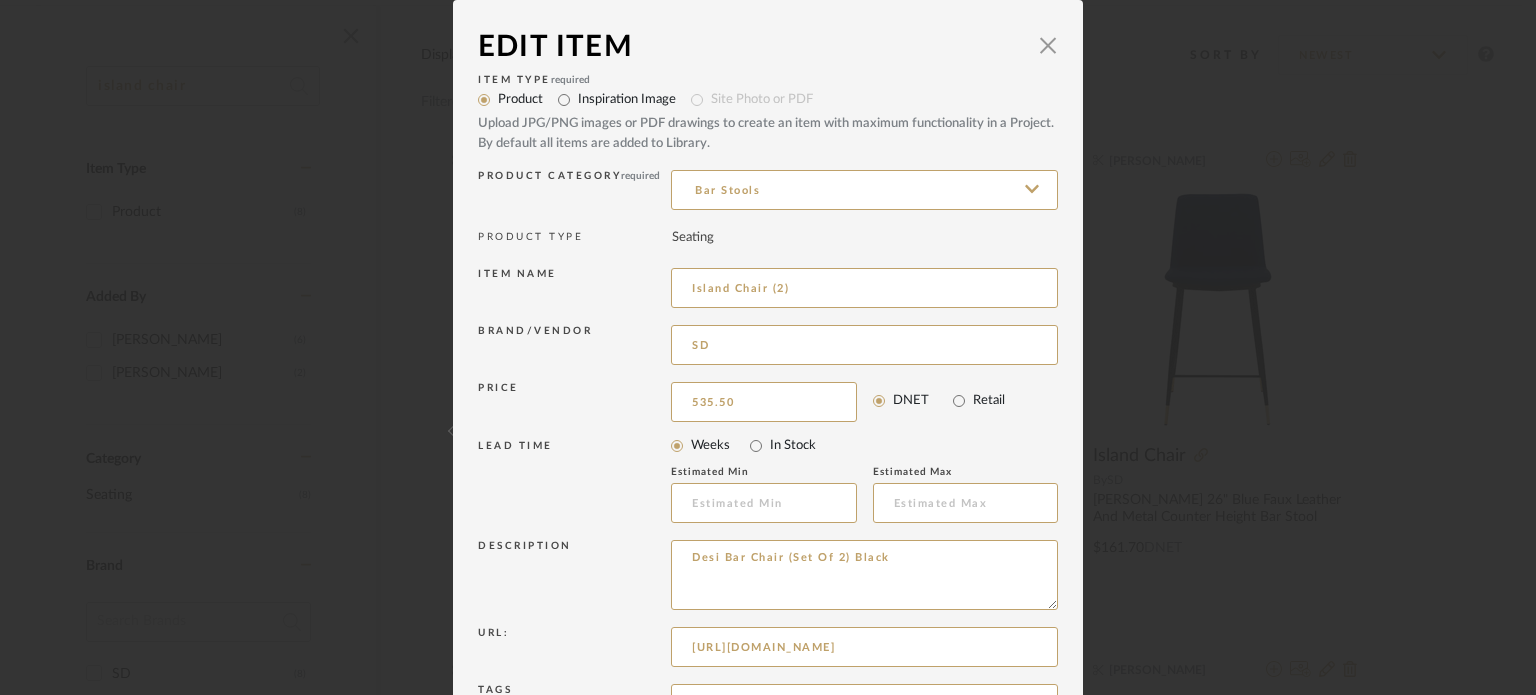 type on "$535.50" 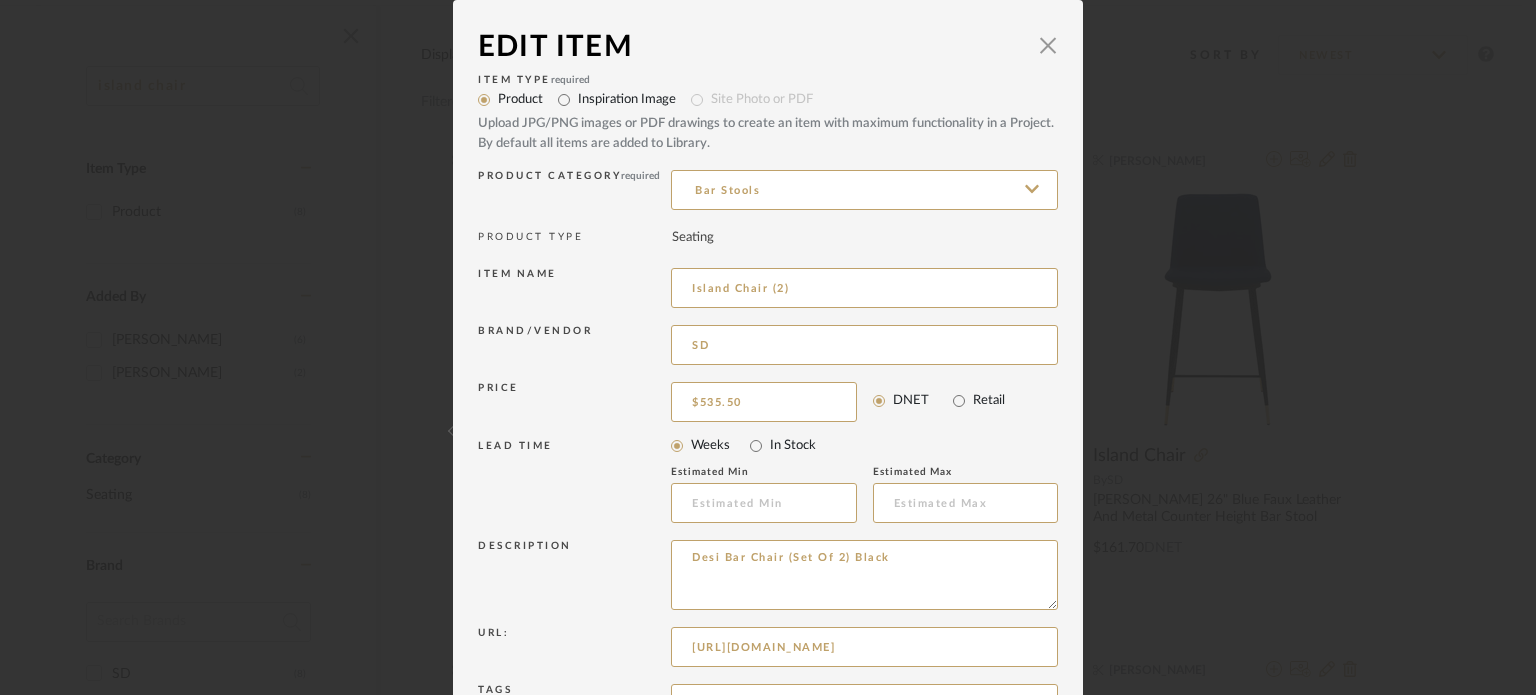 click on "Weeks In Stock" at bounding box center (864, 446) 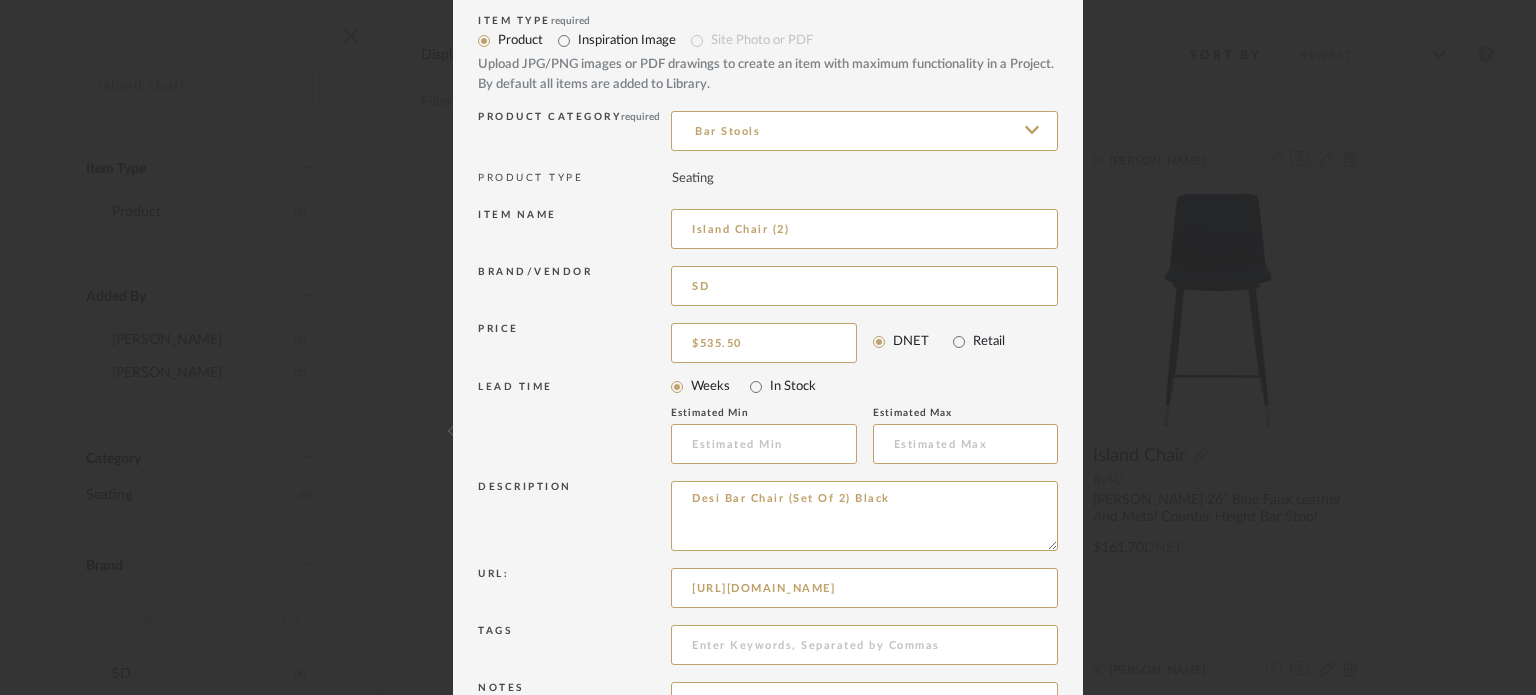scroll, scrollTop: 215, scrollLeft: 0, axis: vertical 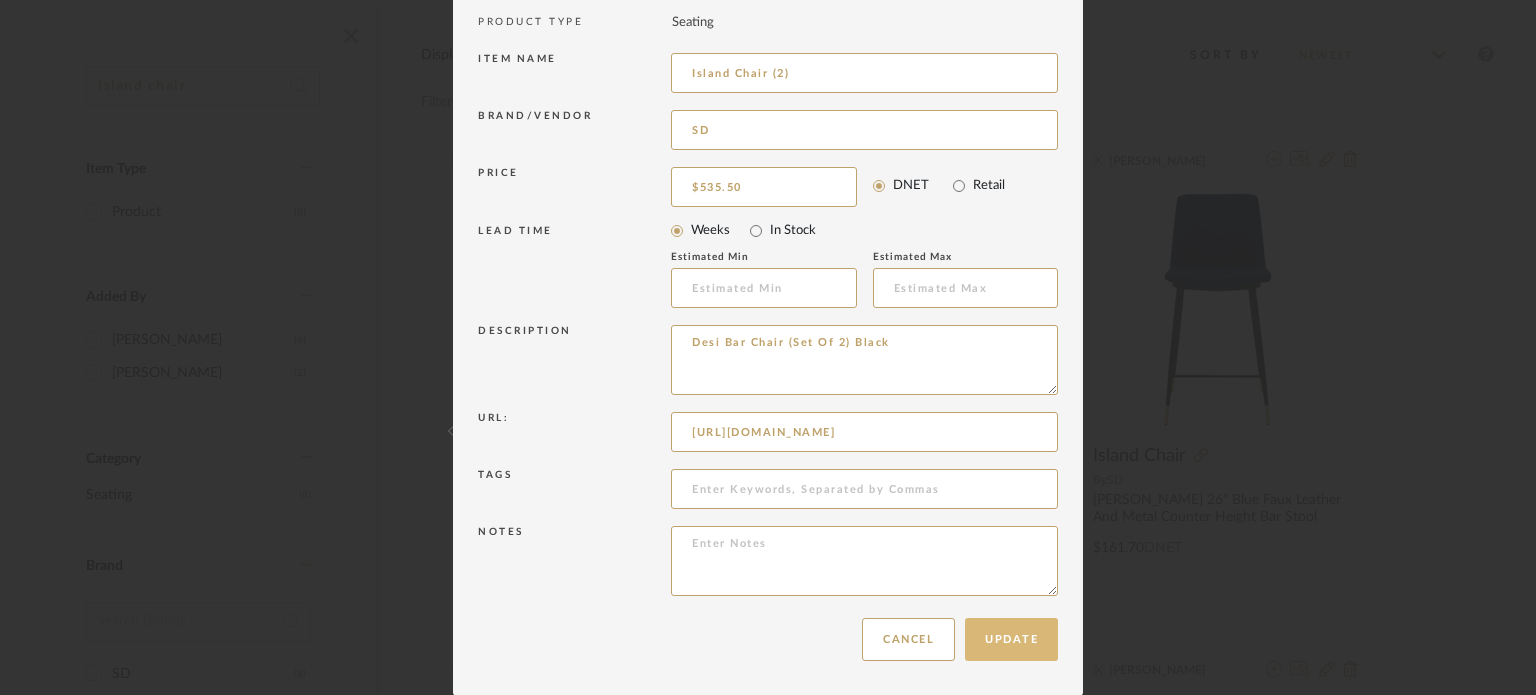 click on "Update" at bounding box center [1011, 639] 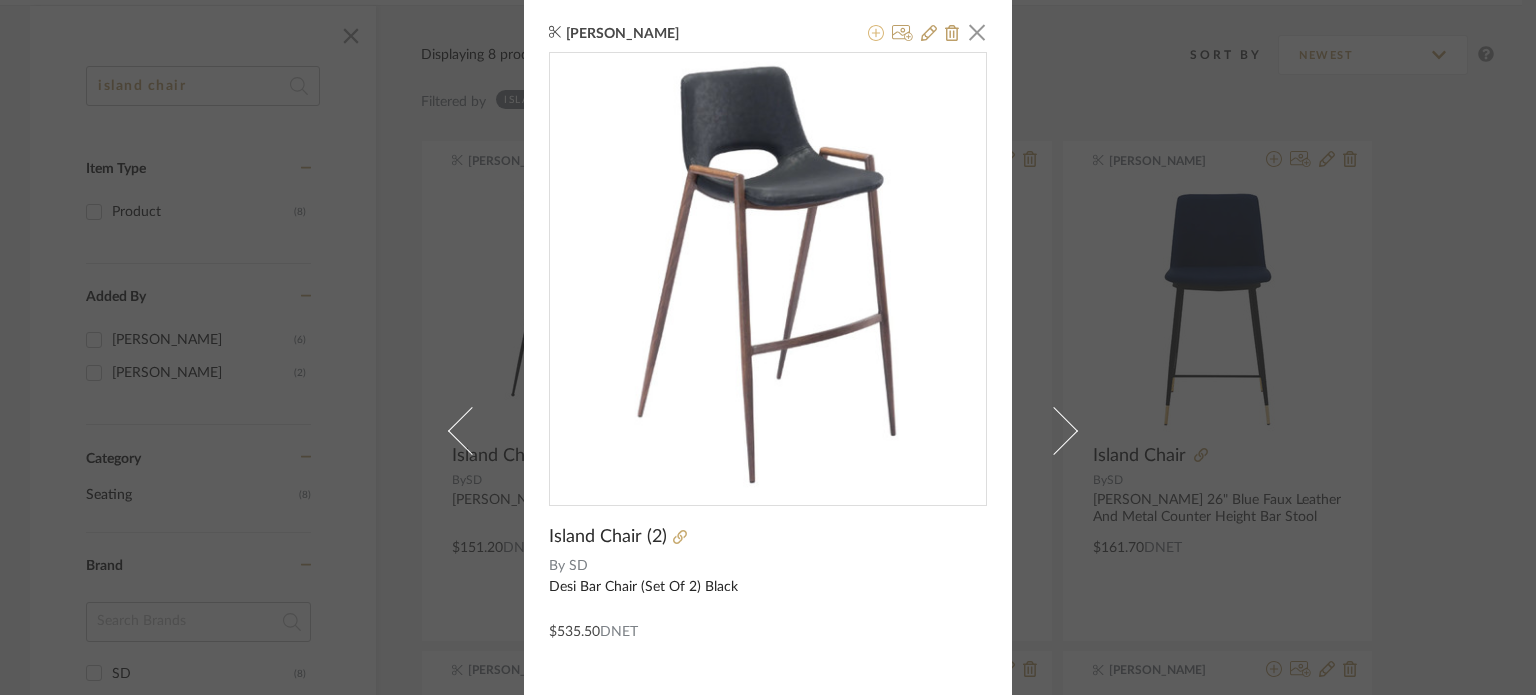 click 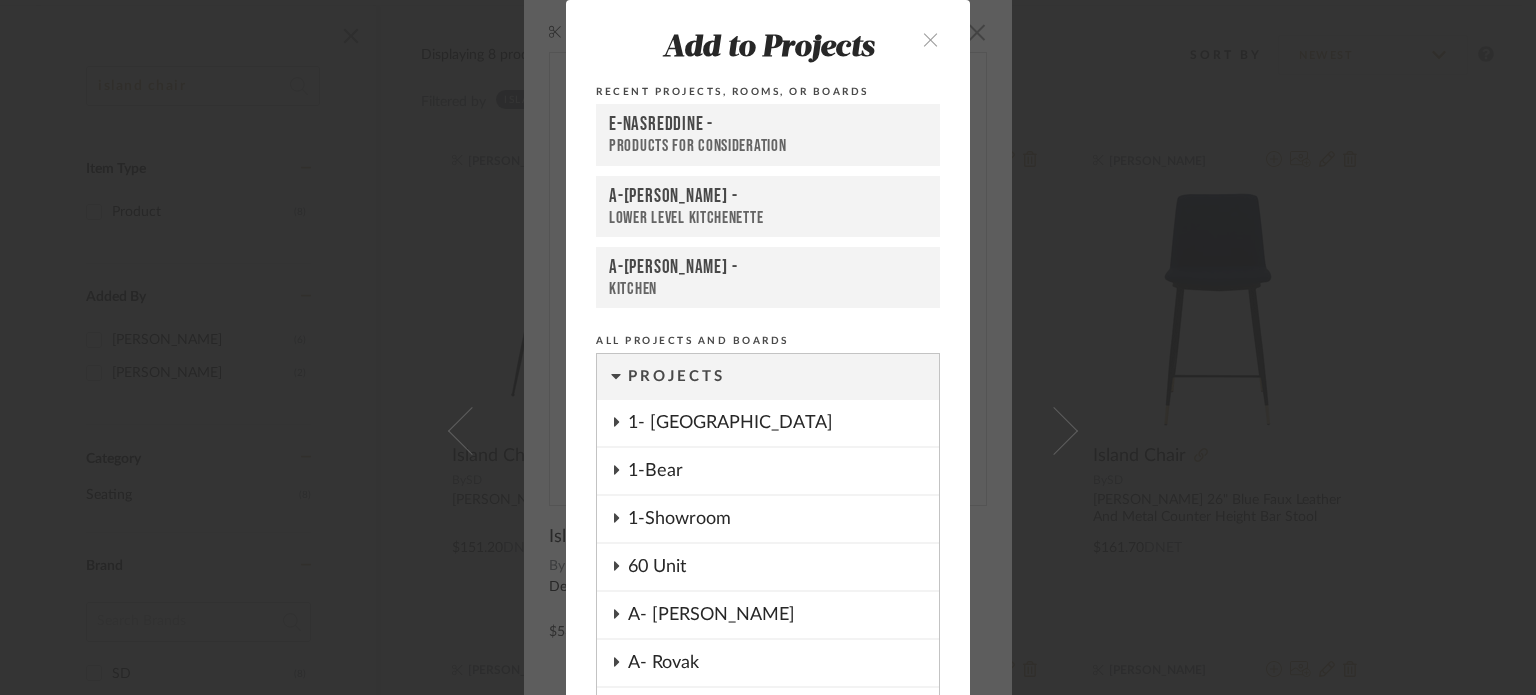 scroll, scrollTop: 144, scrollLeft: 0, axis: vertical 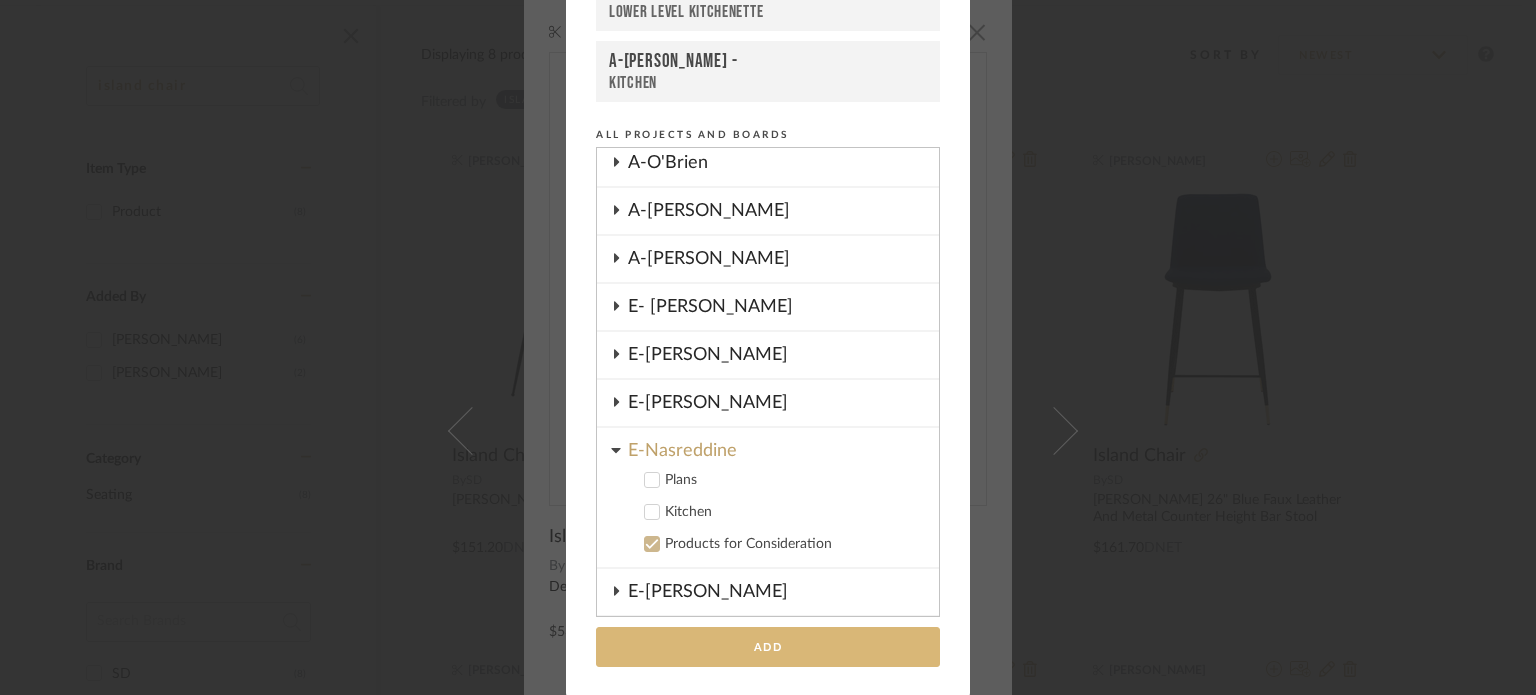 click on "Add" at bounding box center [768, 647] 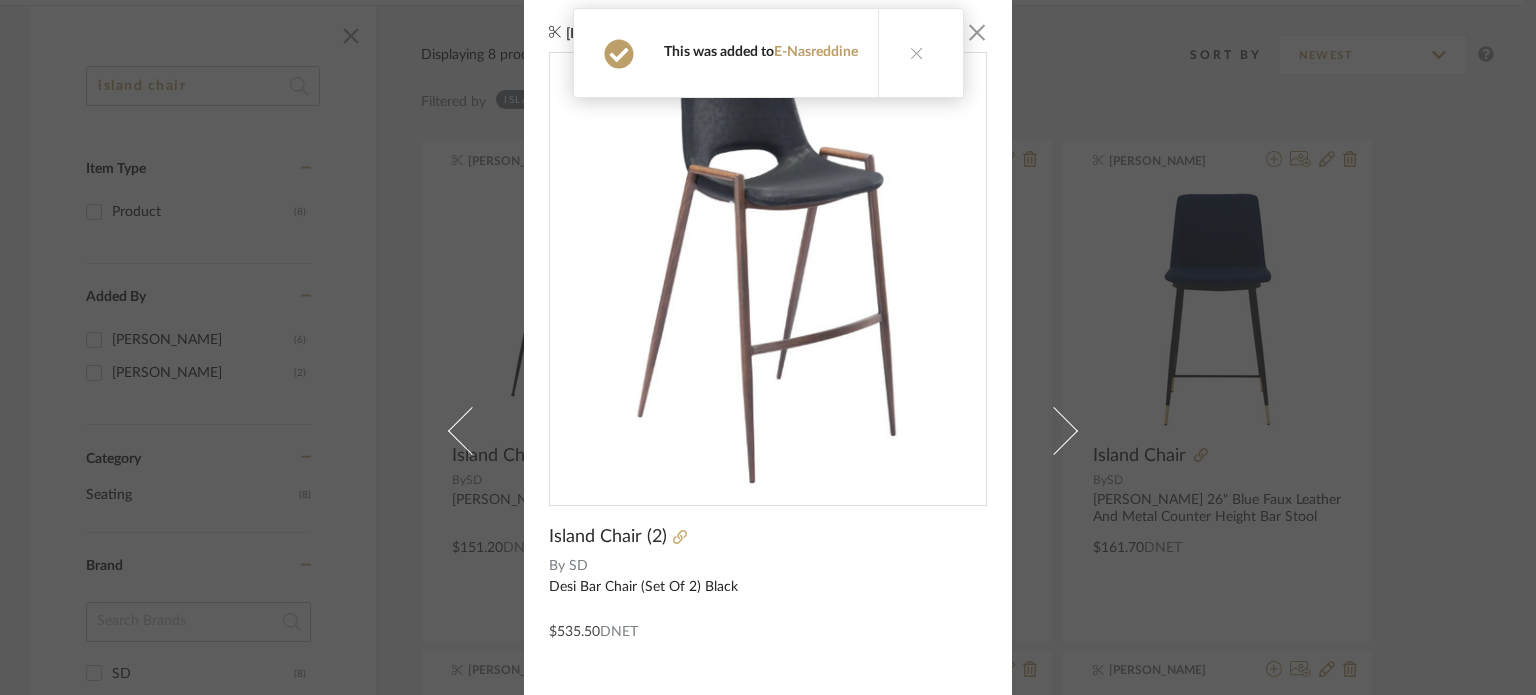 click on "Shannon Leisure × Island Chair (2) By SD Desi Bar Chair (Set Of 2) Black $535.50  DNET" at bounding box center (768, 347) 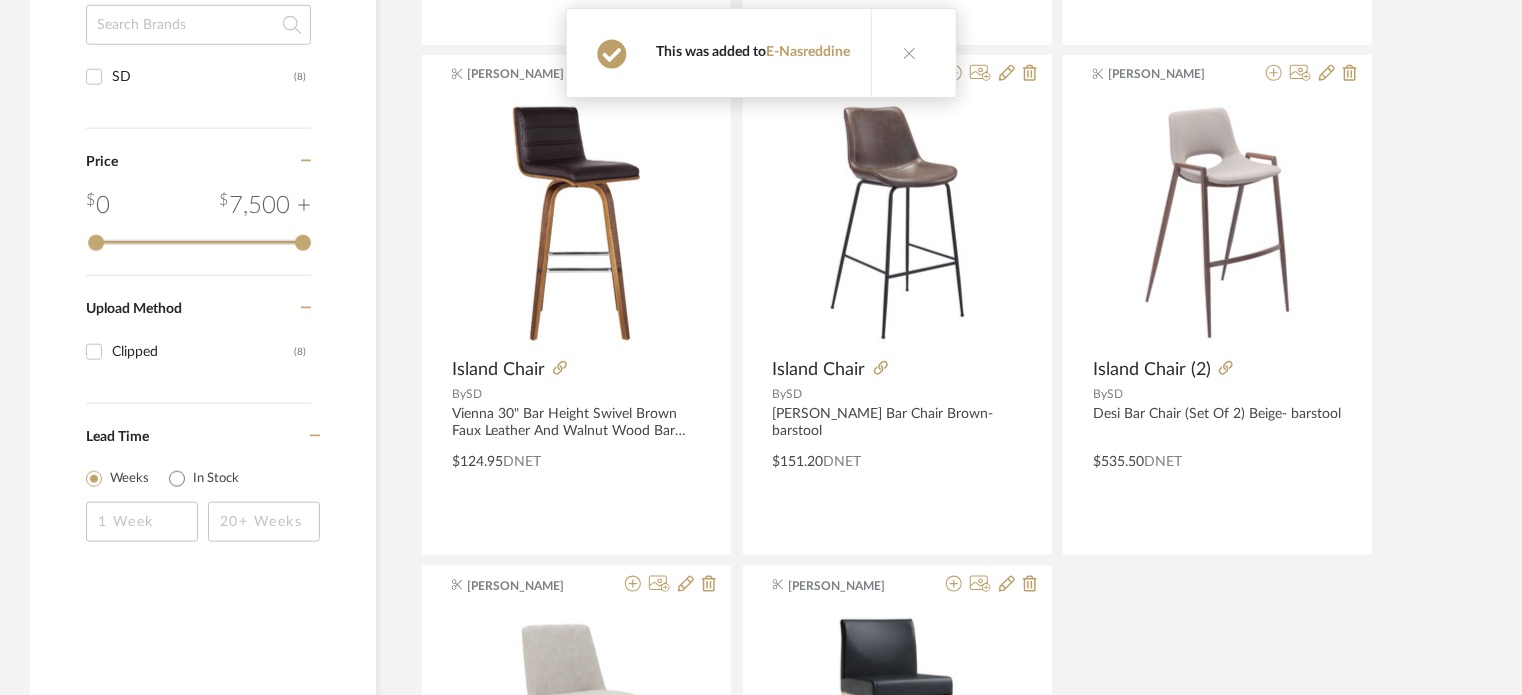 scroll 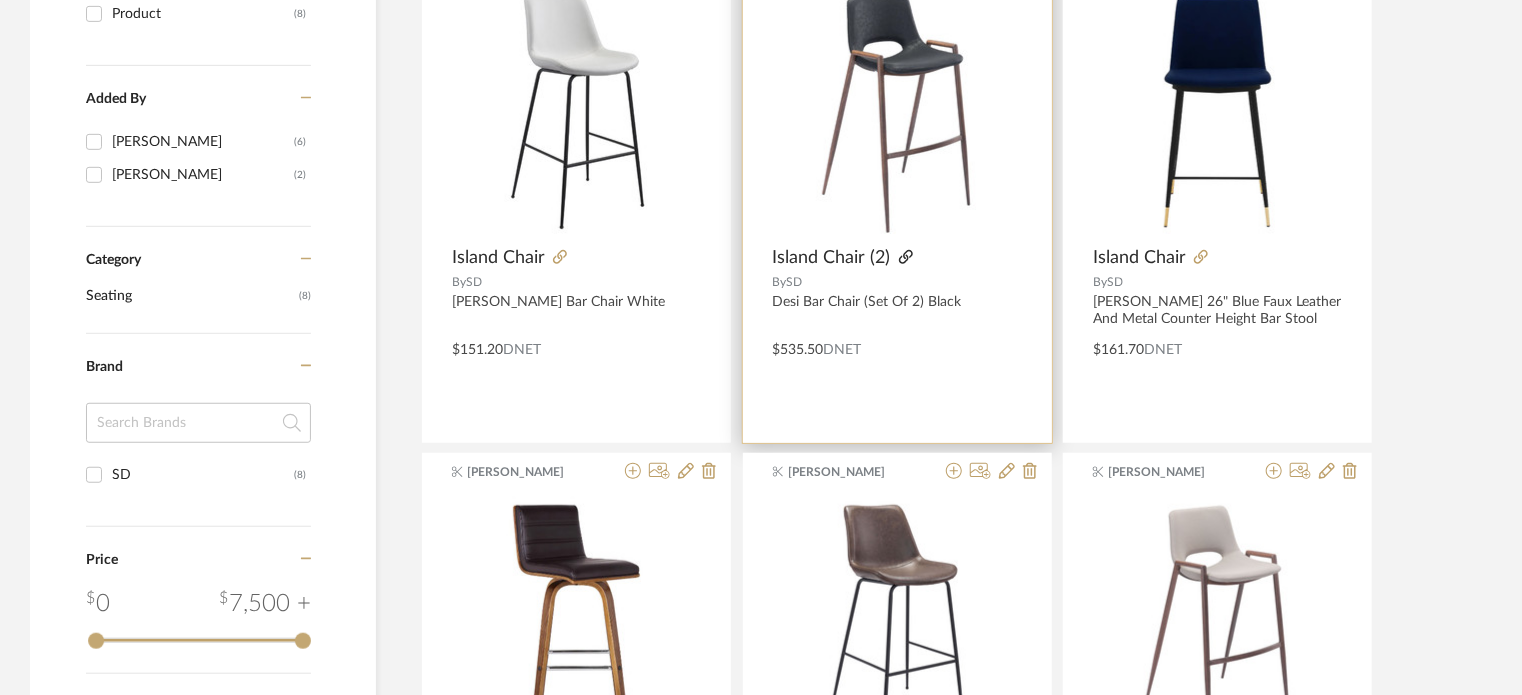 click 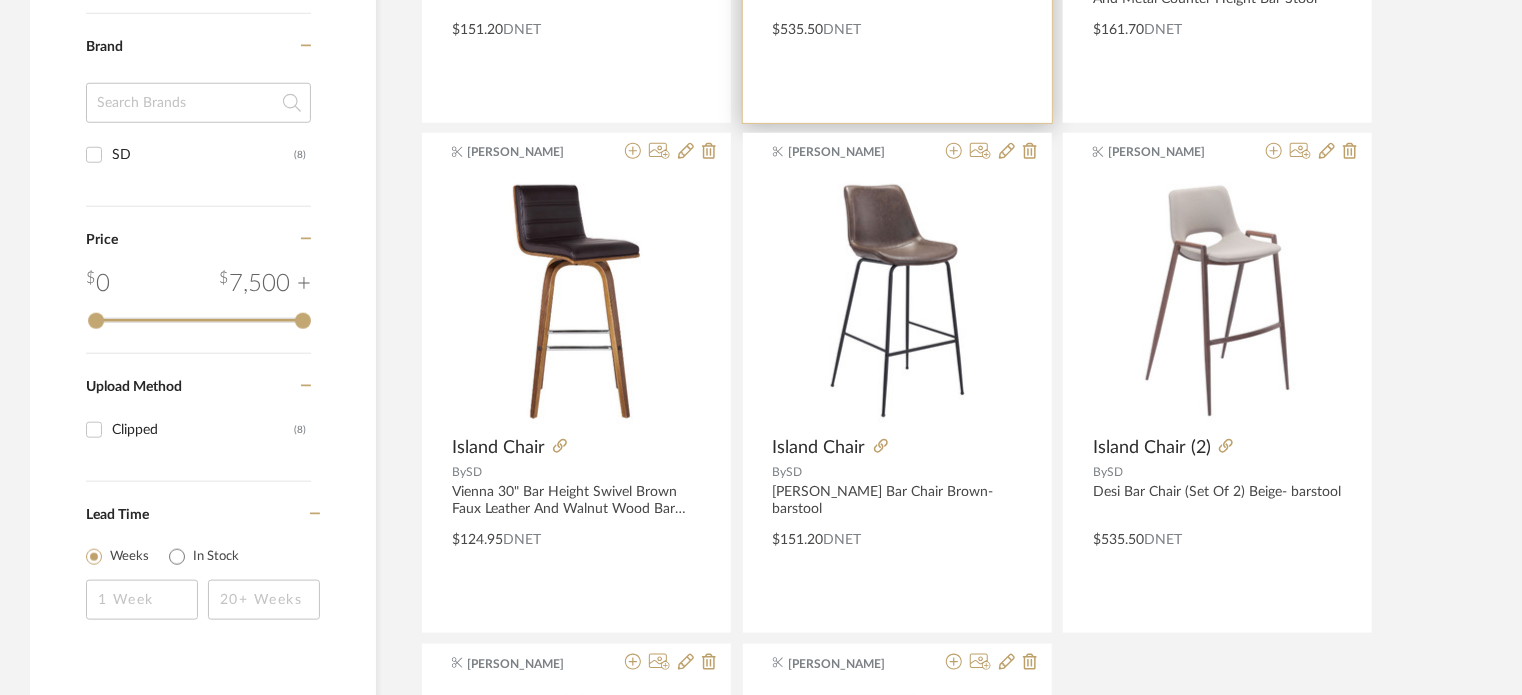scroll, scrollTop: 800, scrollLeft: 0, axis: vertical 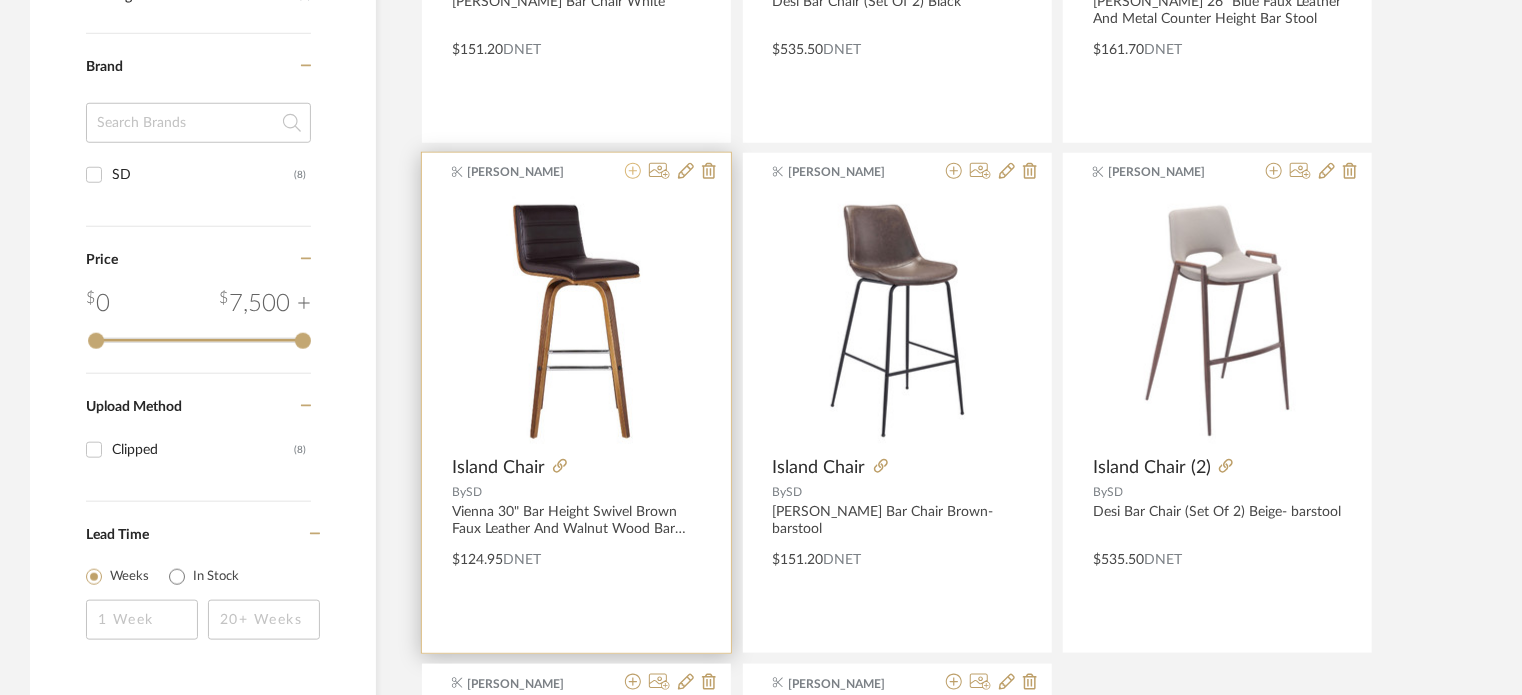 click 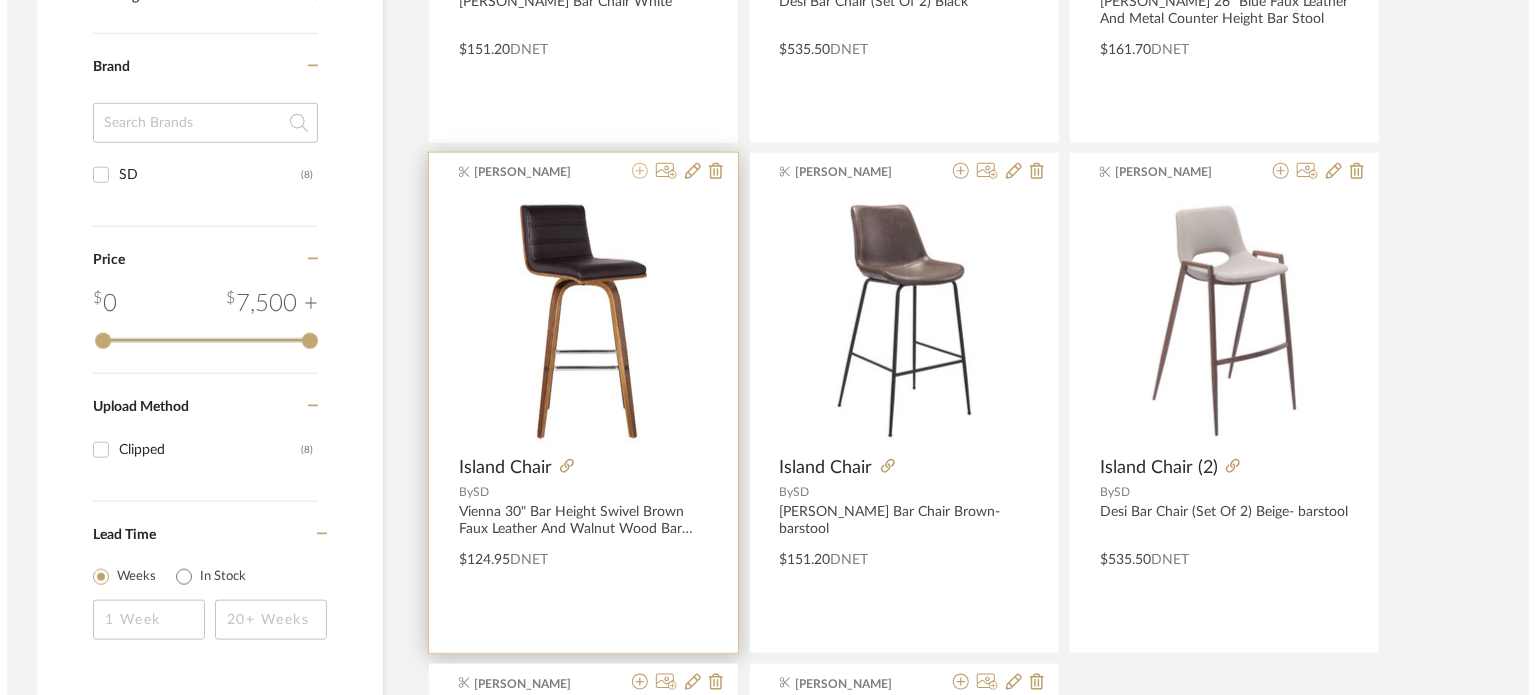 scroll, scrollTop: 0, scrollLeft: 0, axis: both 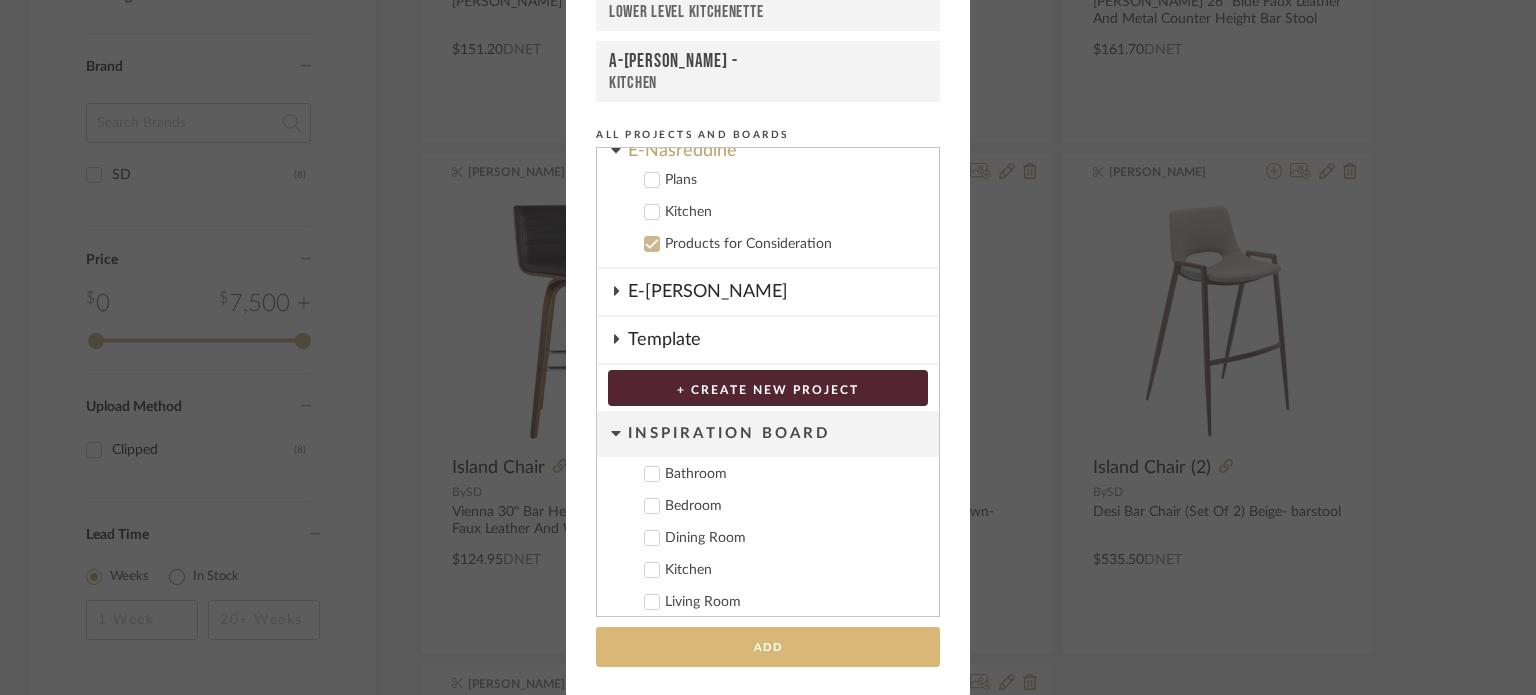 click on "Add" at bounding box center [768, 647] 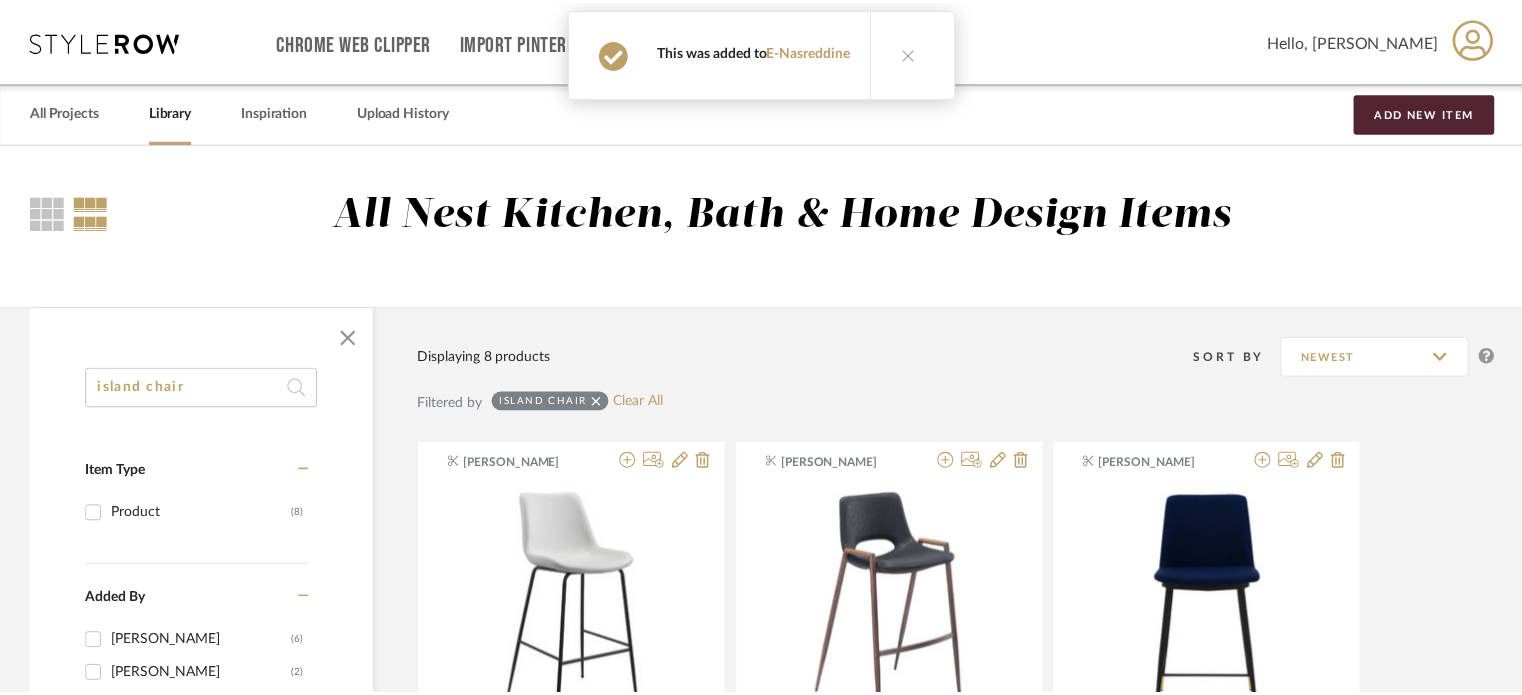 scroll, scrollTop: 800, scrollLeft: 0, axis: vertical 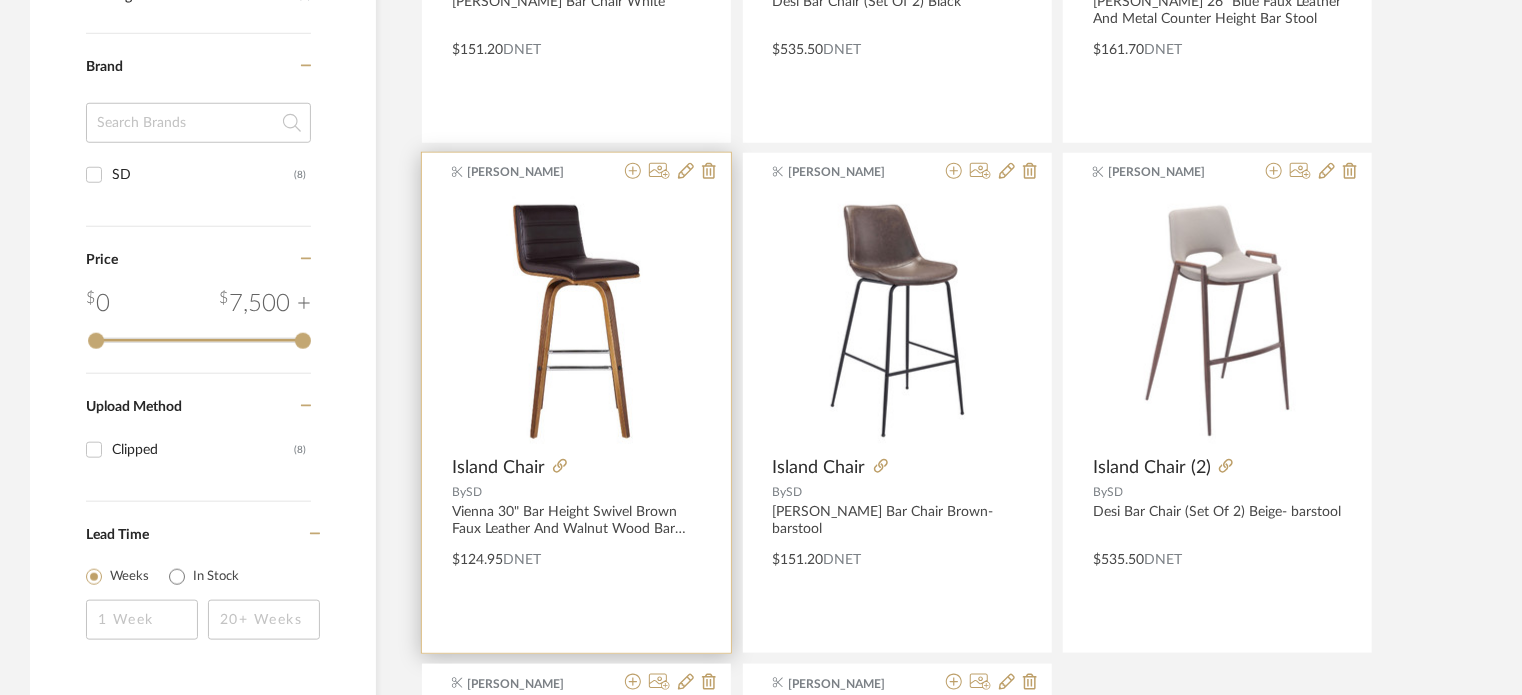 click at bounding box center [623, 468] 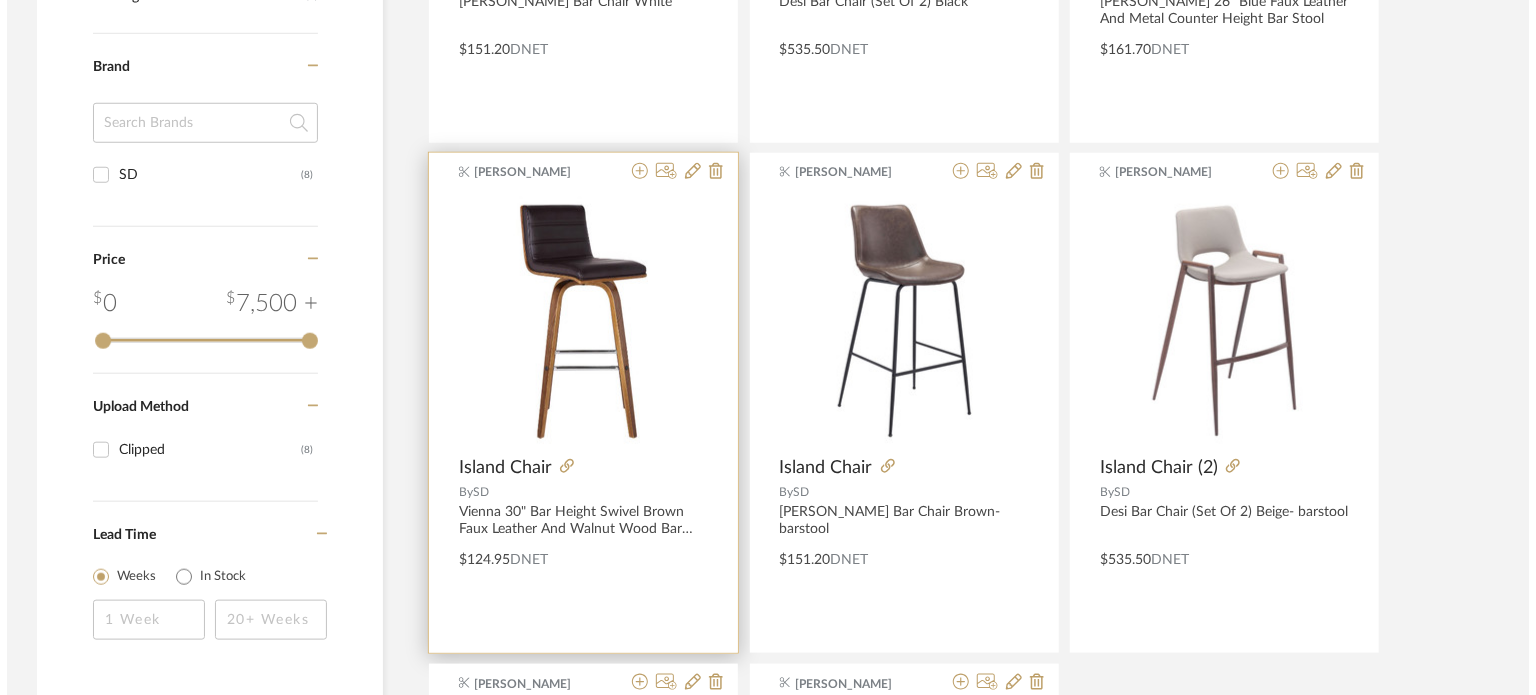 scroll, scrollTop: 0, scrollLeft: 0, axis: both 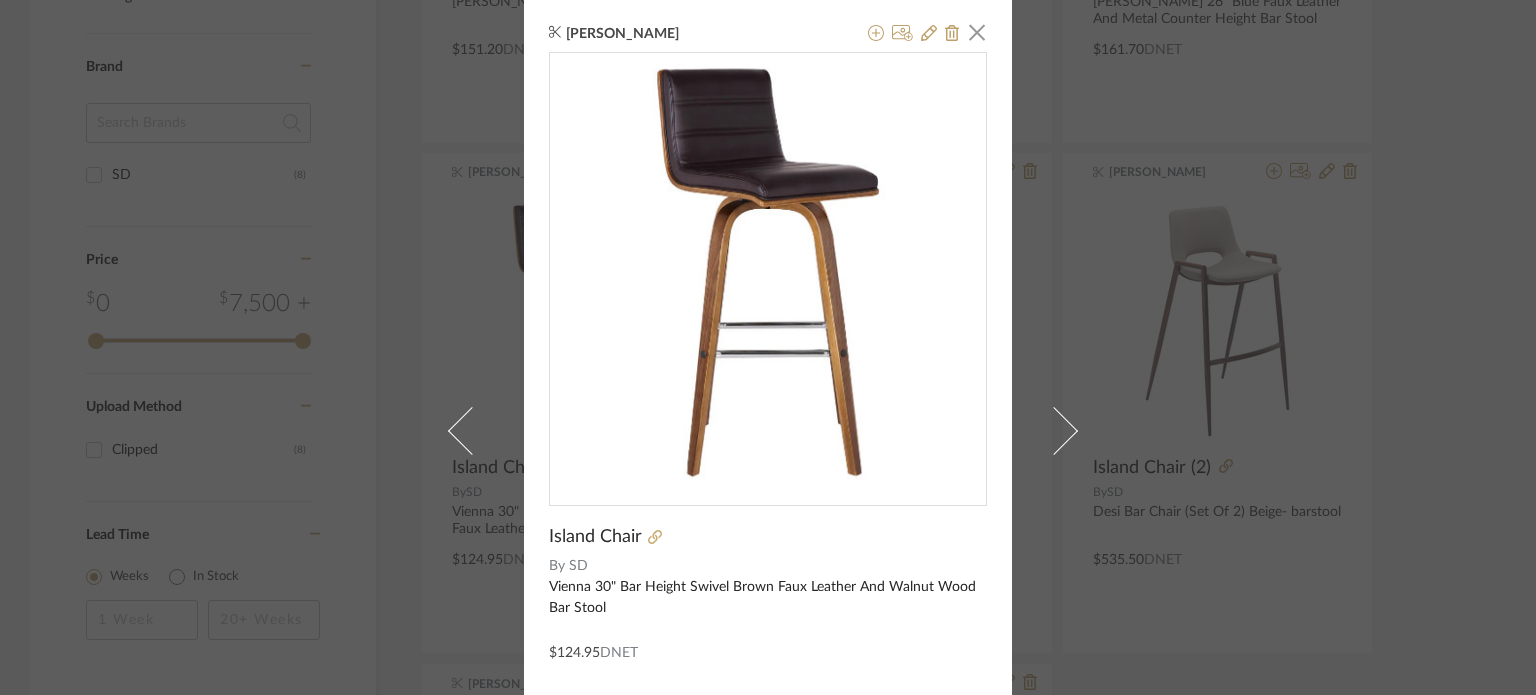 click on "Shannon Leisure × Island Chair By SD Vienna 30" Bar Height Swivel Brown Faux Leather And Walnut Wood Bar Stool $124.95  DNET" at bounding box center (768, 347) 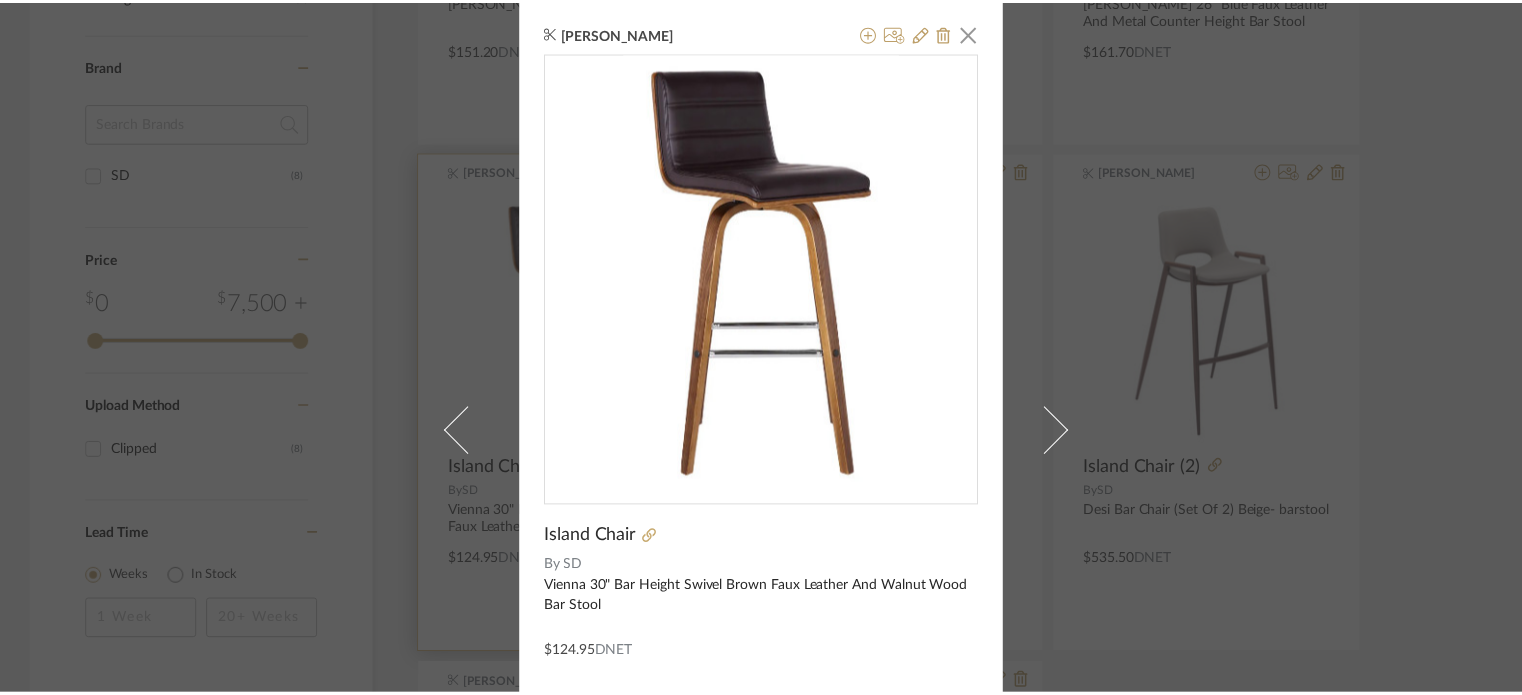 scroll, scrollTop: 800, scrollLeft: 0, axis: vertical 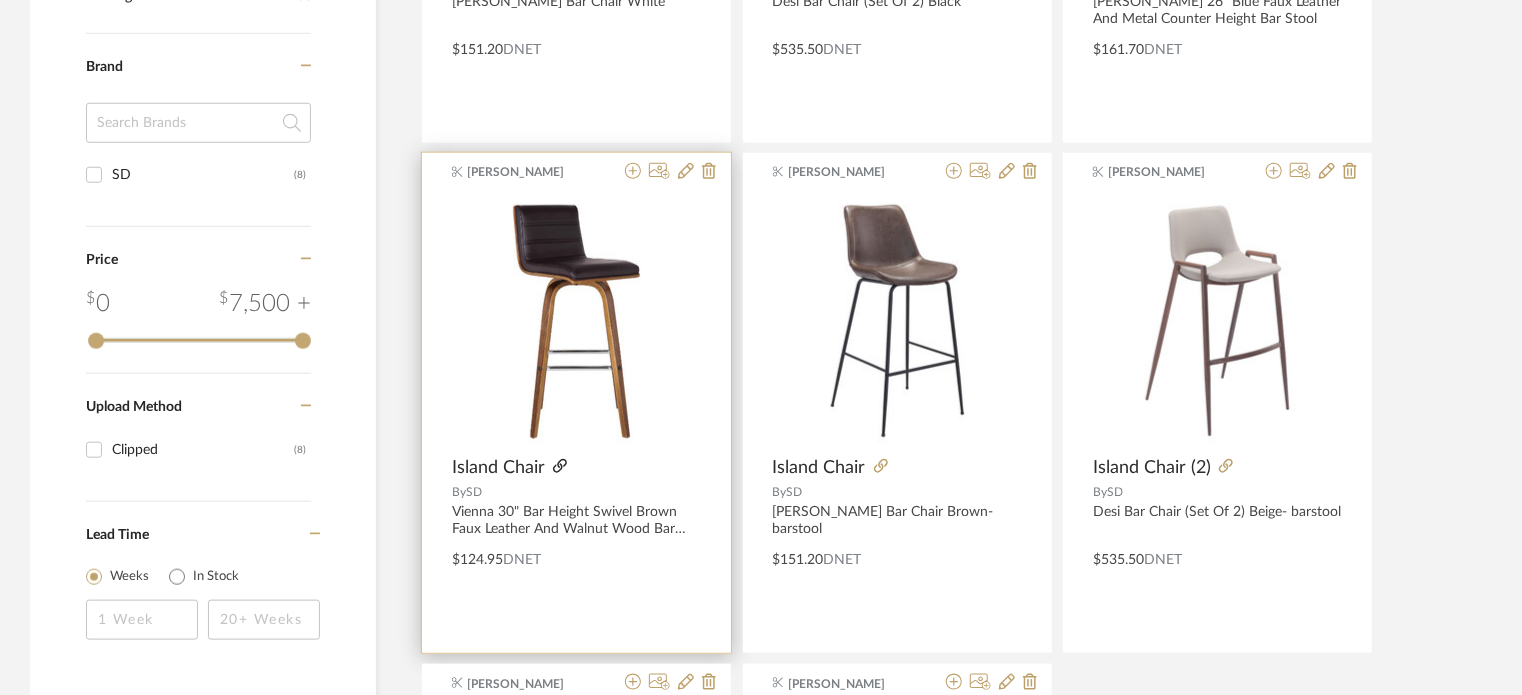 click 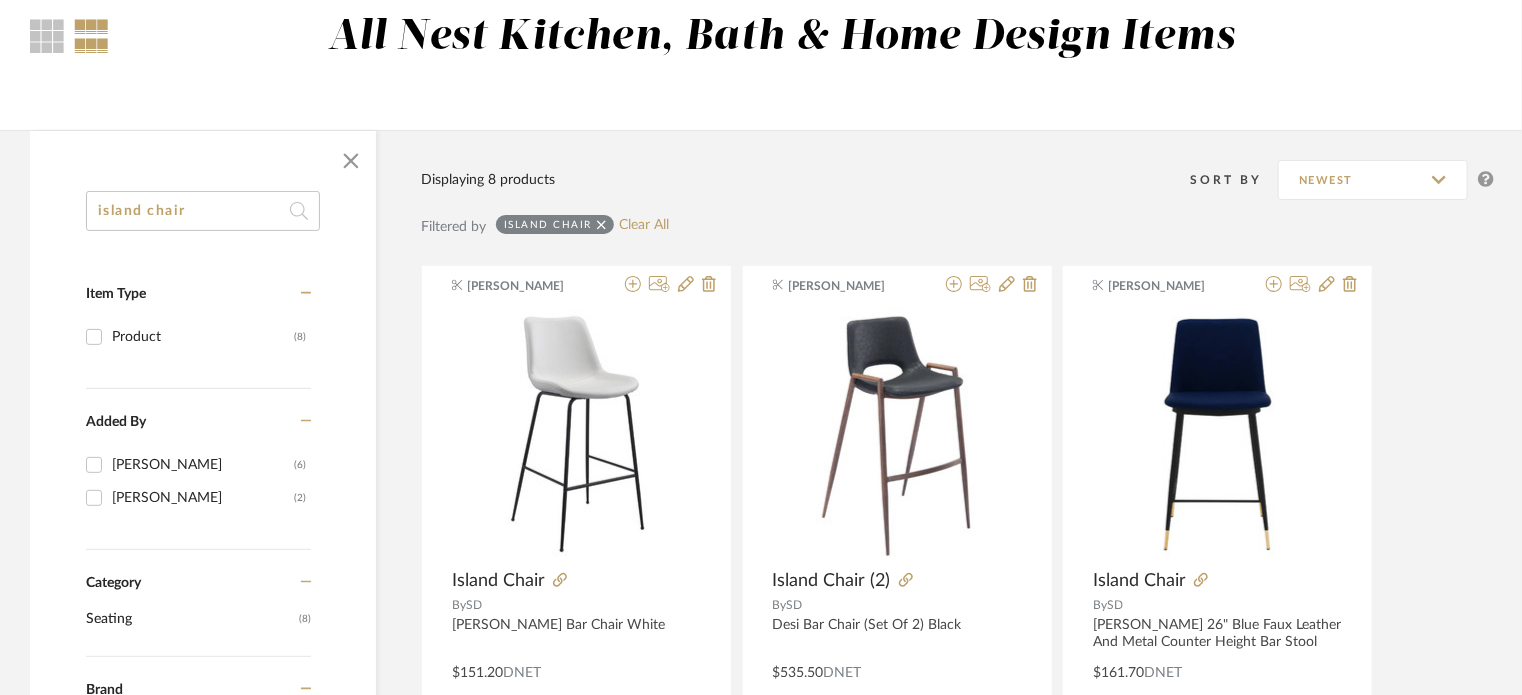 scroll, scrollTop: 0, scrollLeft: 0, axis: both 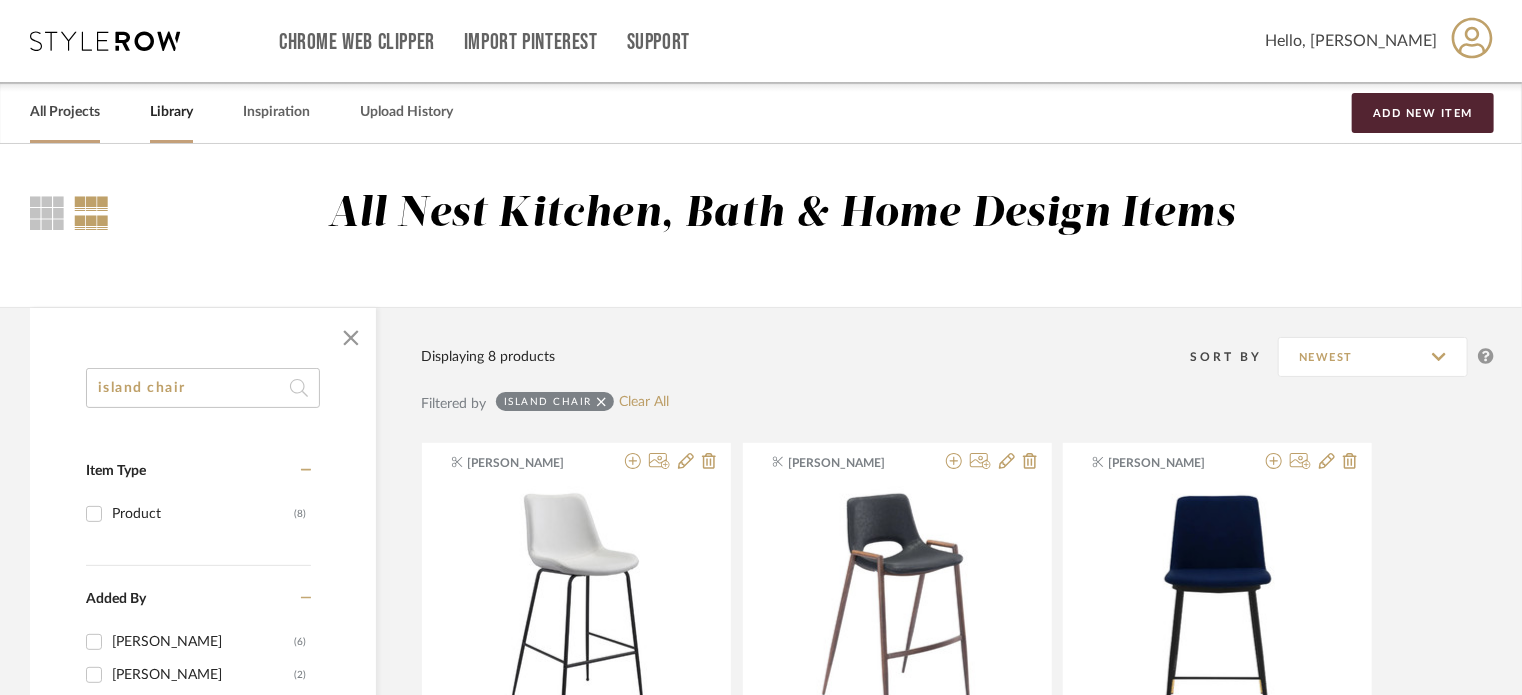click on "All Projects" at bounding box center (65, 112) 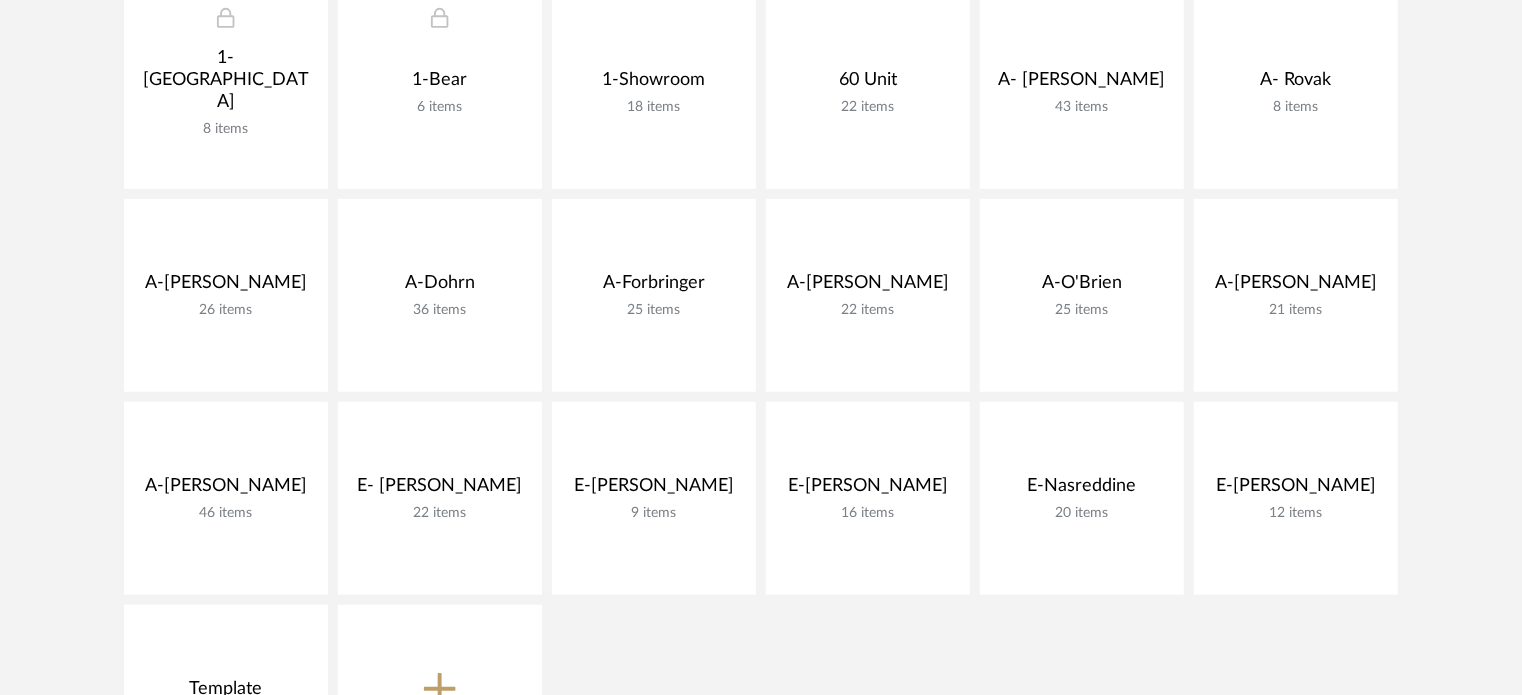 scroll, scrollTop: 700, scrollLeft: 0, axis: vertical 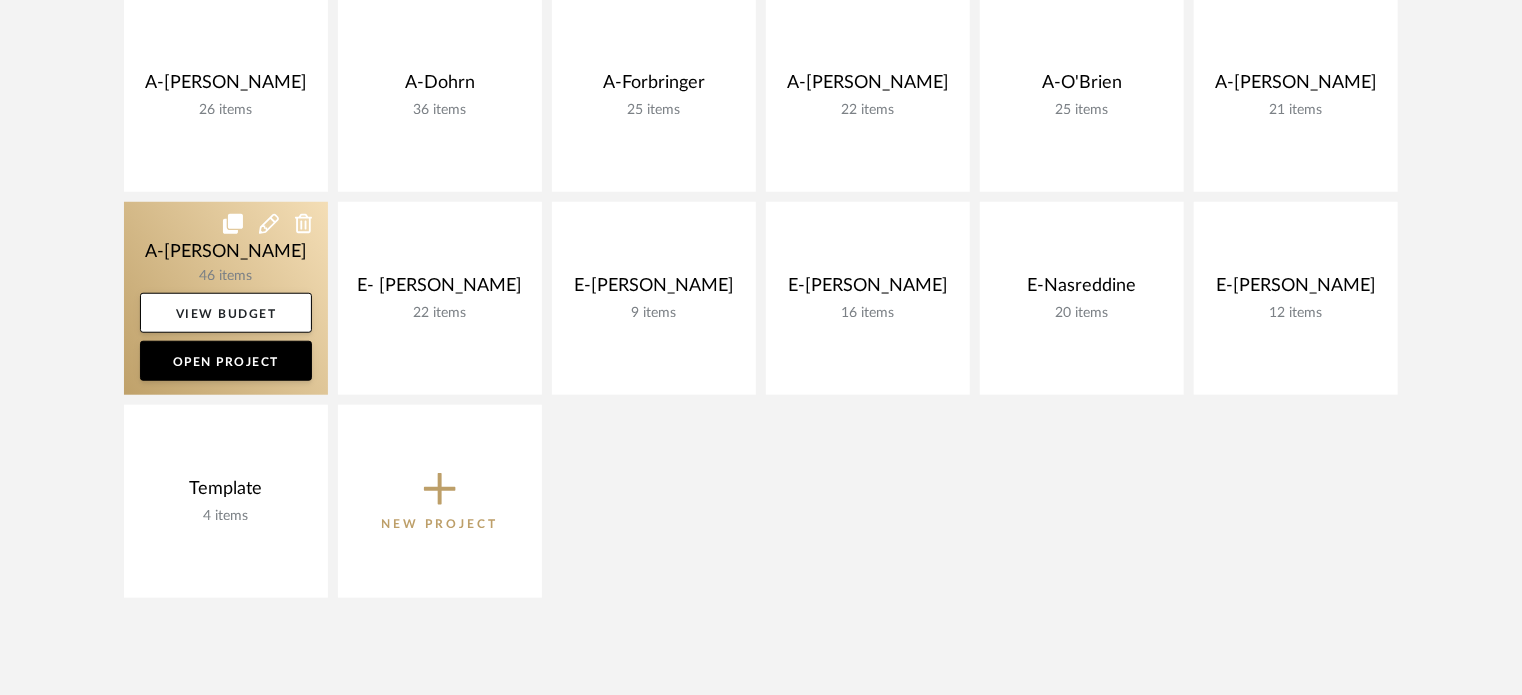 click 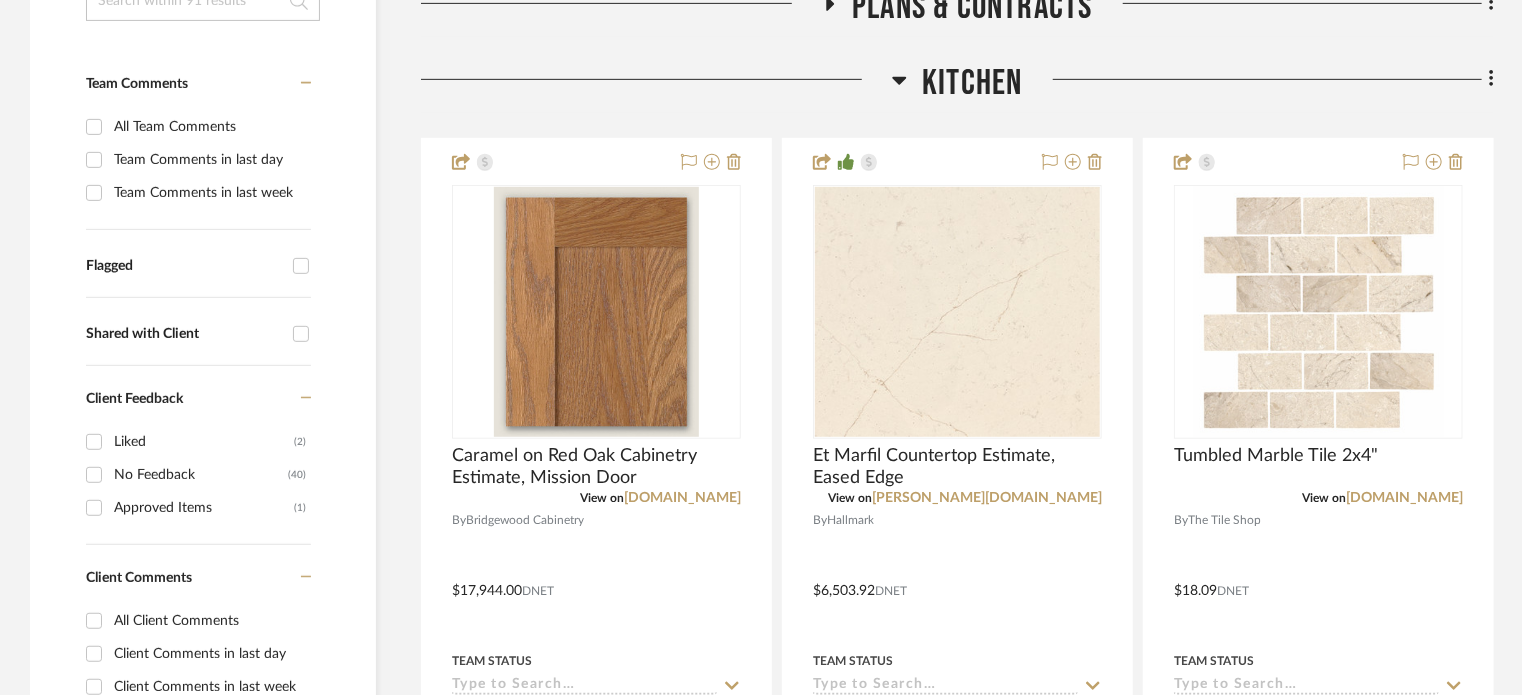 scroll, scrollTop: 500, scrollLeft: 0, axis: vertical 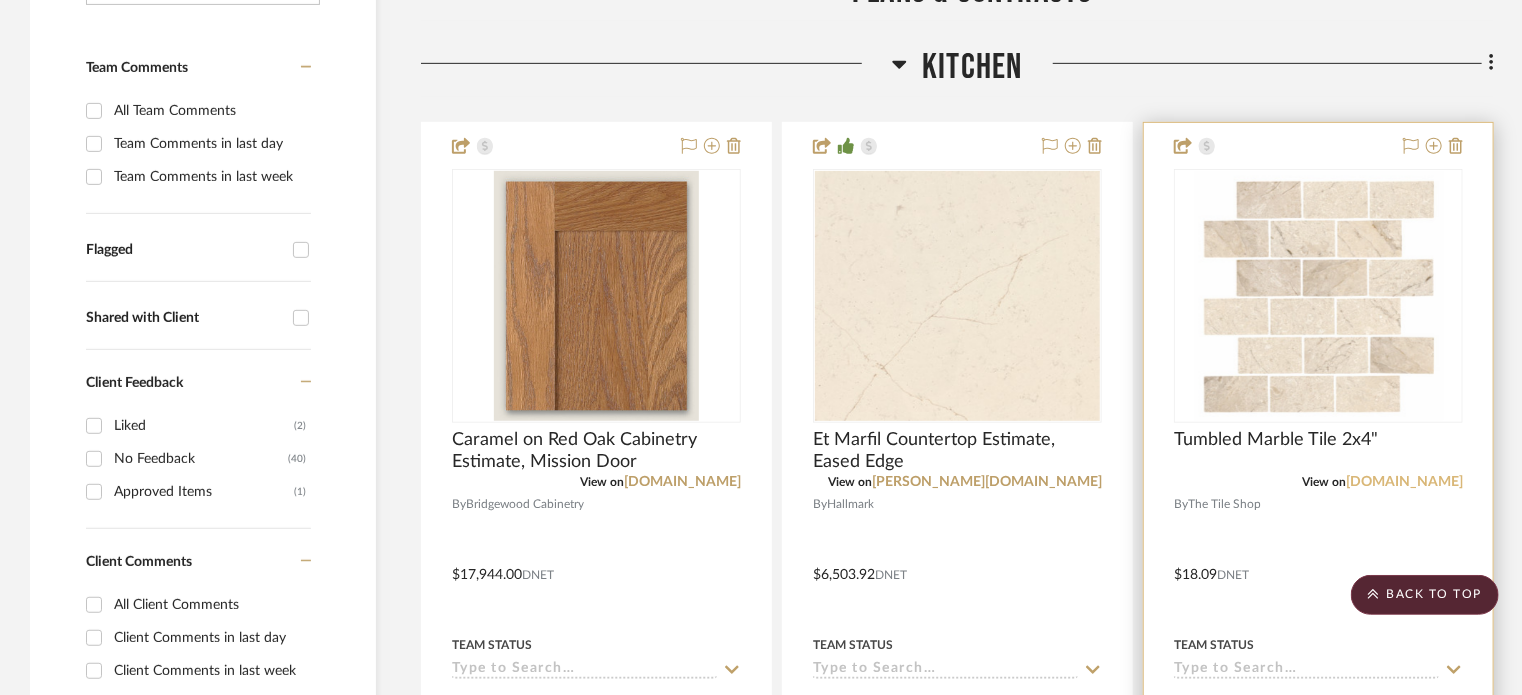 click on "tileshop.com" at bounding box center (1404, 482) 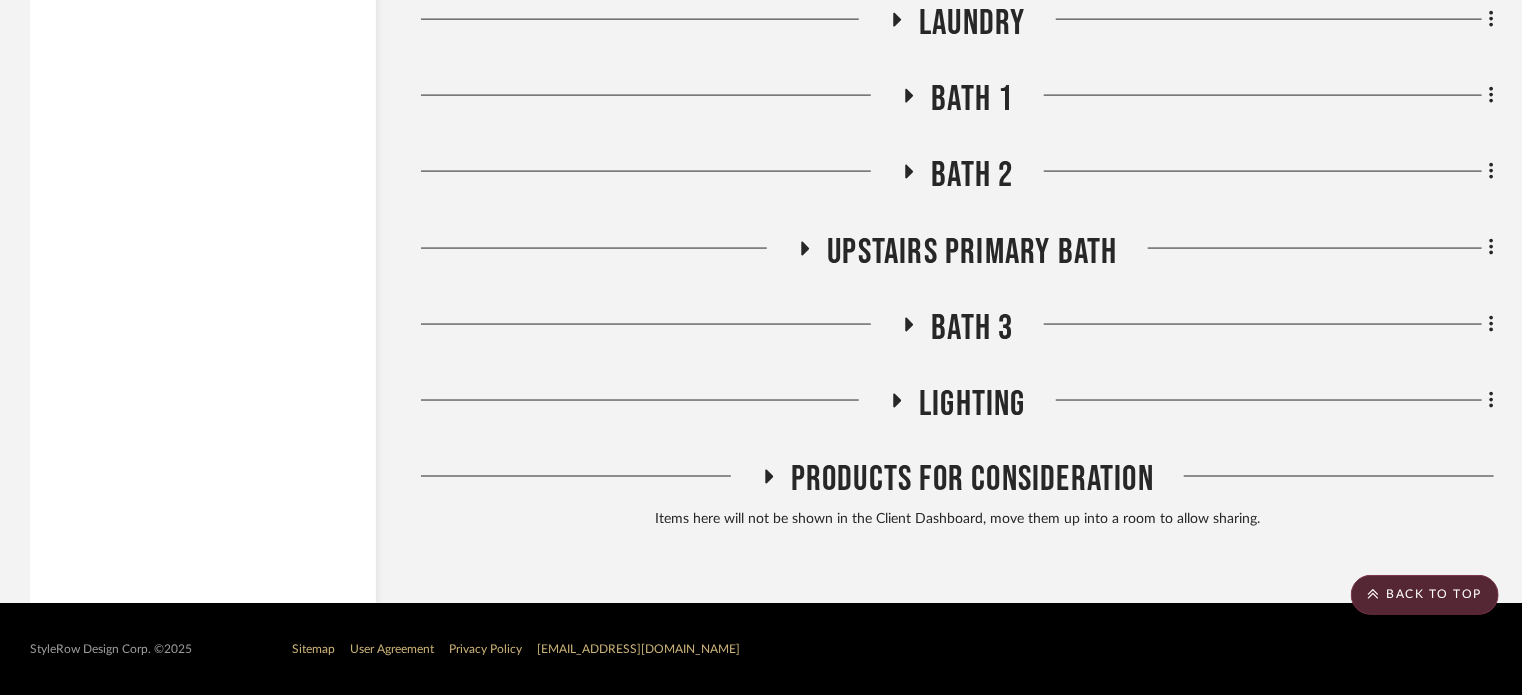scroll, scrollTop: 5244, scrollLeft: 0, axis: vertical 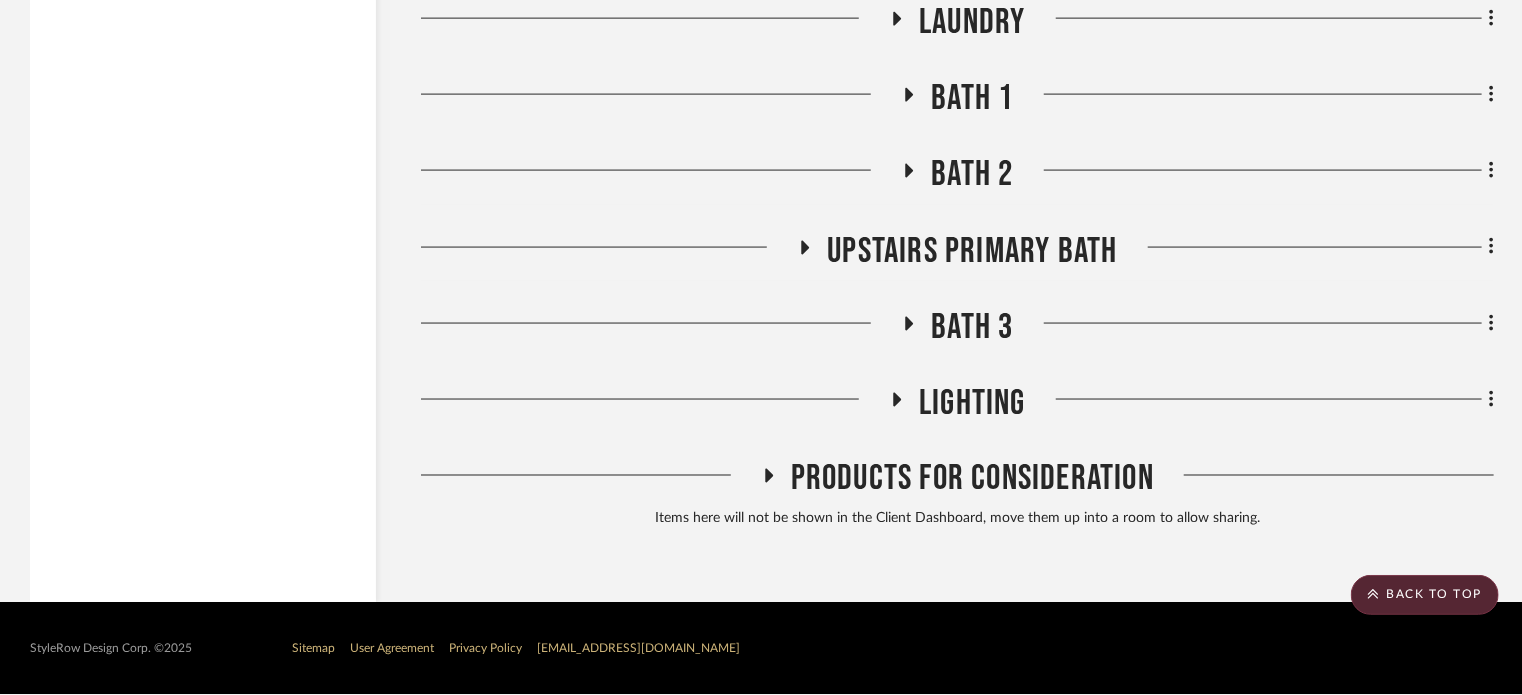 click on "Laundry" 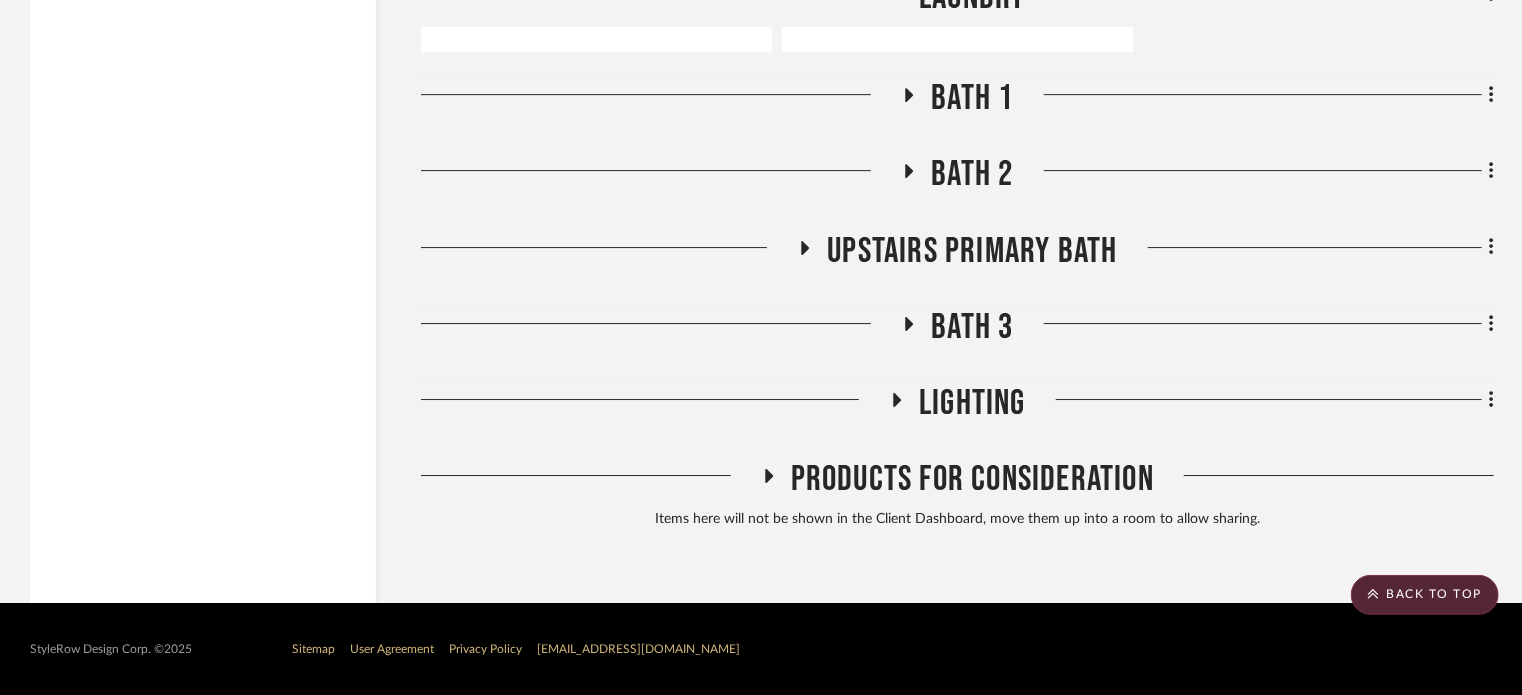 scroll, scrollTop: 7034, scrollLeft: 0, axis: vertical 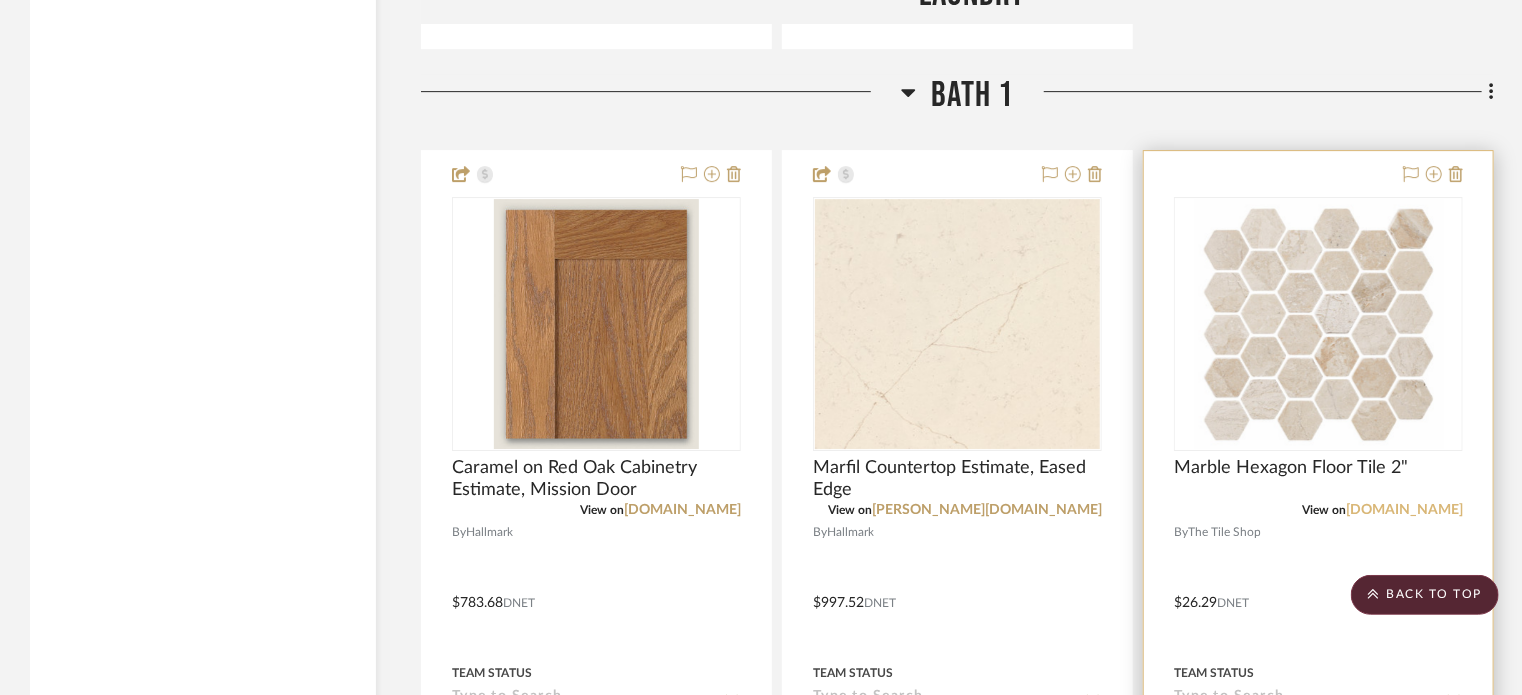 click on "tileshop.com" at bounding box center [1404, 510] 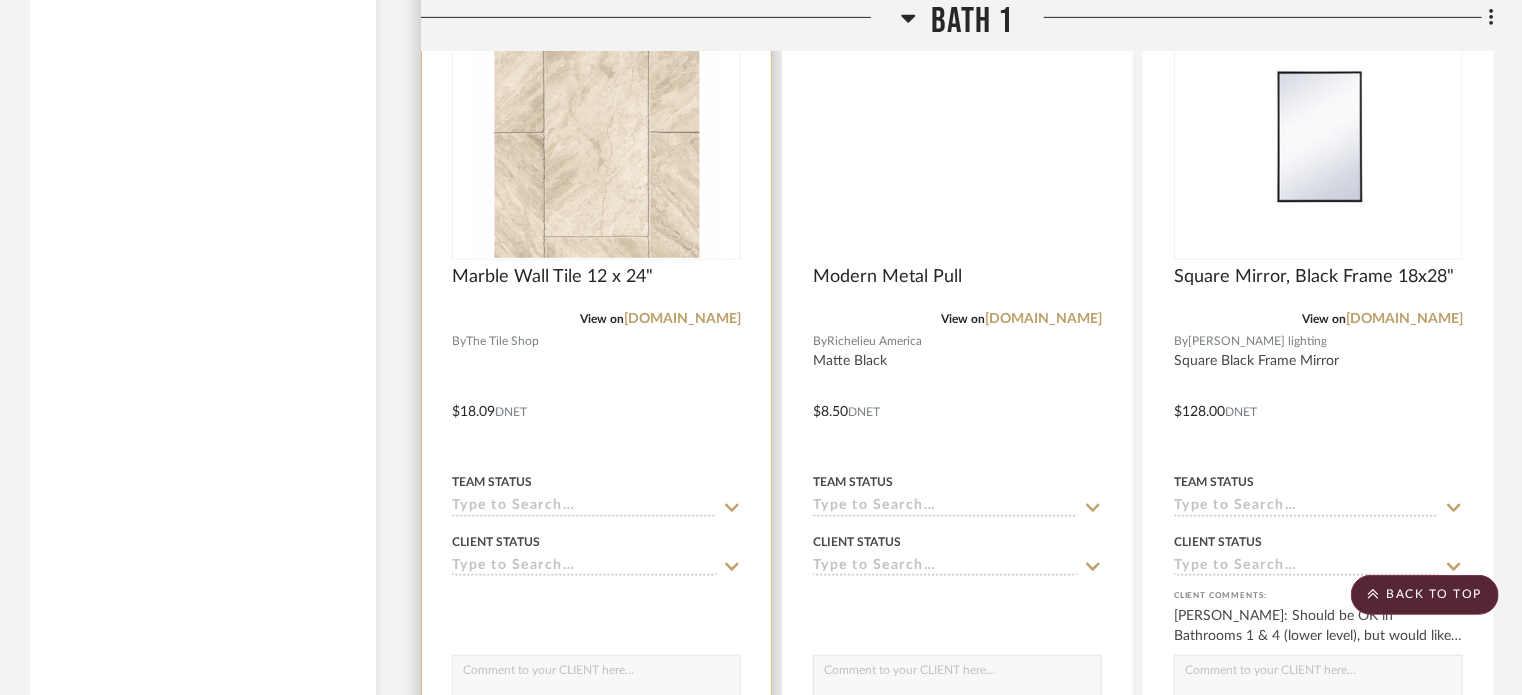 scroll, scrollTop: 8034, scrollLeft: 0, axis: vertical 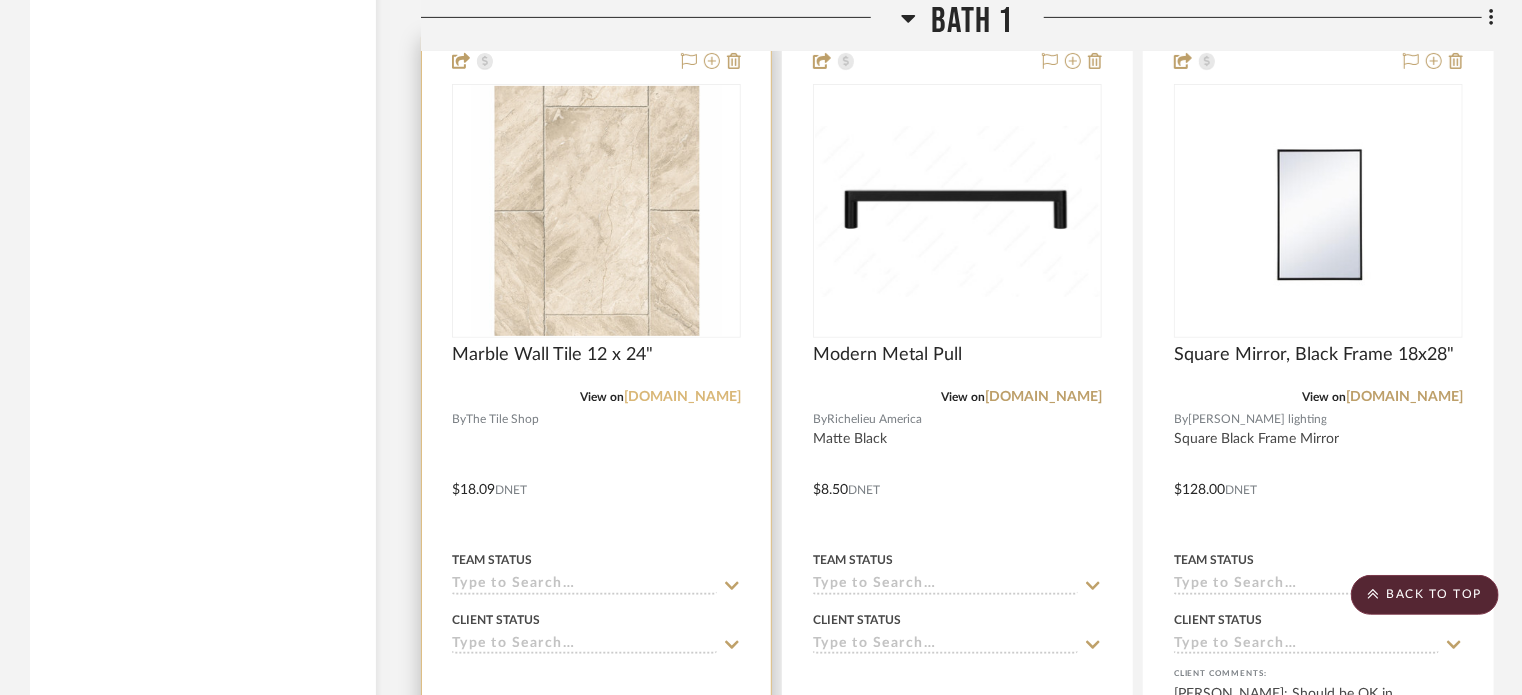 click on "tileshop.com" at bounding box center (682, 397) 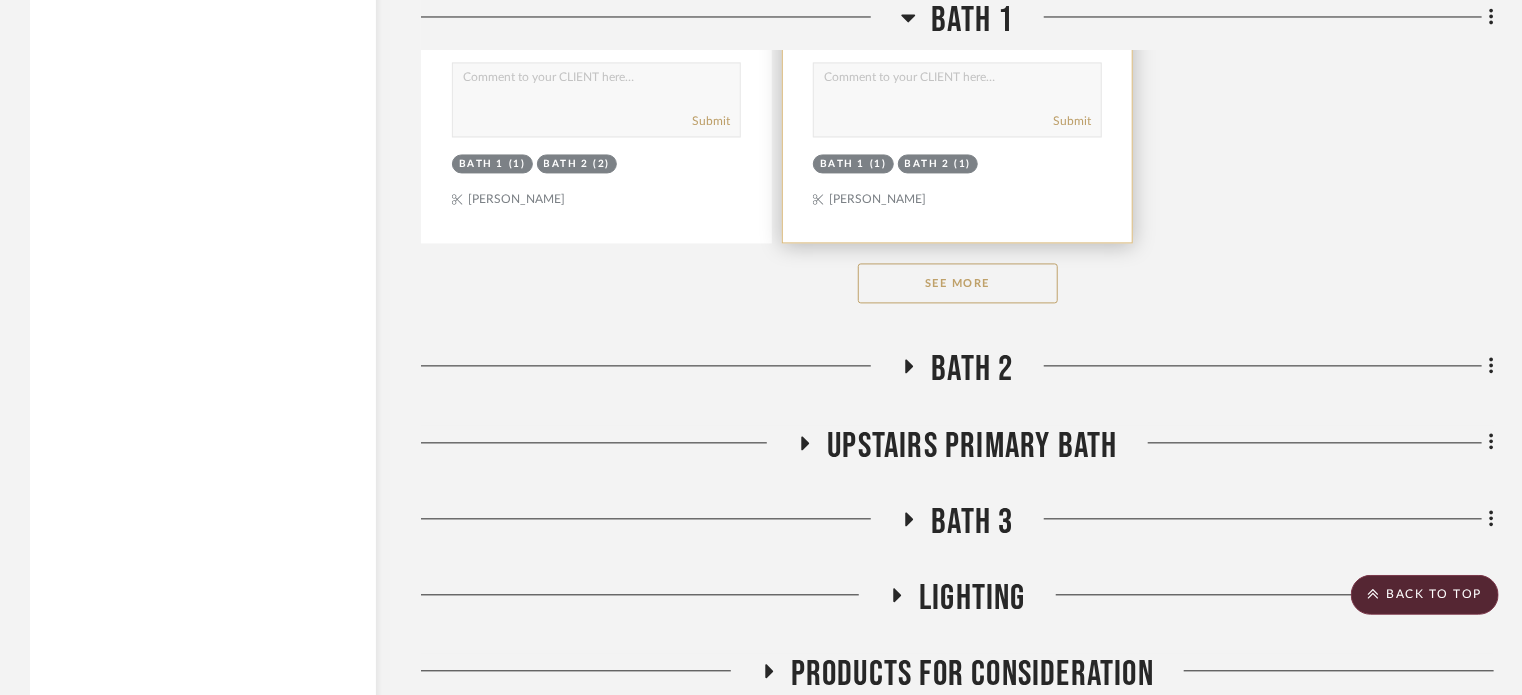 scroll, scrollTop: 9734, scrollLeft: 0, axis: vertical 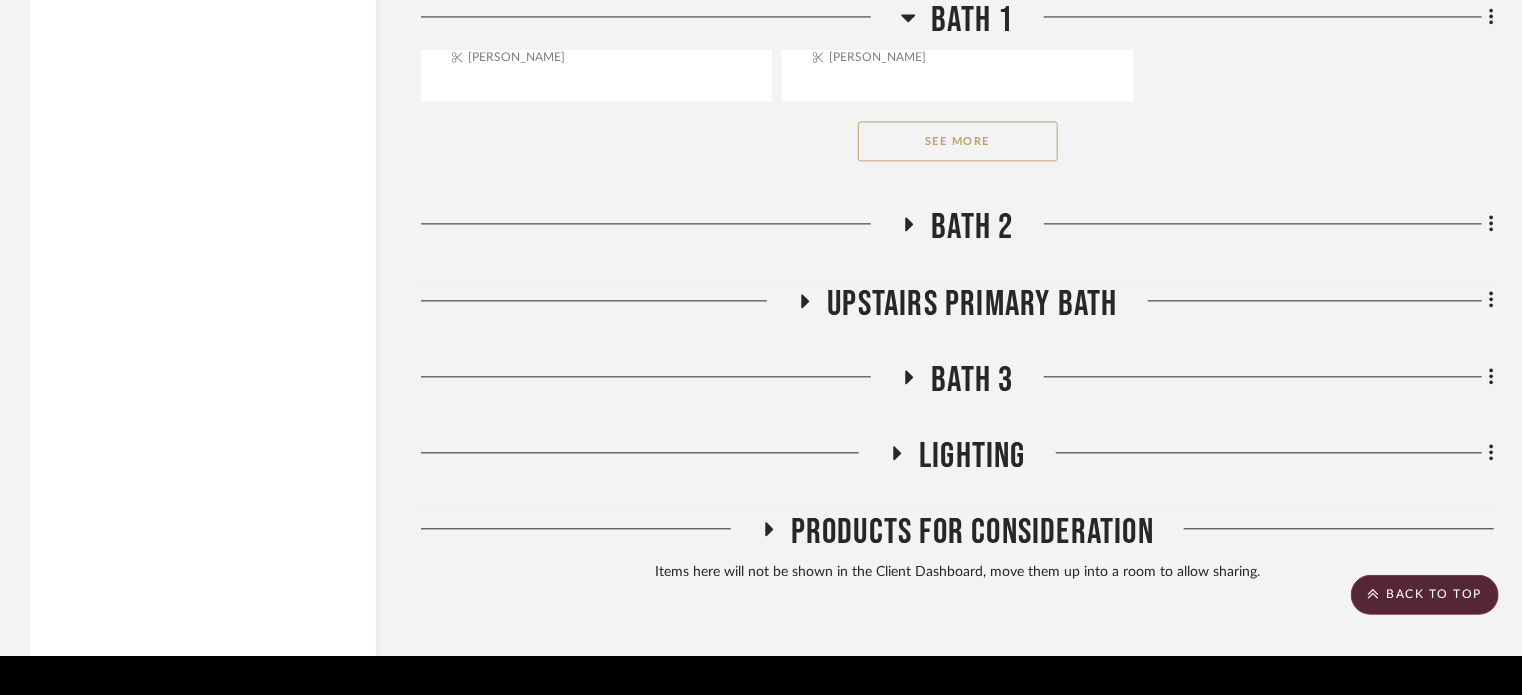 click on "Bath 2" 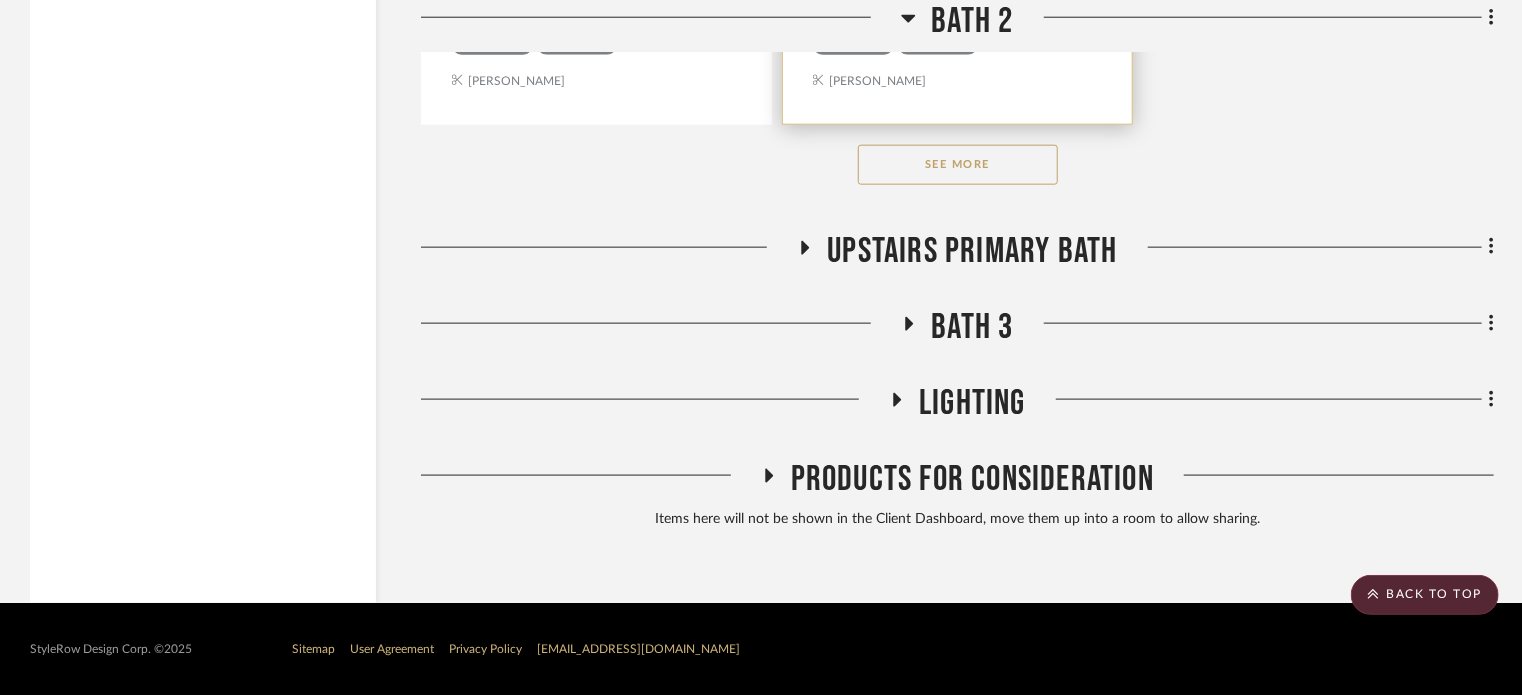 scroll, scrollTop: 12548, scrollLeft: 0, axis: vertical 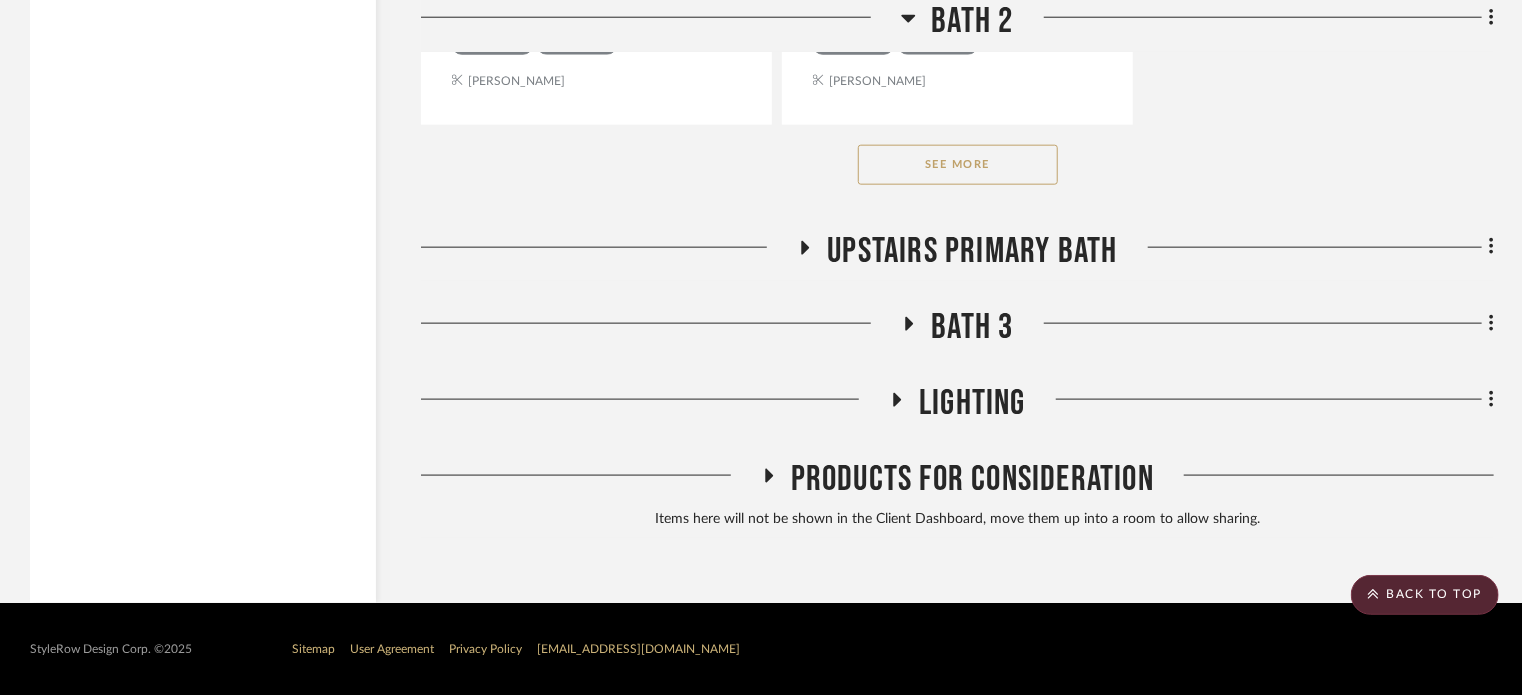 click on "Upstairs Primary Bath" 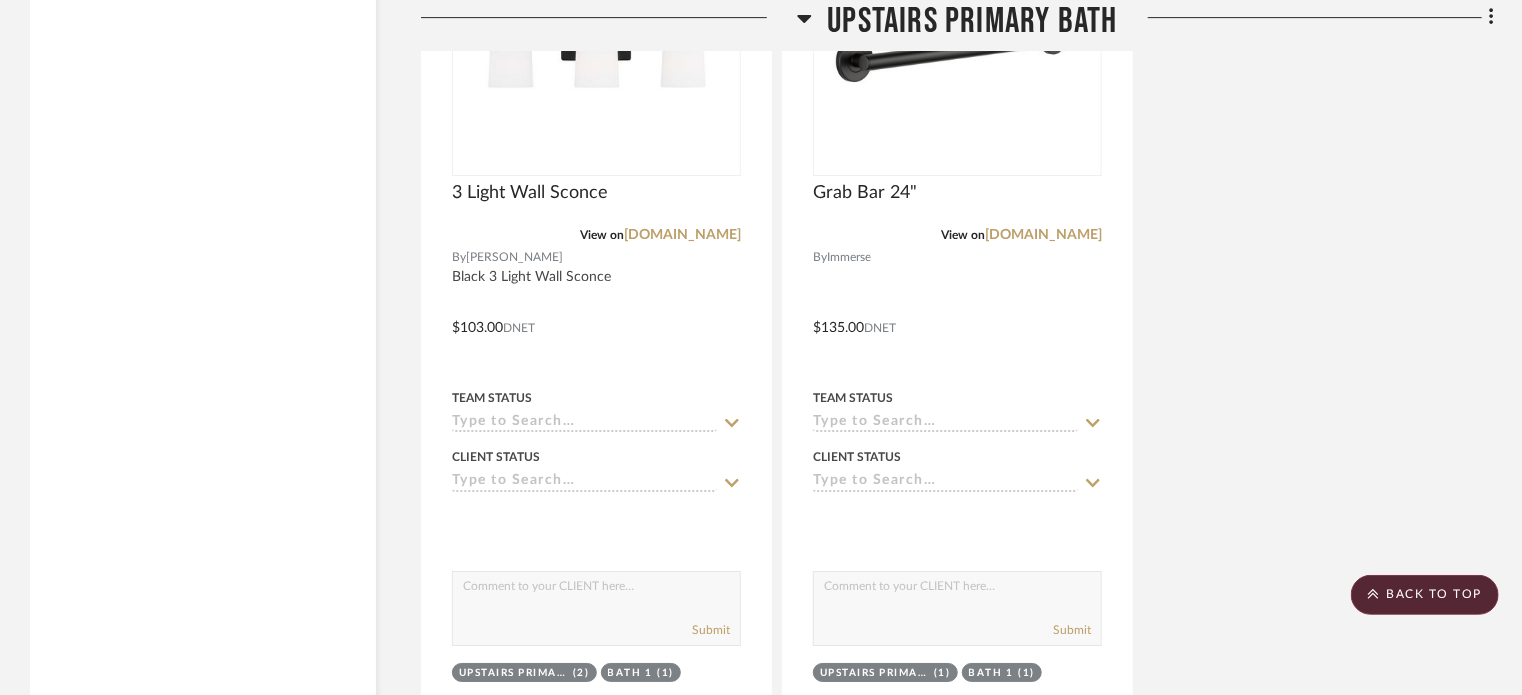 scroll, scrollTop: 15305, scrollLeft: 0, axis: vertical 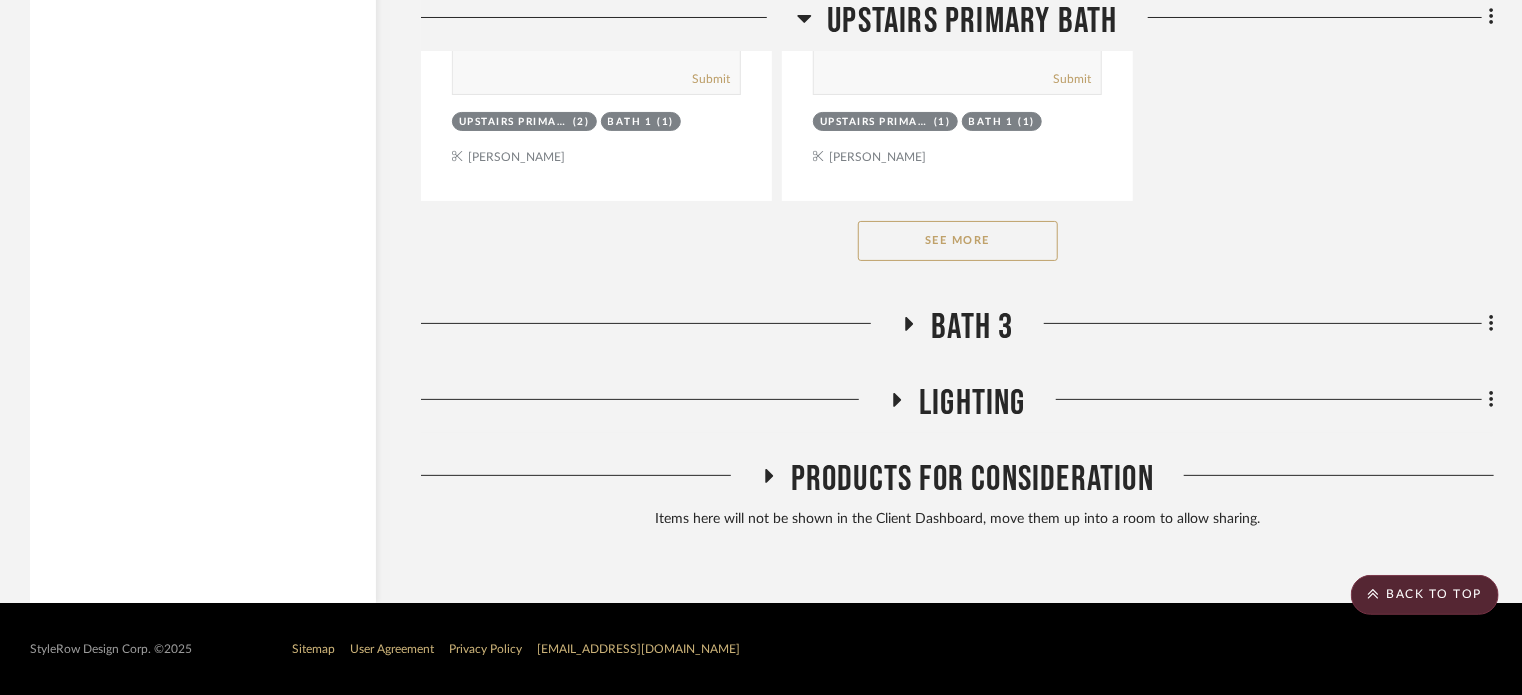 click on "Bath 3" 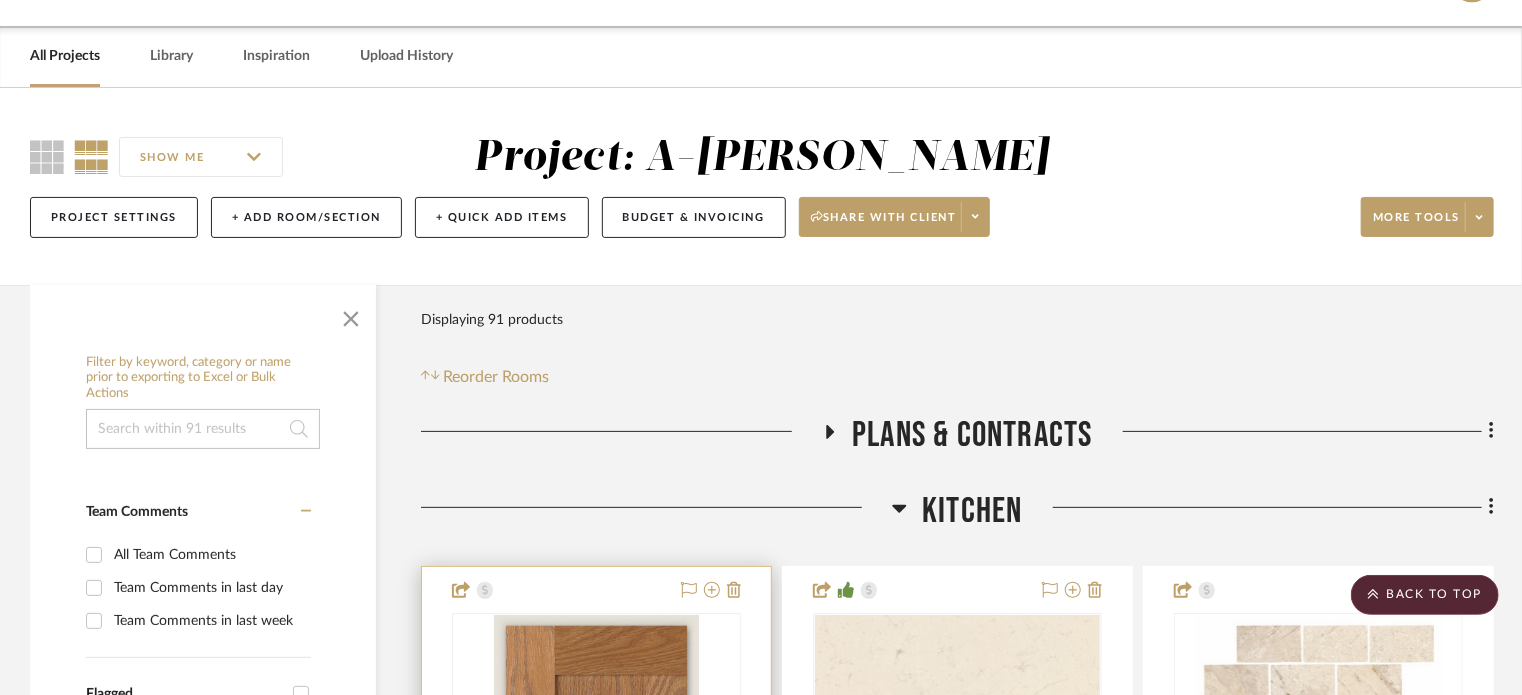 scroll, scrollTop: 0, scrollLeft: 0, axis: both 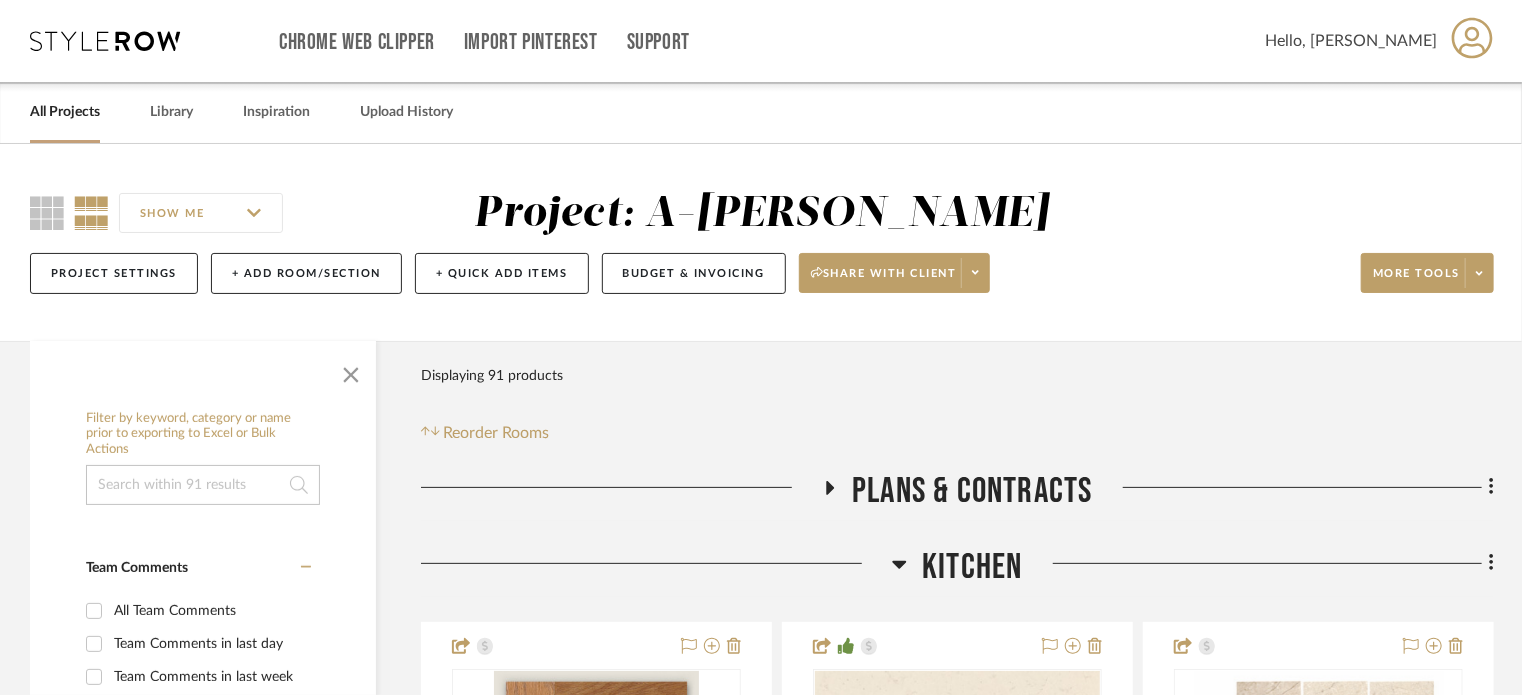 click on "All Projects" at bounding box center [65, 112] 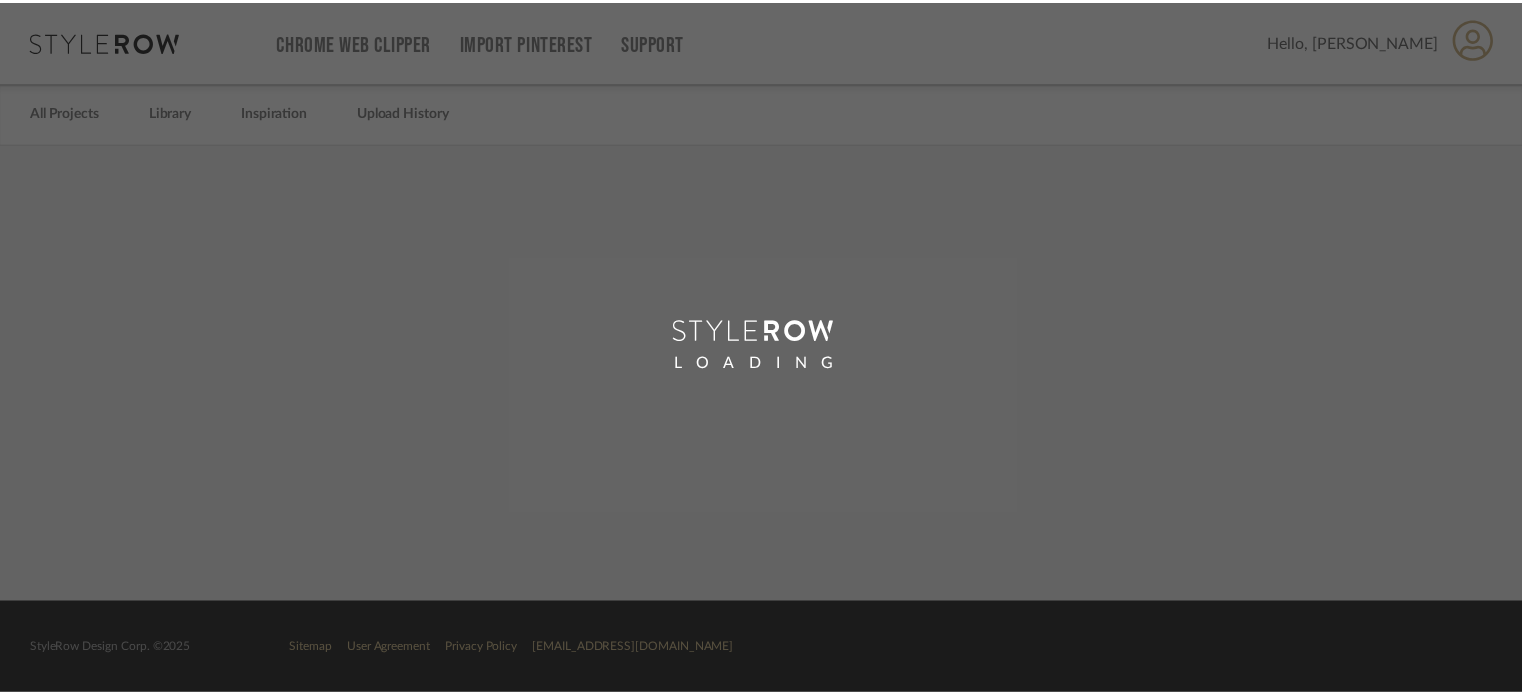 scroll, scrollTop: 0, scrollLeft: 0, axis: both 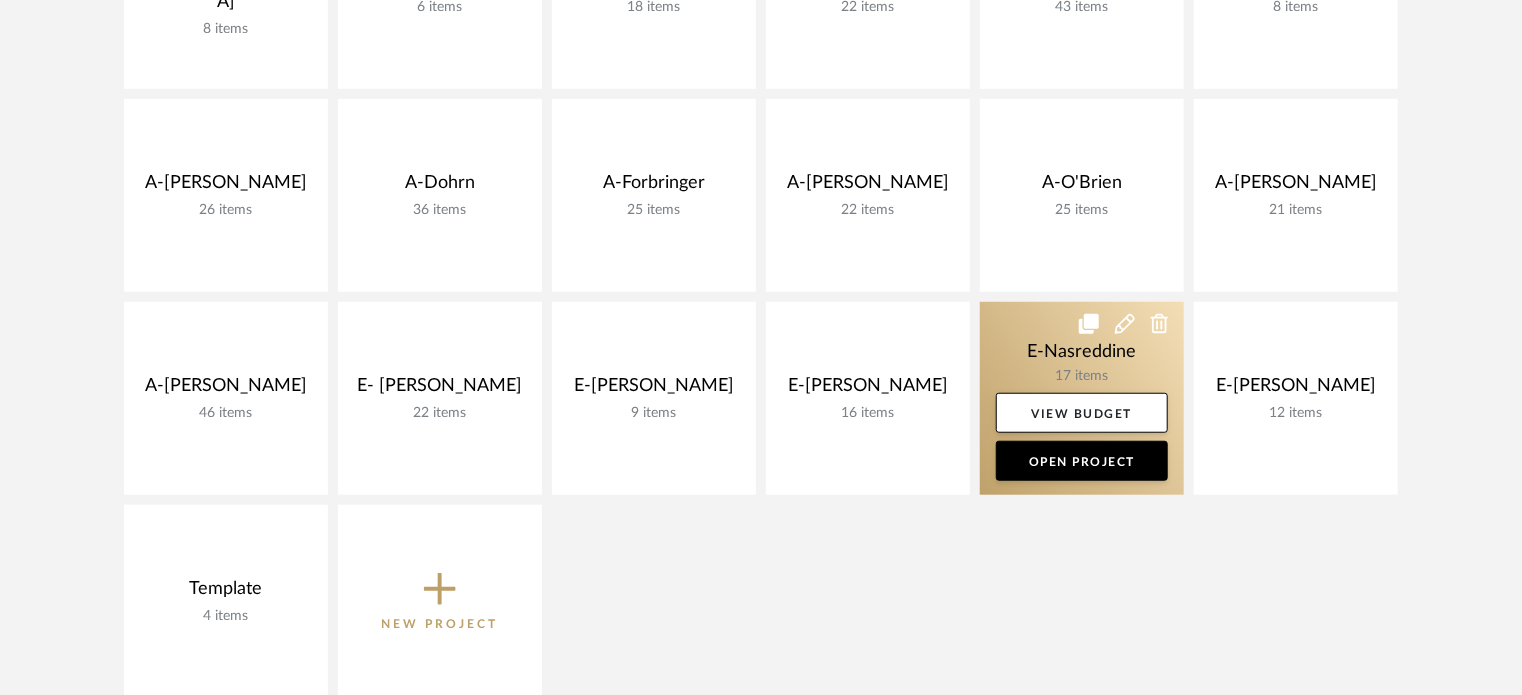 click 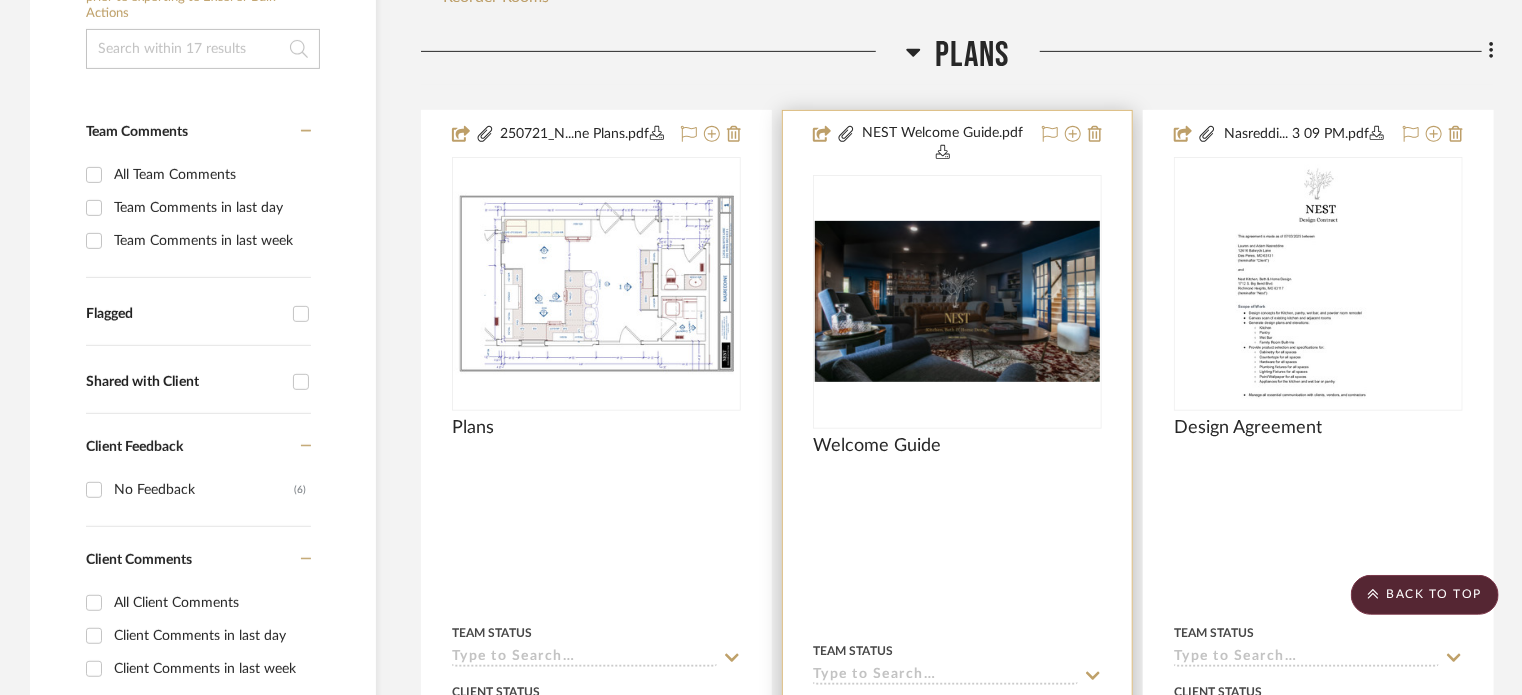 scroll, scrollTop: 400, scrollLeft: 0, axis: vertical 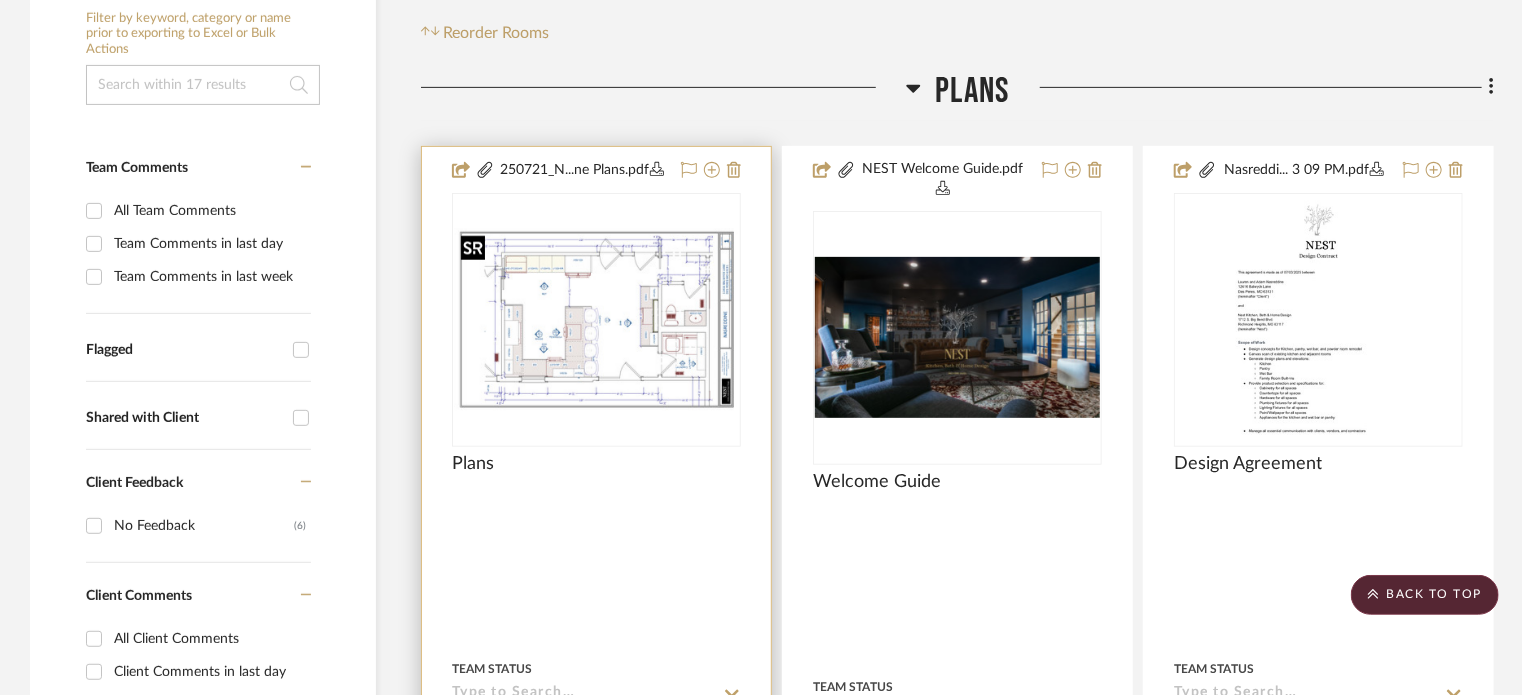 click at bounding box center [0, 0] 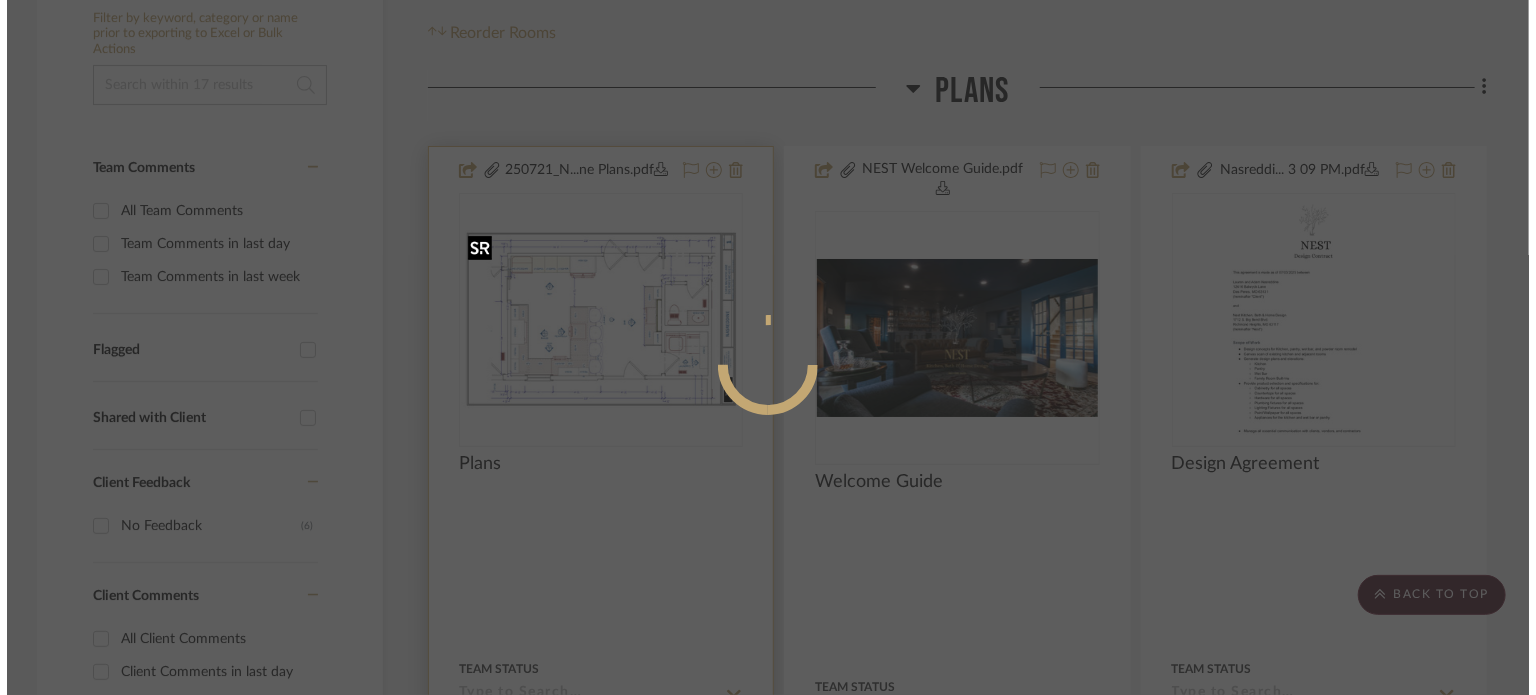 scroll, scrollTop: 0, scrollLeft: 0, axis: both 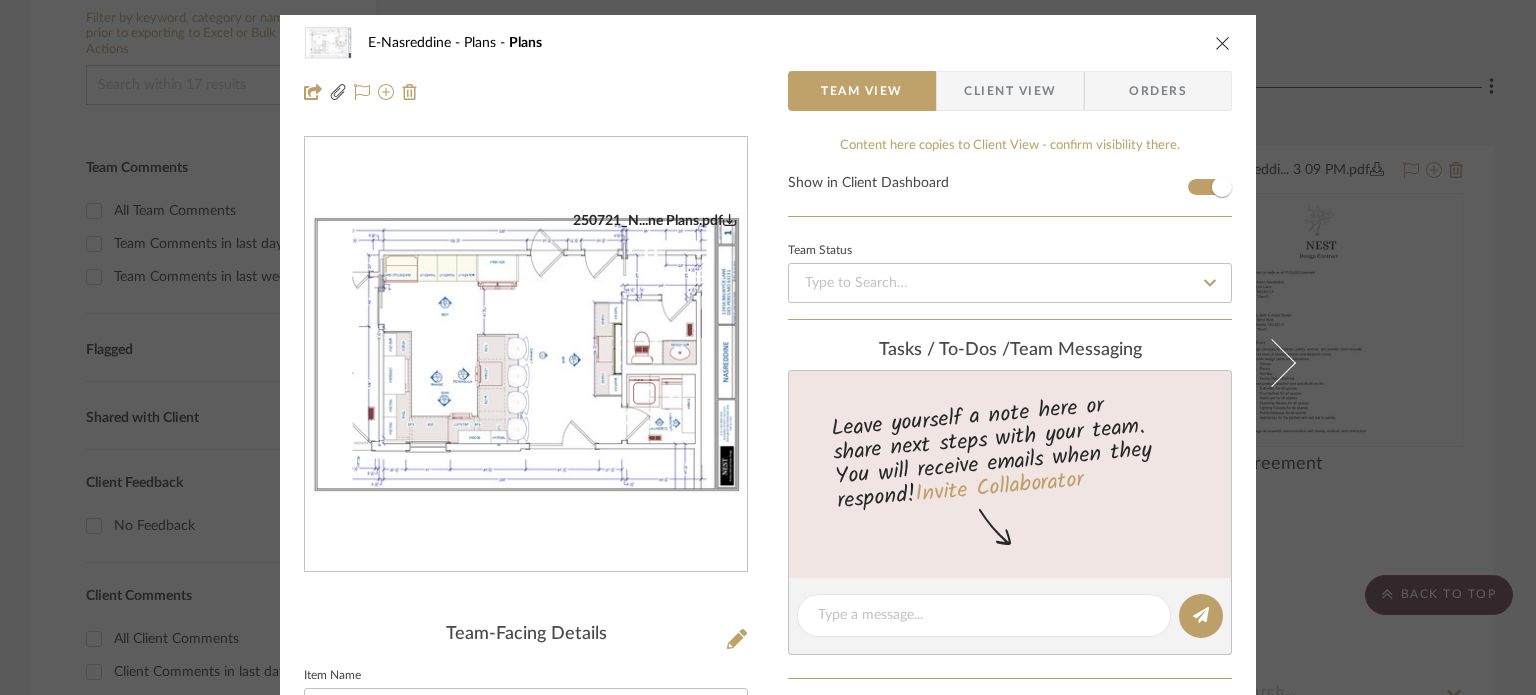 click at bounding box center (526, 355) 